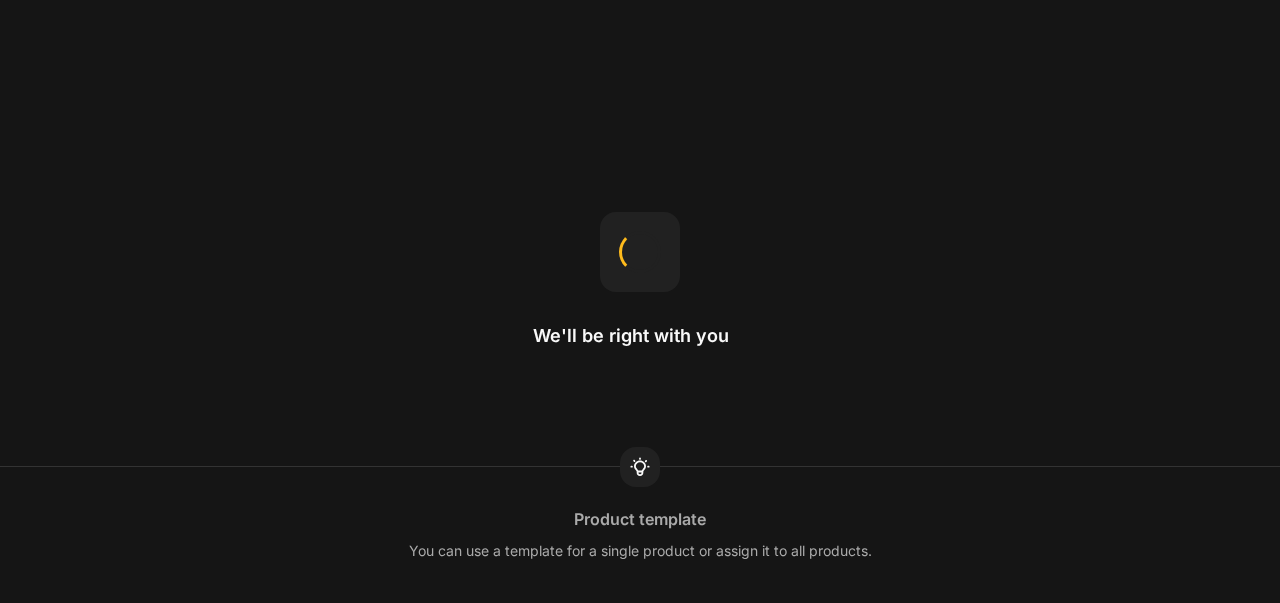 scroll, scrollTop: 0, scrollLeft: 0, axis: both 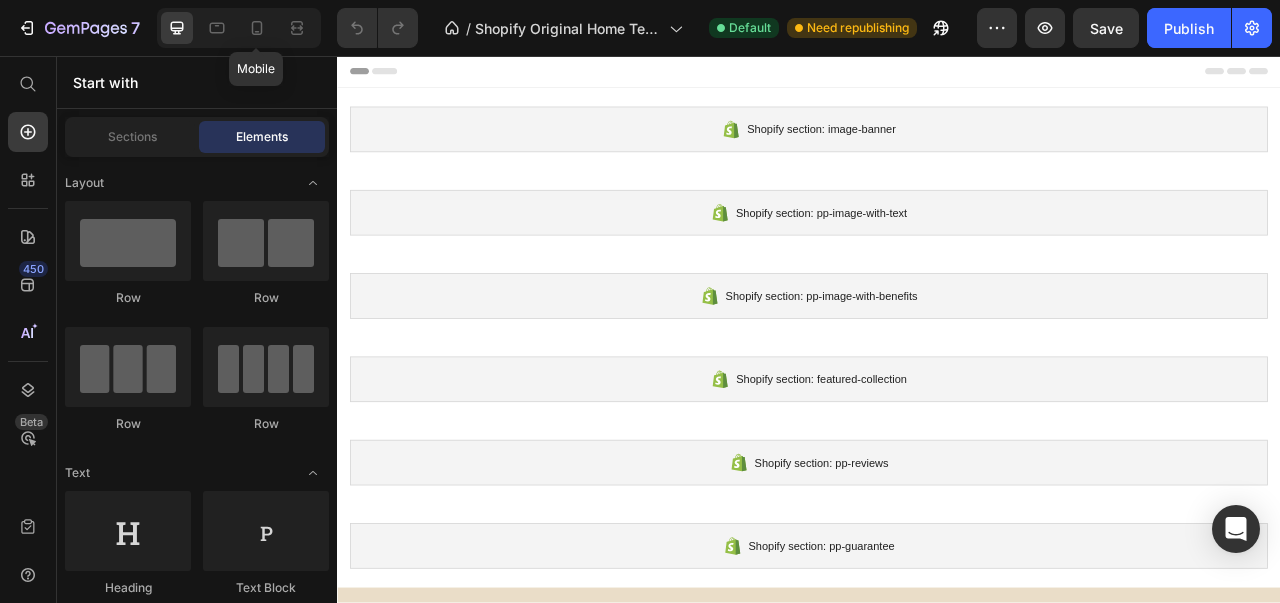 click 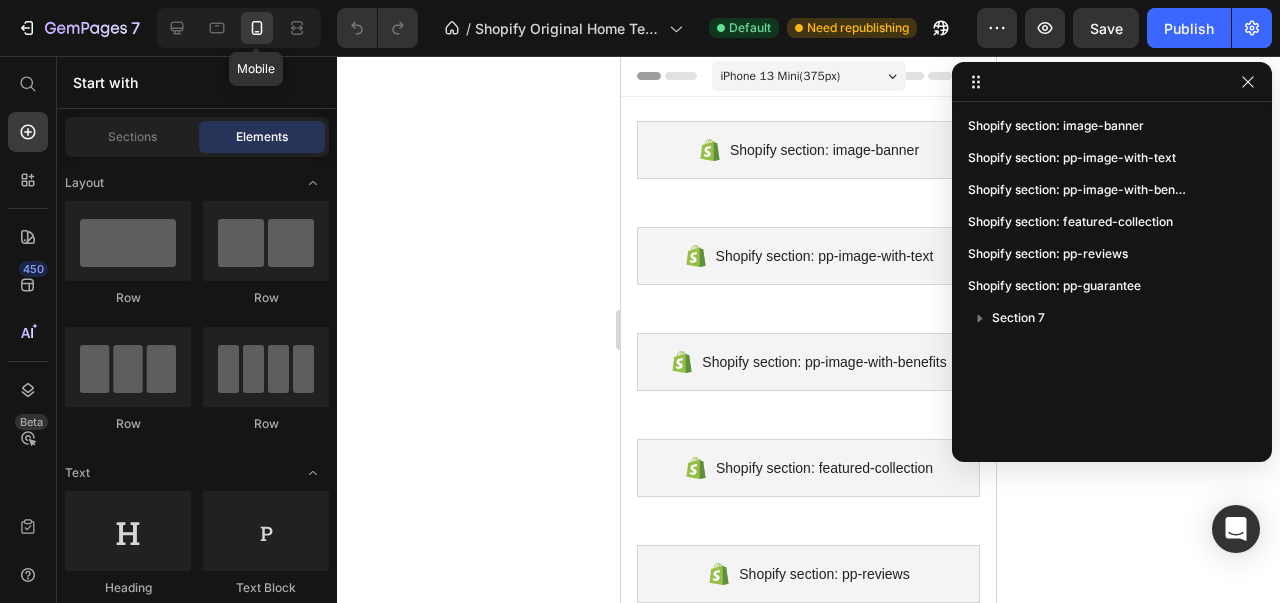 click 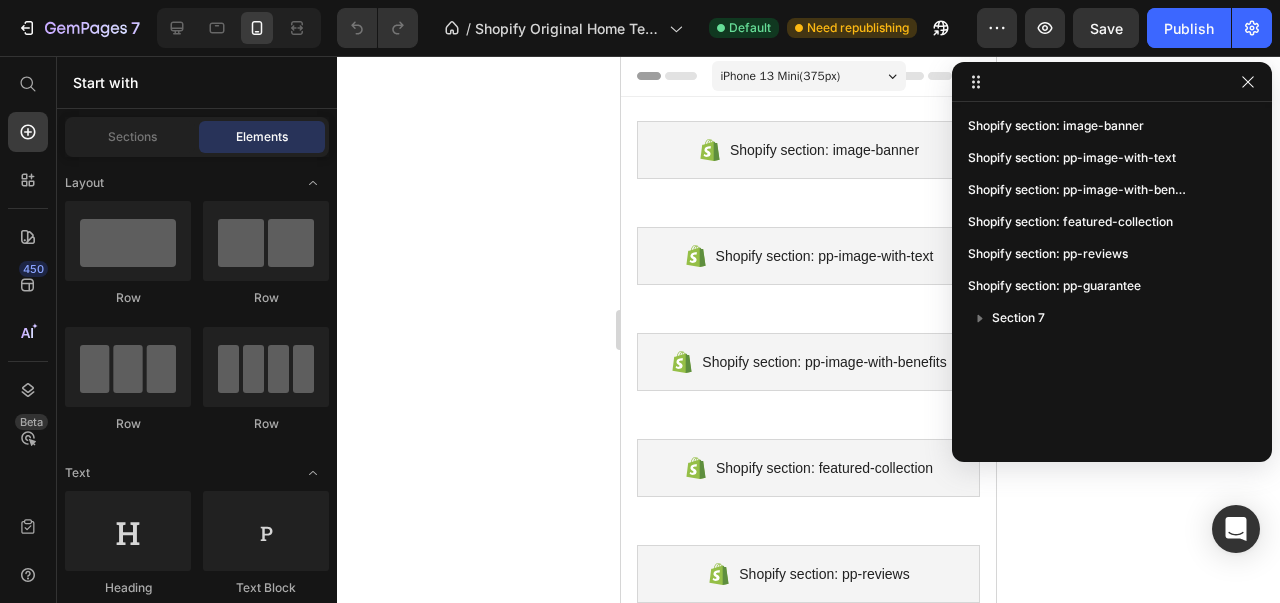 click 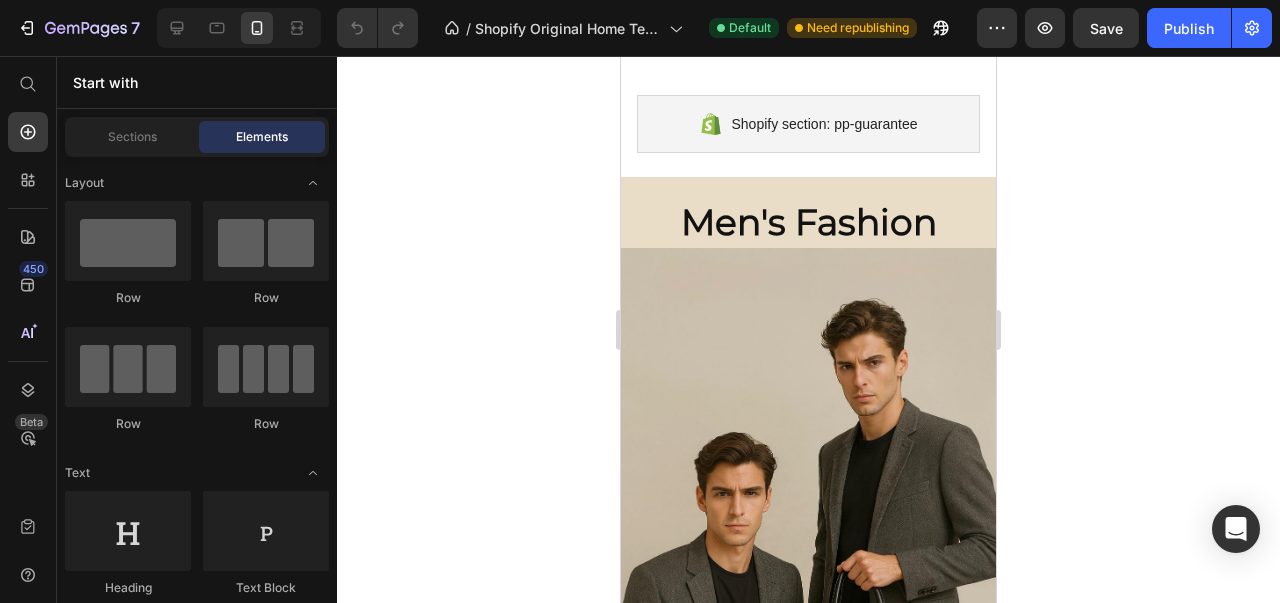 scroll, scrollTop: 553, scrollLeft: 0, axis: vertical 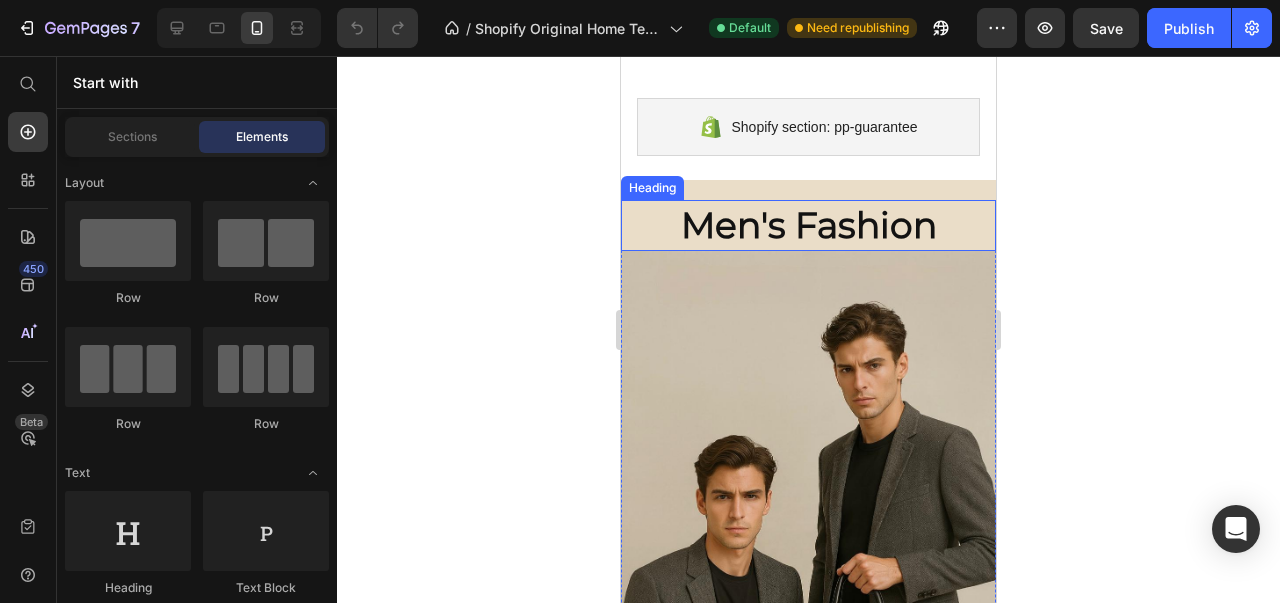 click on "Men's Fashion" at bounding box center (808, 225) 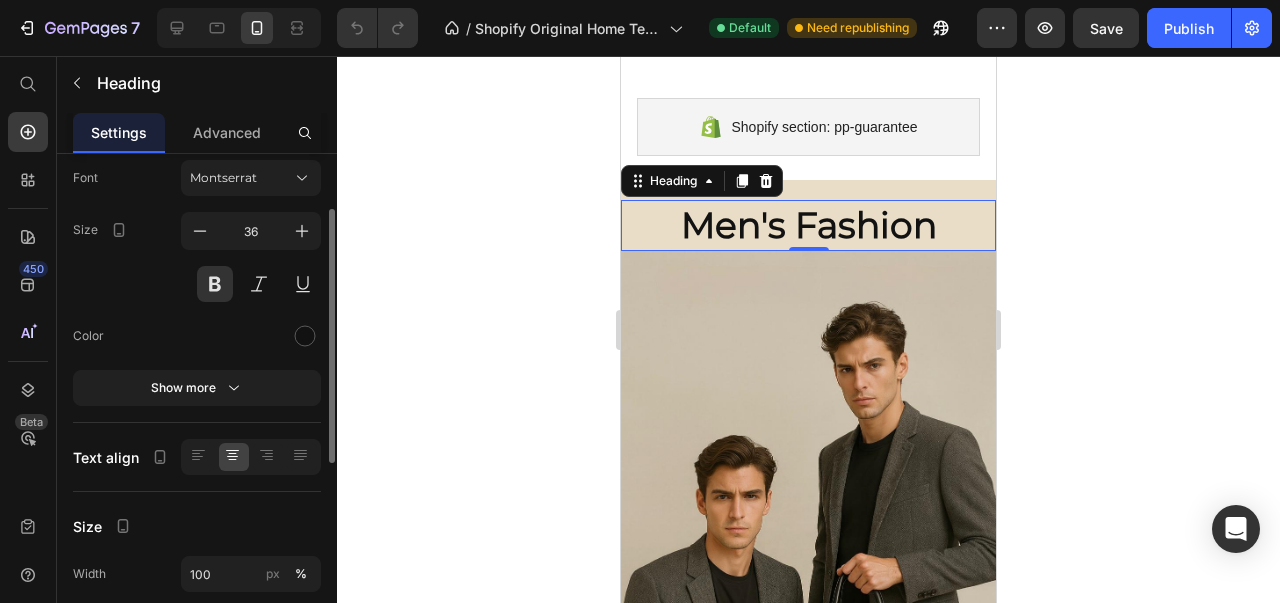 scroll, scrollTop: 112, scrollLeft: 0, axis: vertical 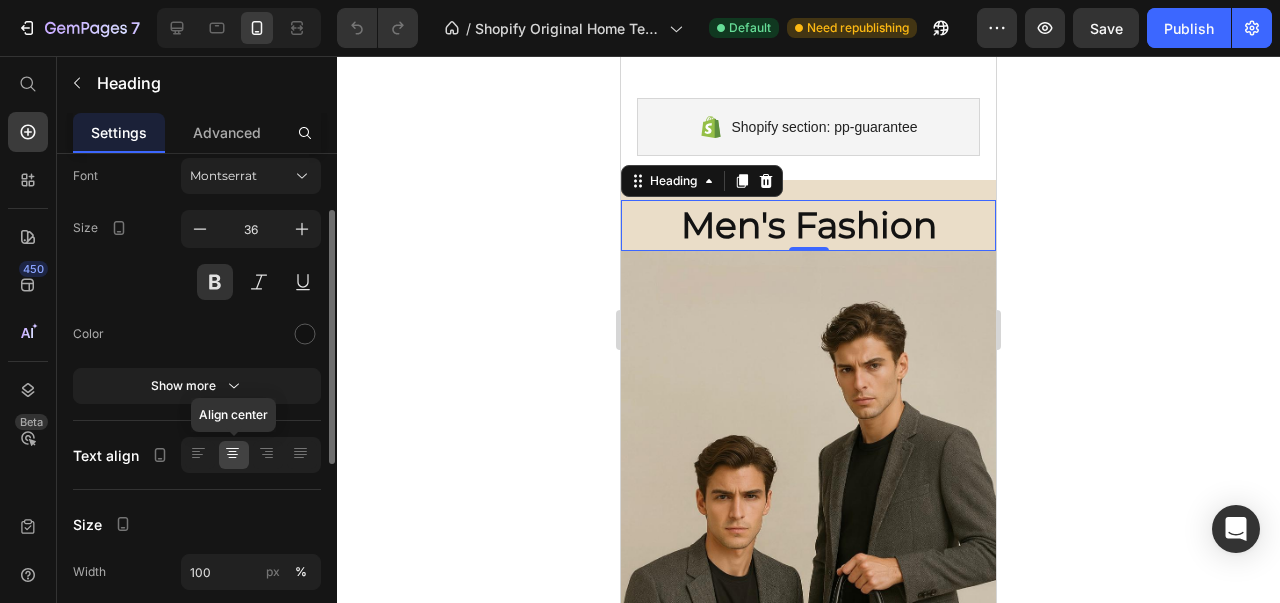 click 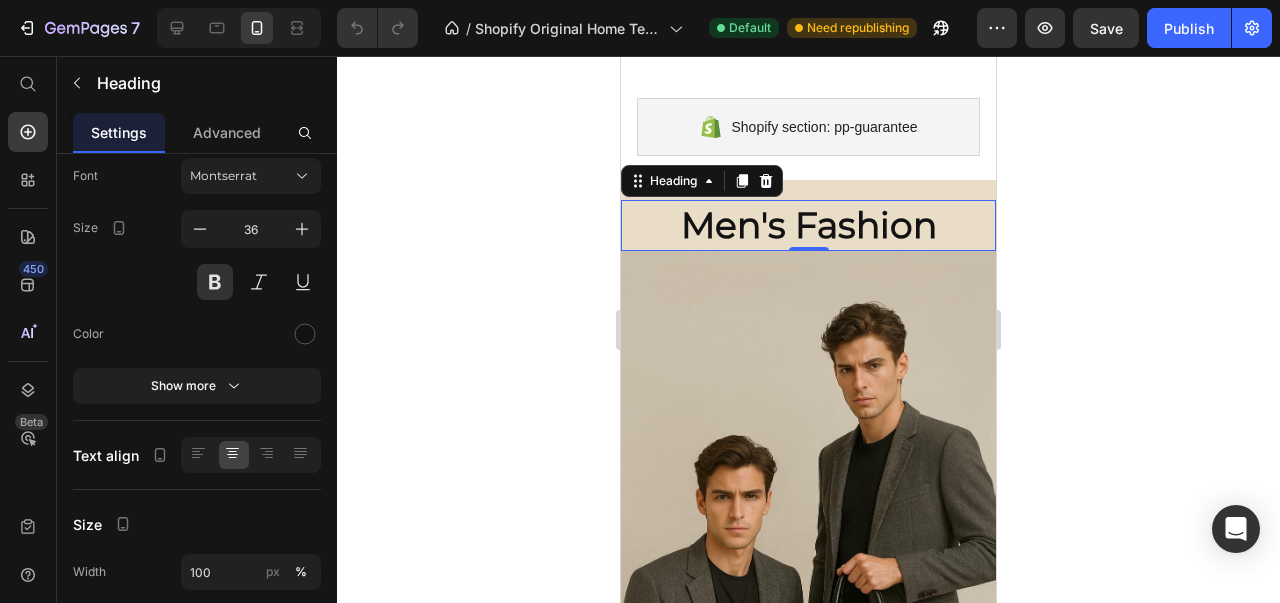 click on "Men's Fashion" at bounding box center [808, 225] 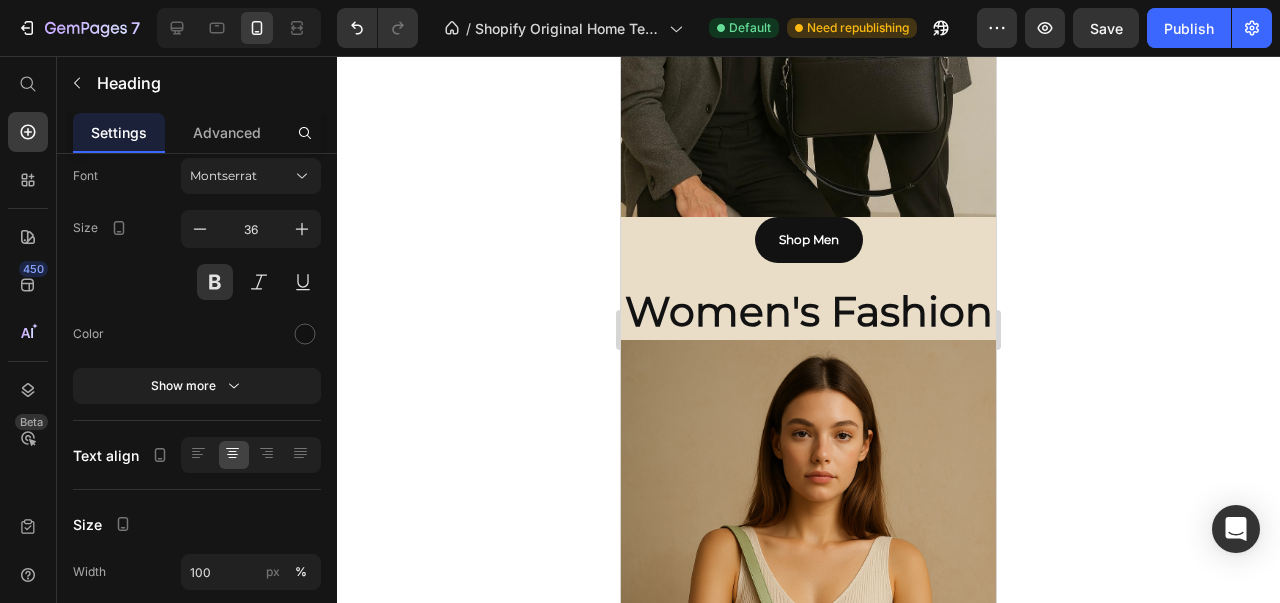 scroll, scrollTop: 1153, scrollLeft: 0, axis: vertical 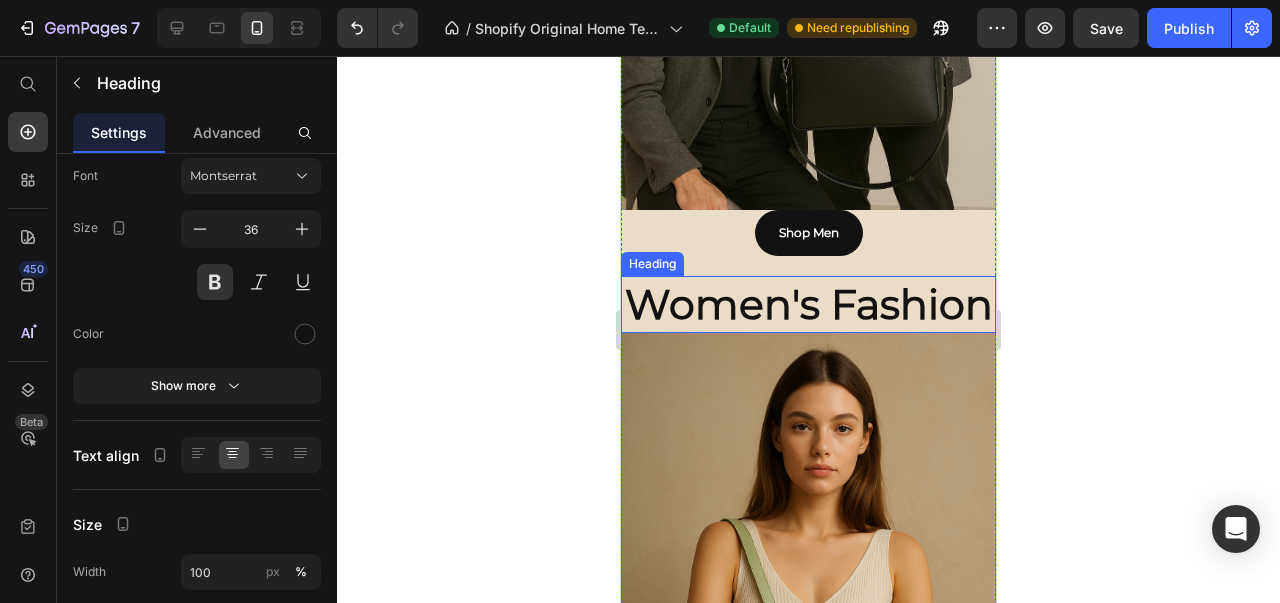 click on "Women's Fashion" at bounding box center [808, 304] 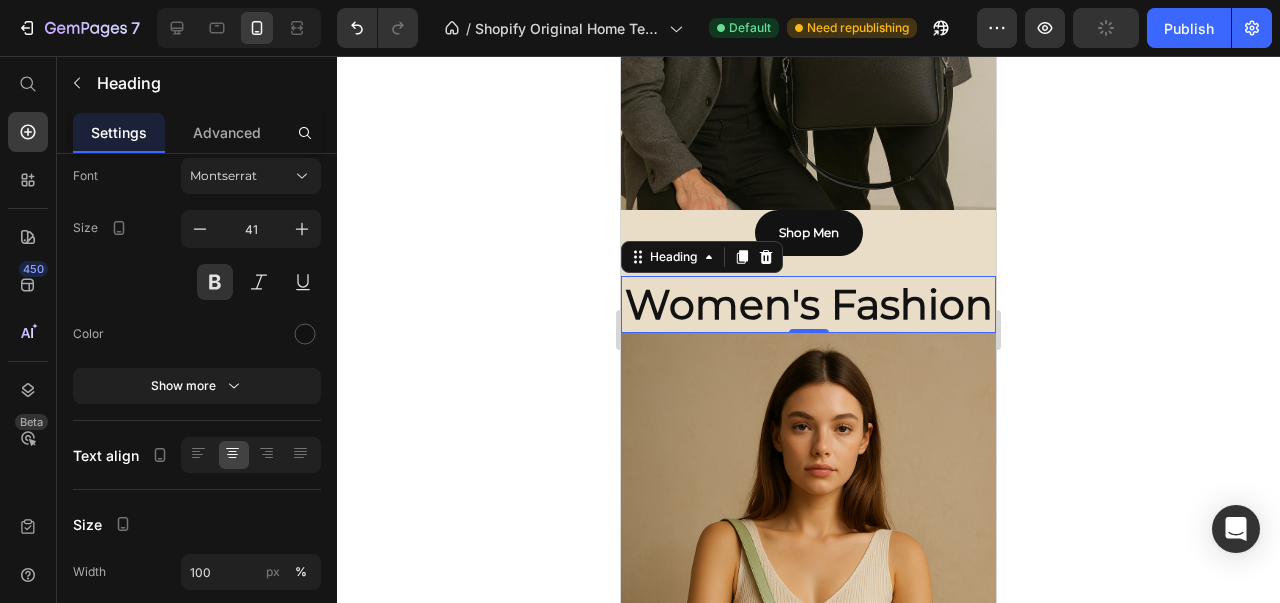 click on "Women's Fashion" at bounding box center [808, 304] 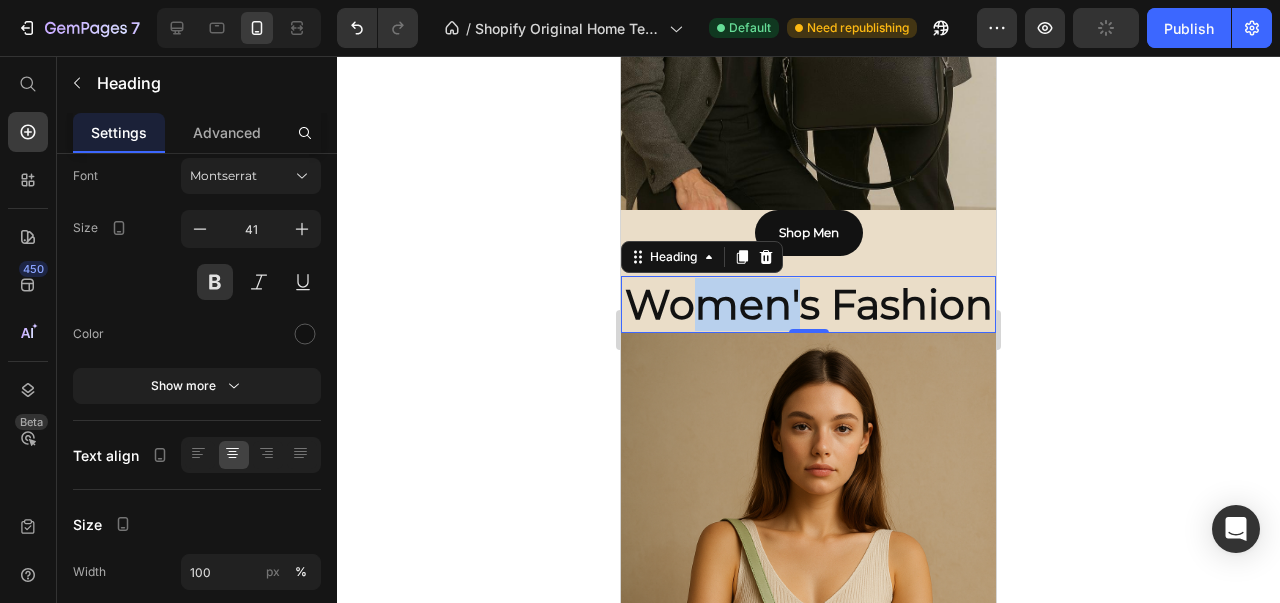 click on "Women's Fashion" at bounding box center [808, 304] 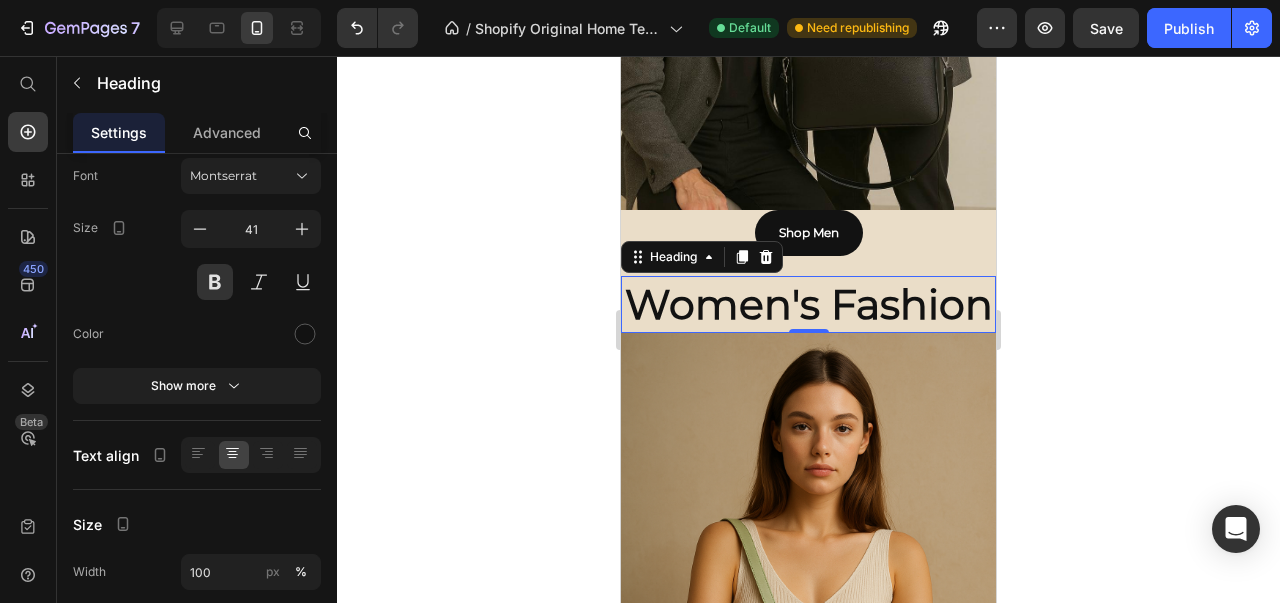 click 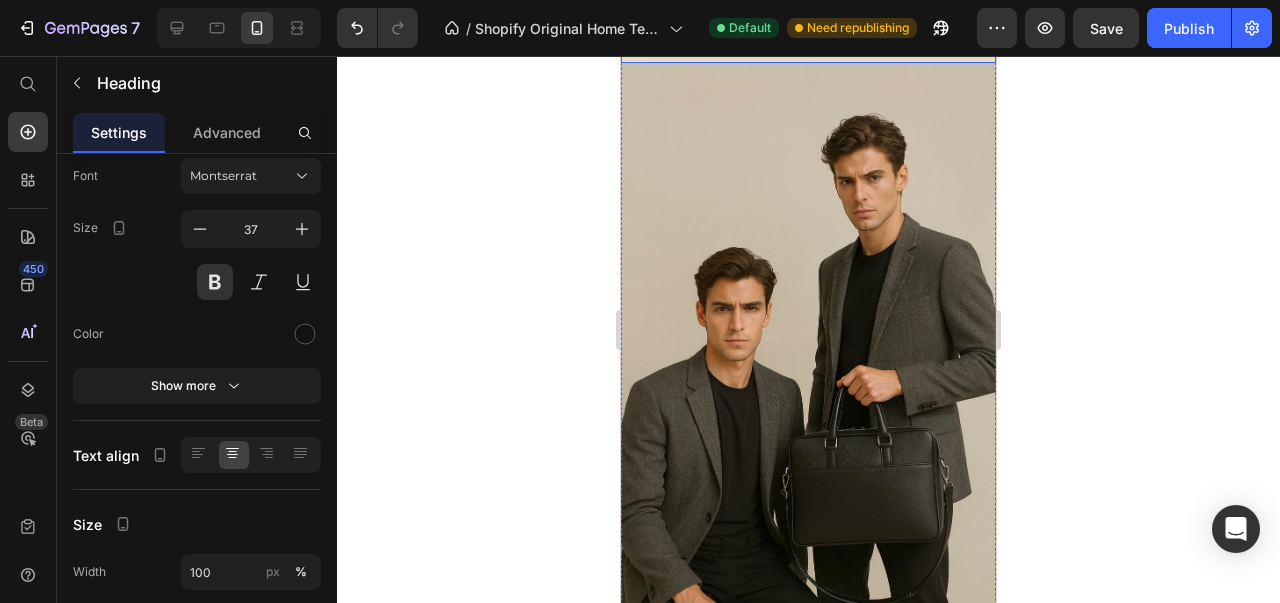 scroll, scrollTop: 569, scrollLeft: 0, axis: vertical 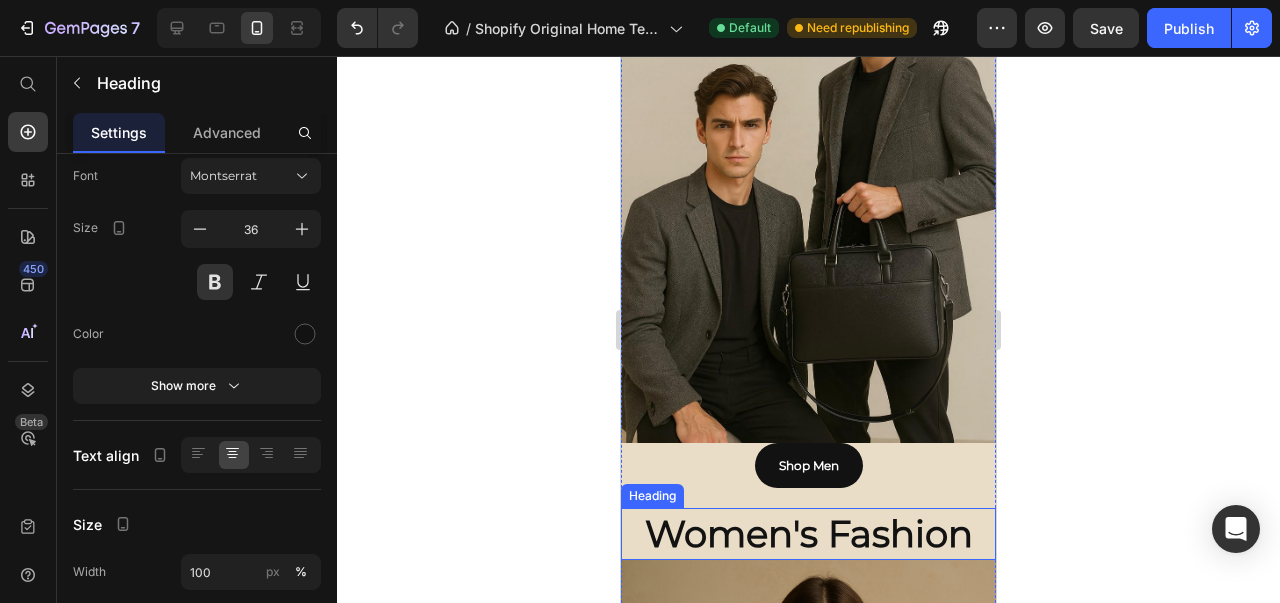 click on "Women's Fashion" at bounding box center (808, 534) 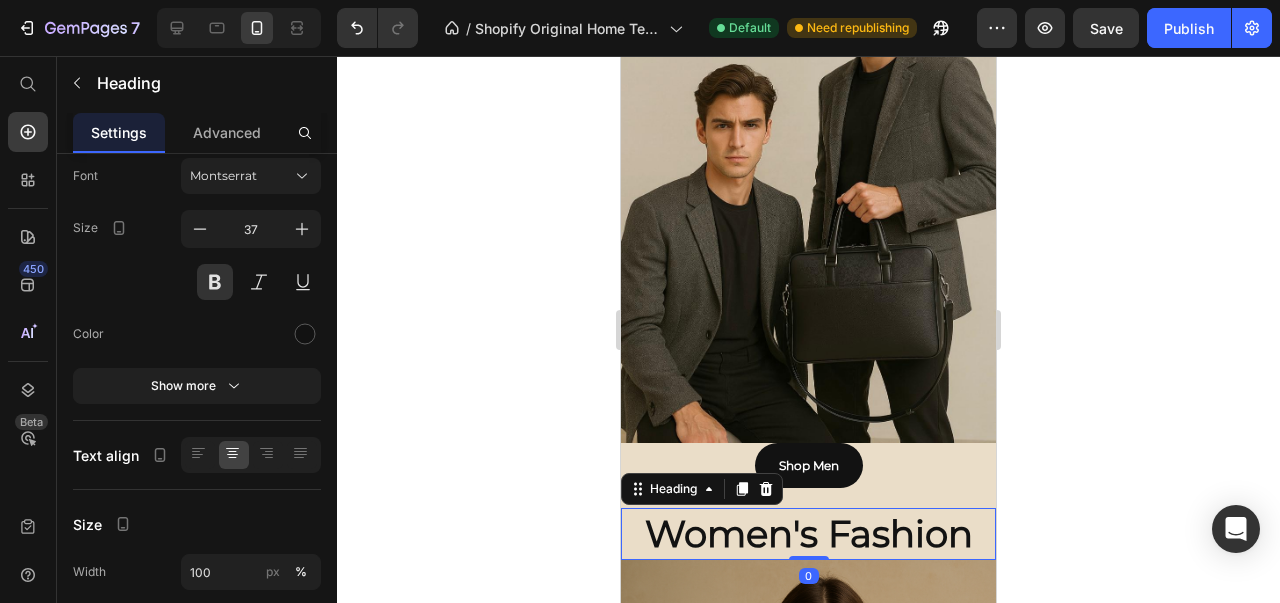 click at bounding box center [200, 229] 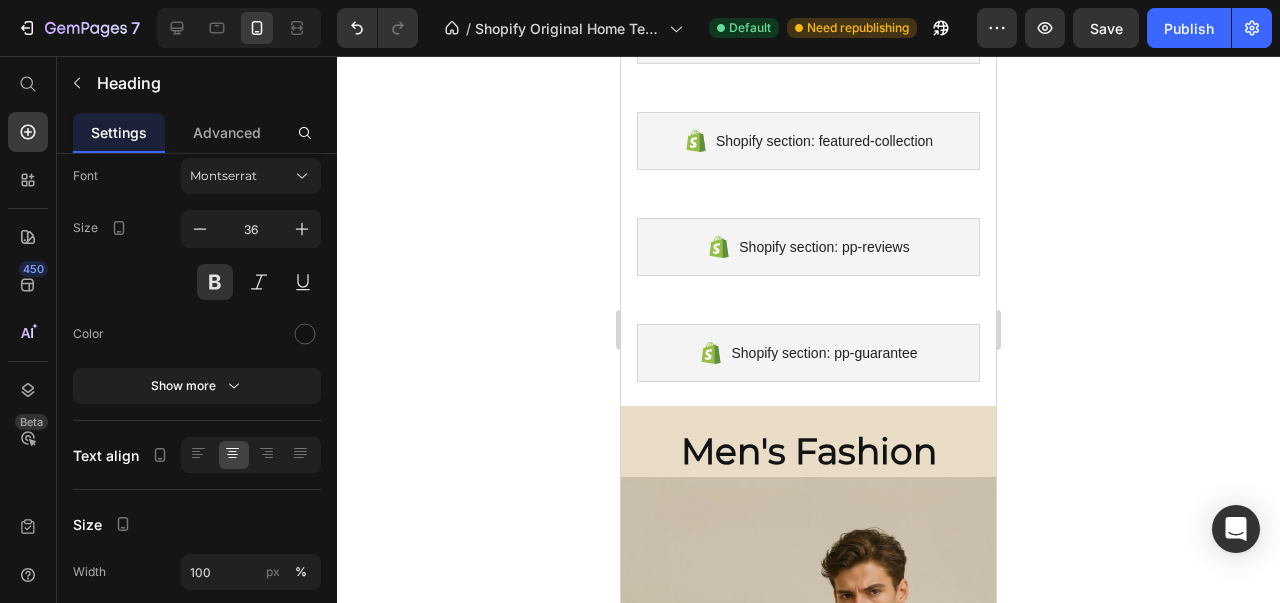 scroll, scrollTop: 341, scrollLeft: 0, axis: vertical 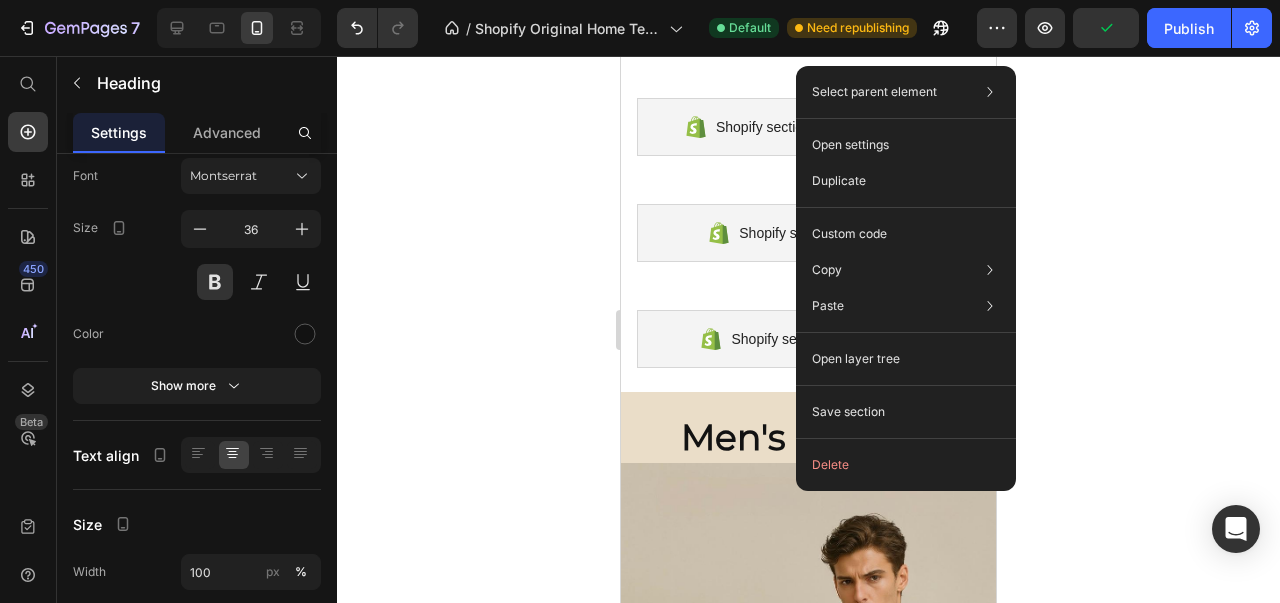 click on "Delete" 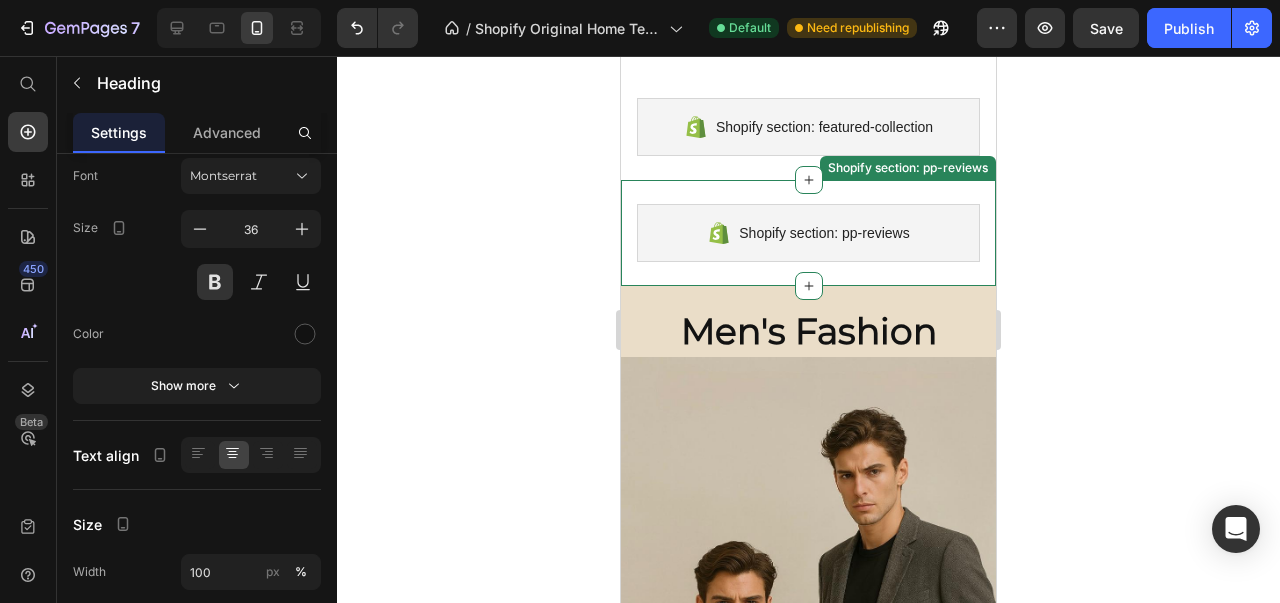 click at bounding box center (809, 286) 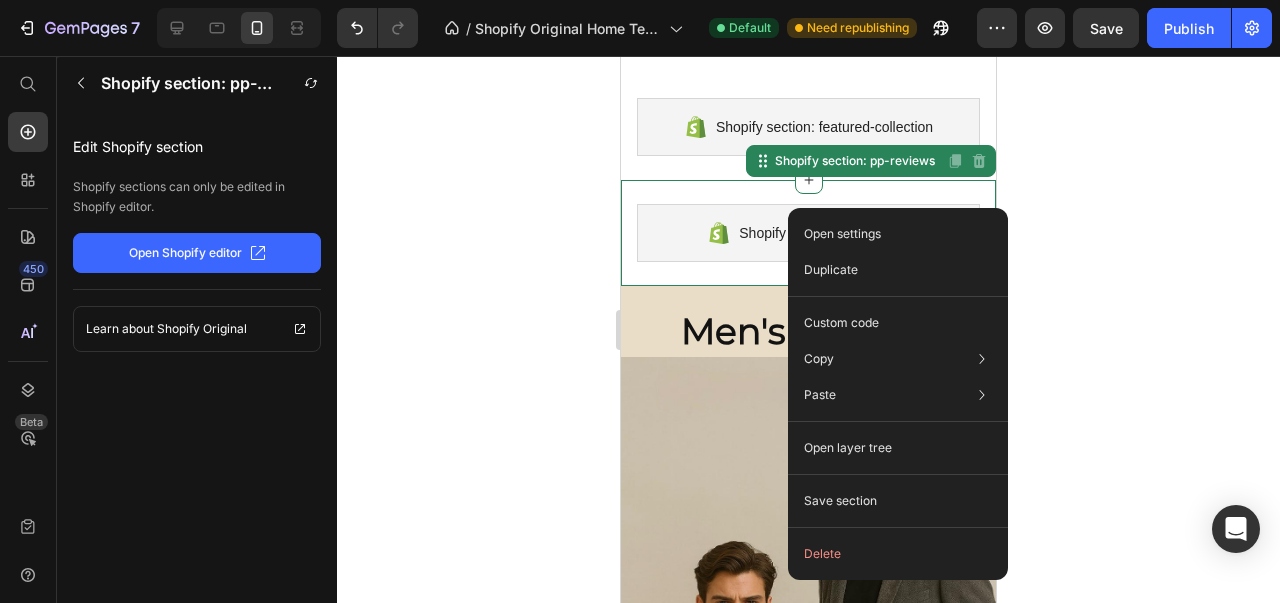 click on "Delete" 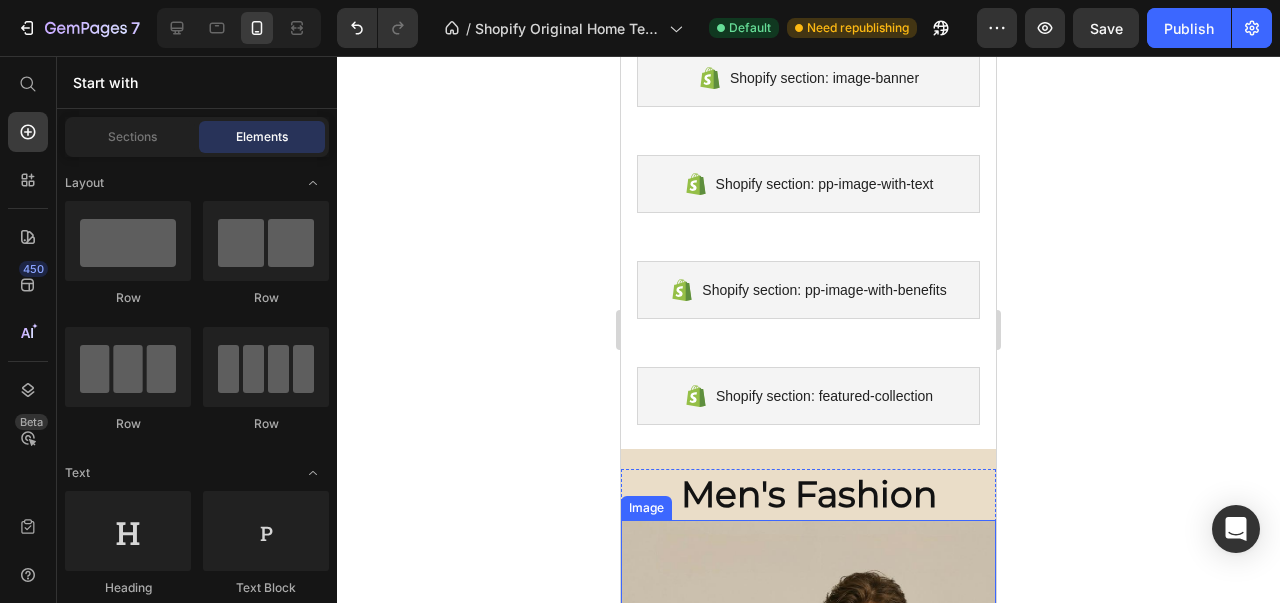 scroll, scrollTop: 0, scrollLeft: 0, axis: both 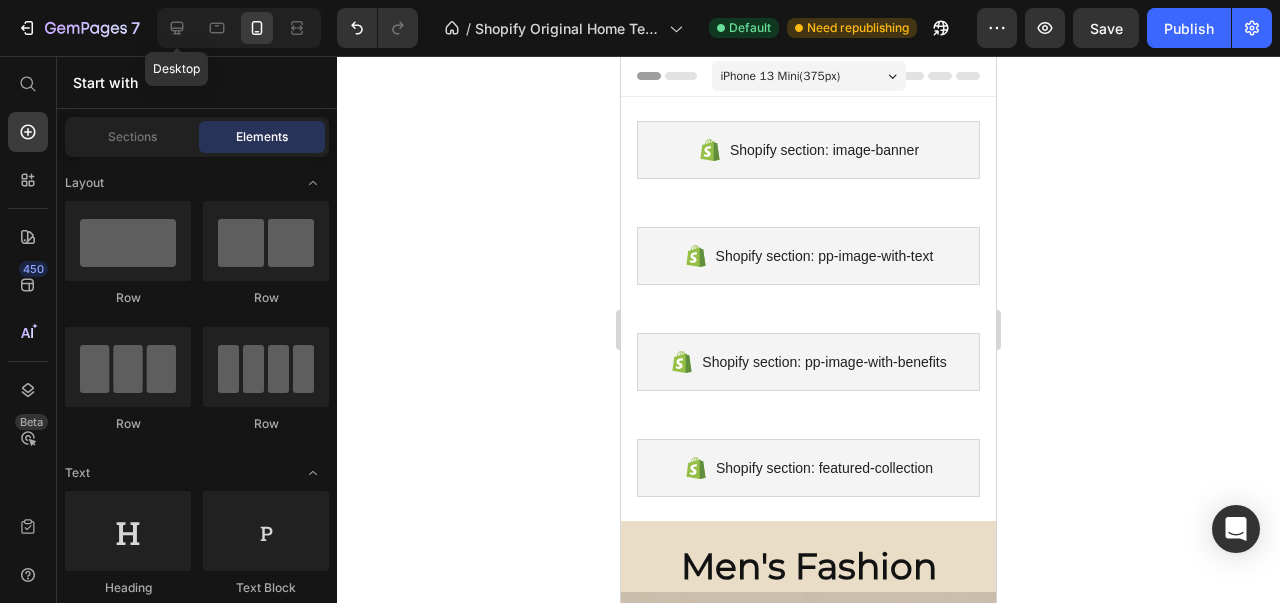 click 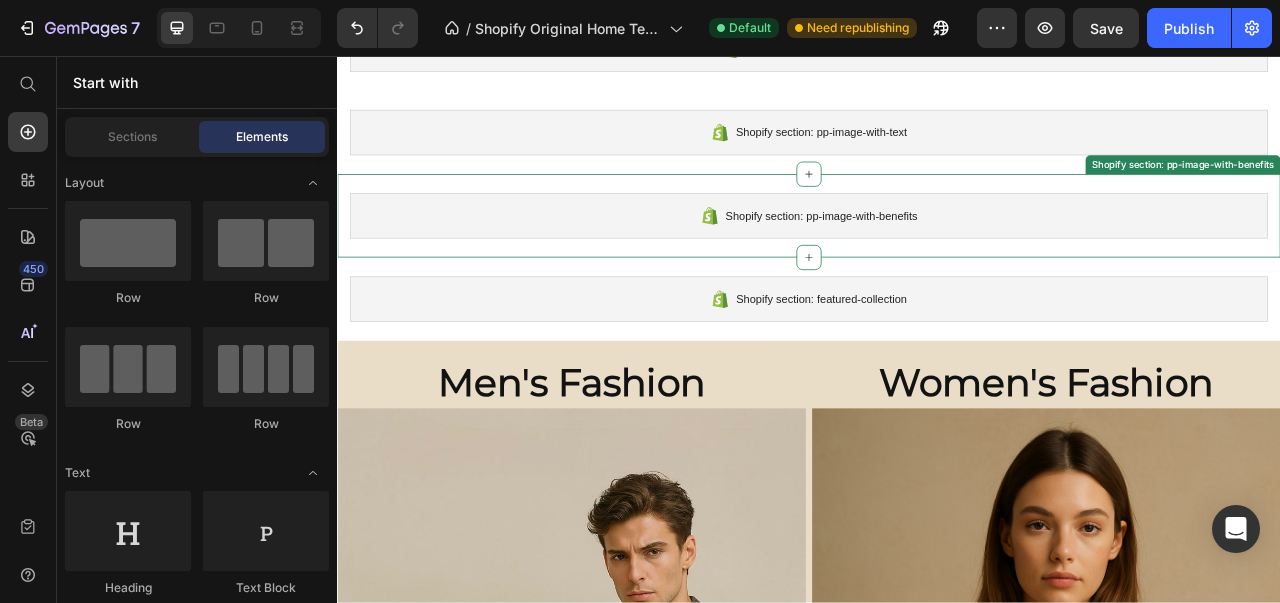 scroll, scrollTop: 0, scrollLeft: 0, axis: both 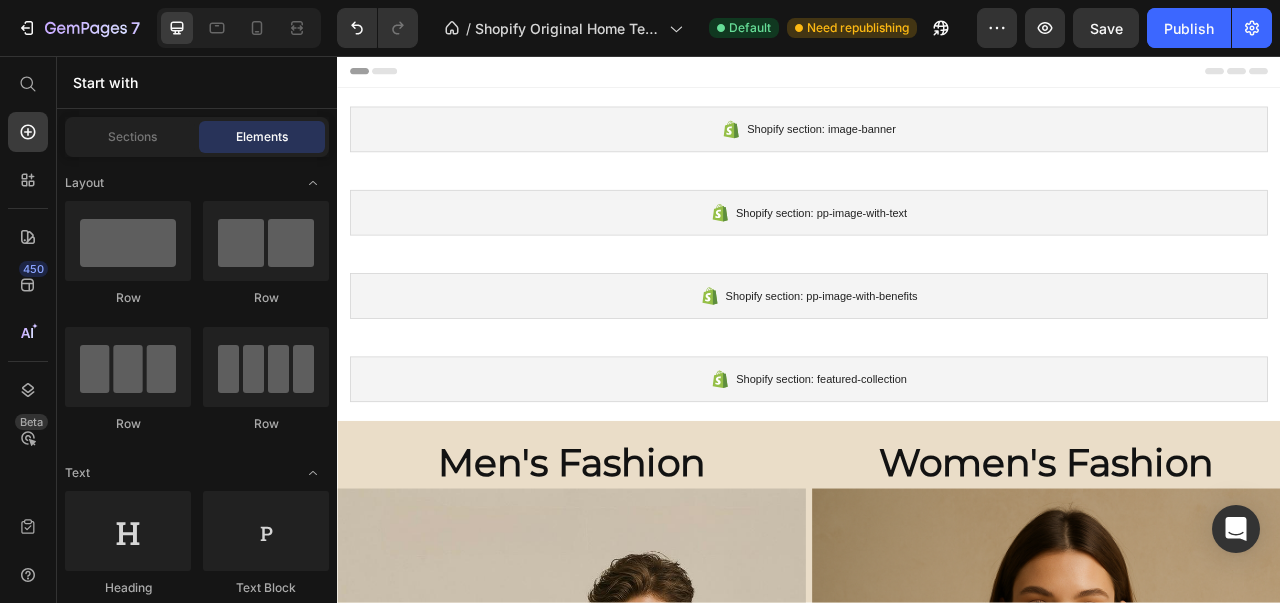 click on "Publish" at bounding box center [1189, 28] 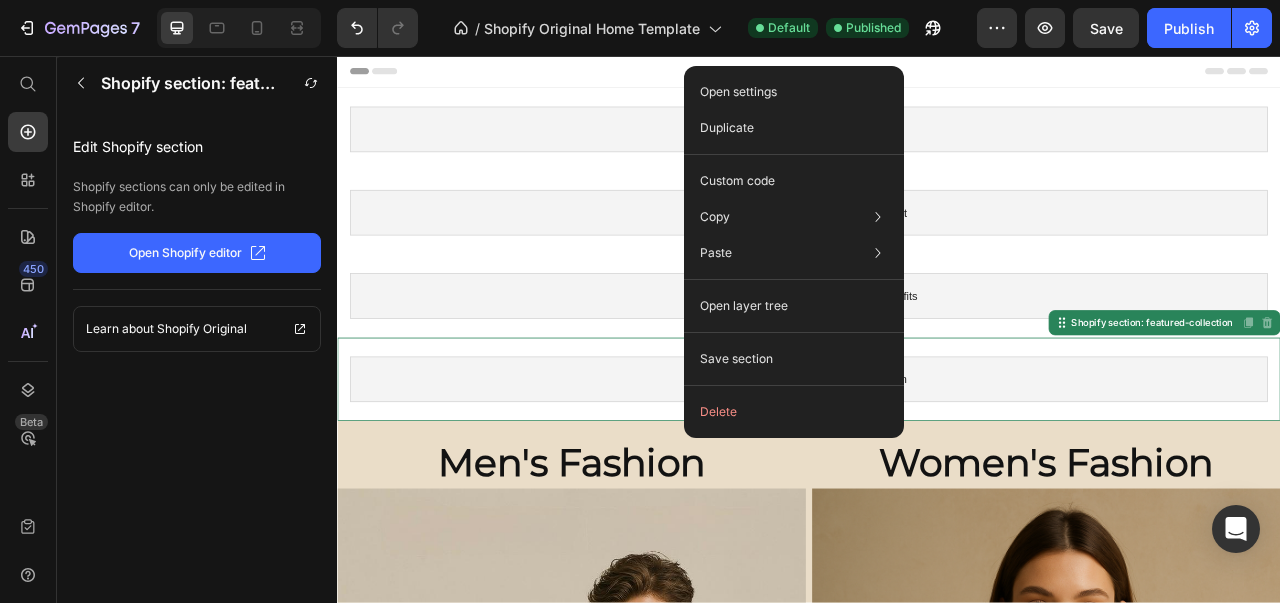 click on "Delete" 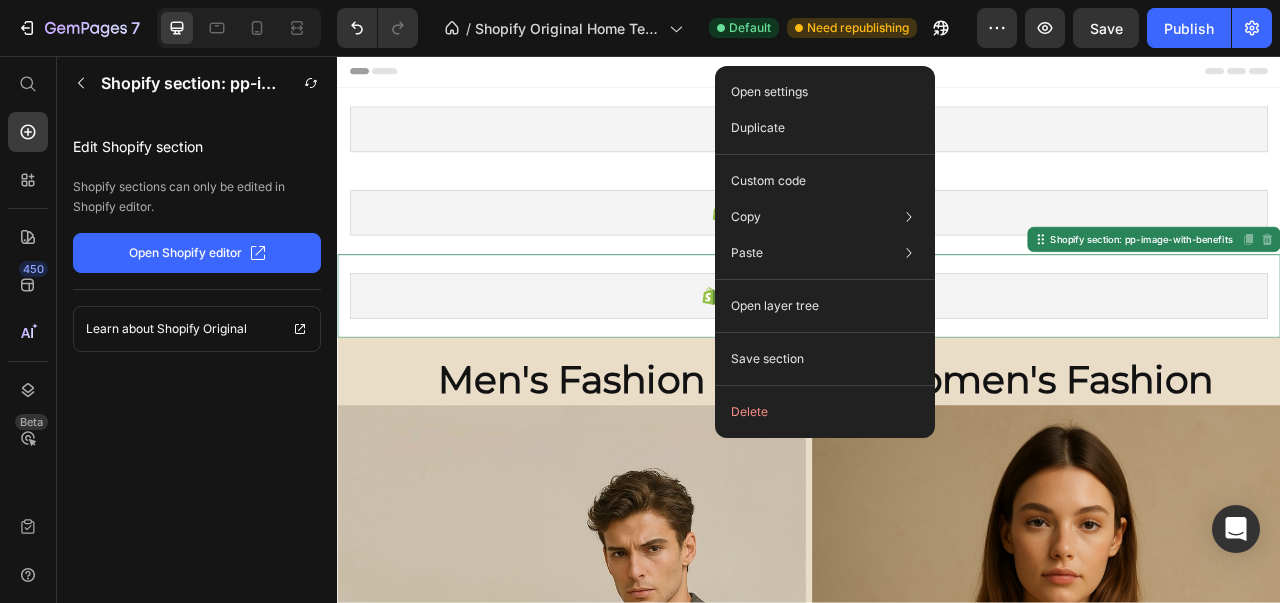 click on "Delete" 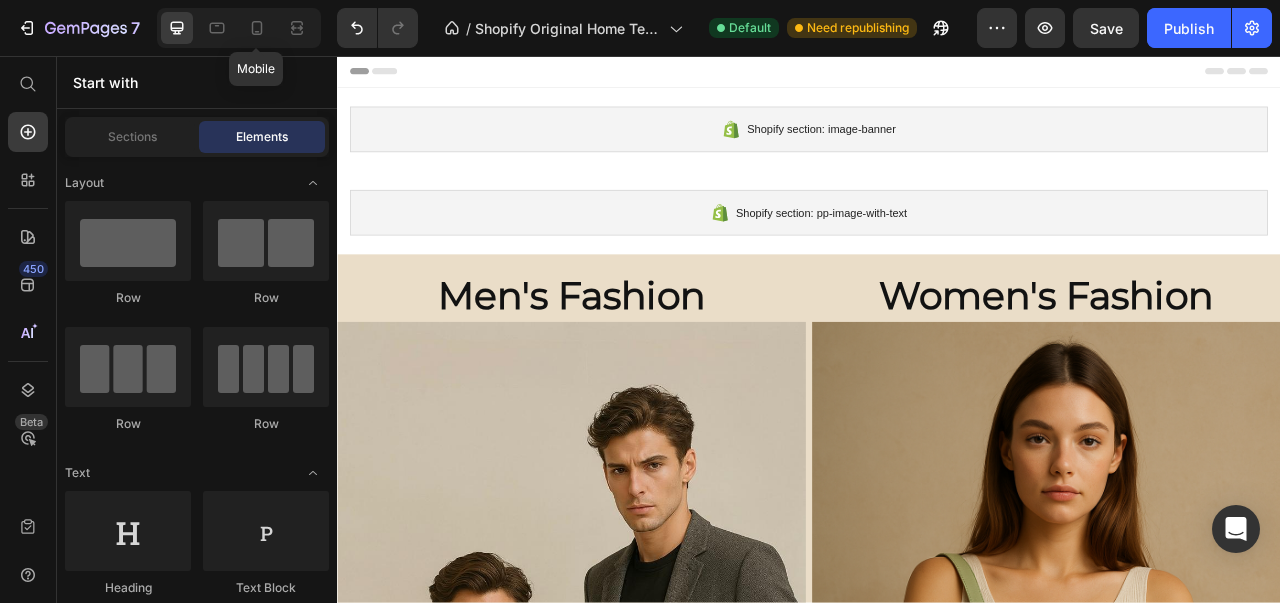 click 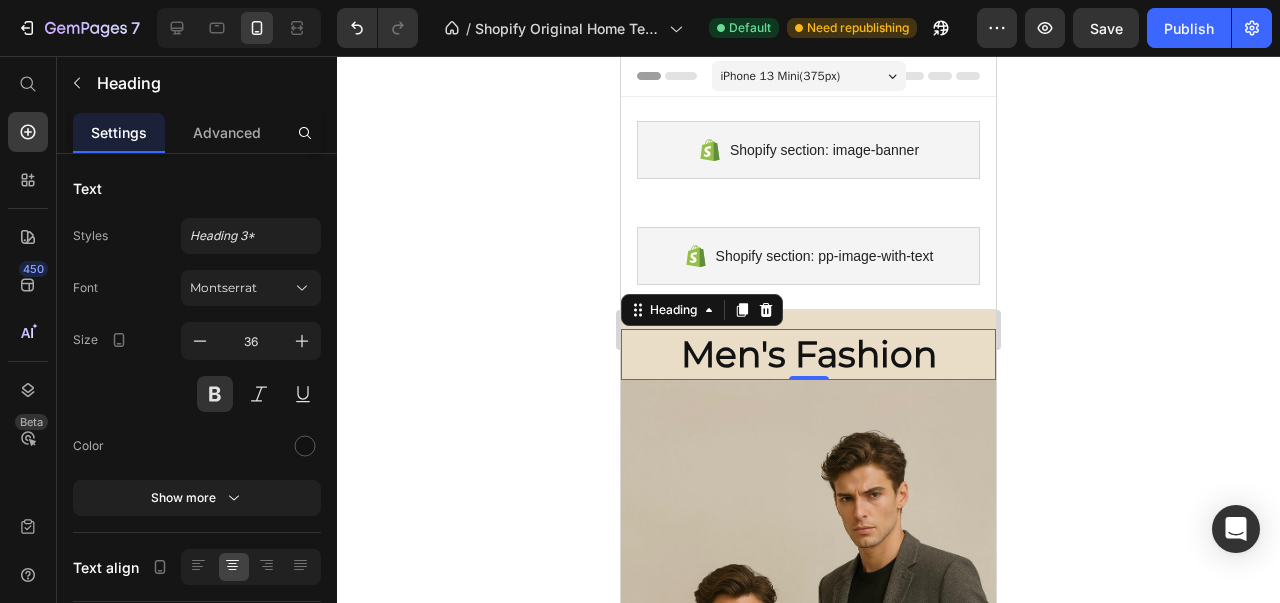 click on "Men's Fashion" at bounding box center [808, 354] 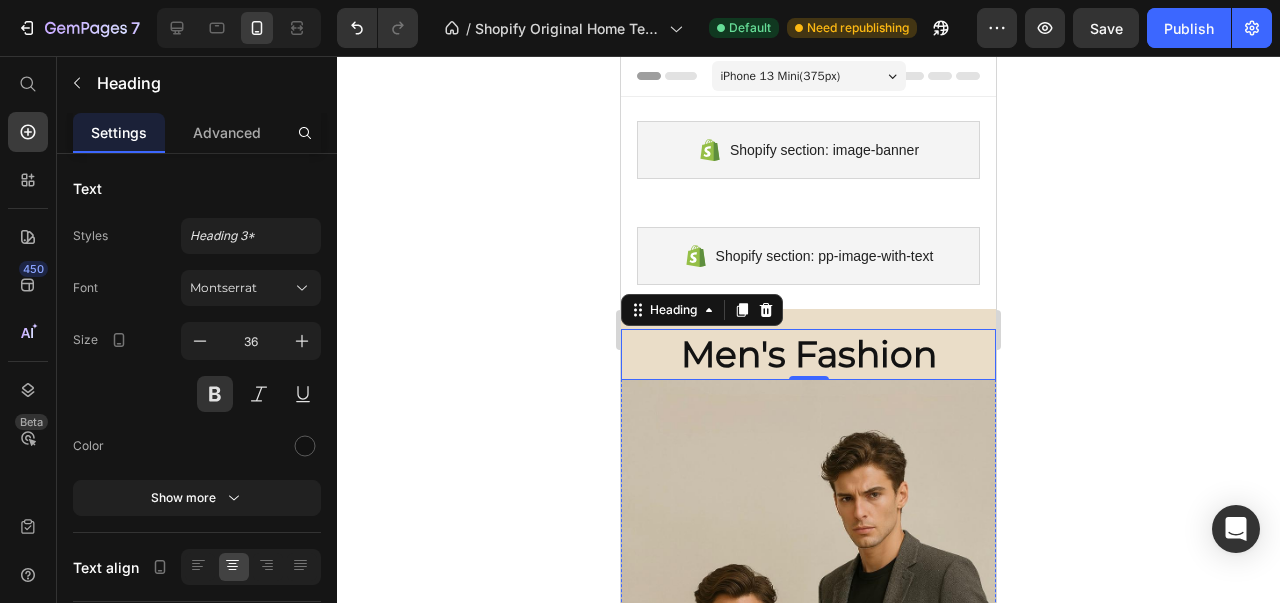 scroll, scrollTop: 1, scrollLeft: 0, axis: vertical 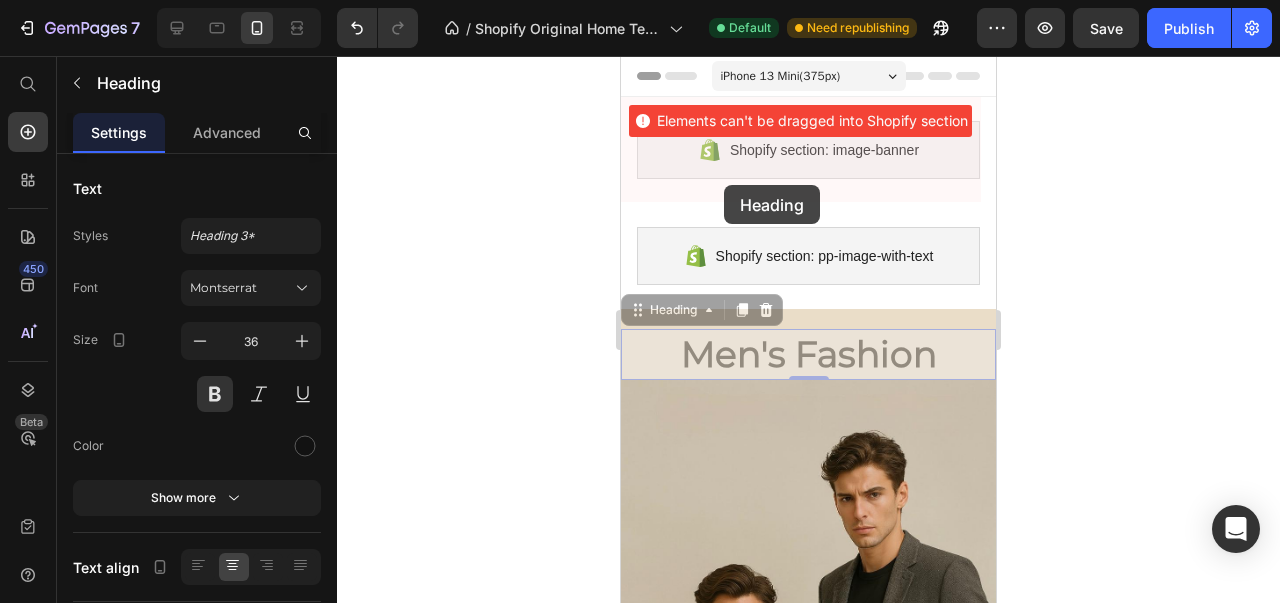 drag, startPoint x: 692, startPoint y: 315, endPoint x: 722, endPoint y: 185, distance: 133.41664 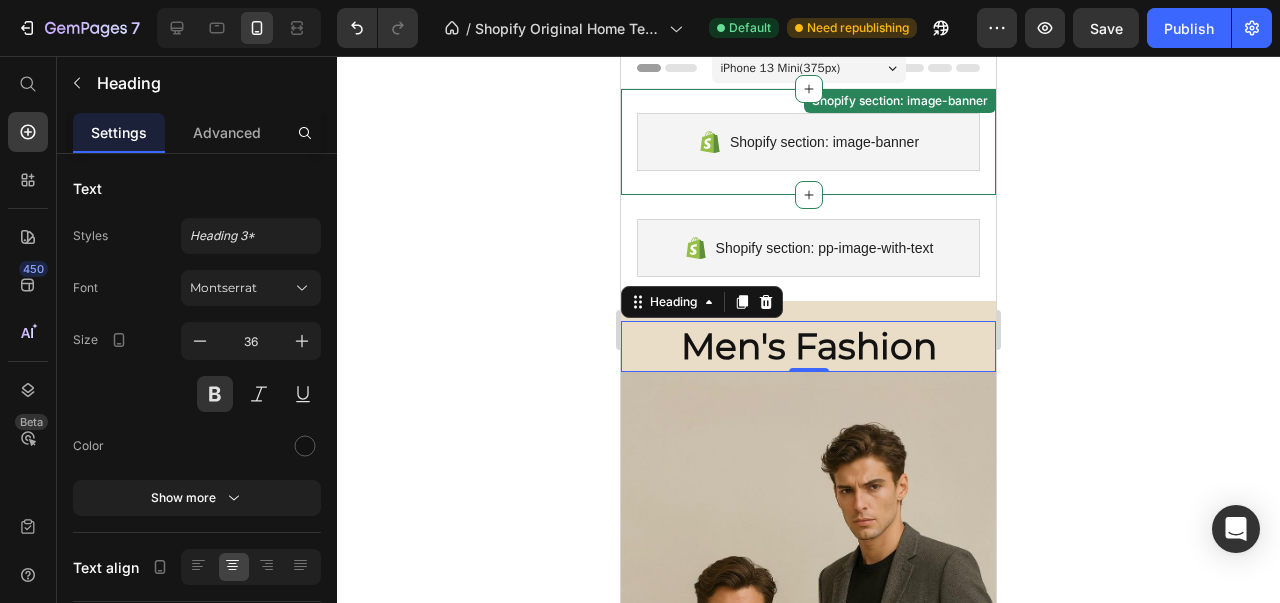 scroll, scrollTop: 0, scrollLeft: 0, axis: both 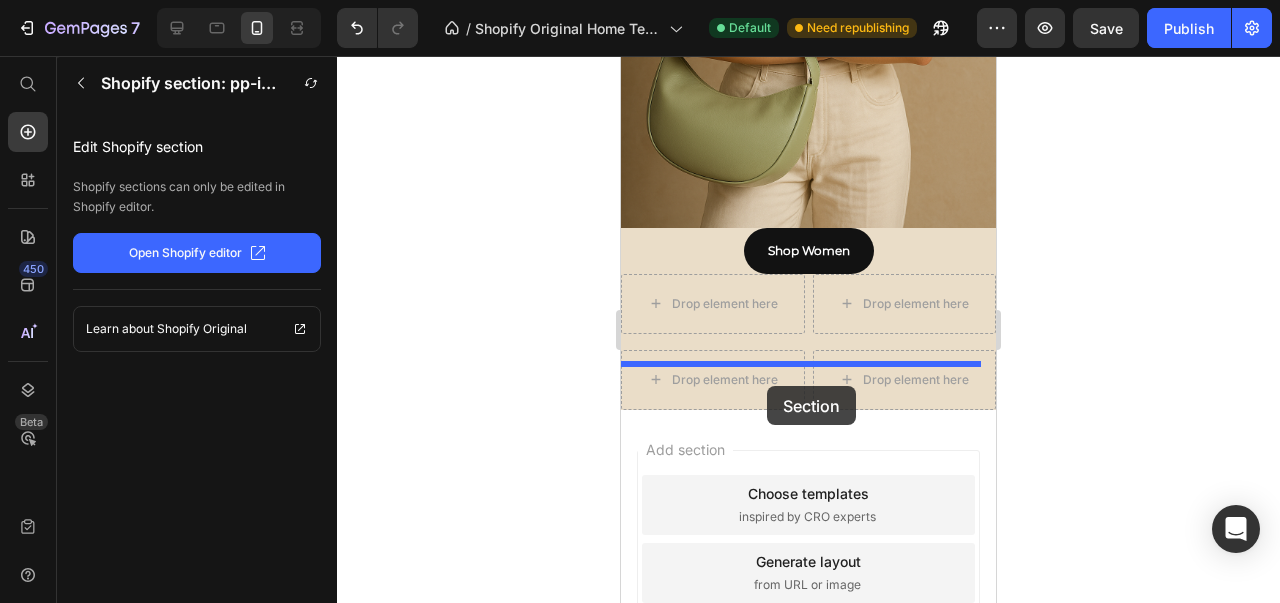 drag, startPoint x: 788, startPoint y: 228, endPoint x: 766, endPoint y: 383, distance: 156.55351 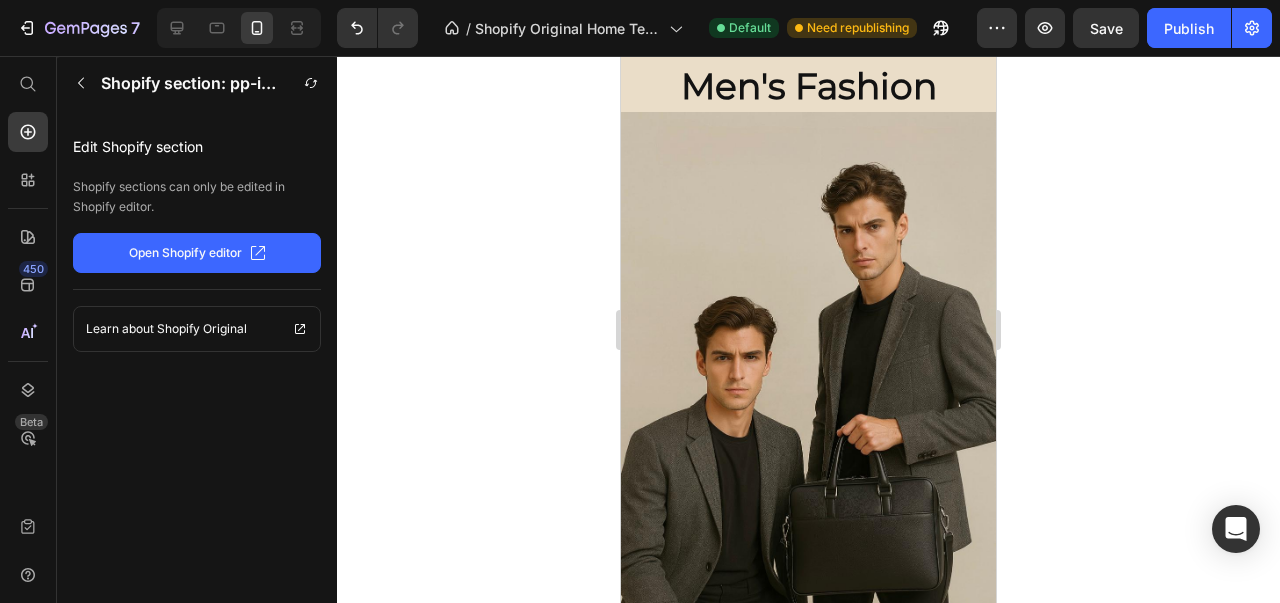 scroll, scrollTop: 0, scrollLeft: 0, axis: both 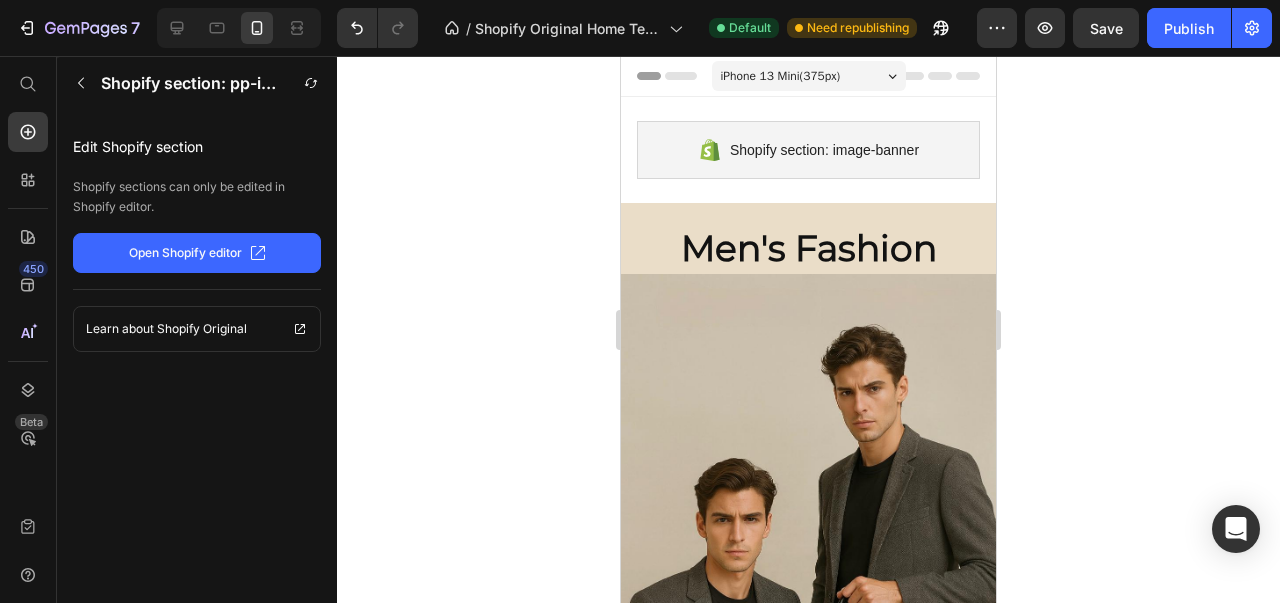 click on "Publish" at bounding box center (1189, 28) 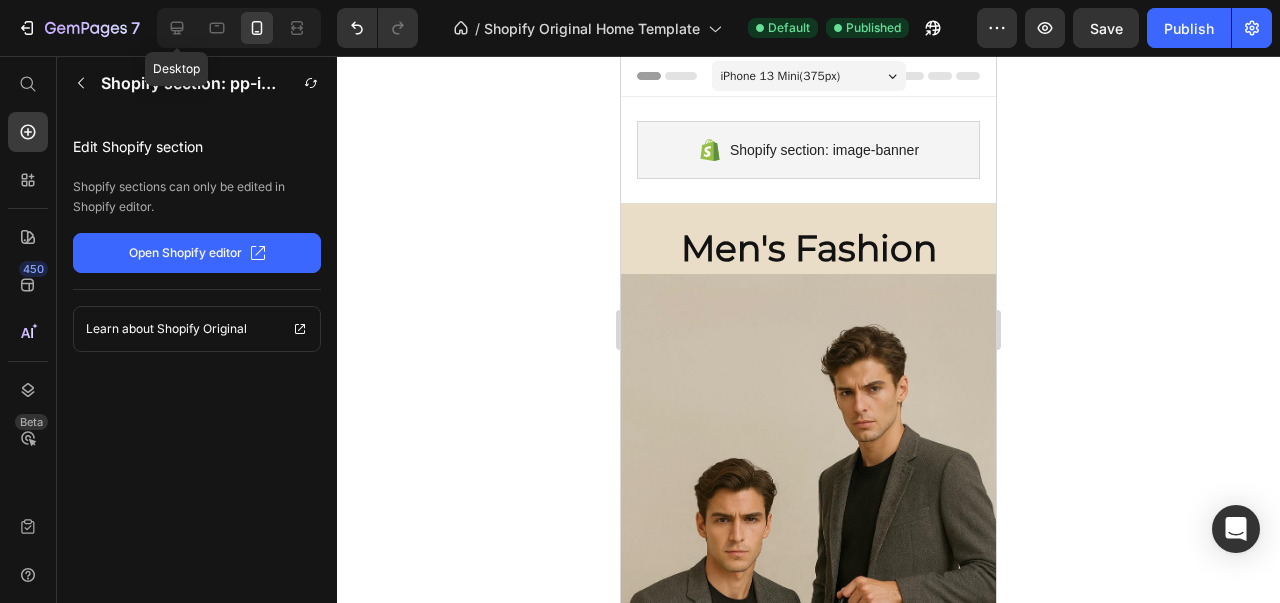 click 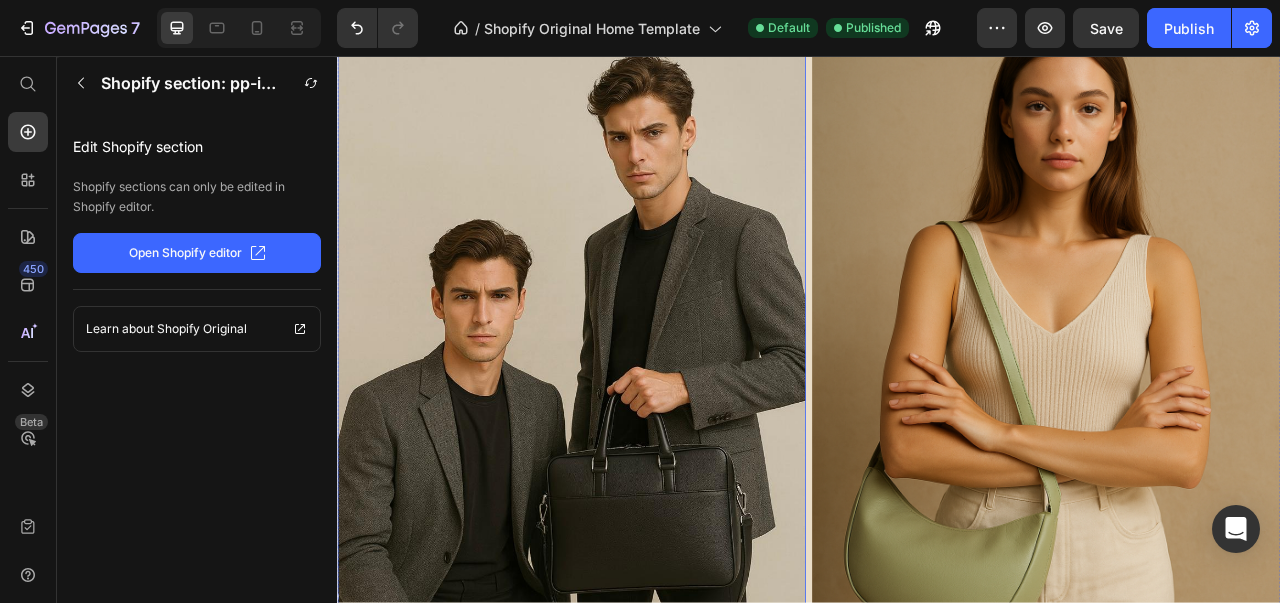 scroll, scrollTop: 0, scrollLeft: 0, axis: both 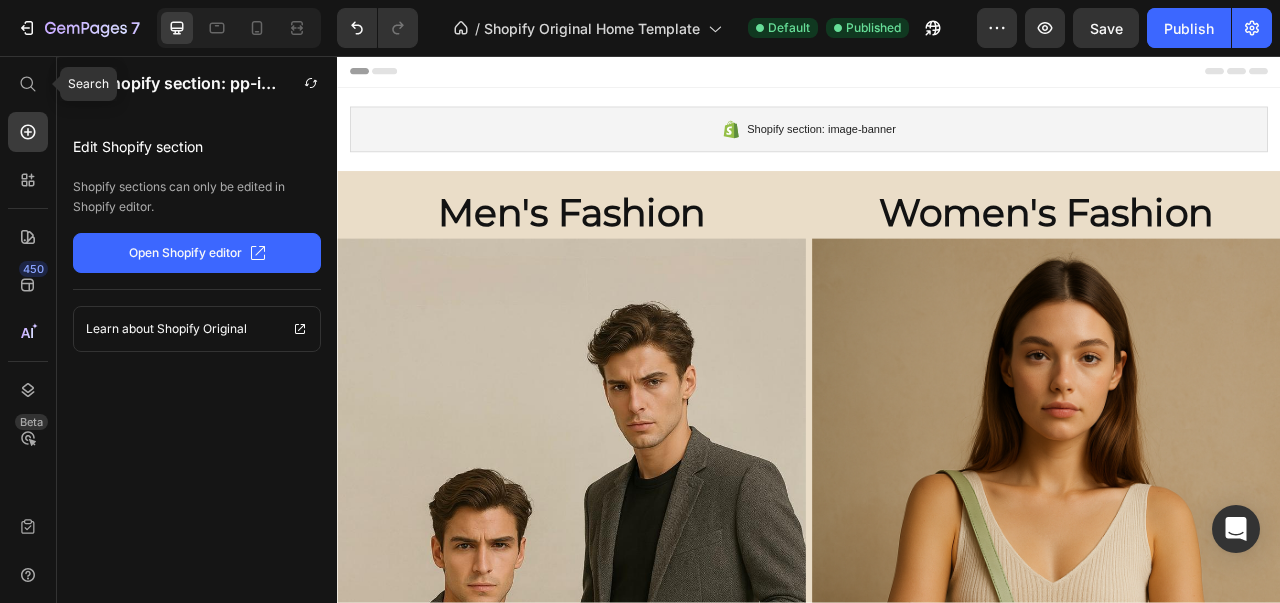 click 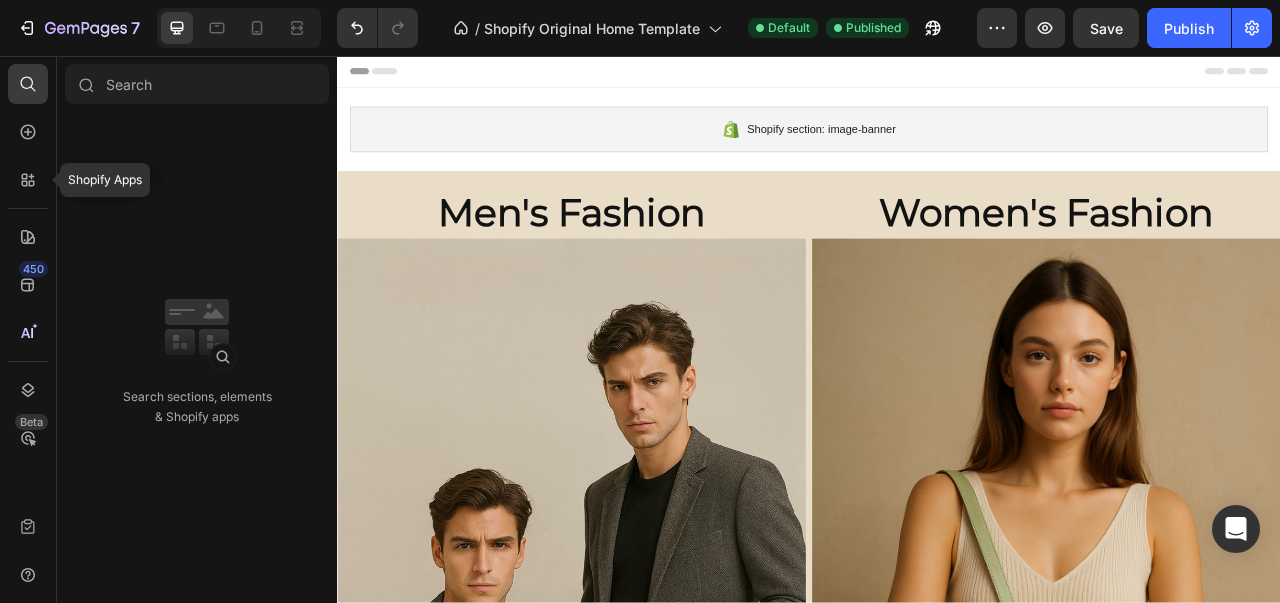 click 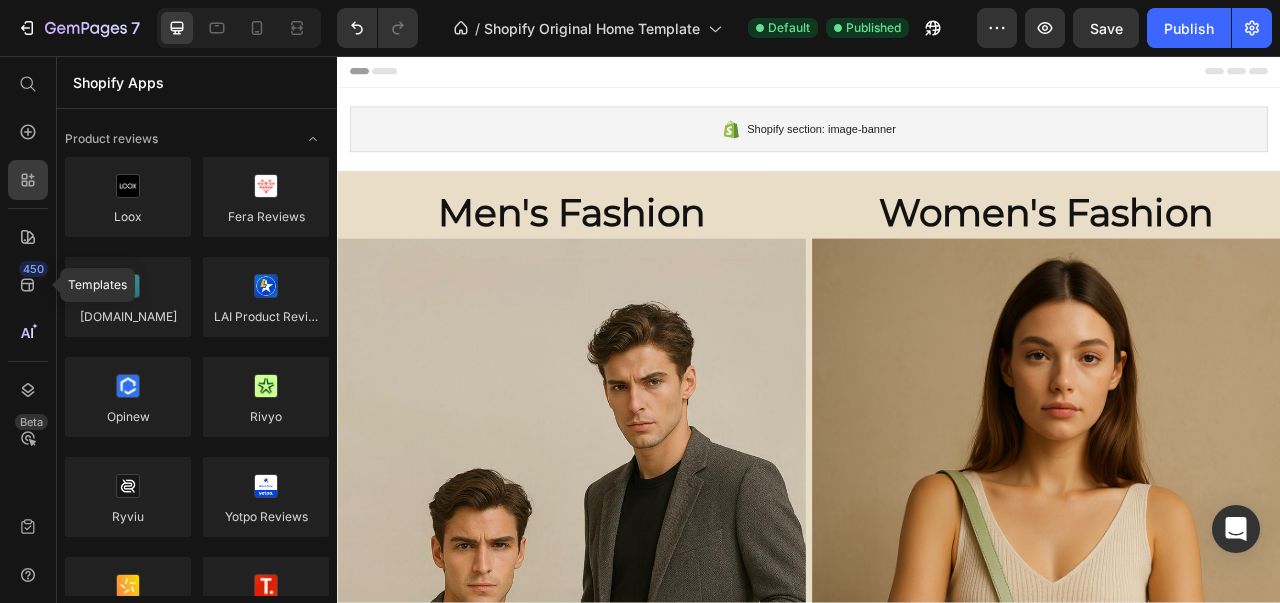 click 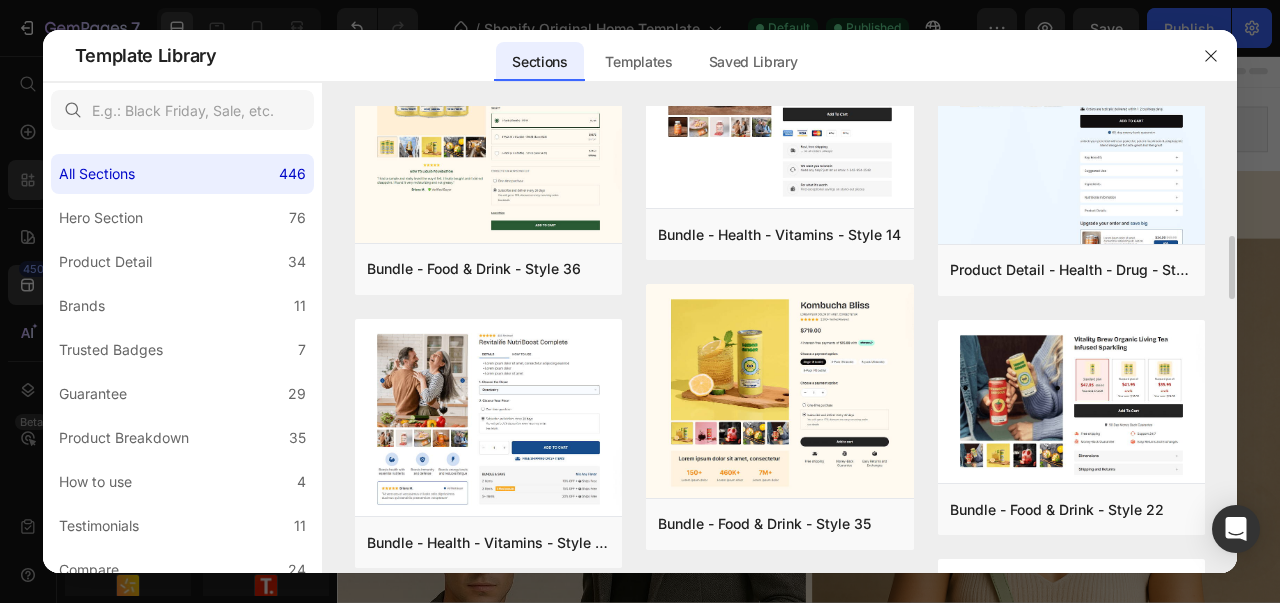 scroll, scrollTop: 1140, scrollLeft: 0, axis: vertical 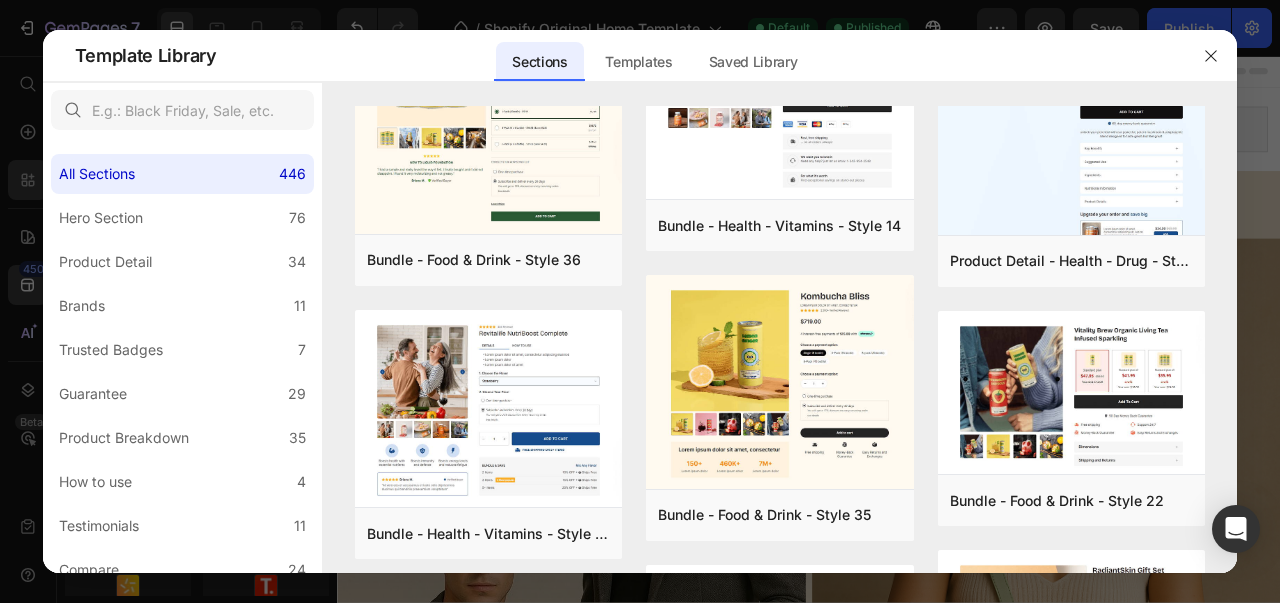 click on "Guarantee 29" 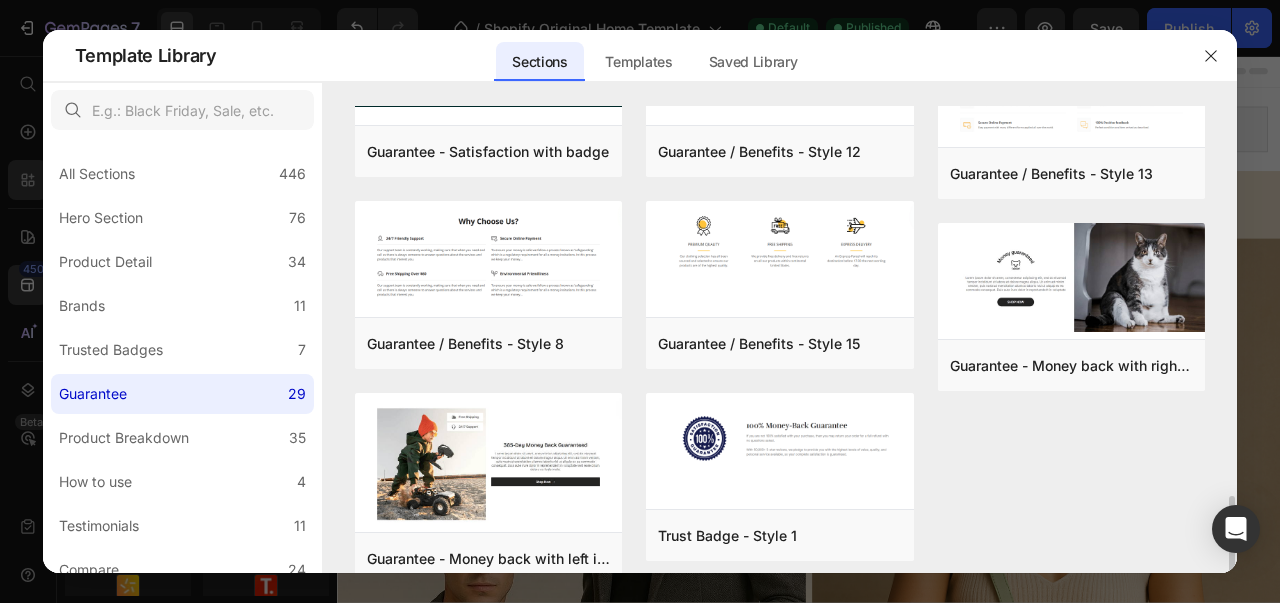 scroll, scrollTop: 1476, scrollLeft: 0, axis: vertical 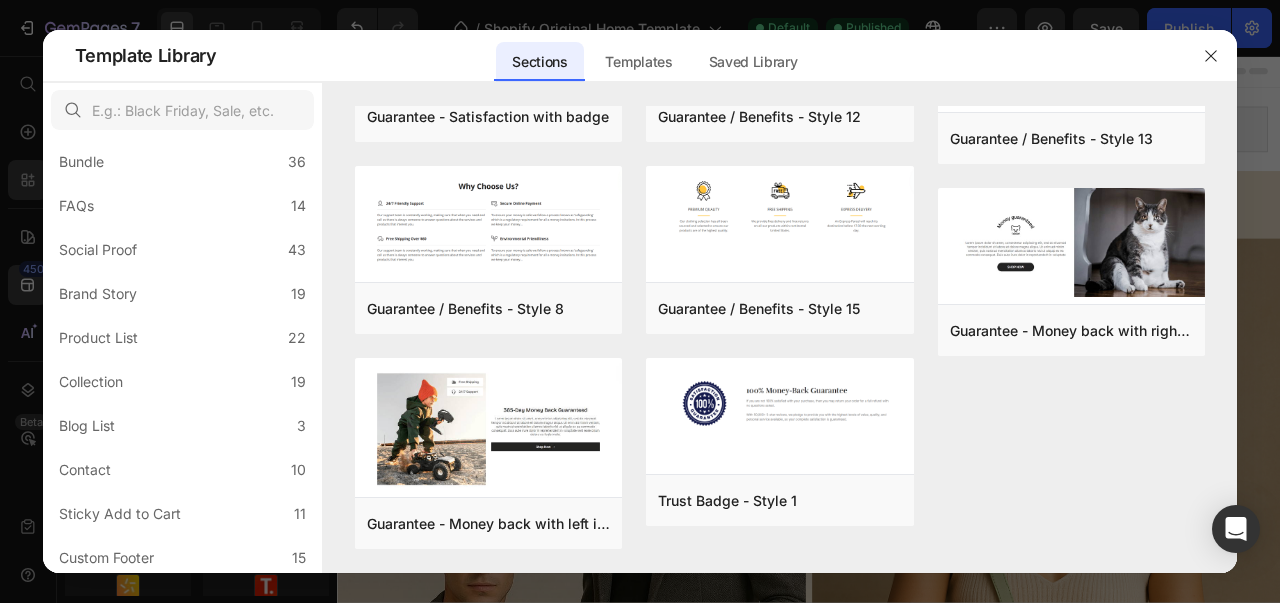click on "Contact 10" 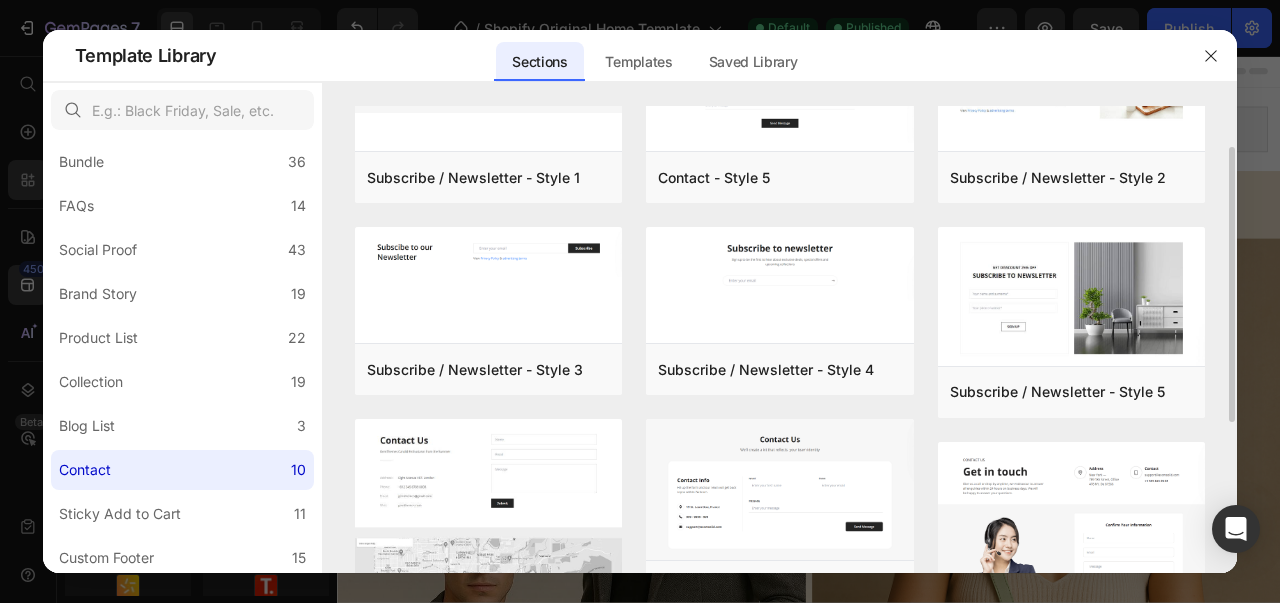 scroll, scrollTop: 0, scrollLeft: 0, axis: both 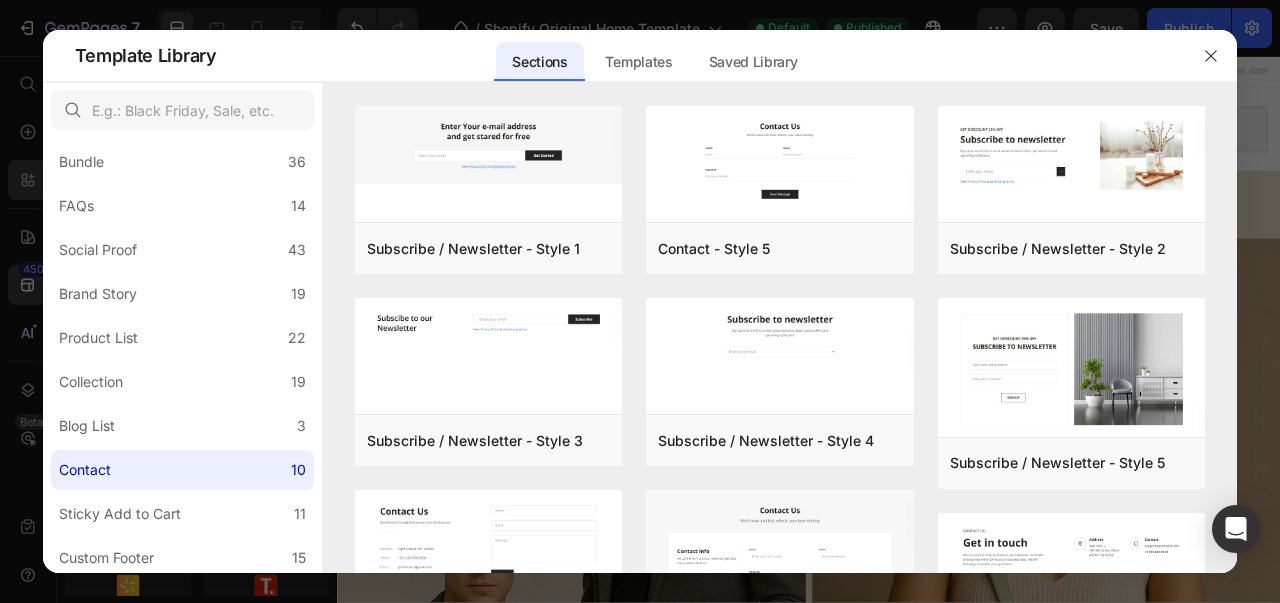 click on "Social Proof 43" 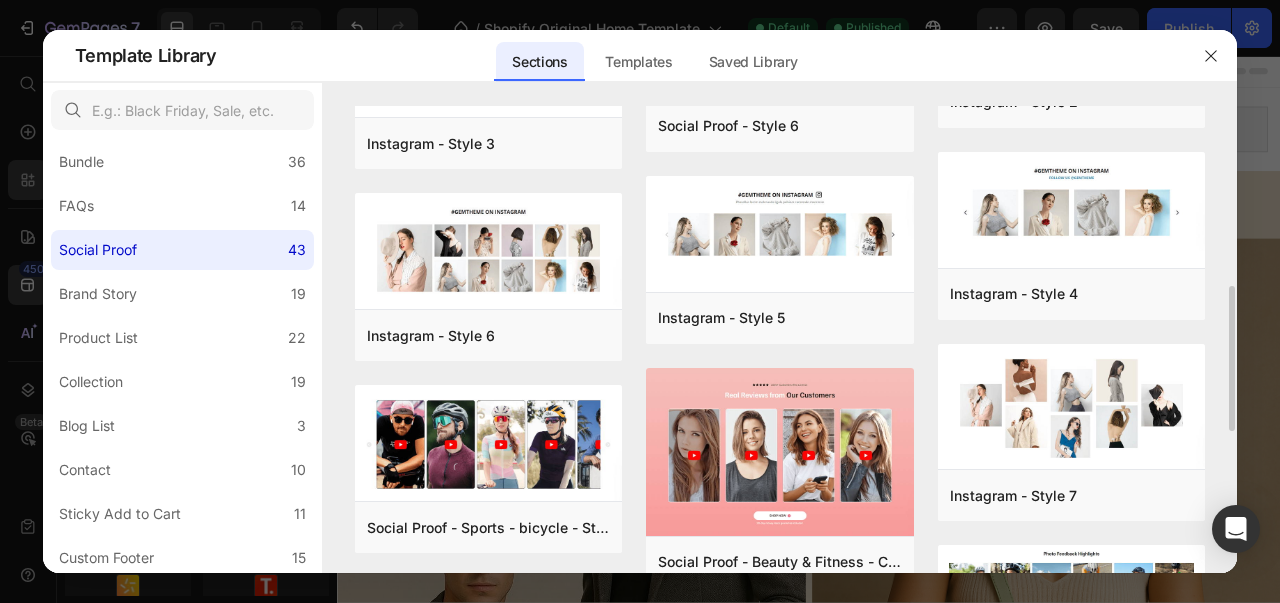 scroll, scrollTop: 576, scrollLeft: 0, axis: vertical 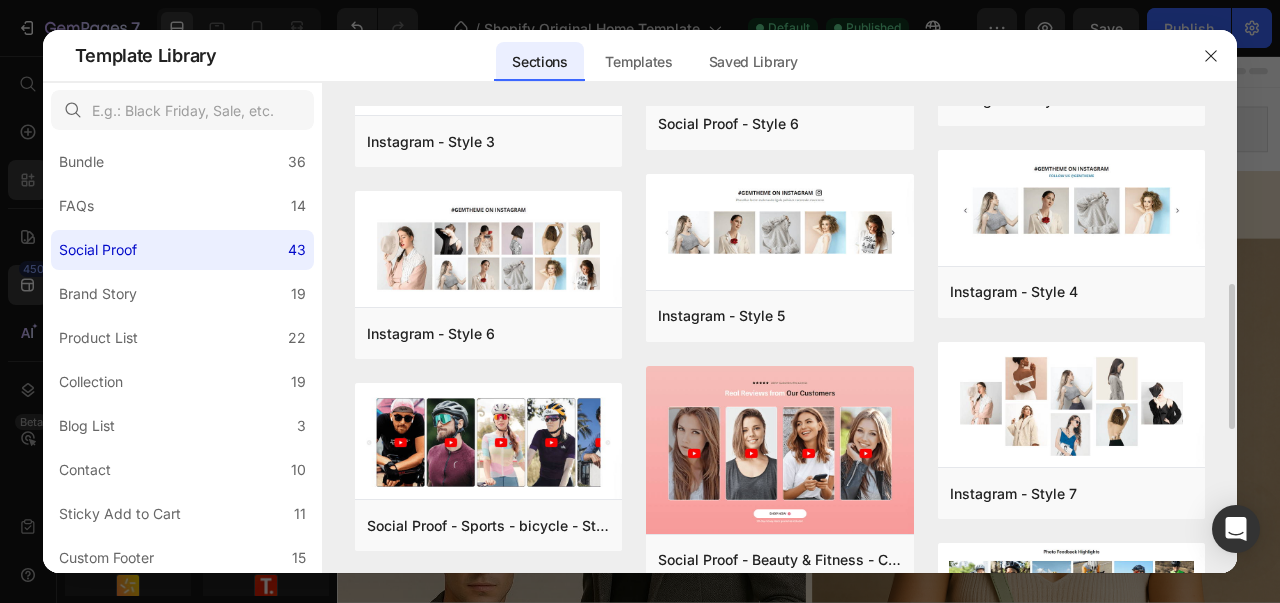 click on "All Sections 446 Hero Section 76 Product Detail 34 Brands 11 Trusted Badges 7 Guarantee 29 Product Breakdown 35 How to use 4 Testimonials 11 Compare 24 Bundle 36 FAQs 14 Social Proof 43 Brand Story 19 Product List 22 Collection 19 Blog List 3 Contact 10 Sticky Add to Cart 11 Custom Footer 15 Mobile Focused 27 Announcement Bar 7" at bounding box center (182, 176) 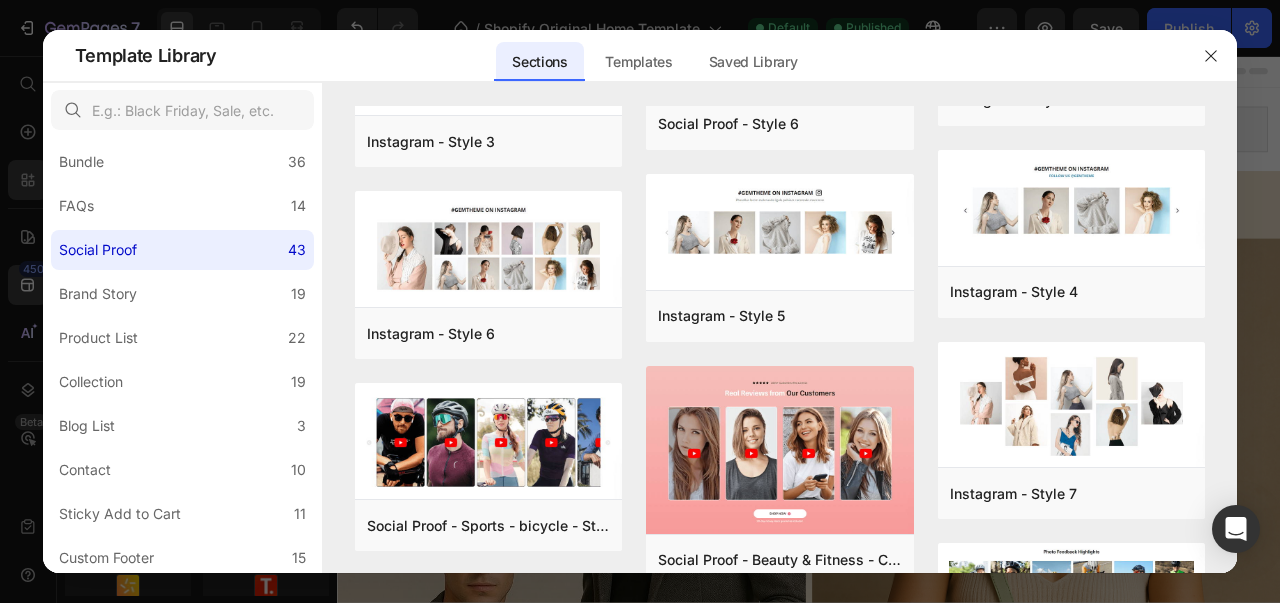 click on "FAQs 14" 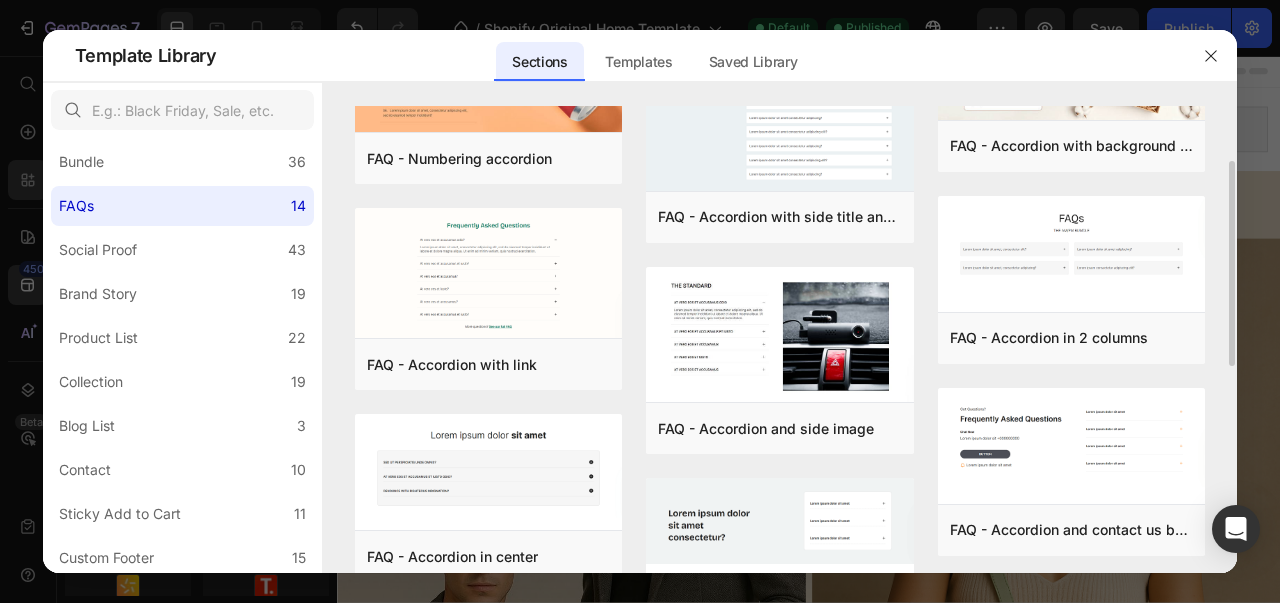 scroll, scrollTop: 126, scrollLeft: 0, axis: vertical 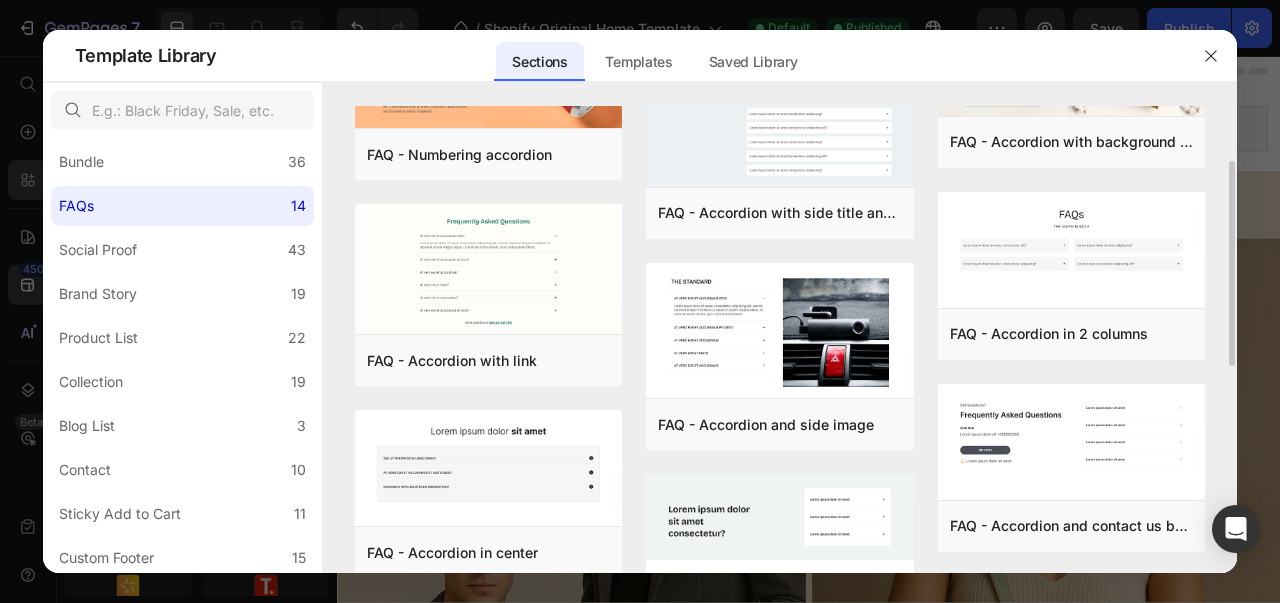 click on "Preview" at bounding box center [0, 0] 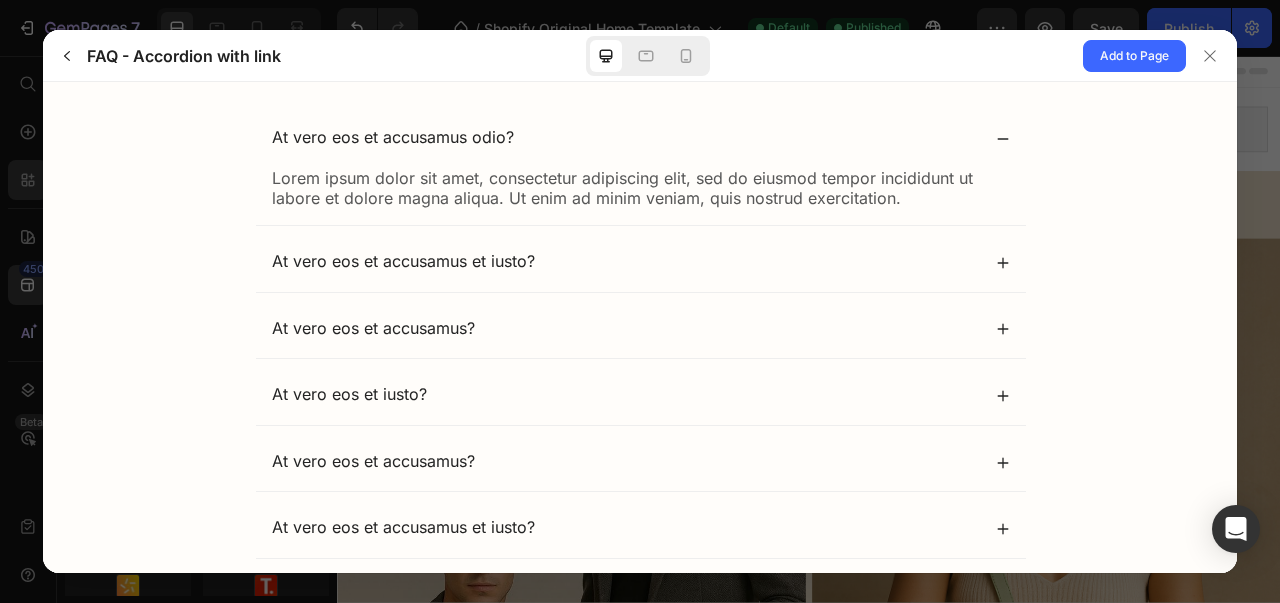 scroll, scrollTop: 207, scrollLeft: 0, axis: vertical 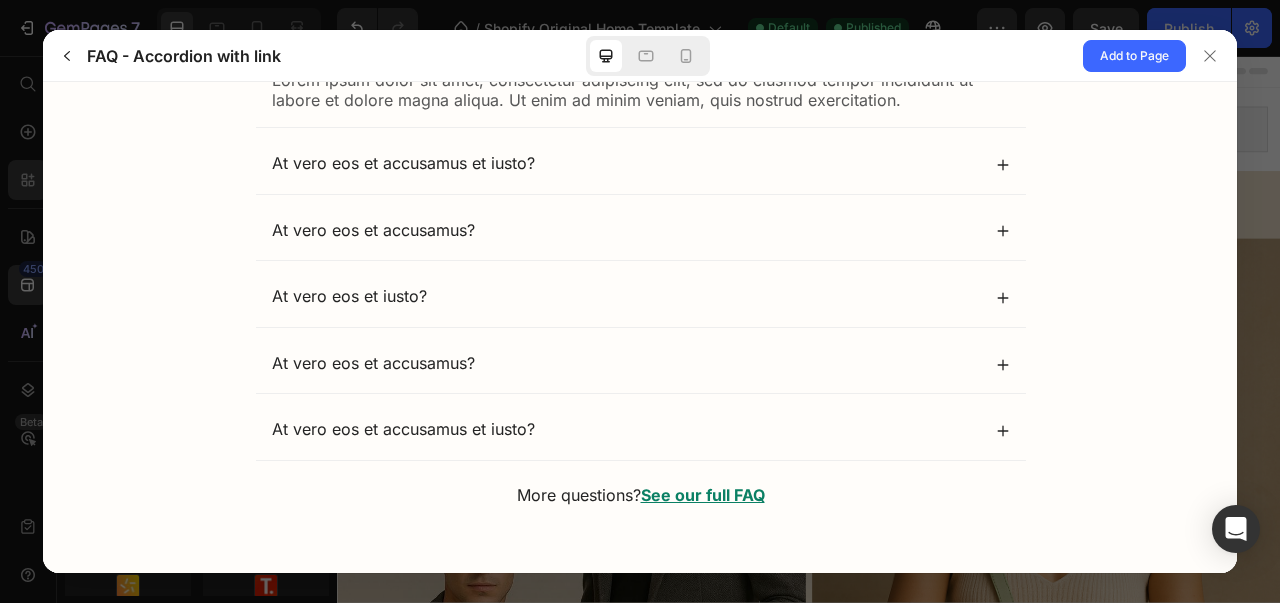click at bounding box center (1210, 56) 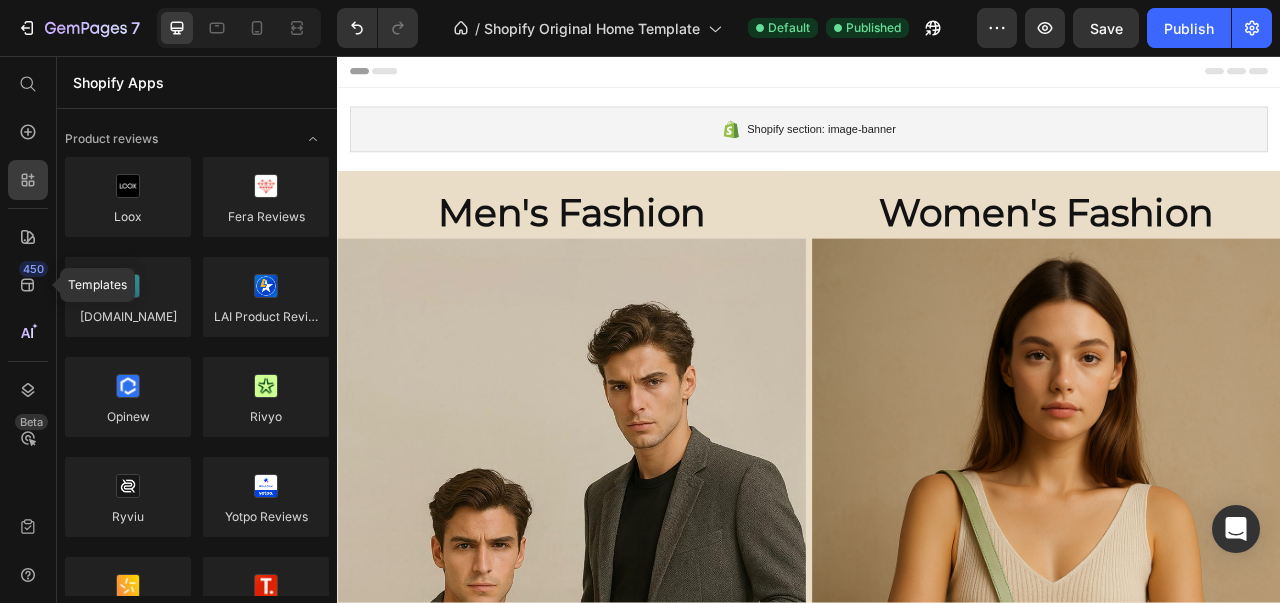 click 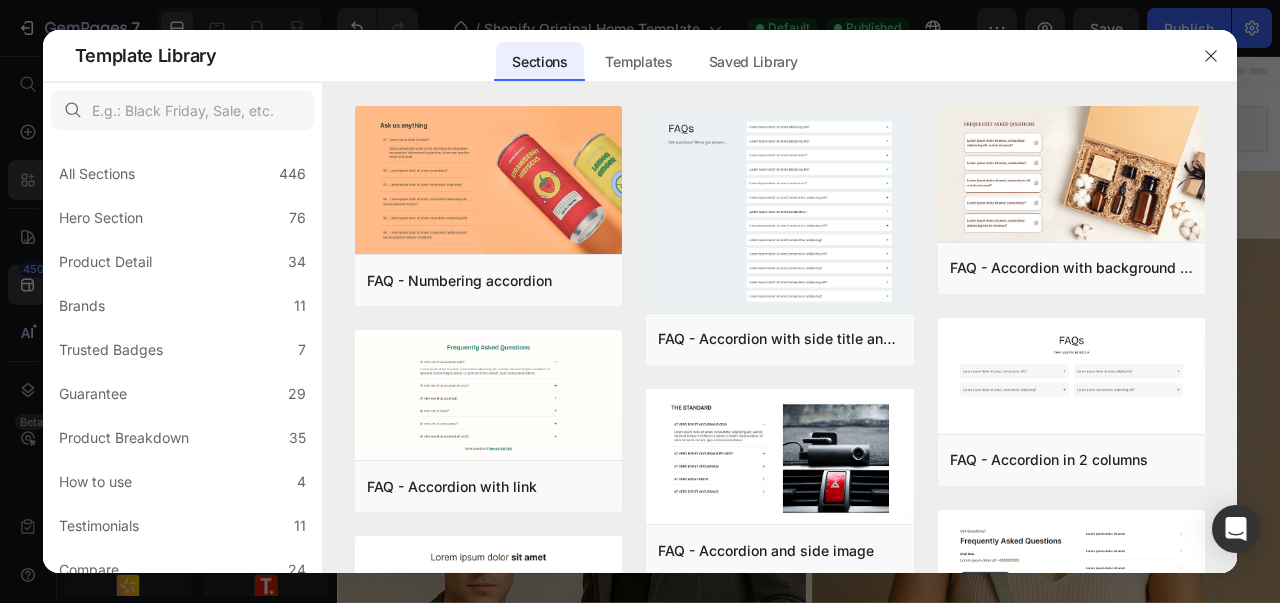 click on "Templates" 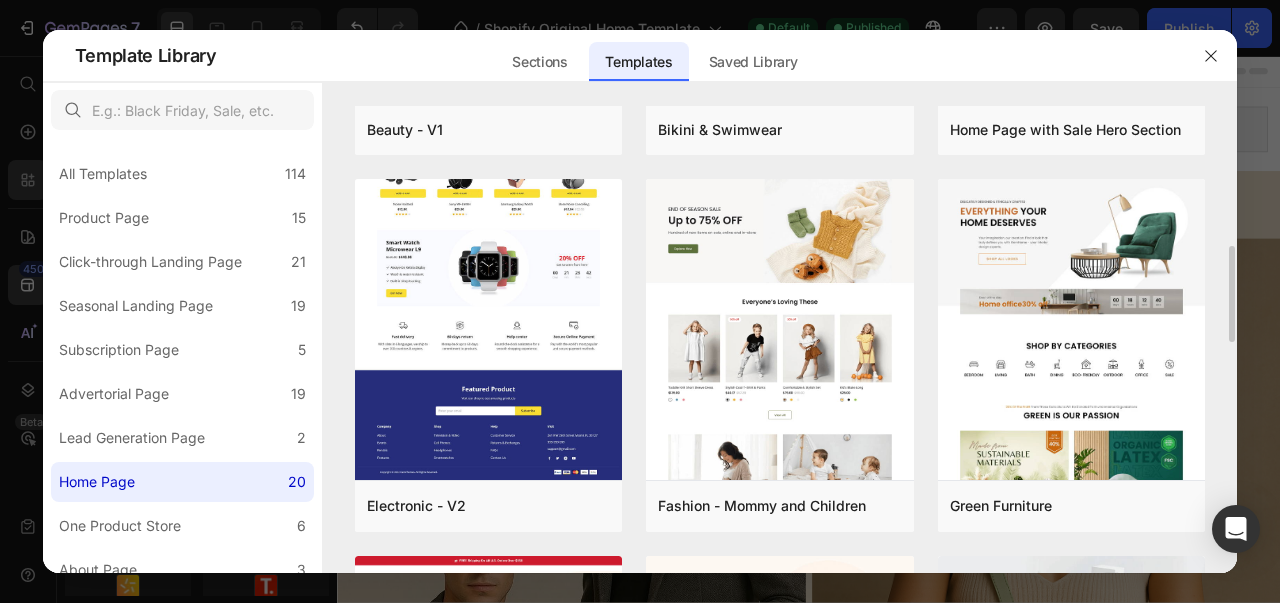 scroll, scrollTop: 690, scrollLeft: 0, axis: vertical 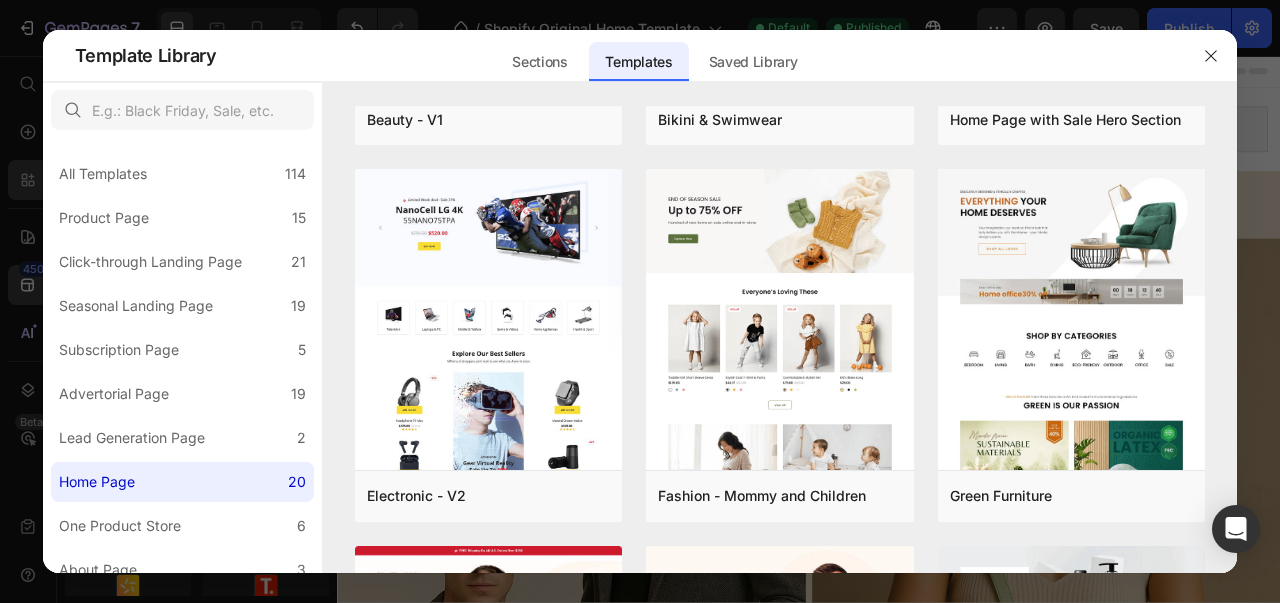 click on "Sections" 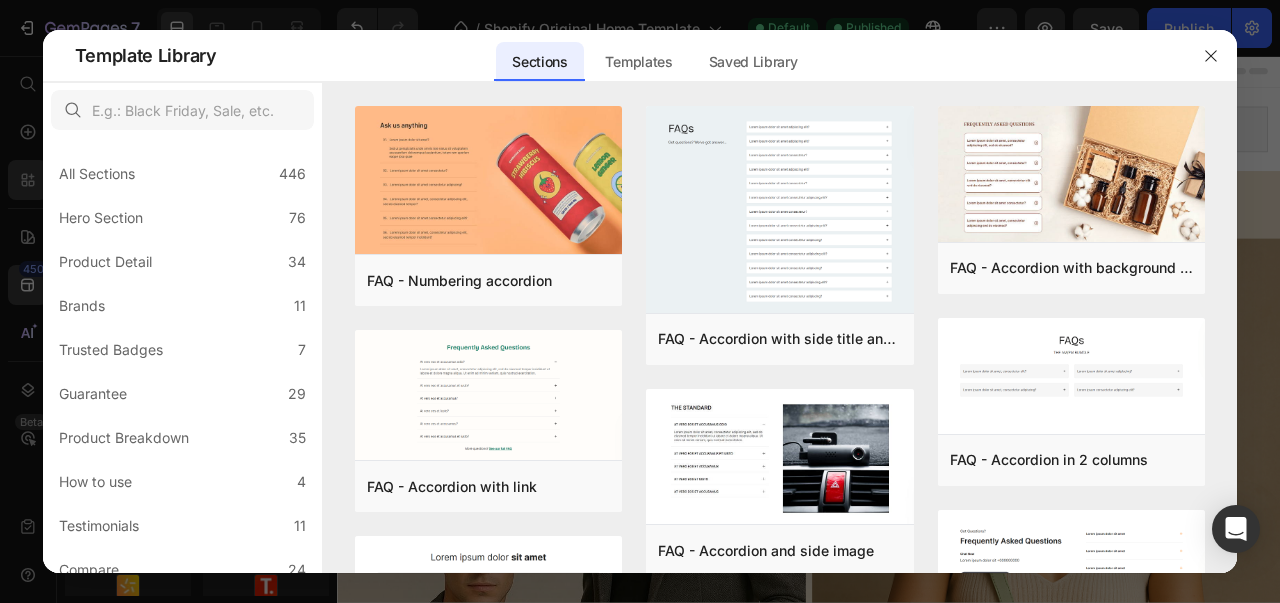 click on "Guarantee 29" 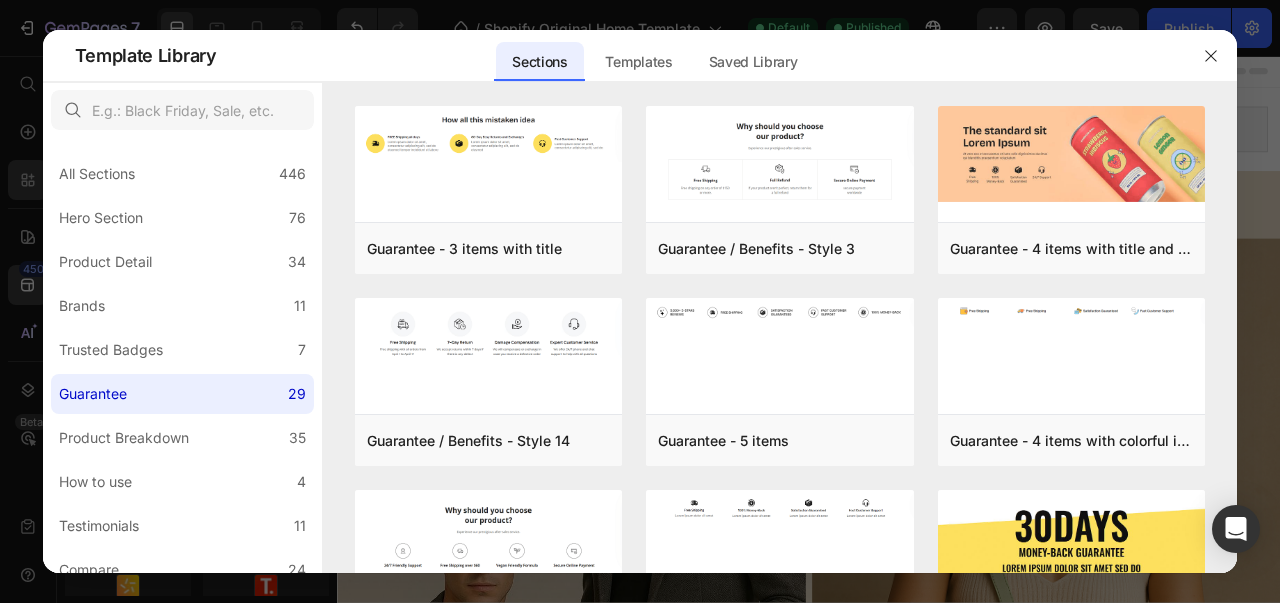 click on "Preview" at bounding box center (0, 0) 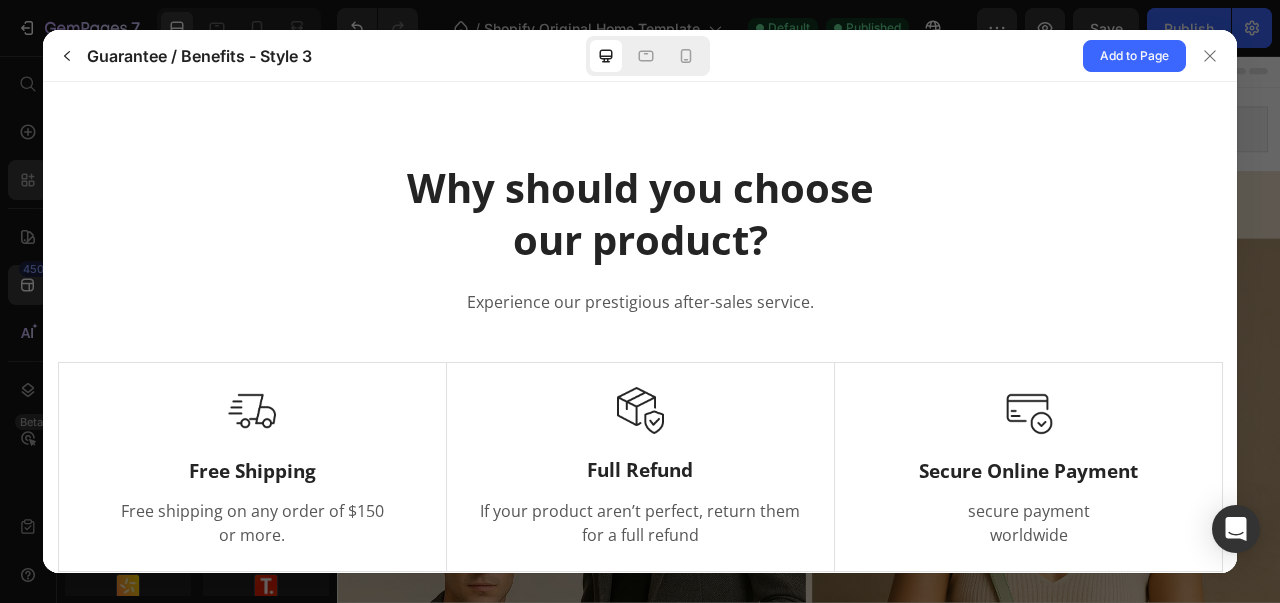 scroll, scrollTop: 0, scrollLeft: 0, axis: both 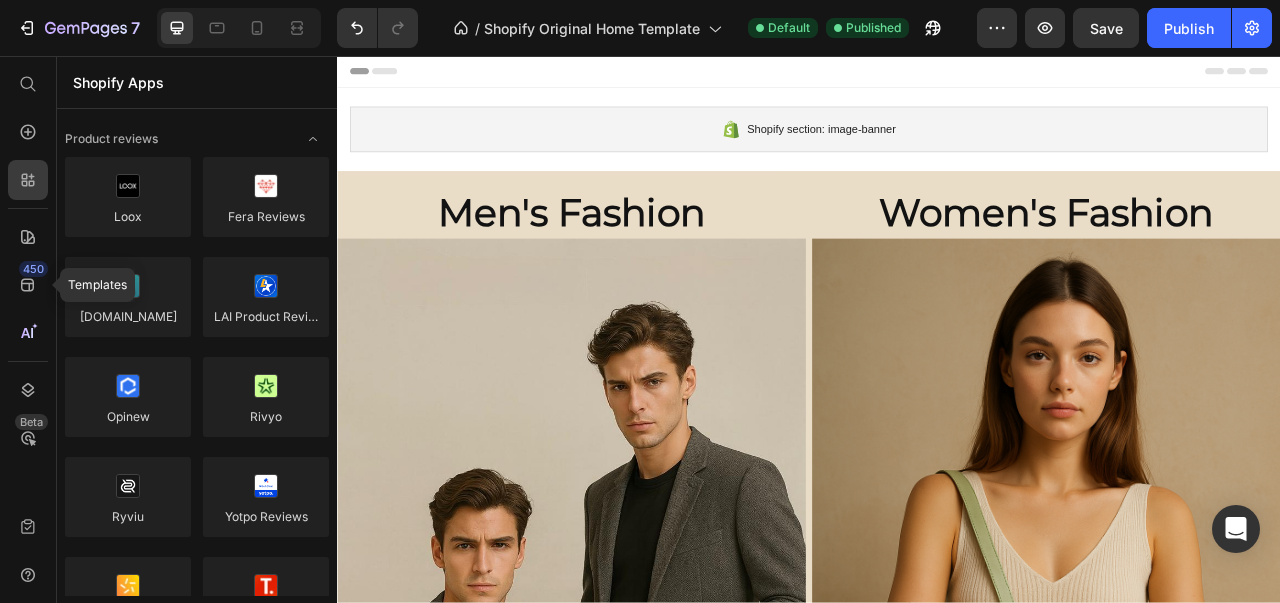 click 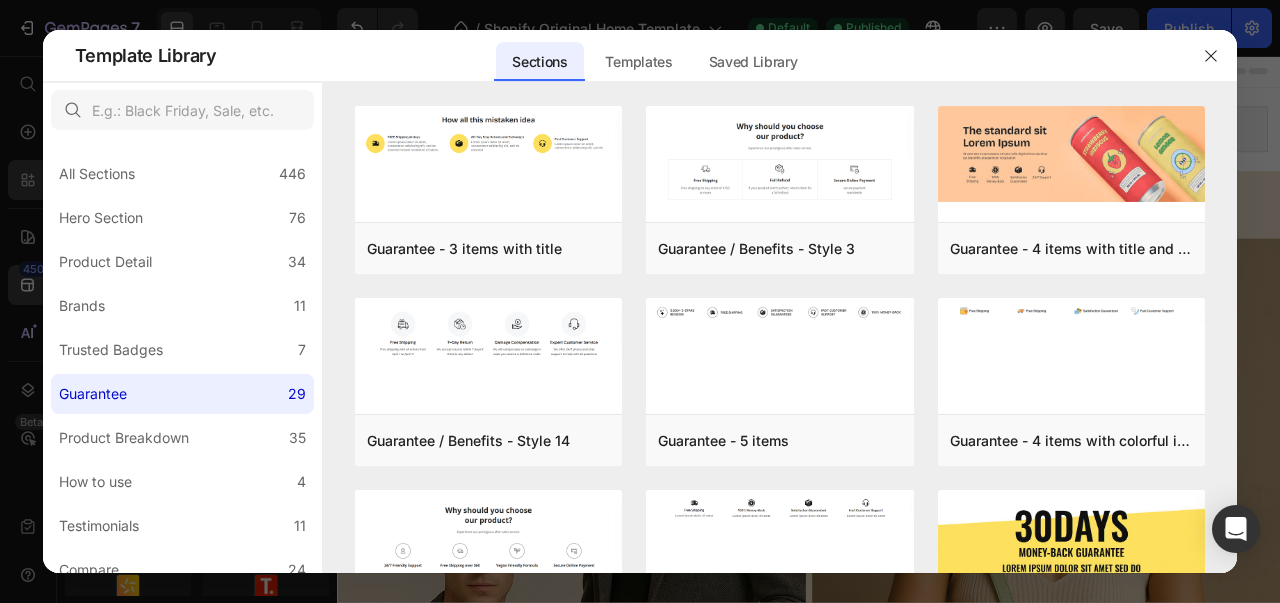 click on "Add to page" at bounding box center [0, 0] 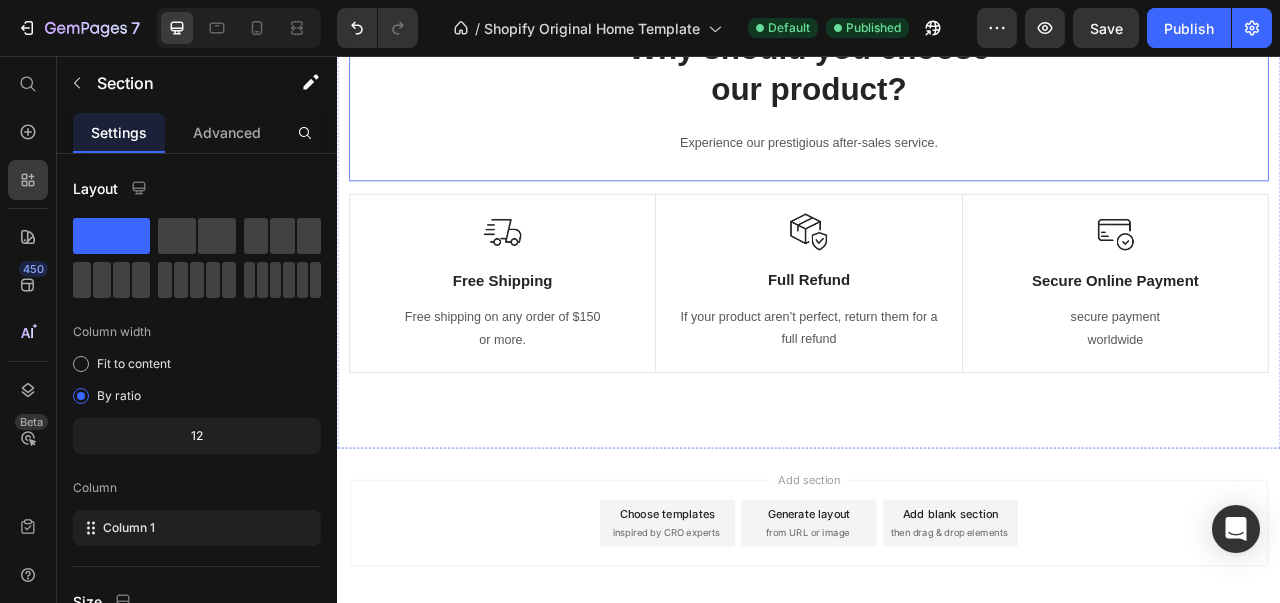scroll, scrollTop: 1495, scrollLeft: 0, axis: vertical 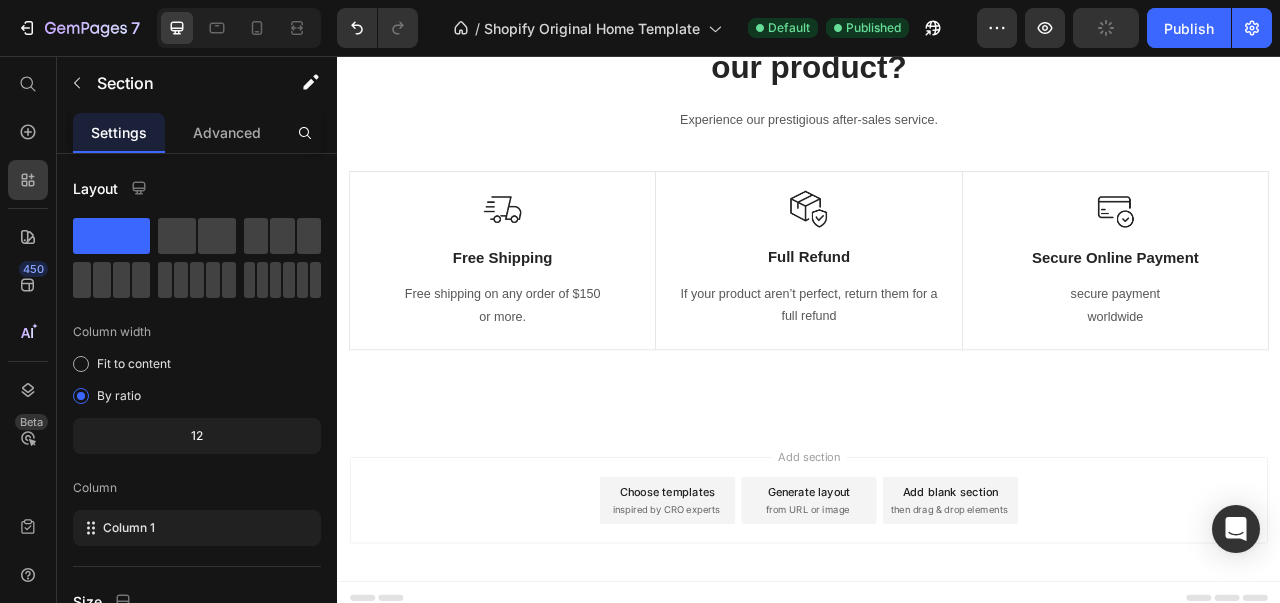 click on "Publish" at bounding box center [1189, 28] 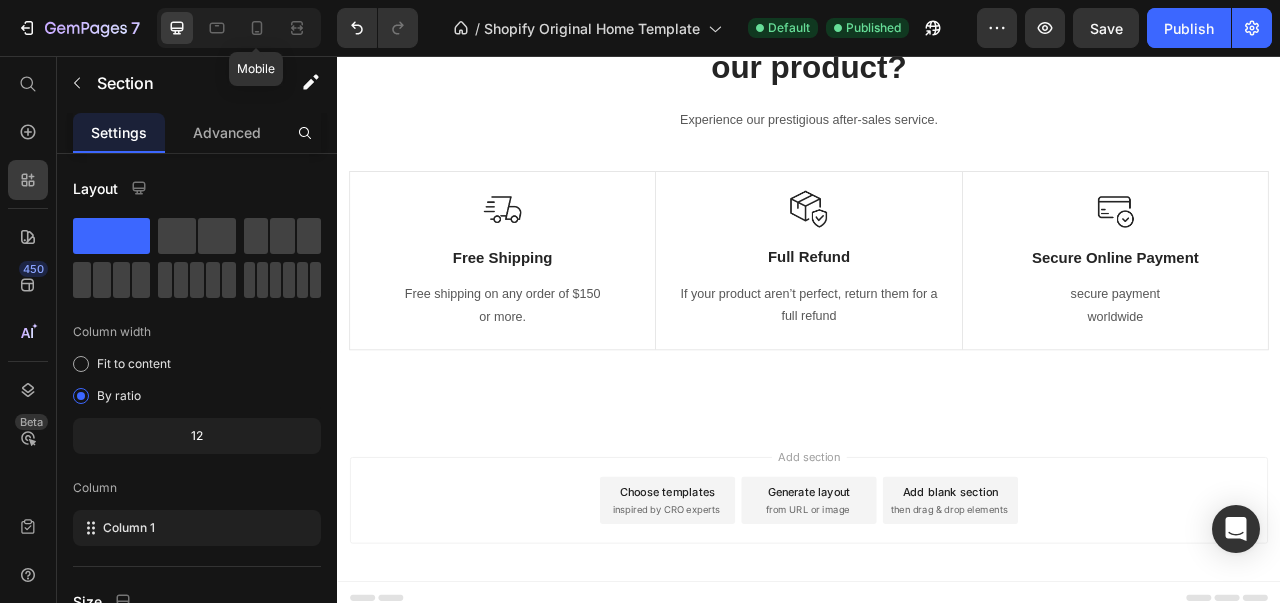 click 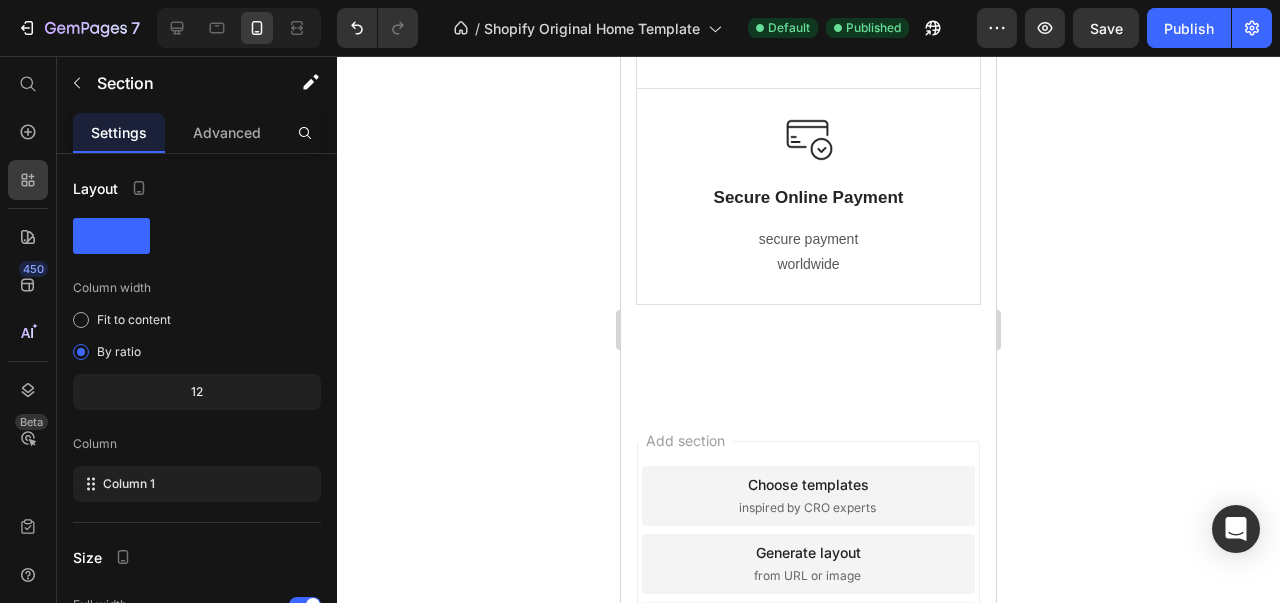 scroll, scrollTop: 2319, scrollLeft: 0, axis: vertical 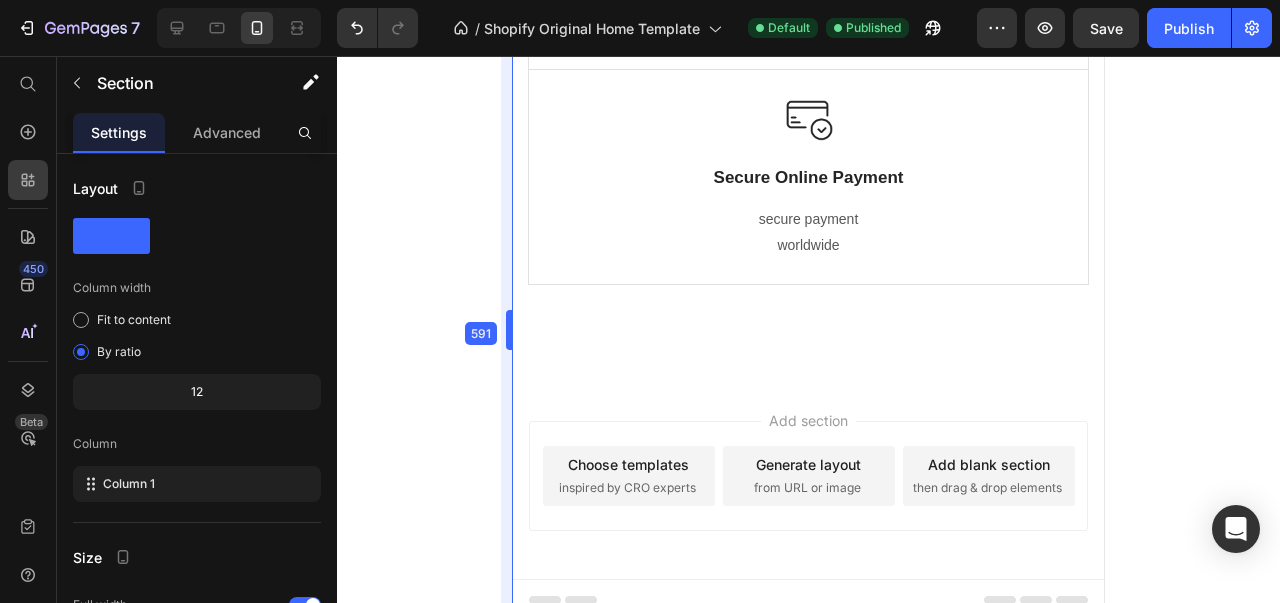drag, startPoint x: 616, startPoint y: 317, endPoint x: 407, endPoint y: 329, distance: 209.34421 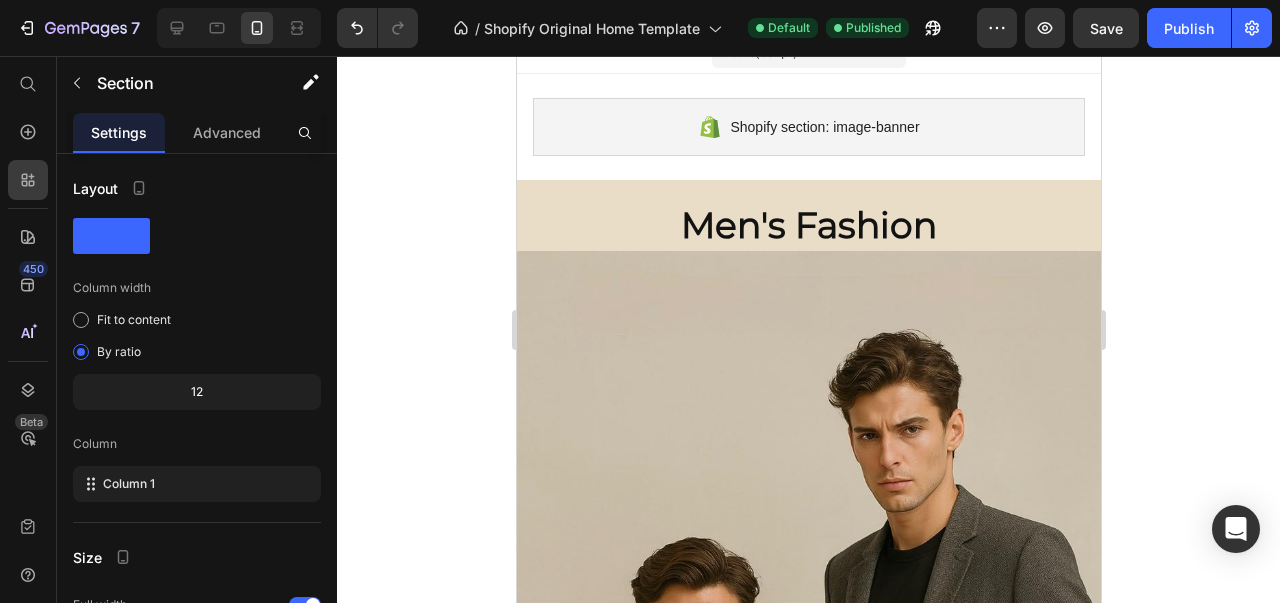 scroll, scrollTop: 22, scrollLeft: 0, axis: vertical 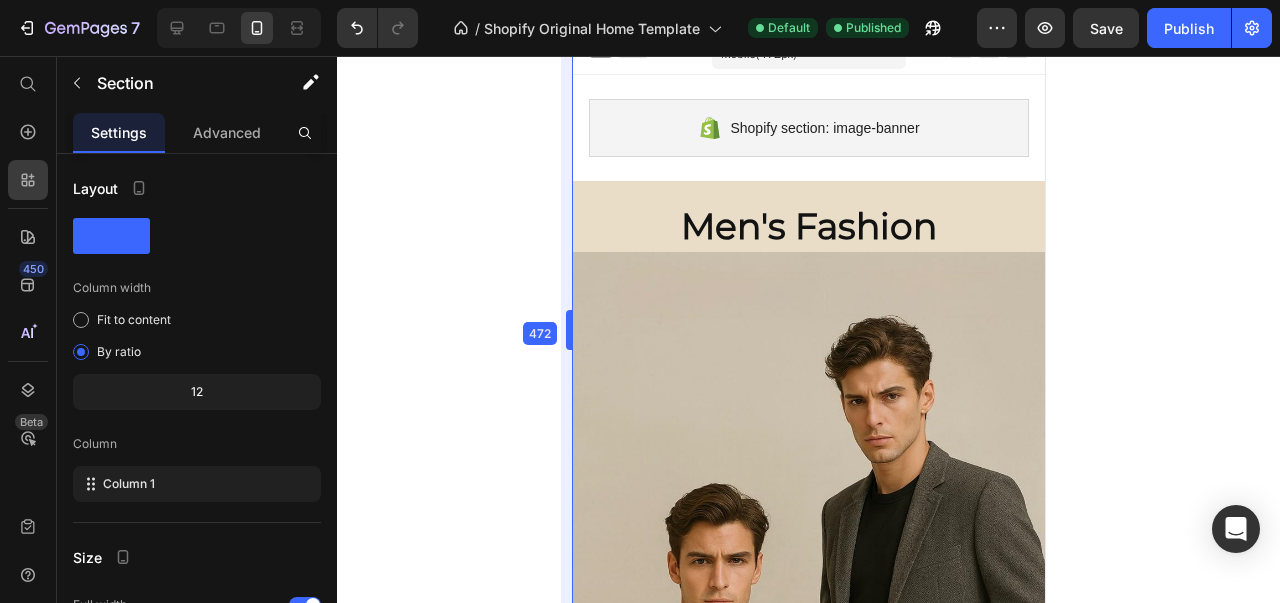 drag, startPoint x: 510, startPoint y: 335, endPoint x: 49, endPoint y: 350, distance: 461.24396 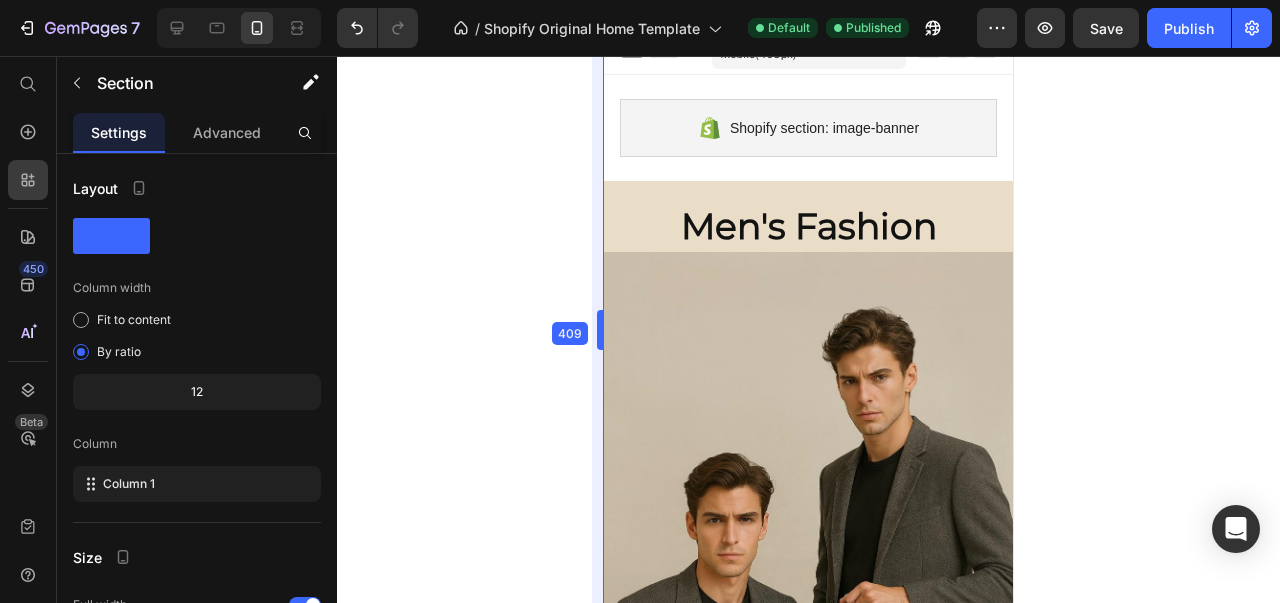drag, startPoint x: 560, startPoint y: 368, endPoint x: 623, endPoint y: 368, distance: 63 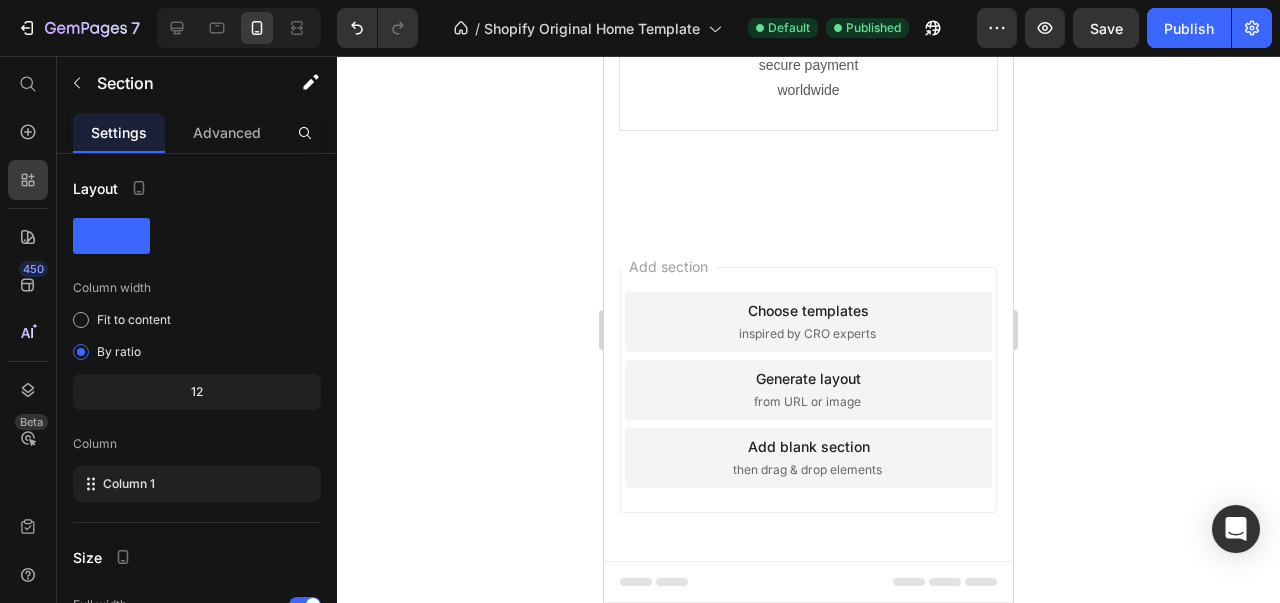 scroll, scrollTop: 2629, scrollLeft: 0, axis: vertical 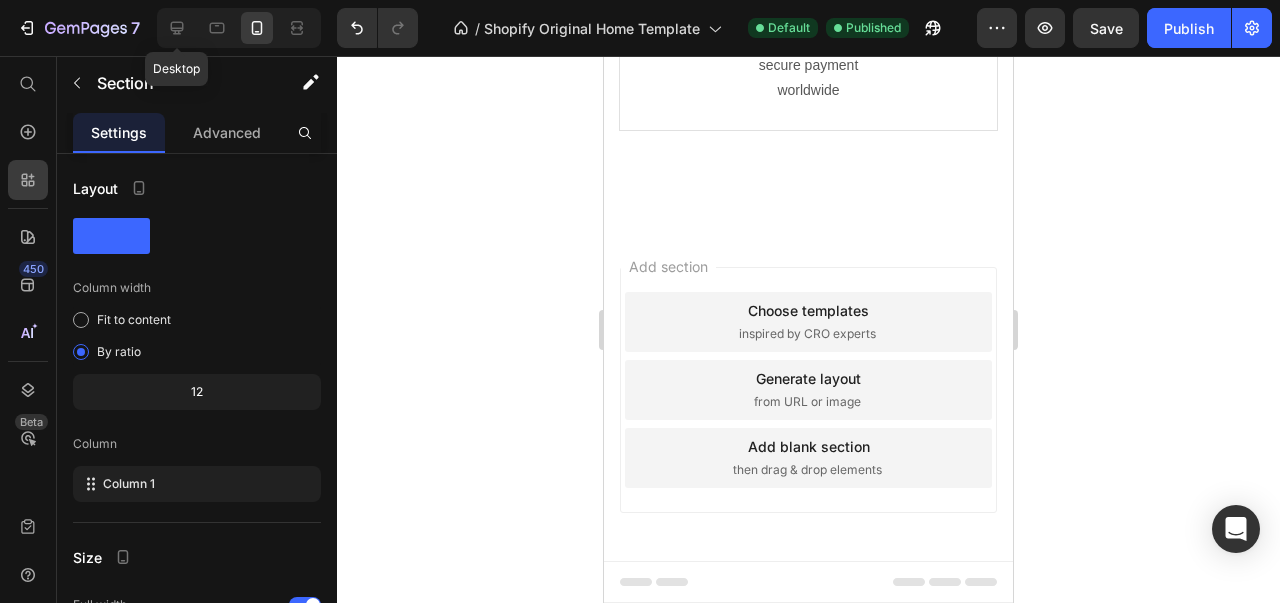 click 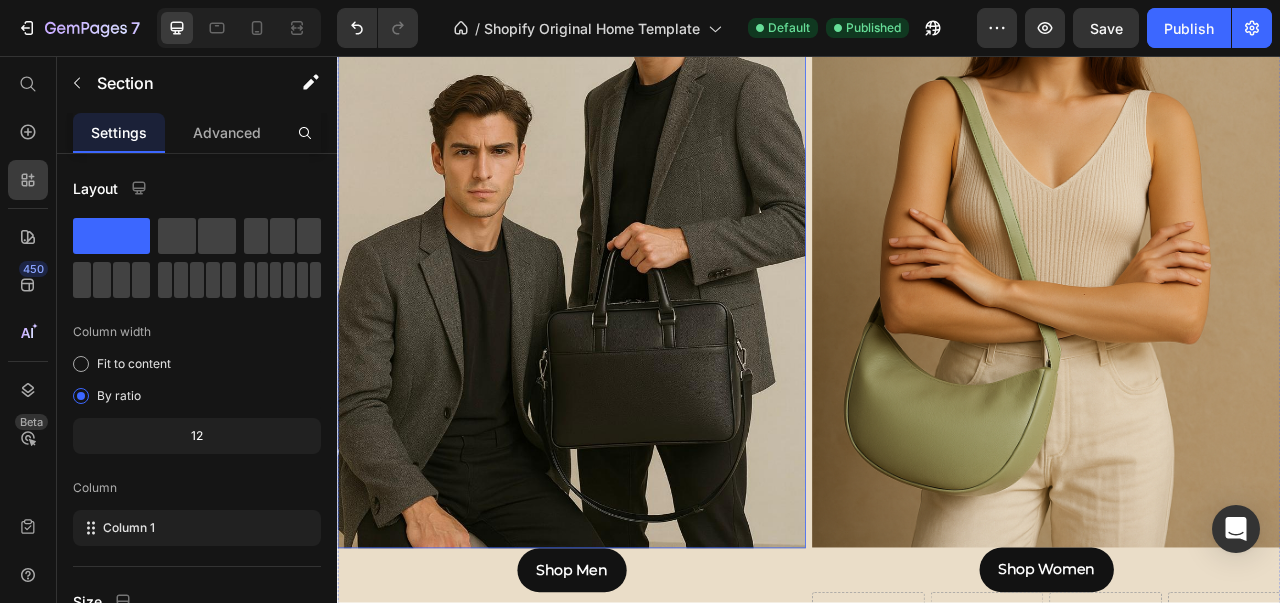 scroll, scrollTop: 497, scrollLeft: 0, axis: vertical 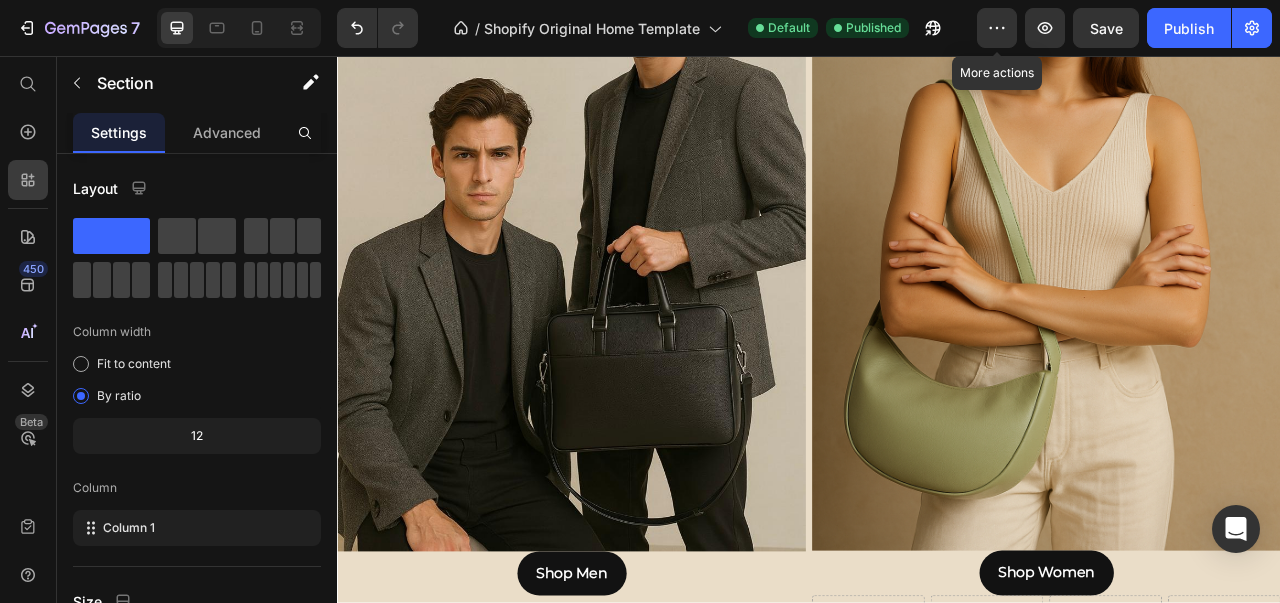 click 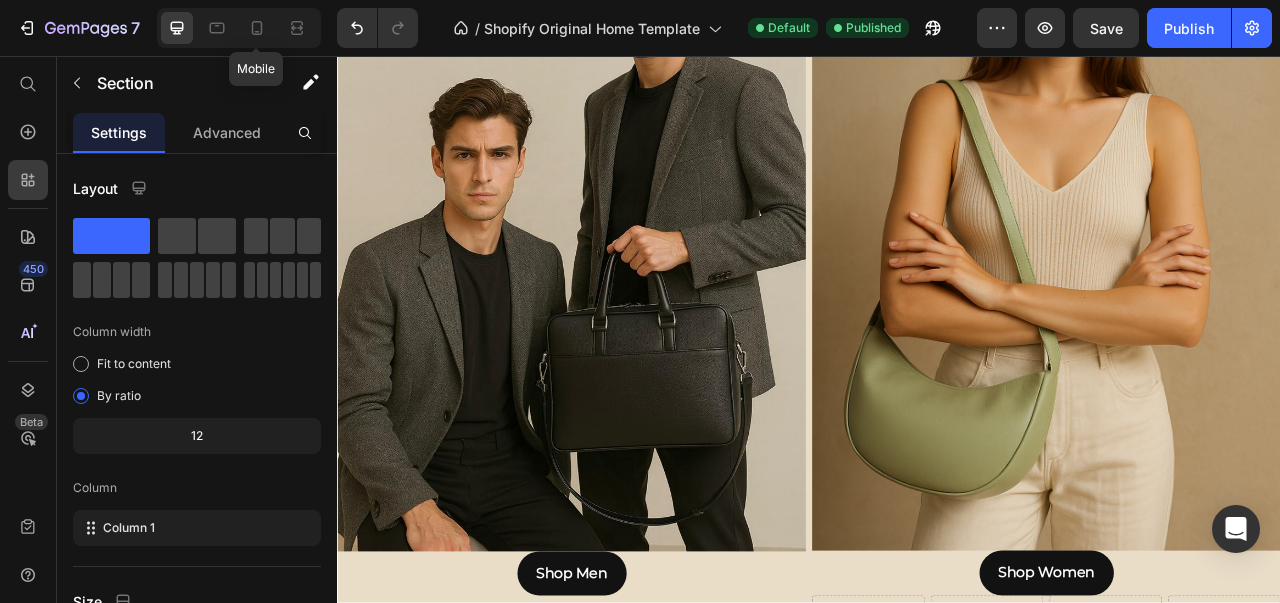 click 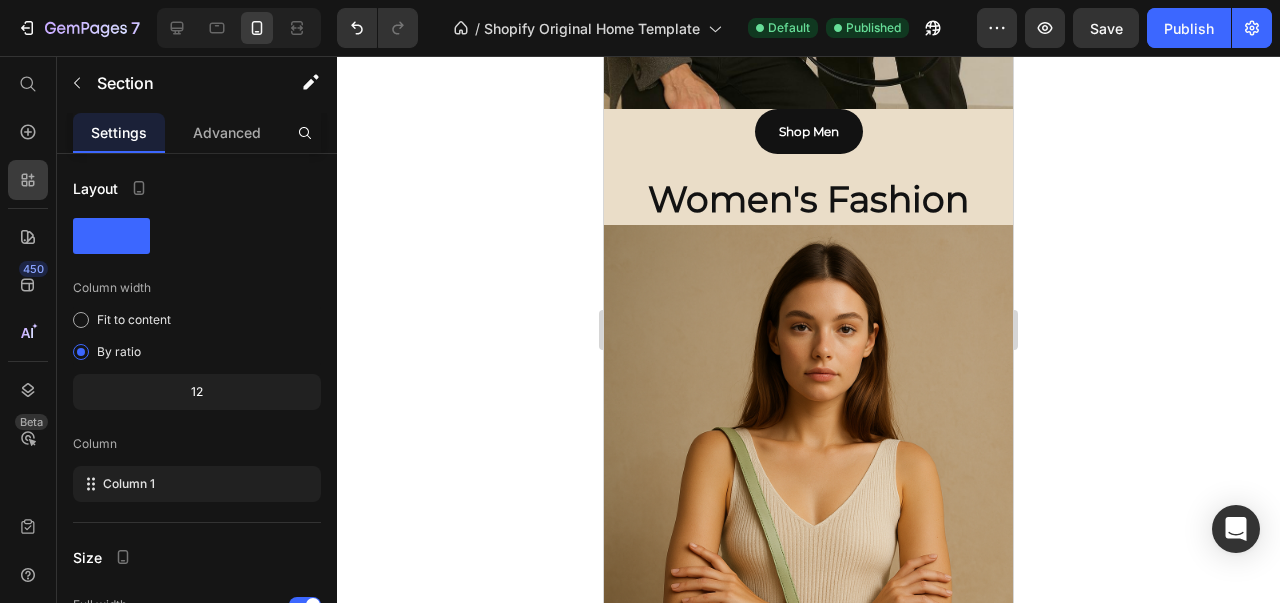 scroll, scrollTop: 1732, scrollLeft: 0, axis: vertical 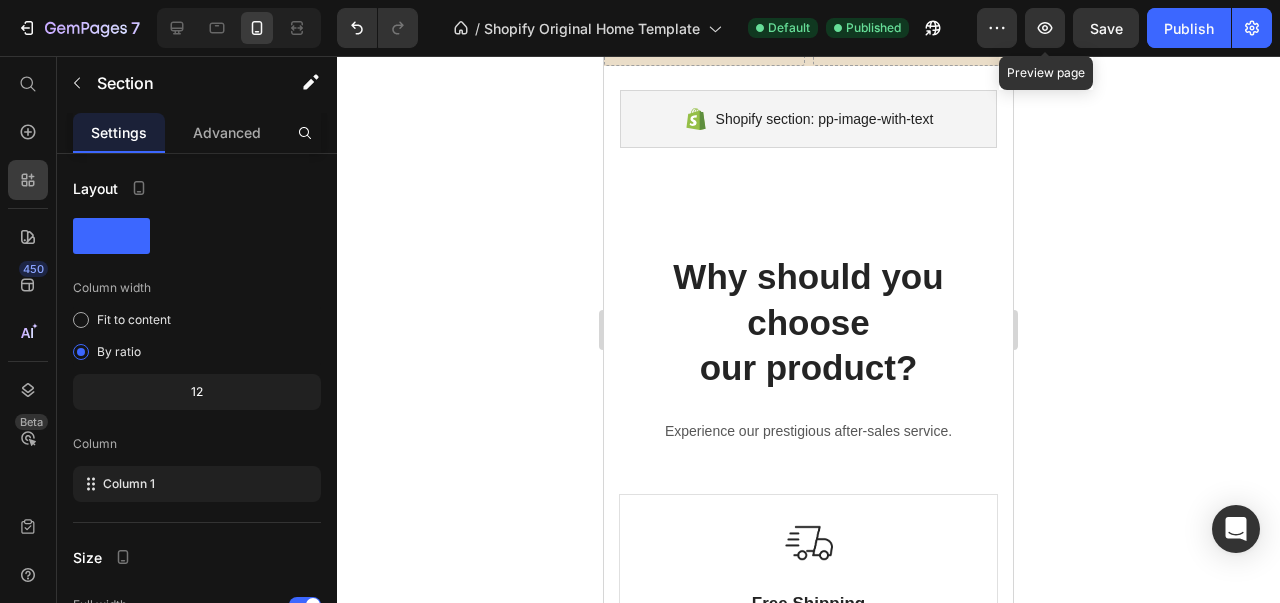 click 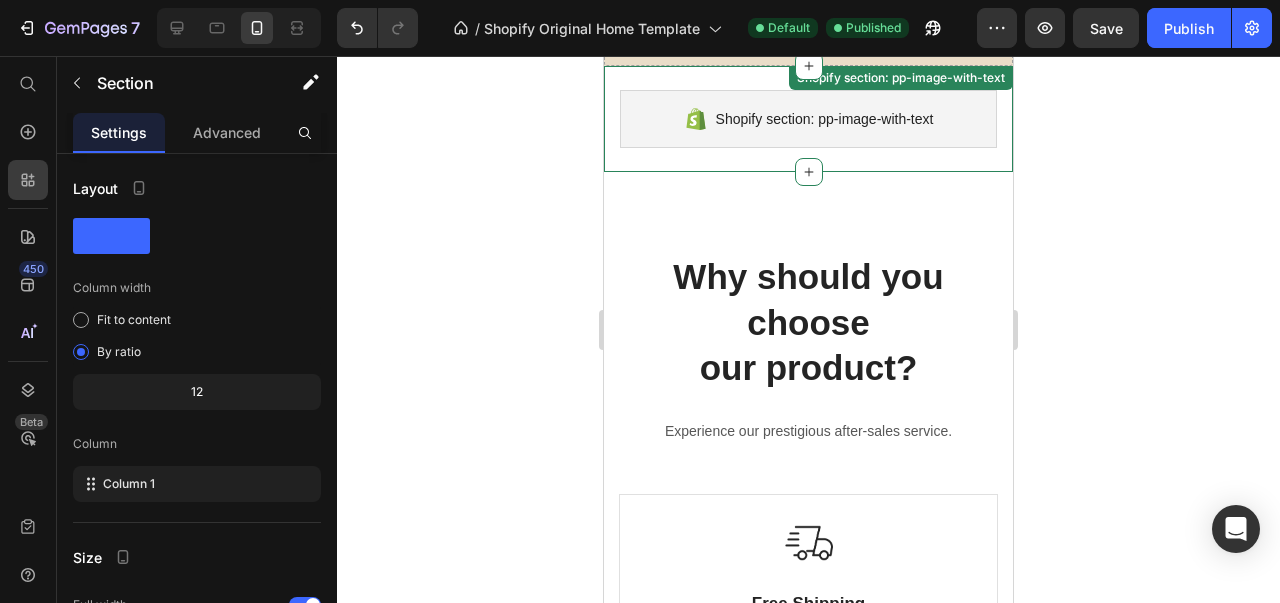 click on "Publish" at bounding box center (1189, 28) 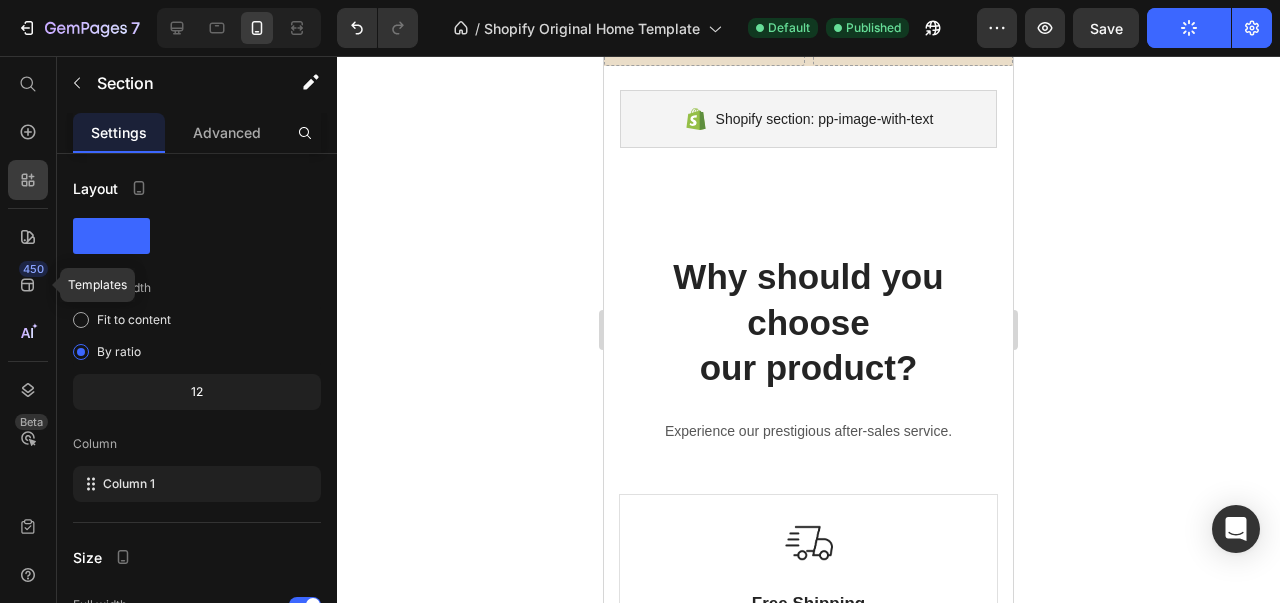 click on "450" 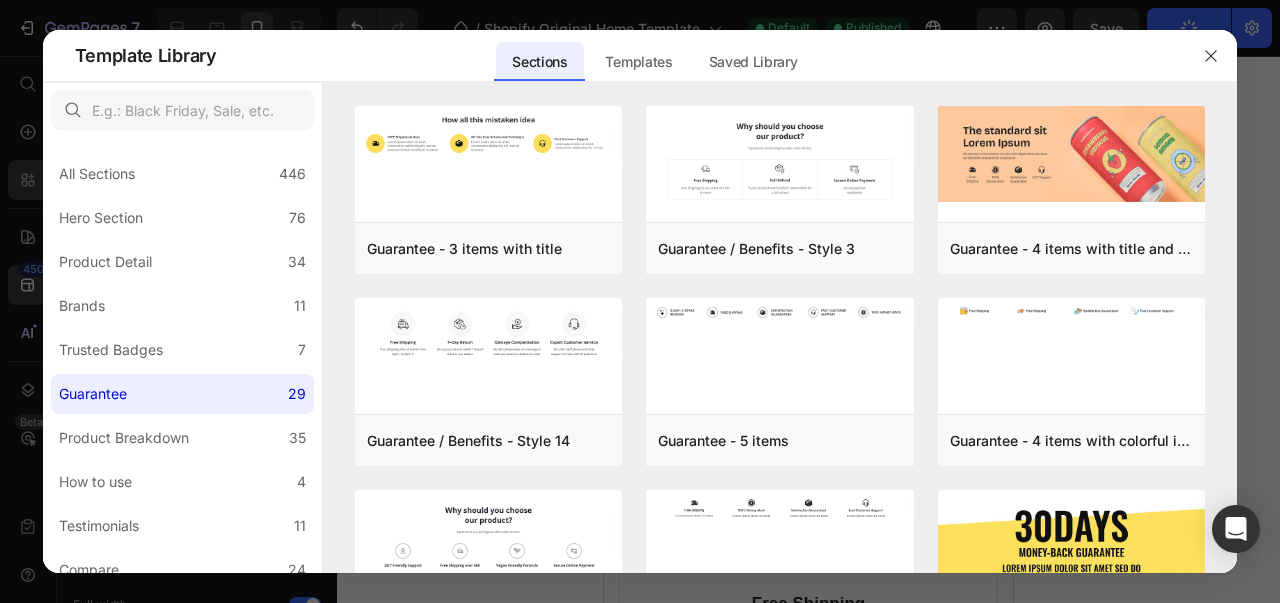 click on "Hero Section 76" 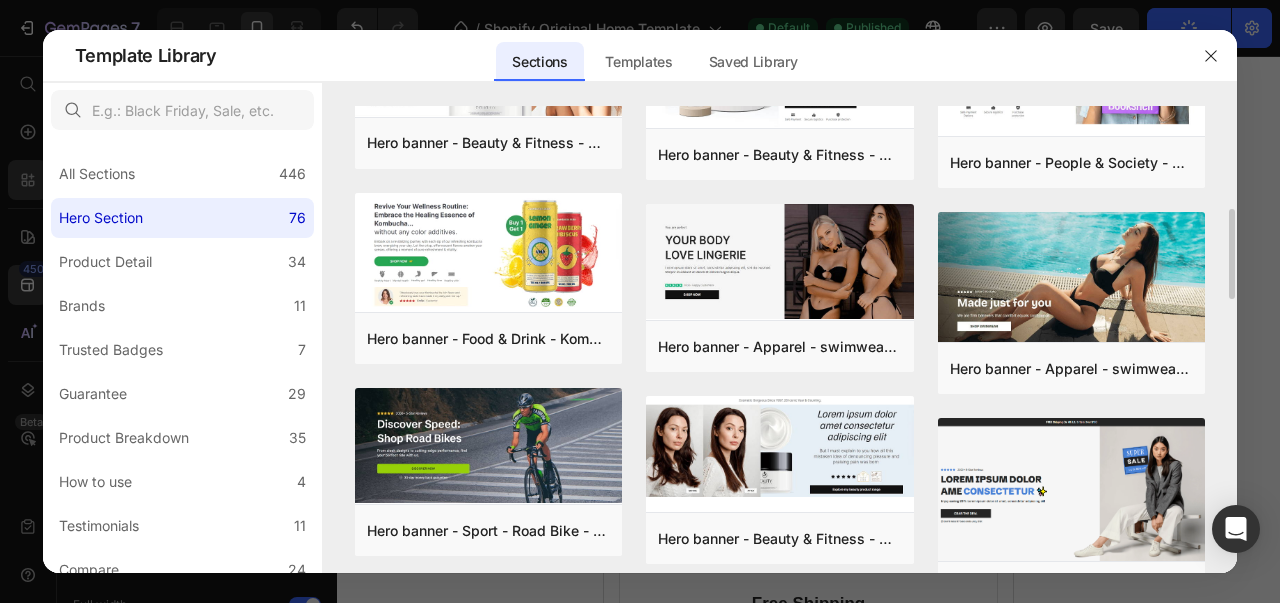 scroll, scrollTop: 508, scrollLeft: 0, axis: vertical 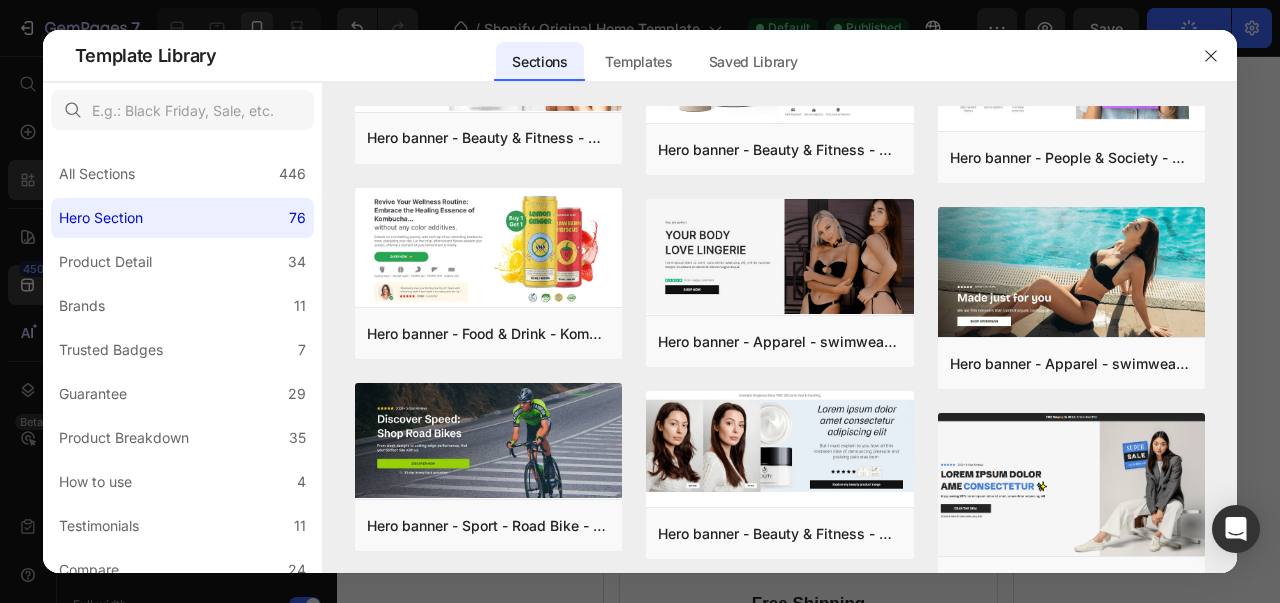 click on "Product Breakdown" at bounding box center (124, 438) 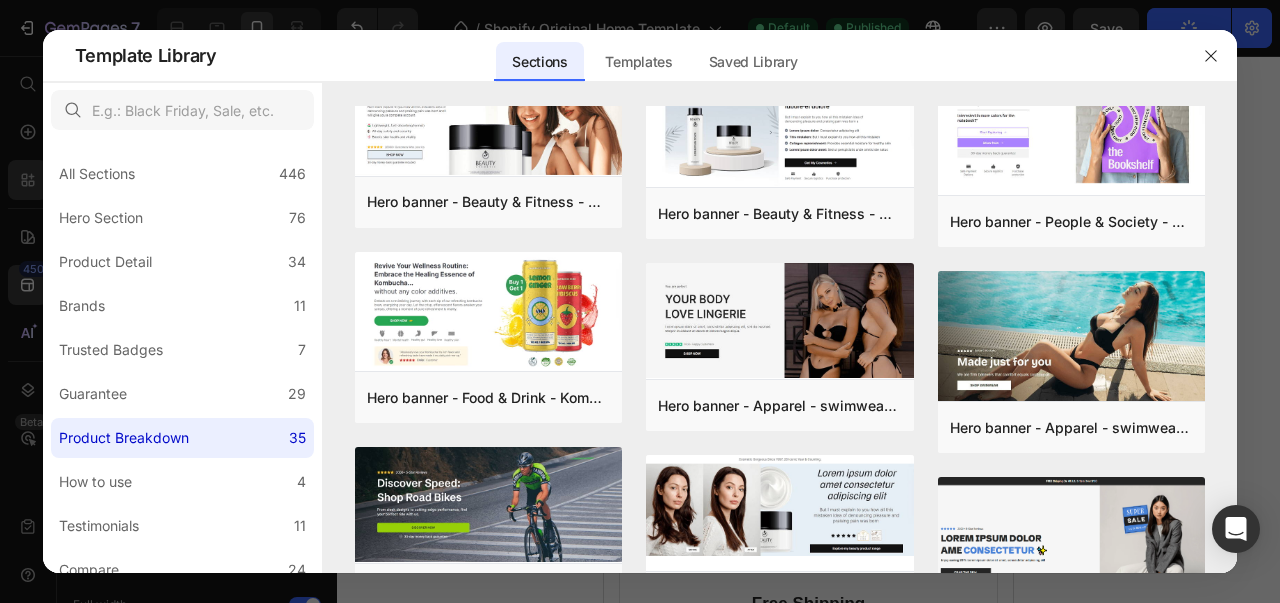 scroll, scrollTop: 0, scrollLeft: 0, axis: both 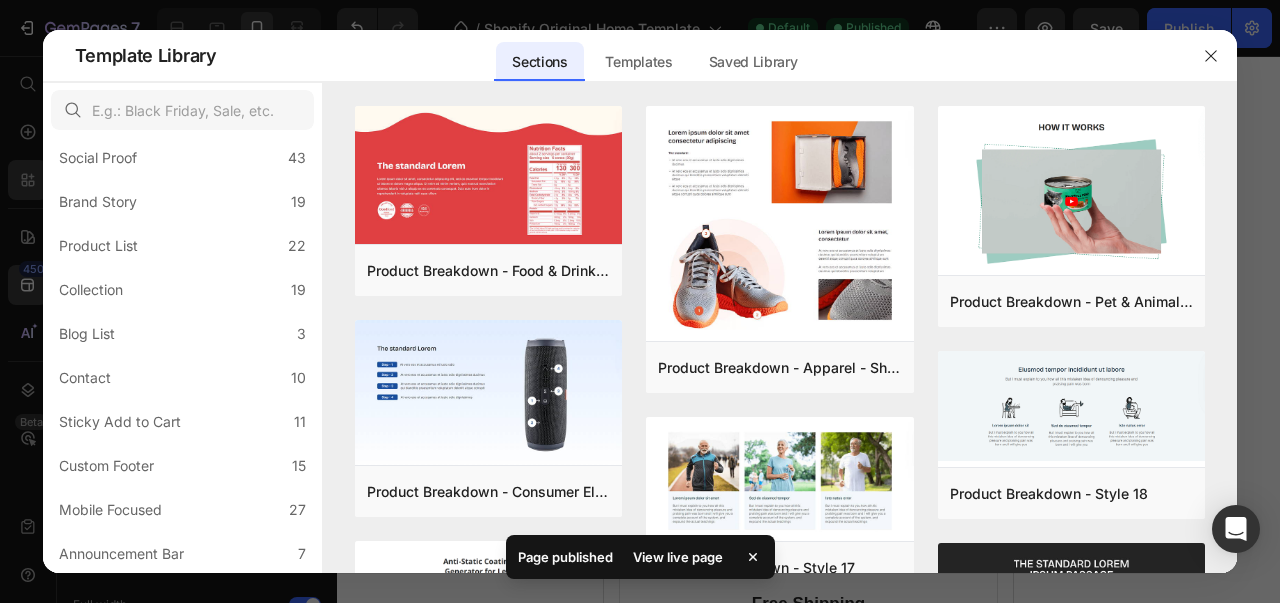 click on "Announcement Bar 7" 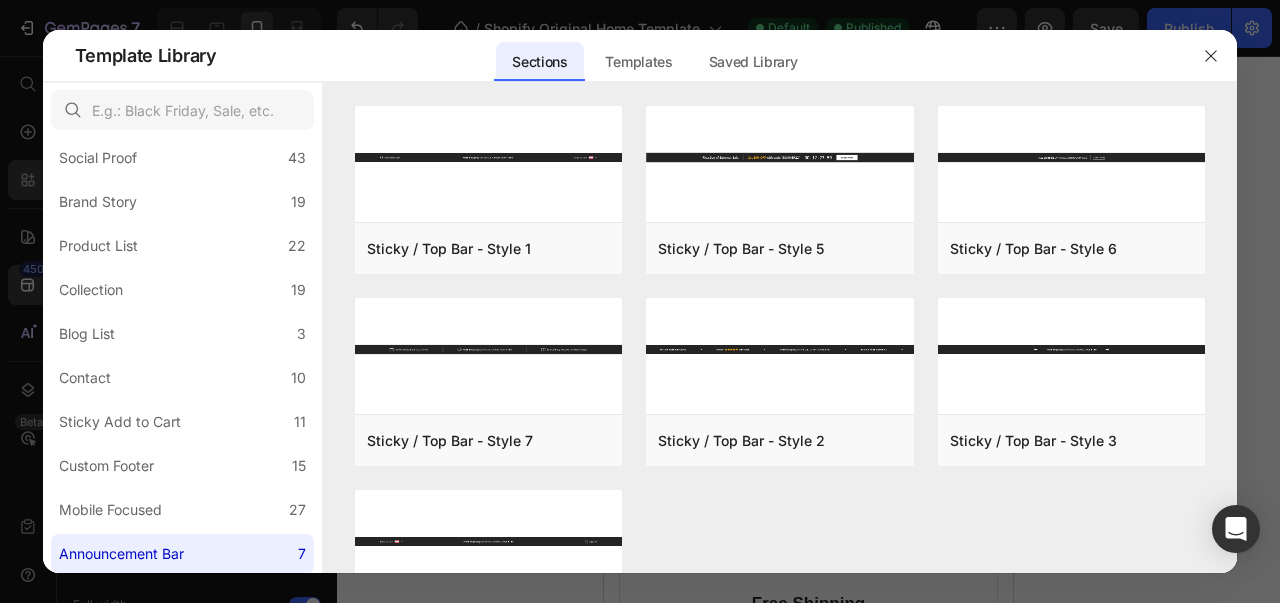 click on "Preview" at bounding box center [0, 0] 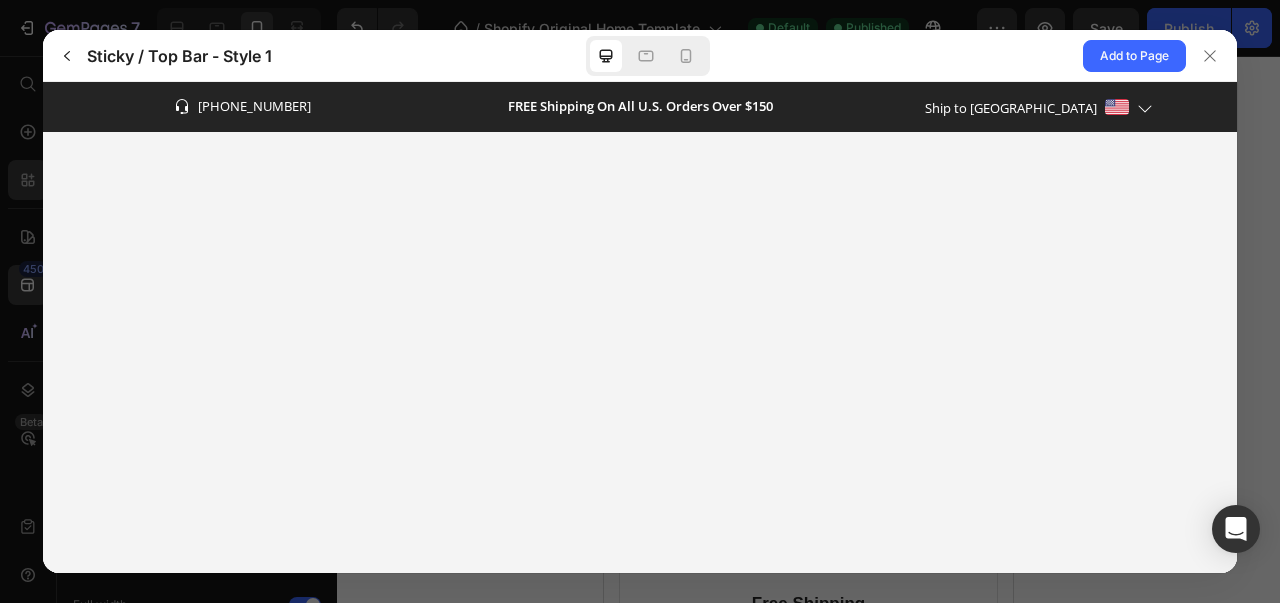 scroll, scrollTop: 0, scrollLeft: 0, axis: both 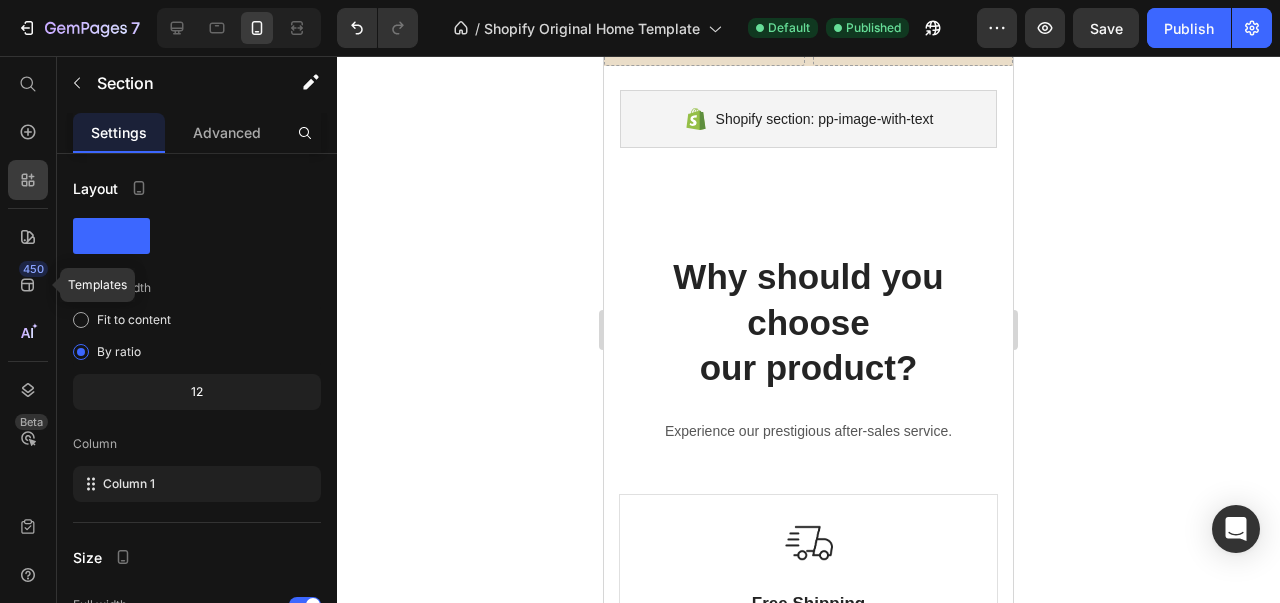 click 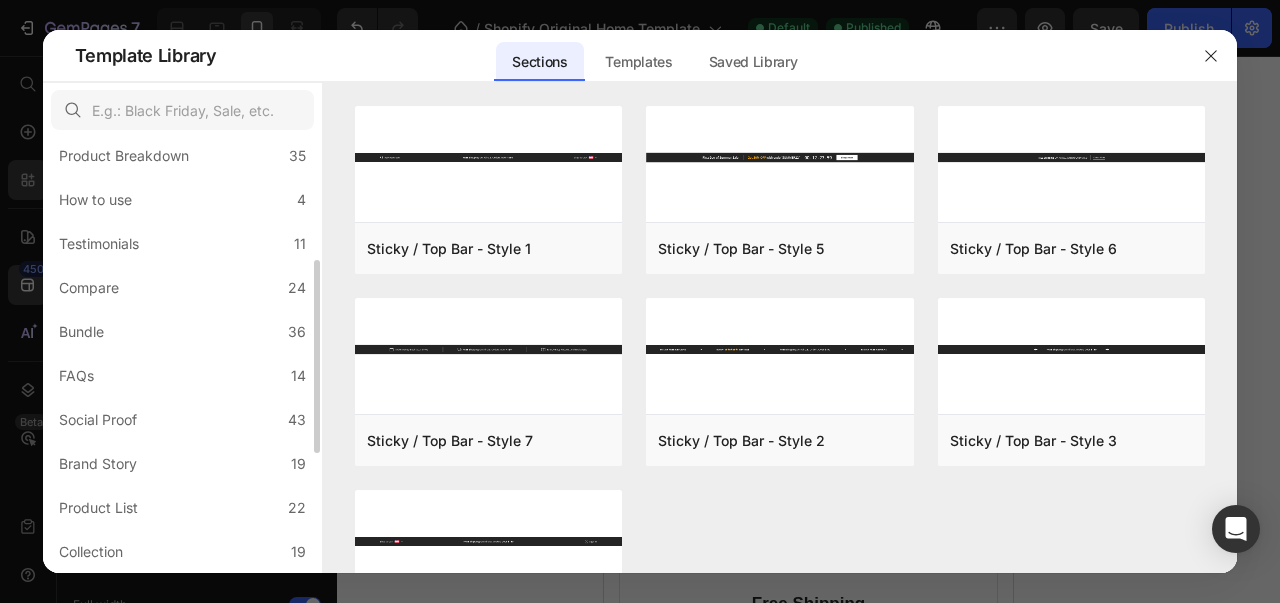 scroll, scrollTop: 283, scrollLeft: 0, axis: vertical 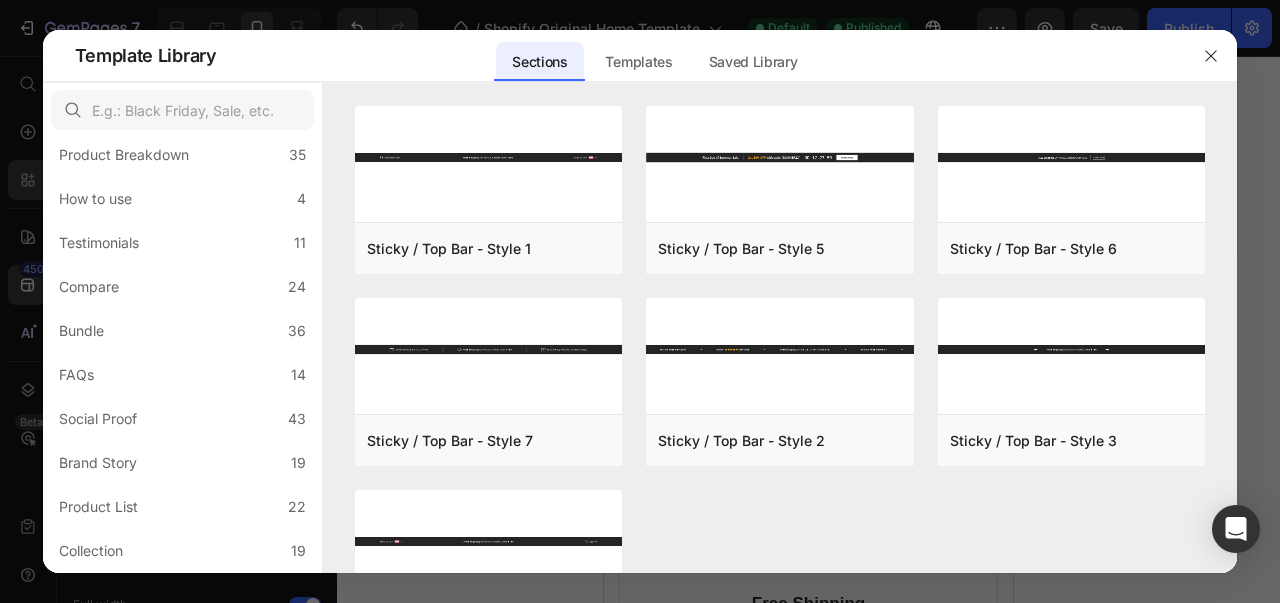 click on "FAQs 14" 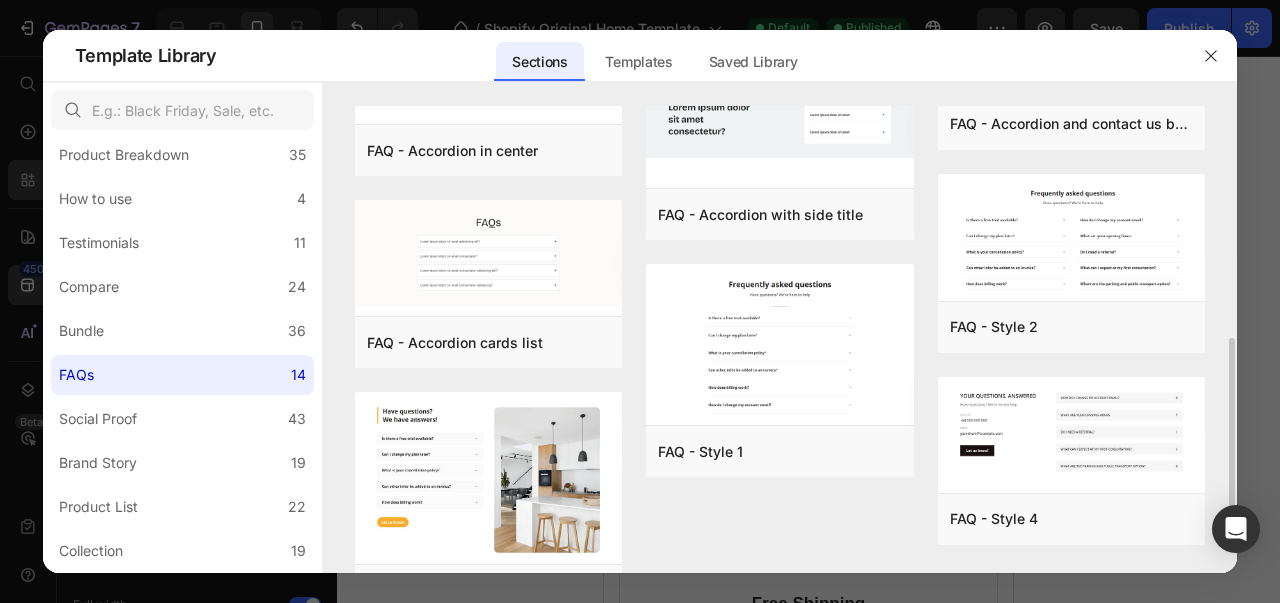 scroll, scrollTop: 594, scrollLeft: 0, axis: vertical 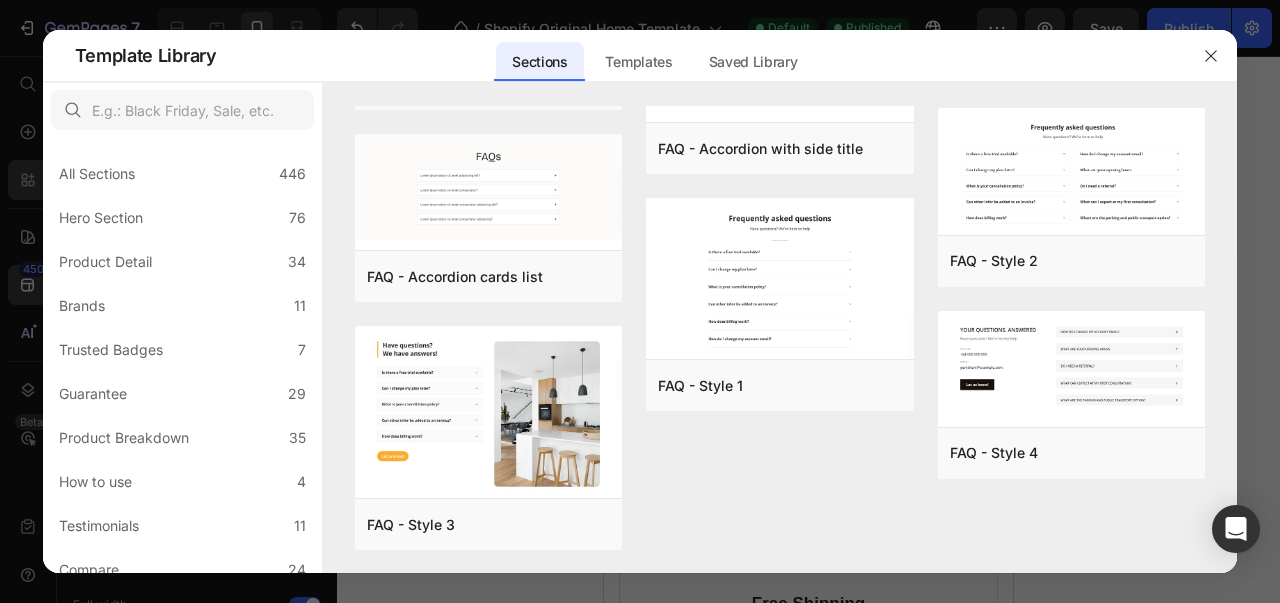 click on "Hero Section 76" 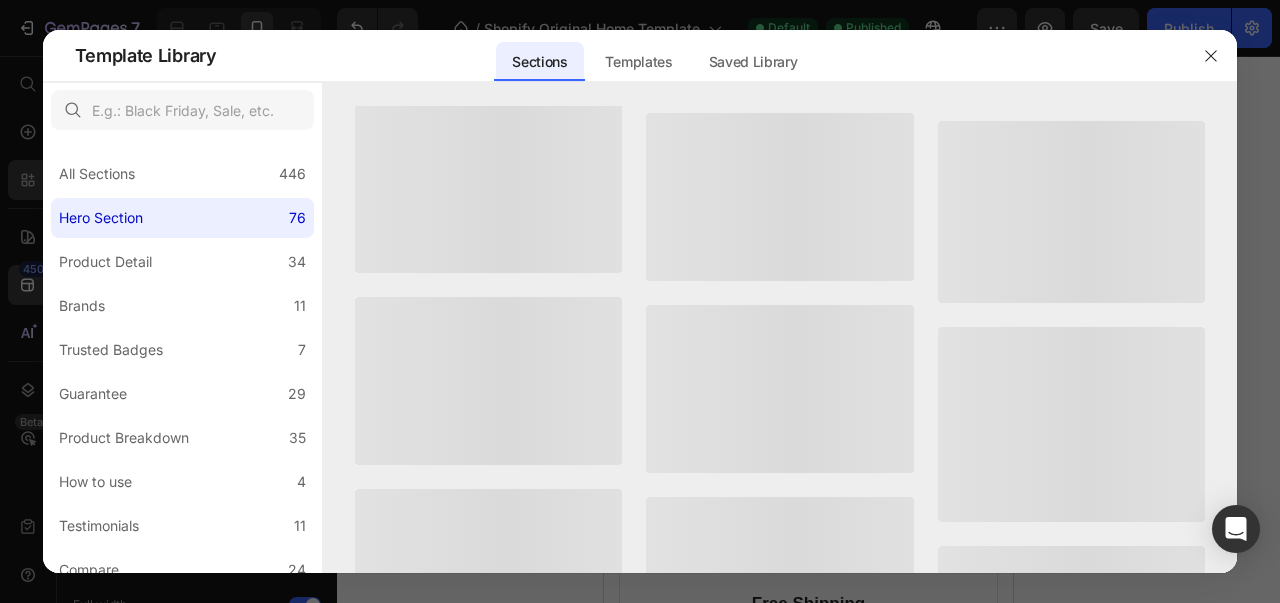 scroll, scrollTop: 0, scrollLeft: 0, axis: both 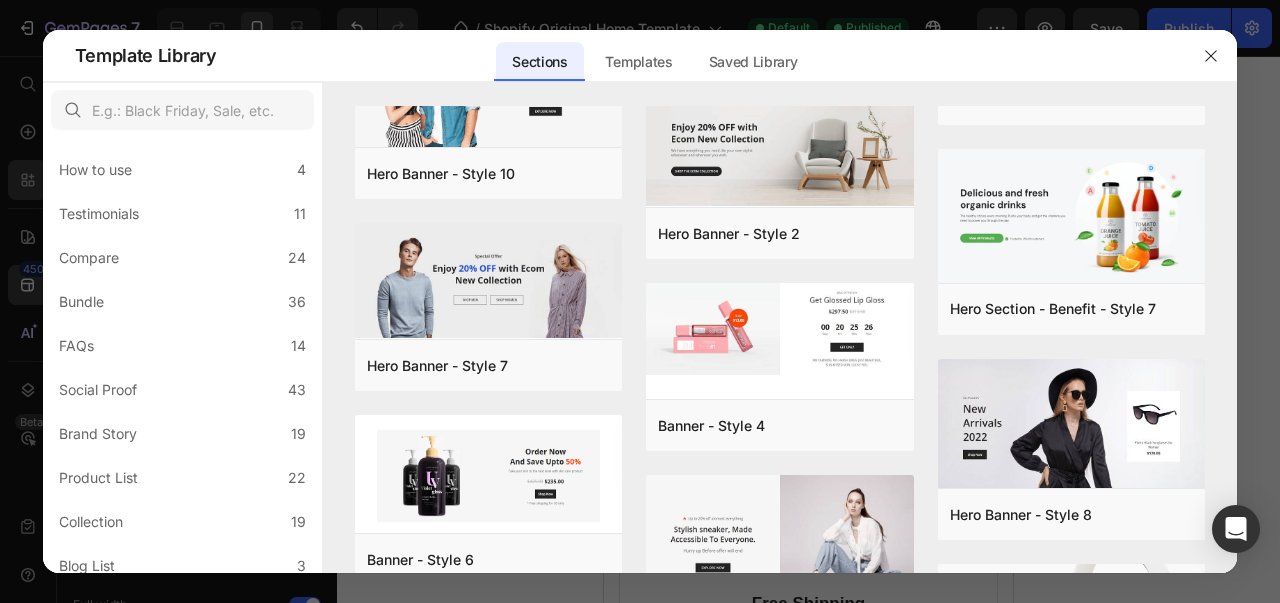 click on "Preview" at bounding box center [0, 0] 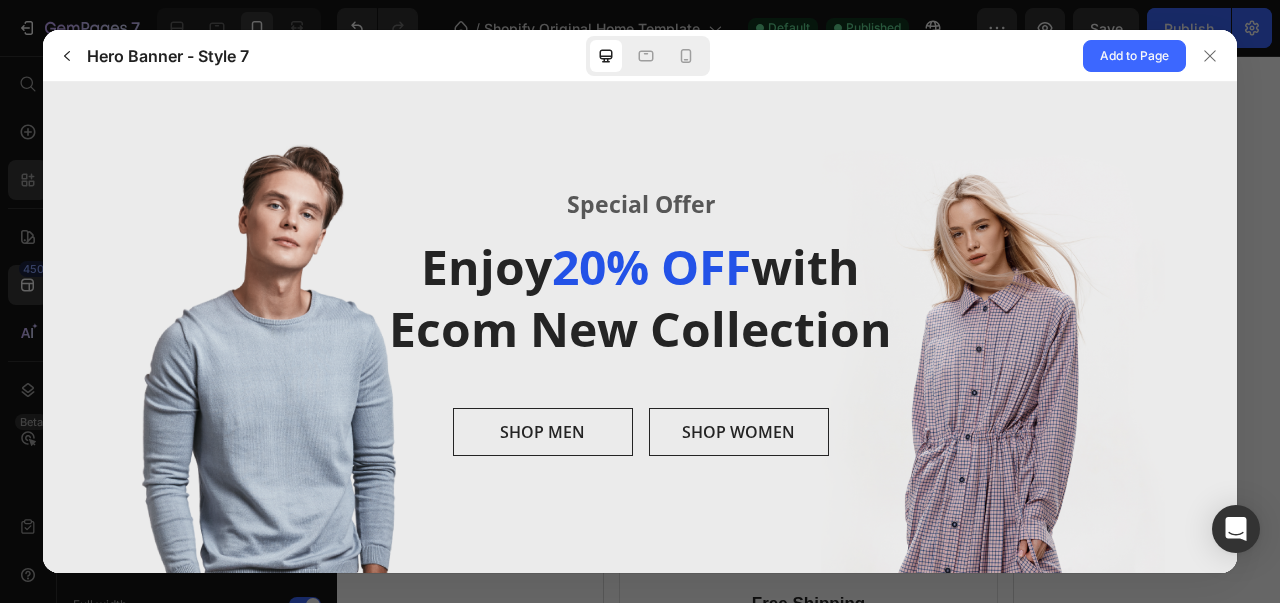 scroll, scrollTop: 0, scrollLeft: 0, axis: both 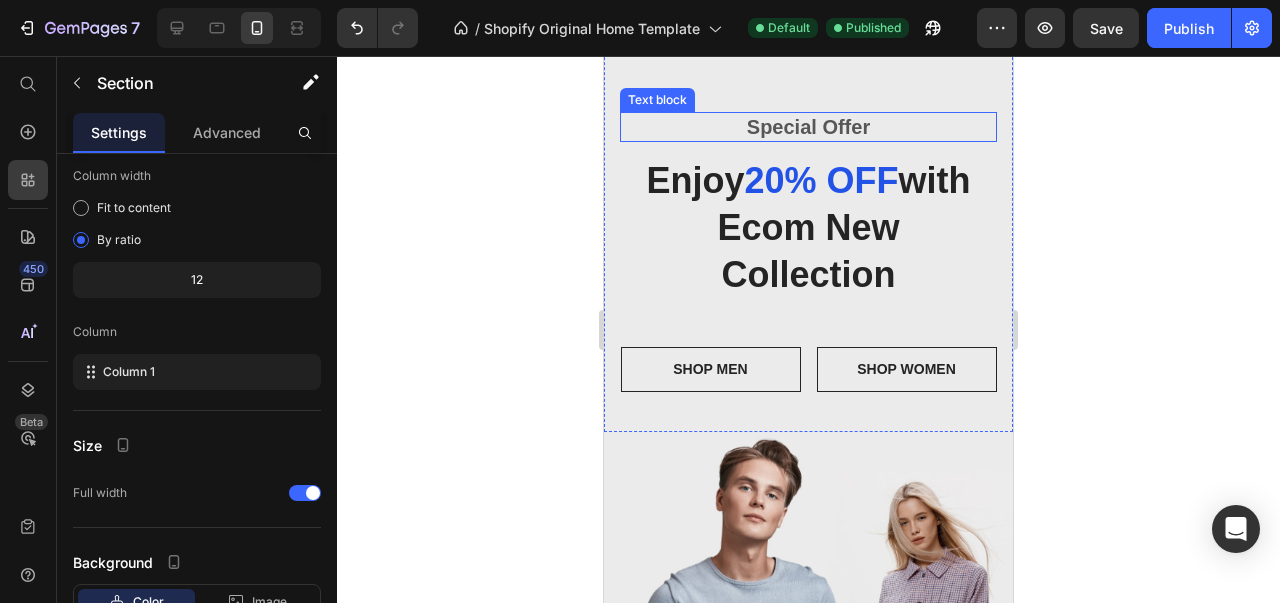 click on "Special Offer" at bounding box center (808, 127) 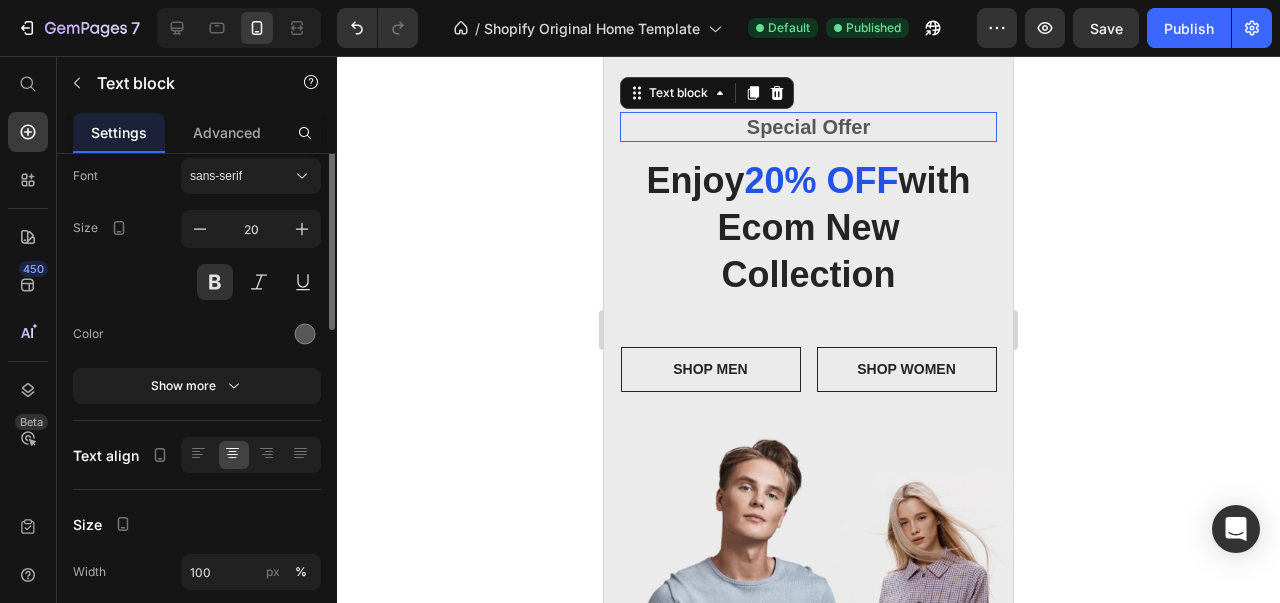scroll, scrollTop: 0, scrollLeft: 0, axis: both 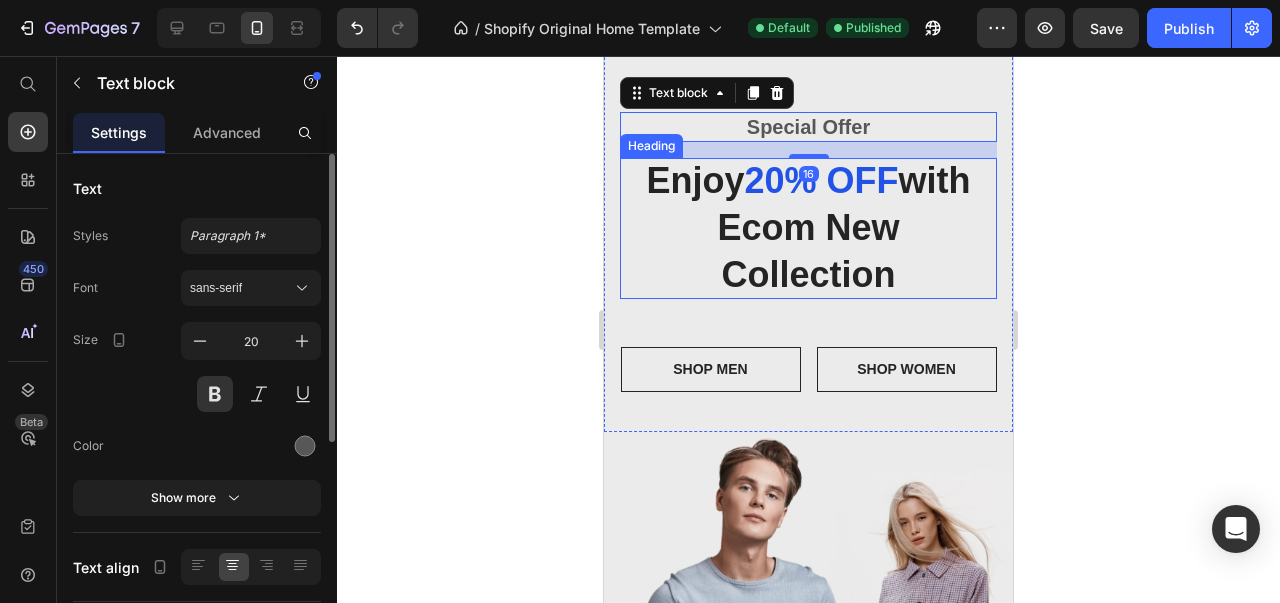 click on "Enjoy  20% OFF  with Ecom New Collection" at bounding box center (808, 228) 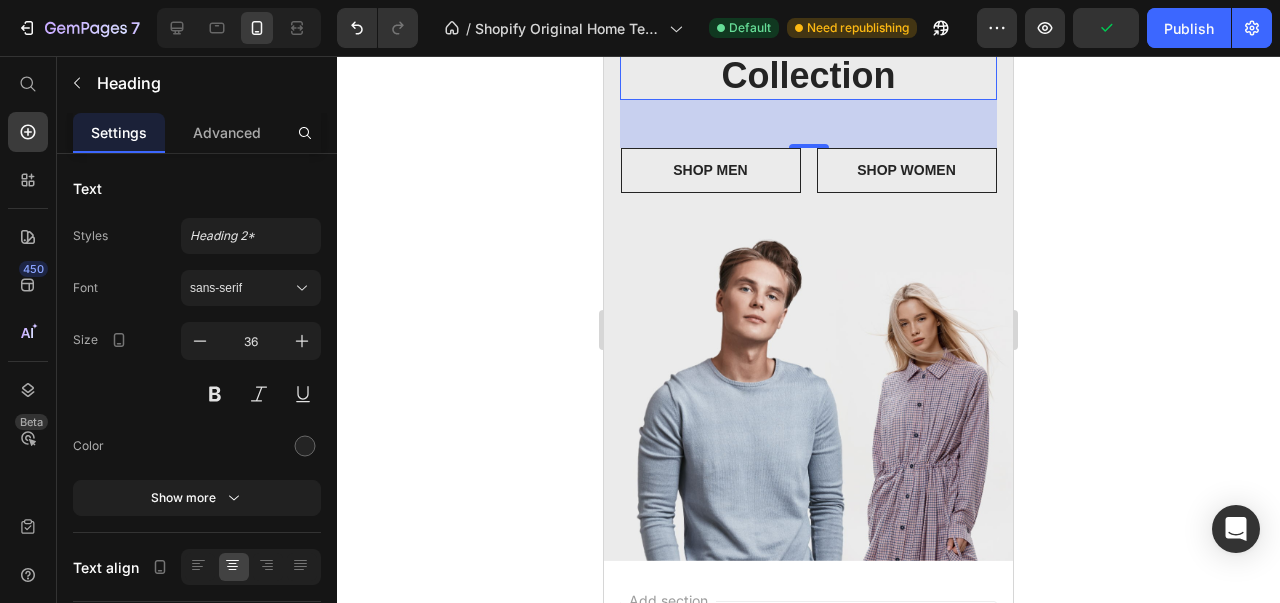 scroll, scrollTop: 3040, scrollLeft: 0, axis: vertical 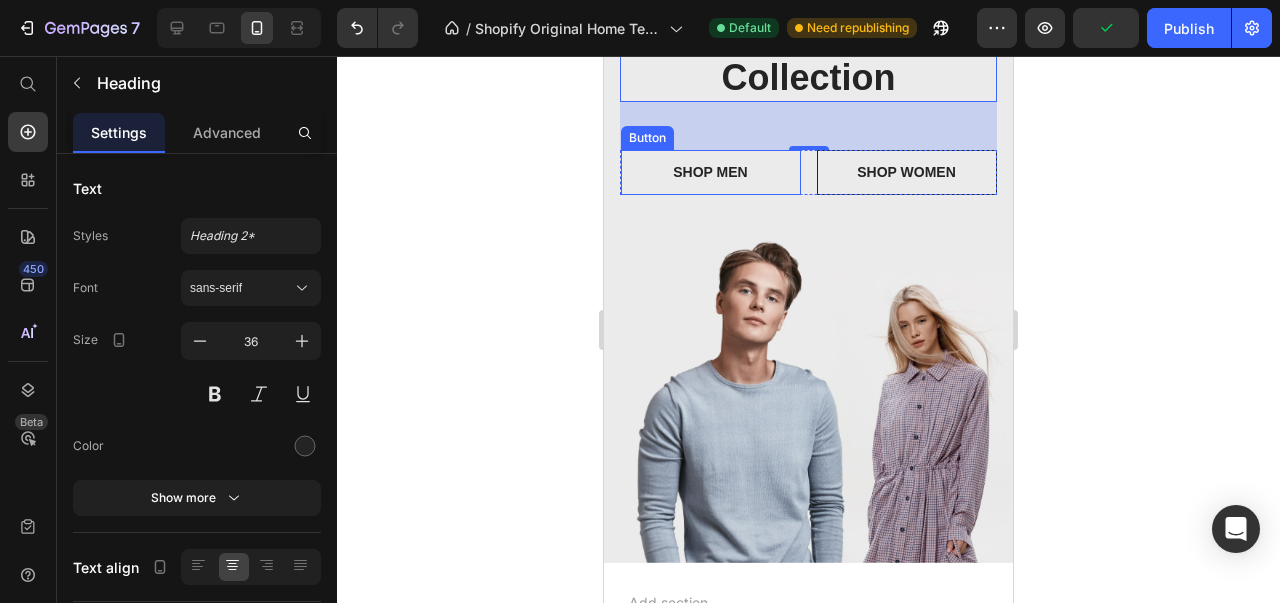 click on "SHOP MEN" at bounding box center (710, 172) 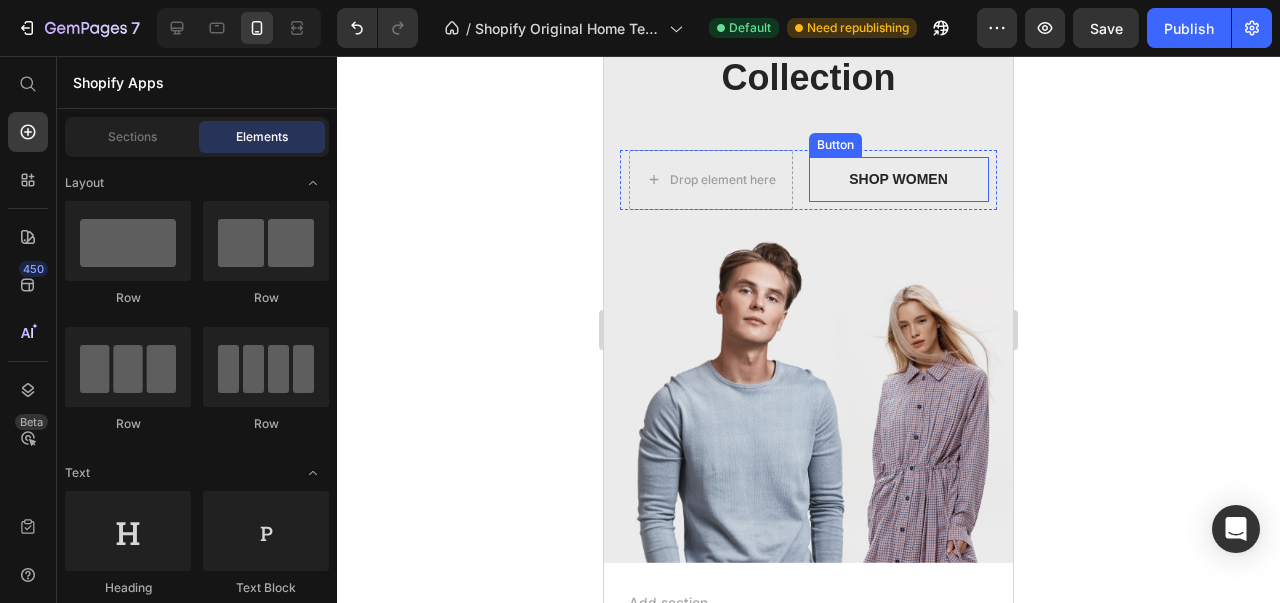 click on "SHOP WOMEN" at bounding box center (898, 179) 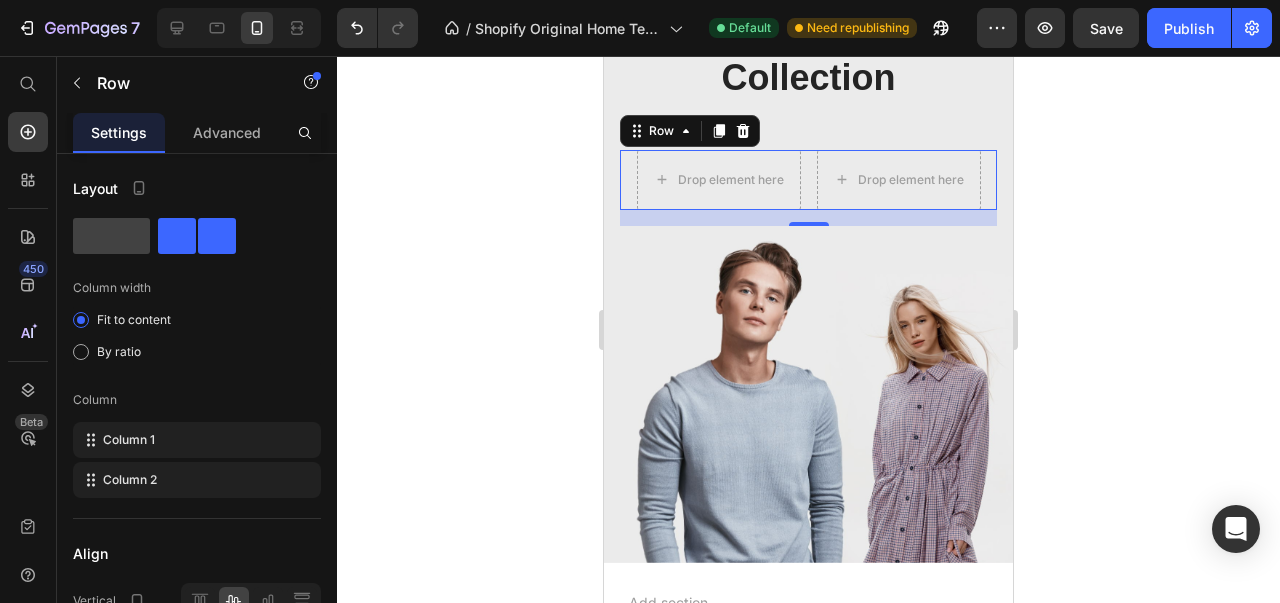 click 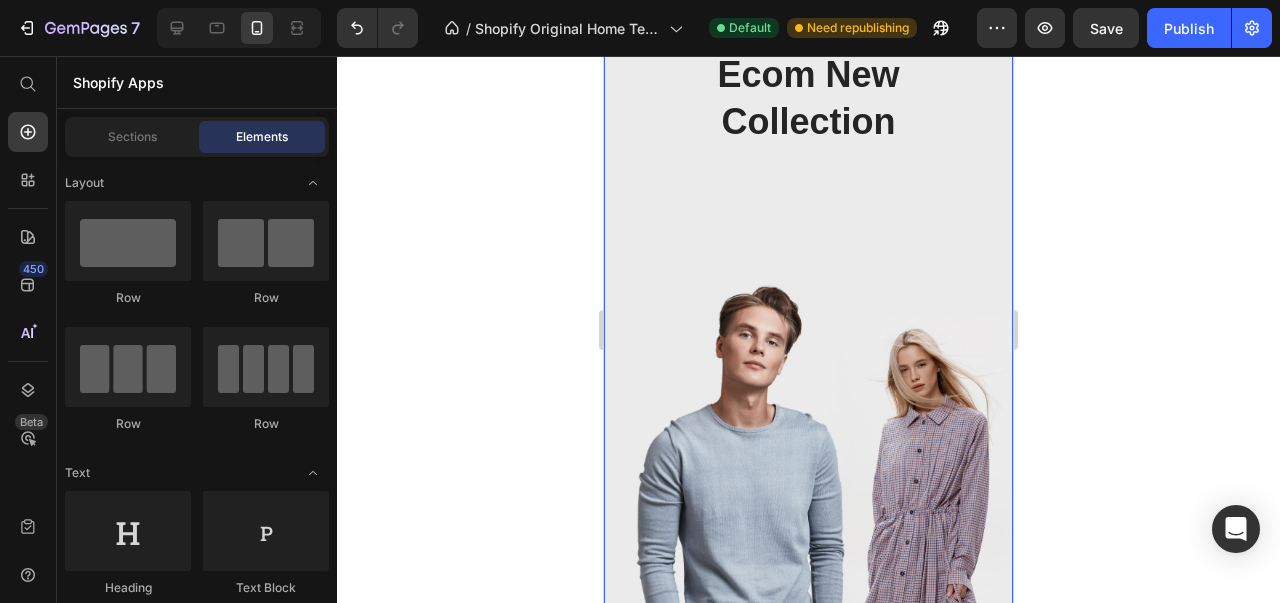 scroll, scrollTop: 2996, scrollLeft: 0, axis: vertical 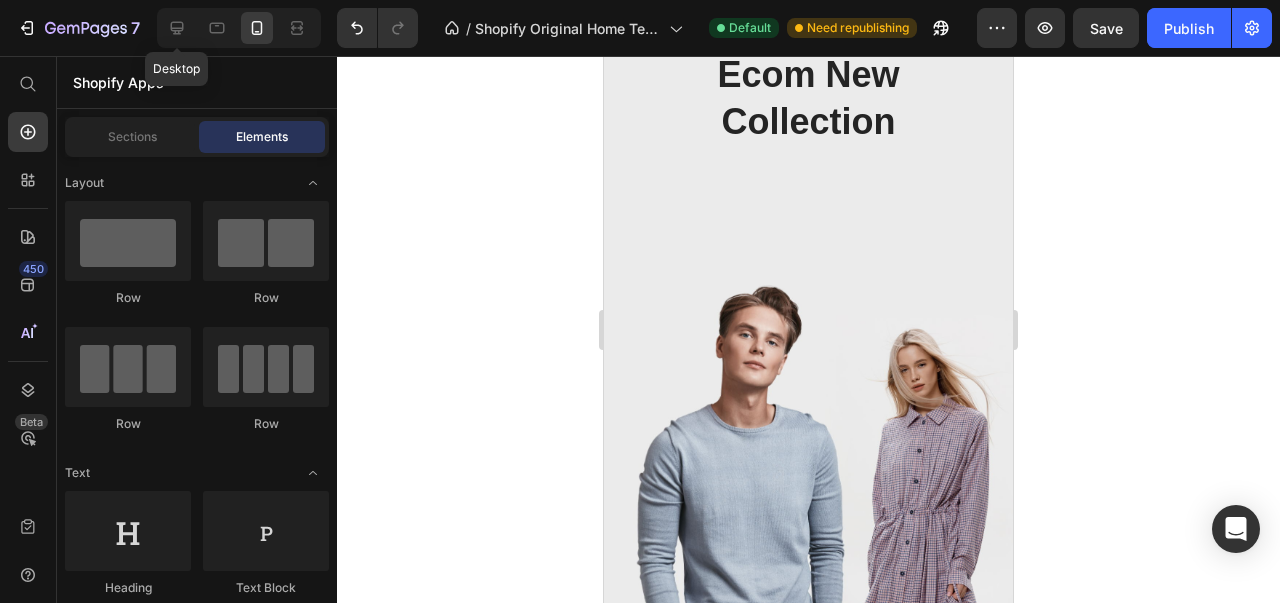click 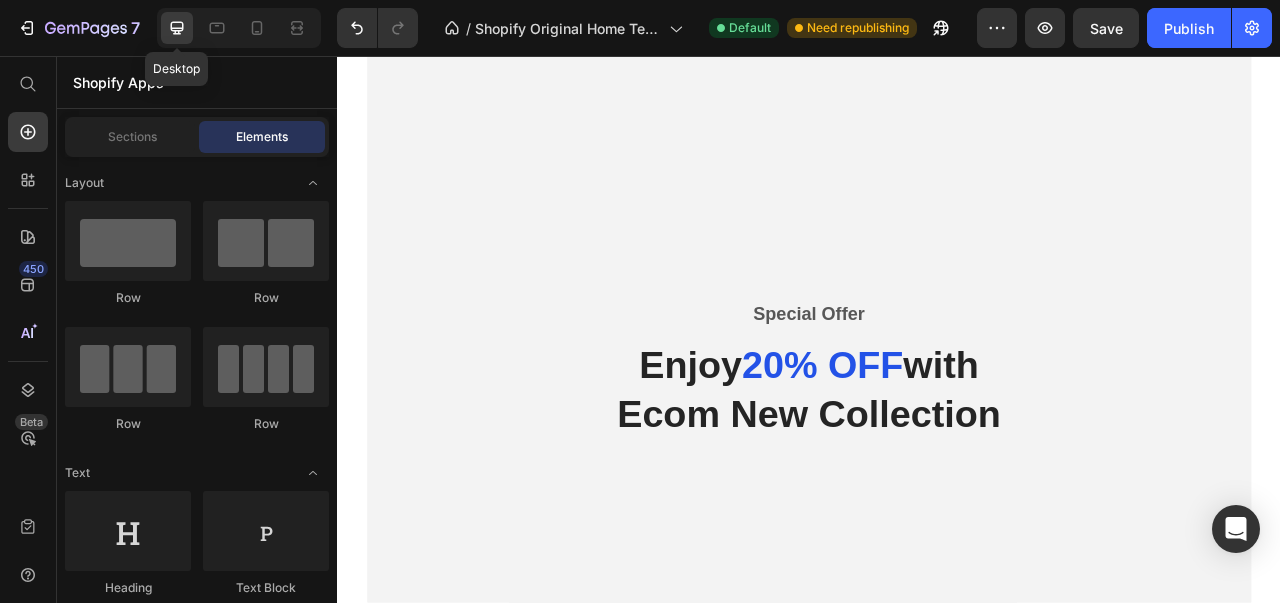 scroll, scrollTop: 2291, scrollLeft: 0, axis: vertical 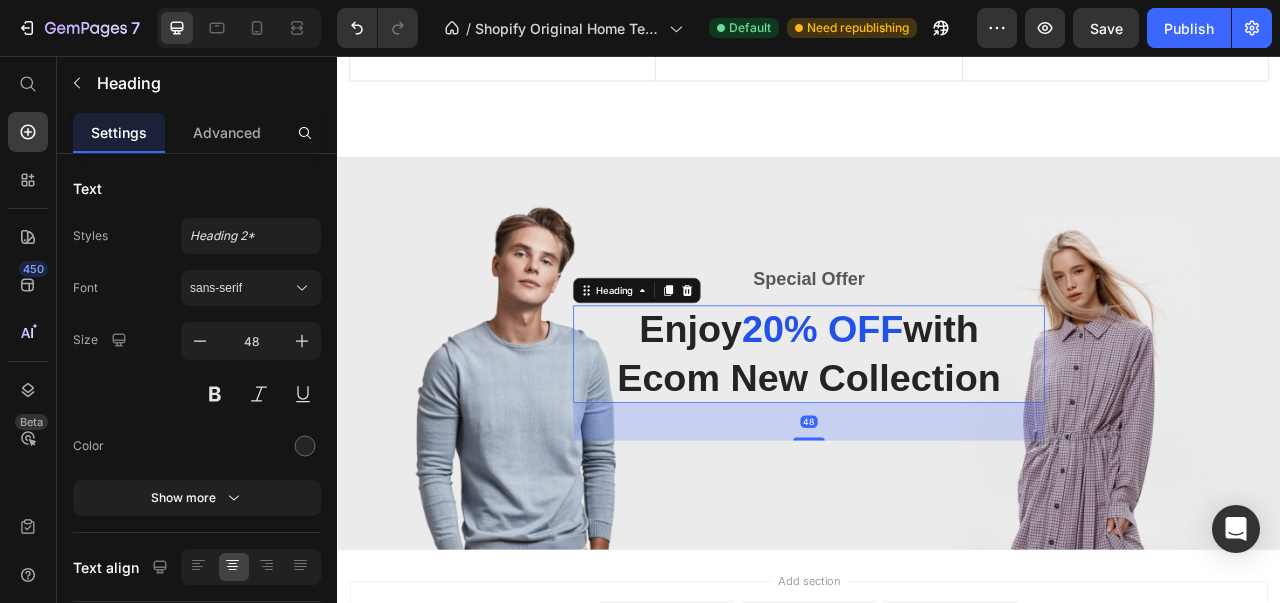 click on "Enjoy  20% OFF  with Ecom New Collection" at bounding box center (937, 436) 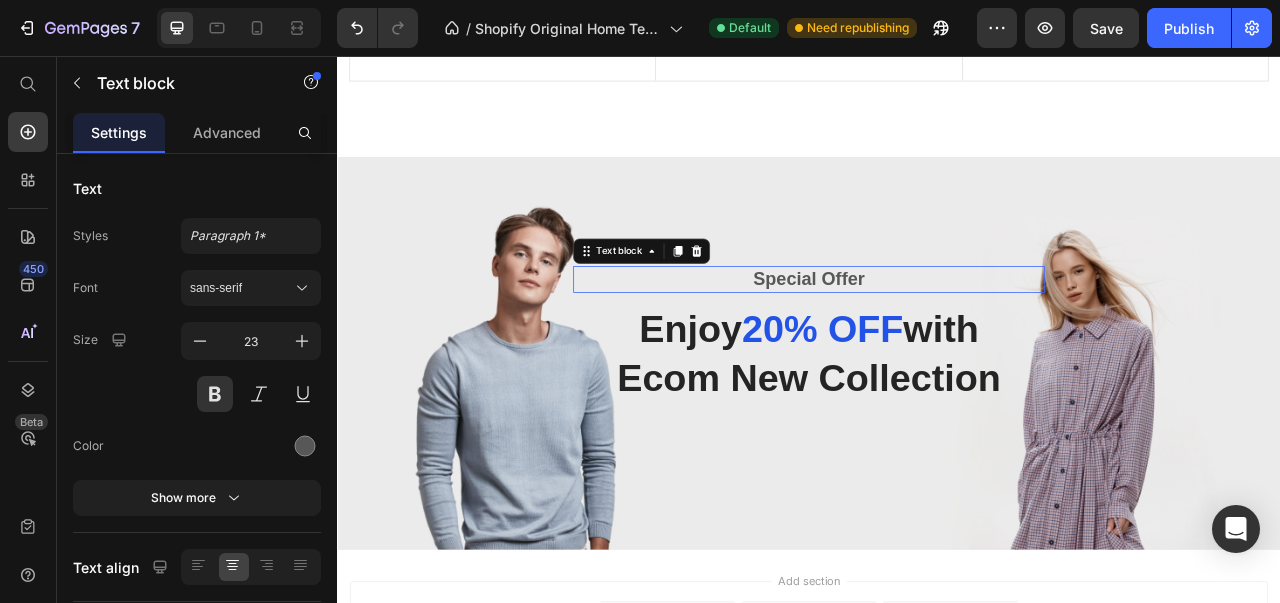 click on "Special Offer" at bounding box center (937, 341) 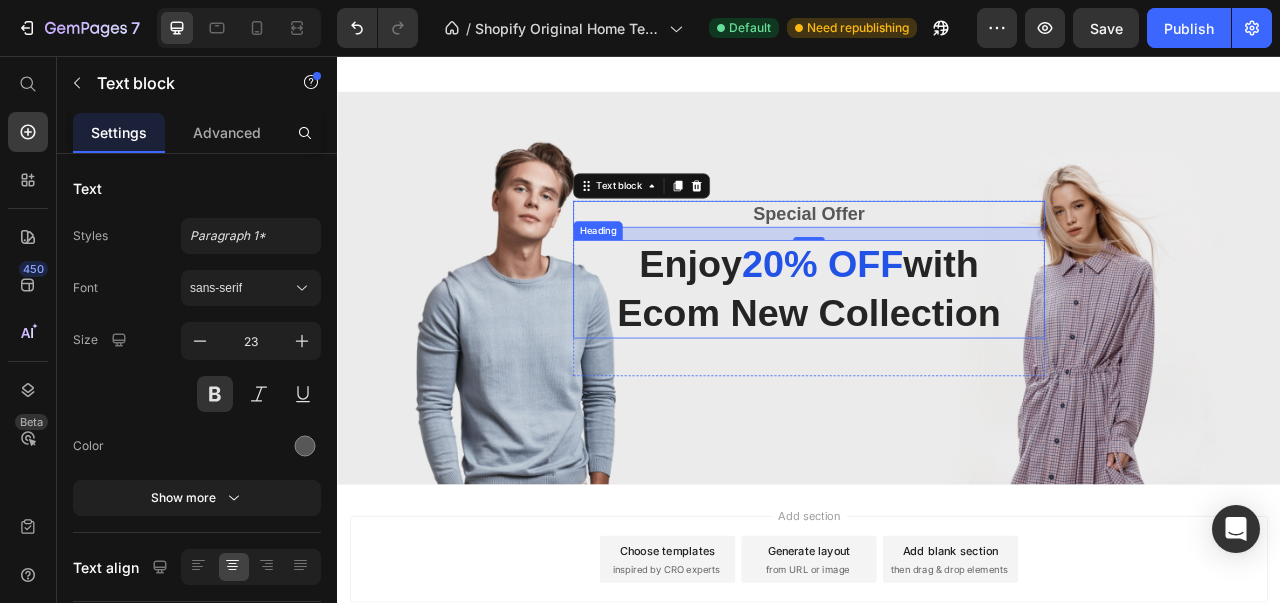 scroll, scrollTop: 2374, scrollLeft: 0, axis: vertical 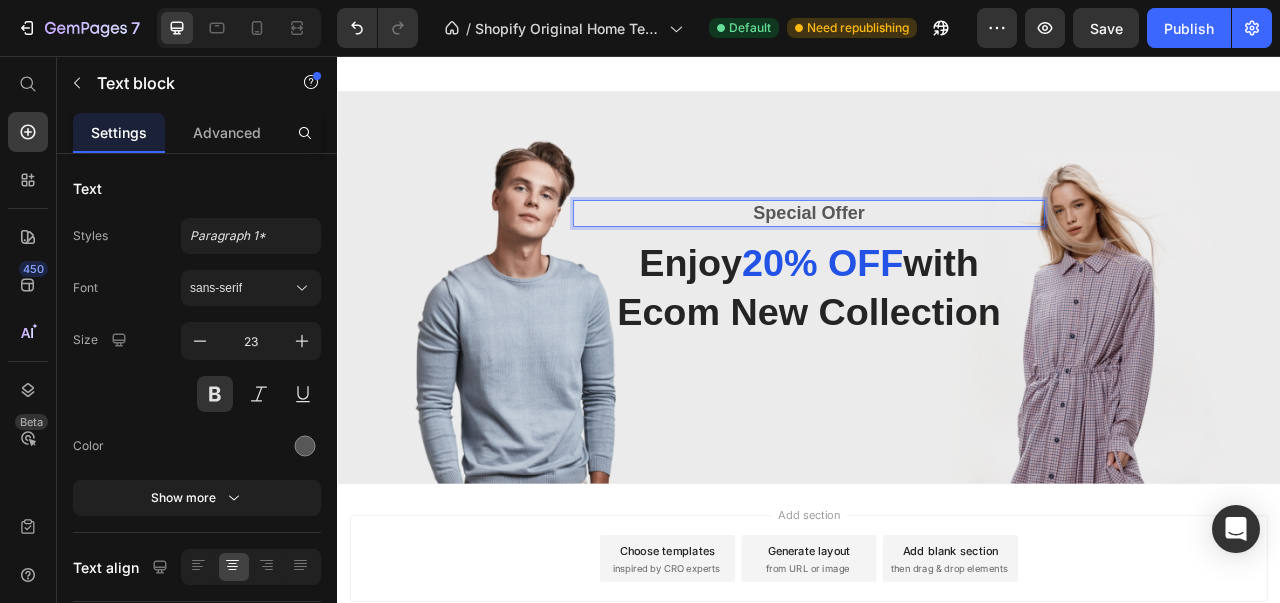 click on "Special Offer Text block   16 Enjoy  20% OFF  with Ecom New Collection Heading Row" at bounding box center [937, 351] 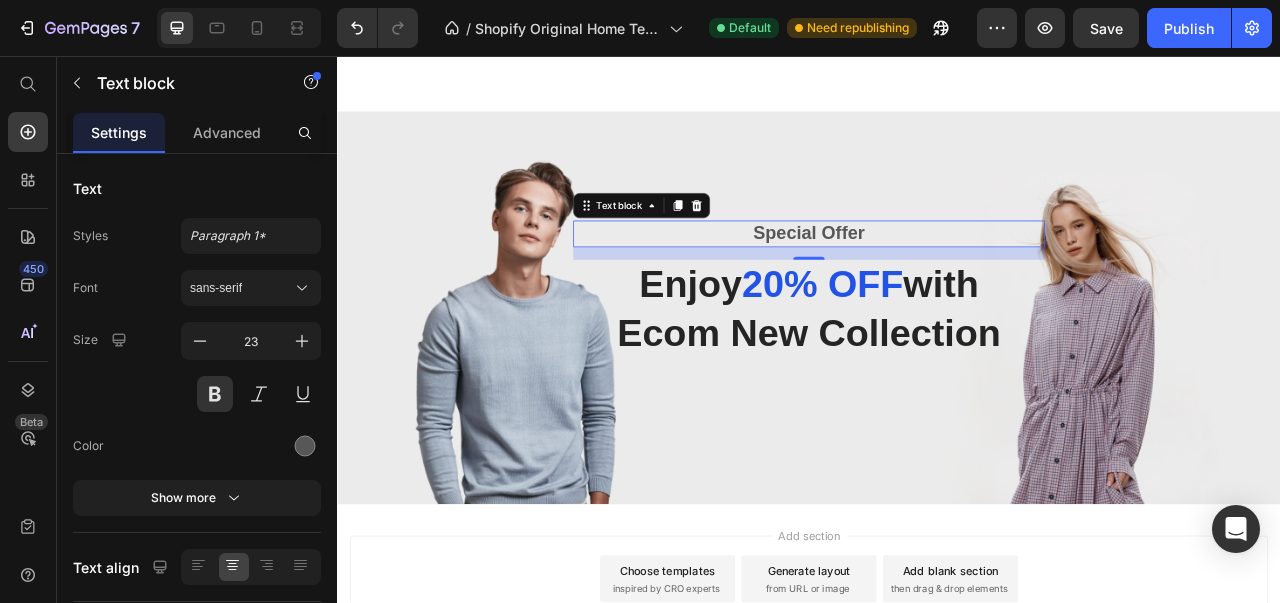click on "Special Offer" at bounding box center [937, 283] 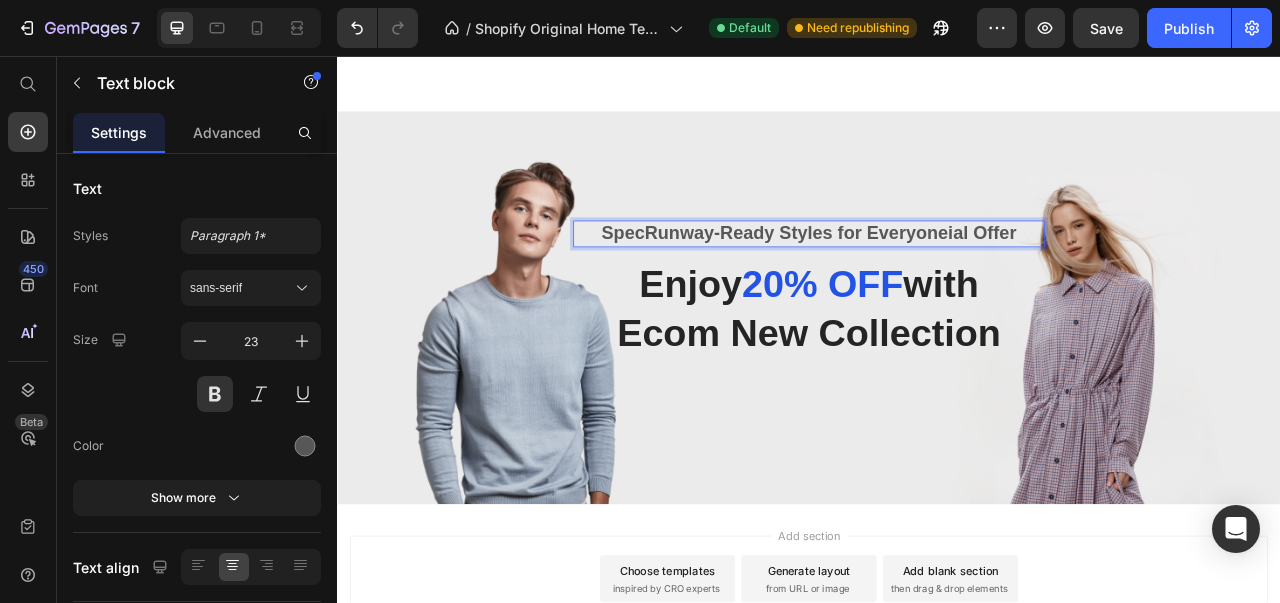 click on "SpecRunway-Ready Styles for Everyoneial Offer" at bounding box center [937, 283] 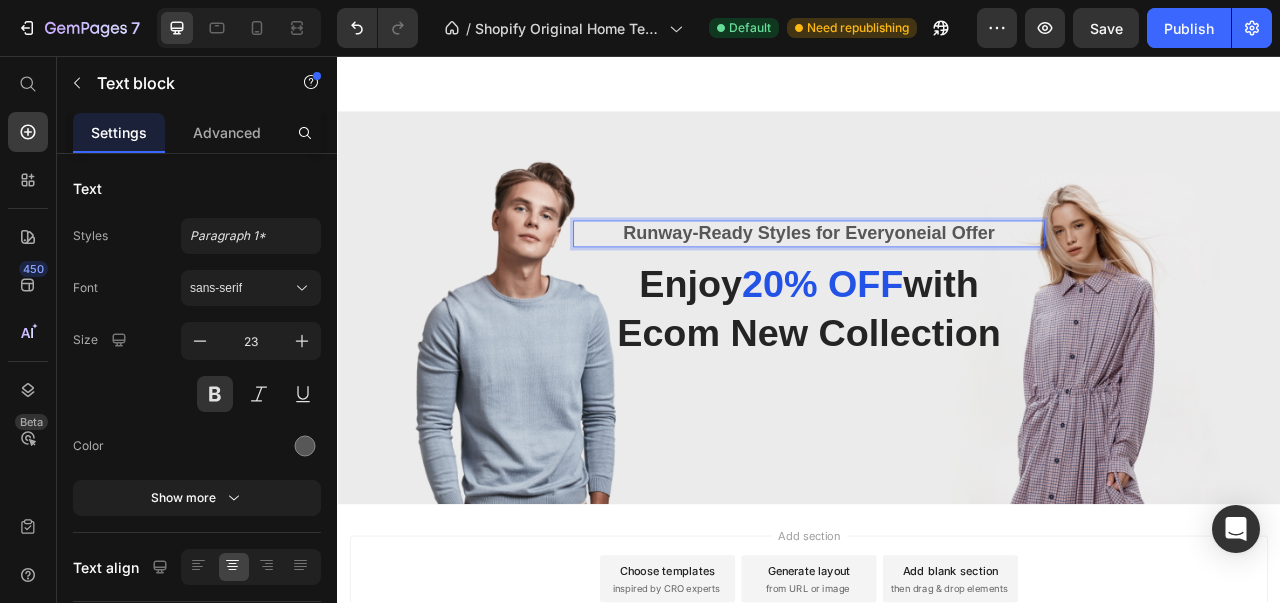 click on "Runway-Ready Styles for Everyoneial Offer" at bounding box center [937, 283] 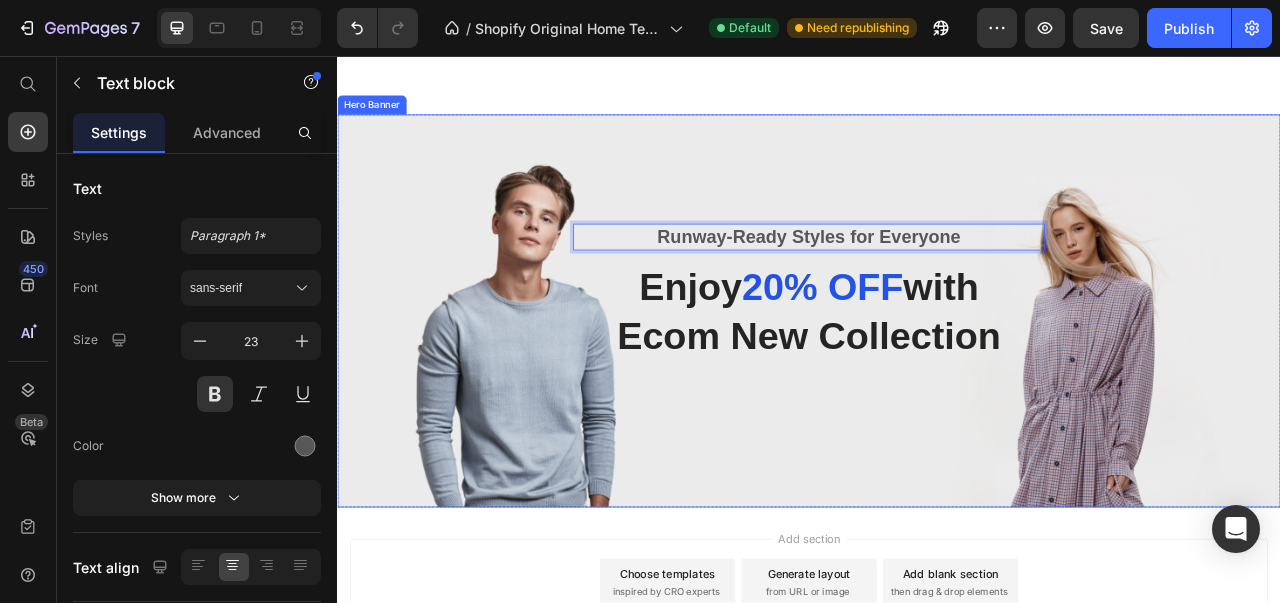 scroll, scrollTop: 2344, scrollLeft: 0, axis: vertical 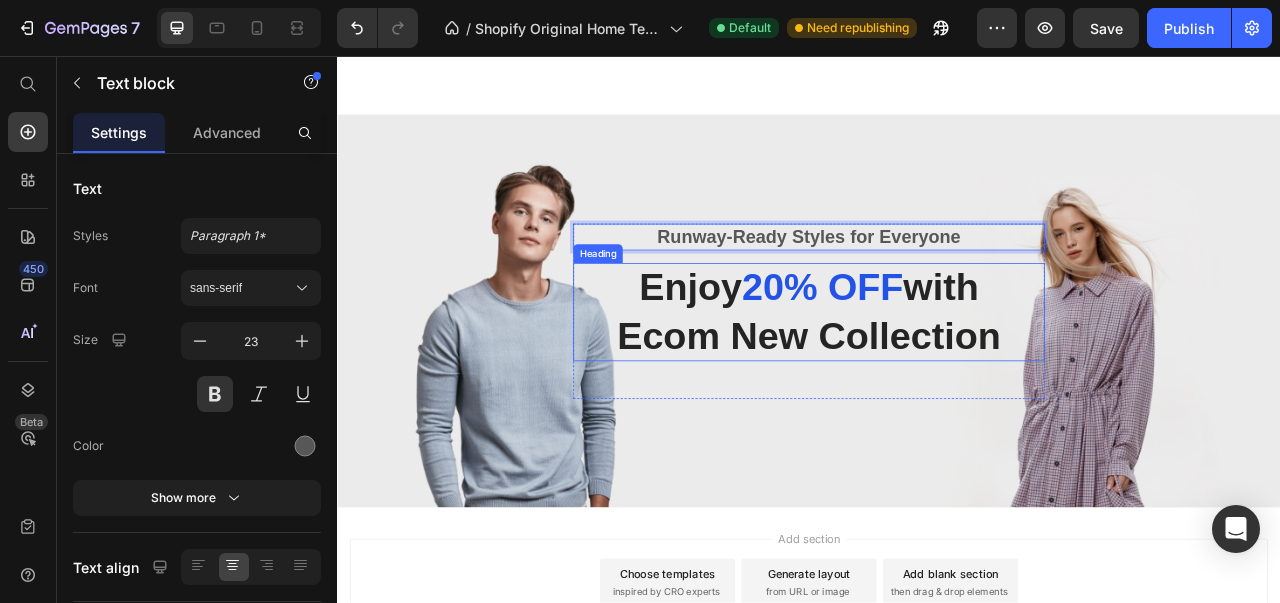click on "Enjoy  20% OFF  with Ecom New Collection" at bounding box center (937, 382) 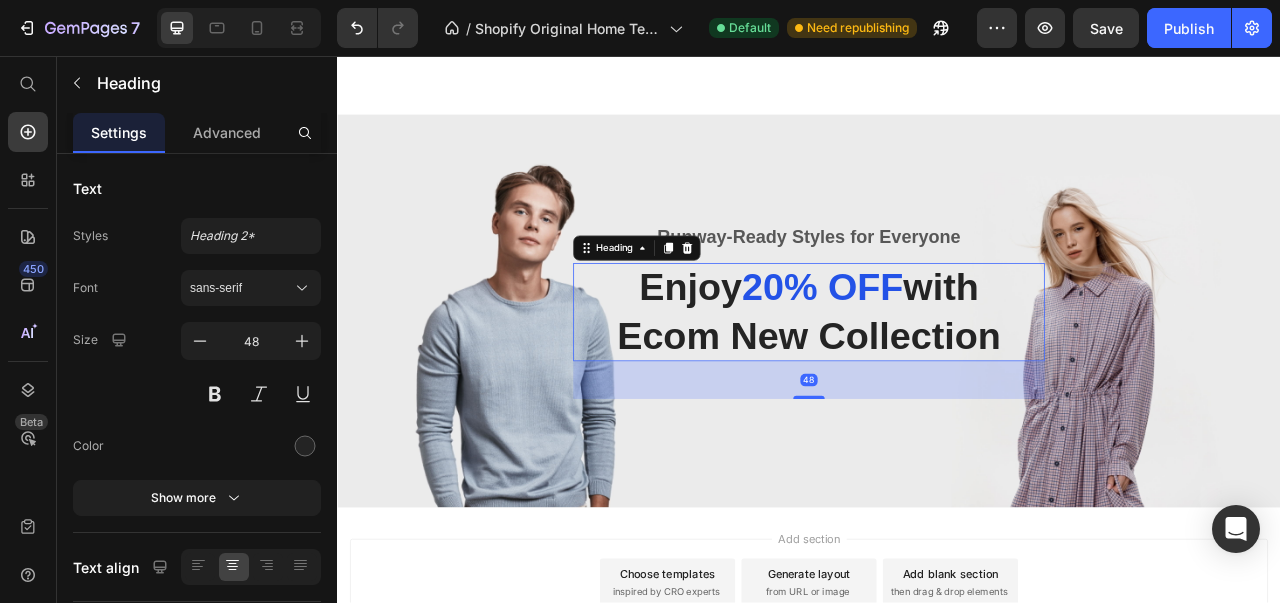 scroll, scrollTop: 2258, scrollLeft: 0, axis: vertical 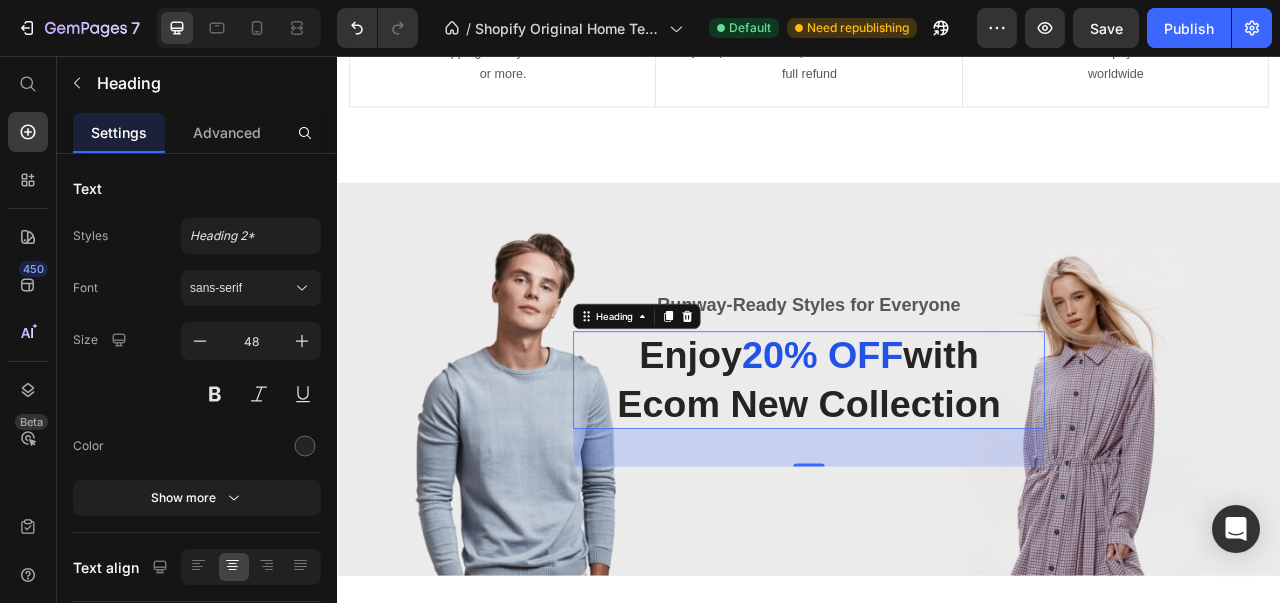 click on "Enjoy  20% OFF  with Ecom New Collection" at bounding box center [937, 469] 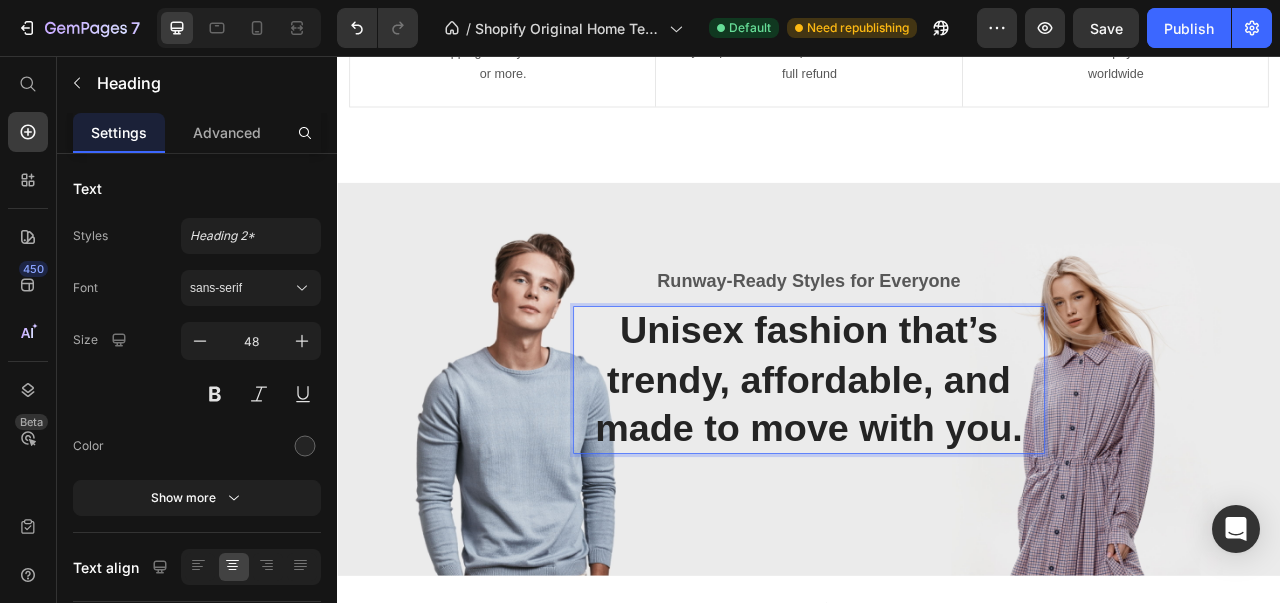 click on "Unisex fashion that’s trendy, affordable, and made to move with you." at bounding box center (937, 468) 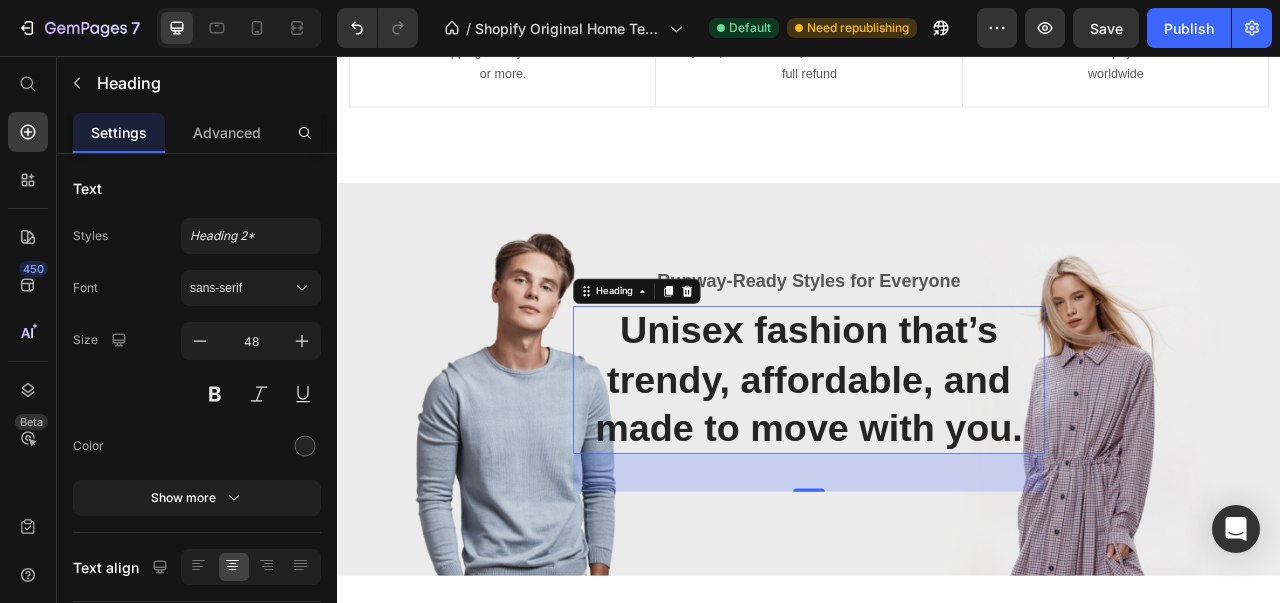click at bounding box center (200, 341) 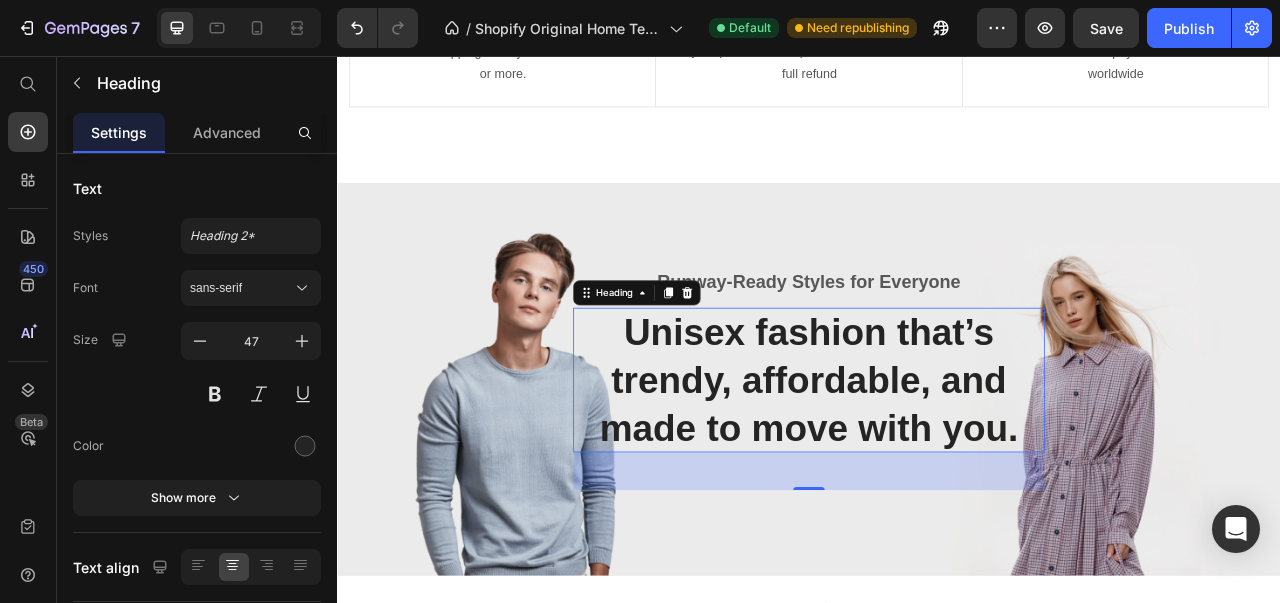 click at bounding box center (200, 341) 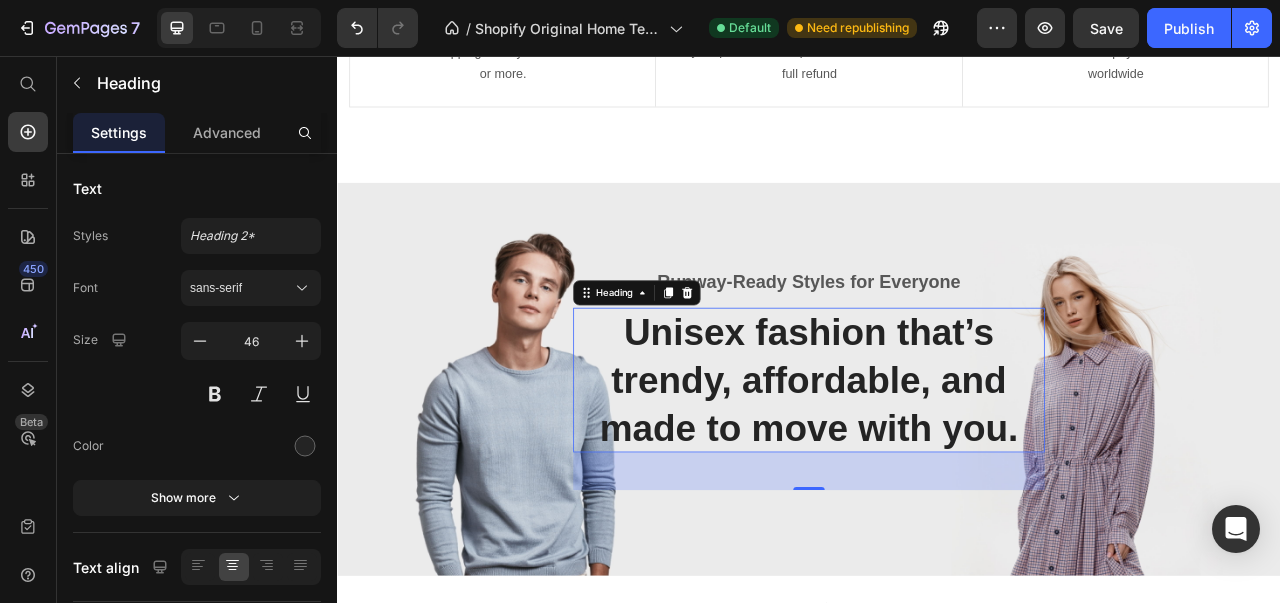 click at bounding box center (200, 341) 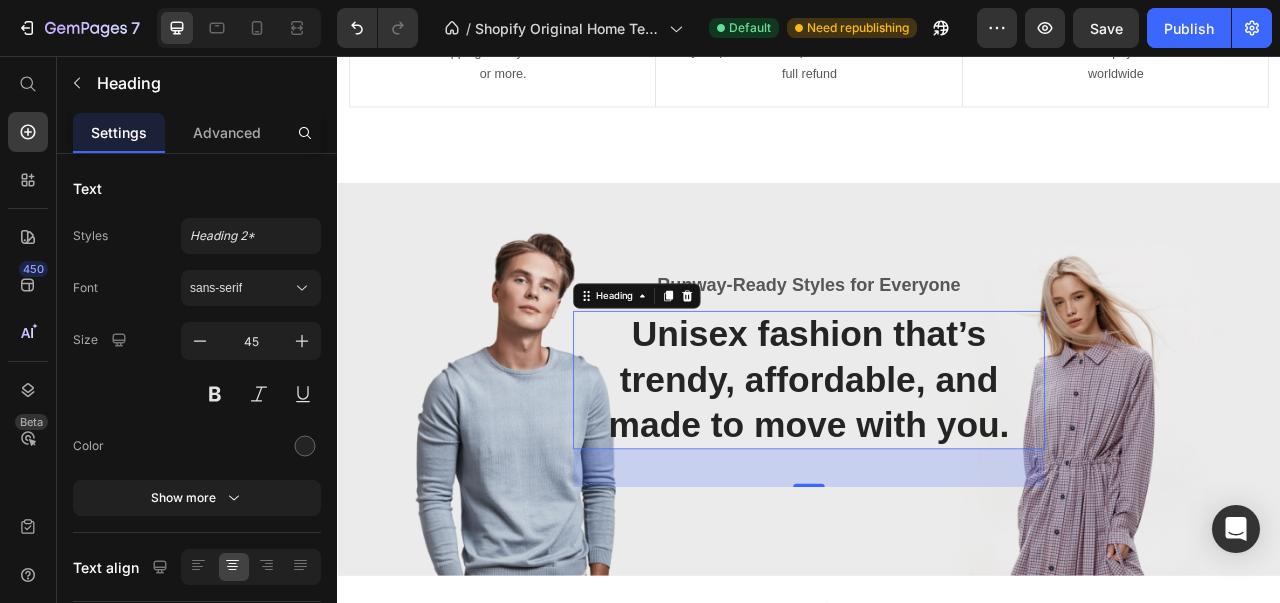 click at bounding box center (200, 341) 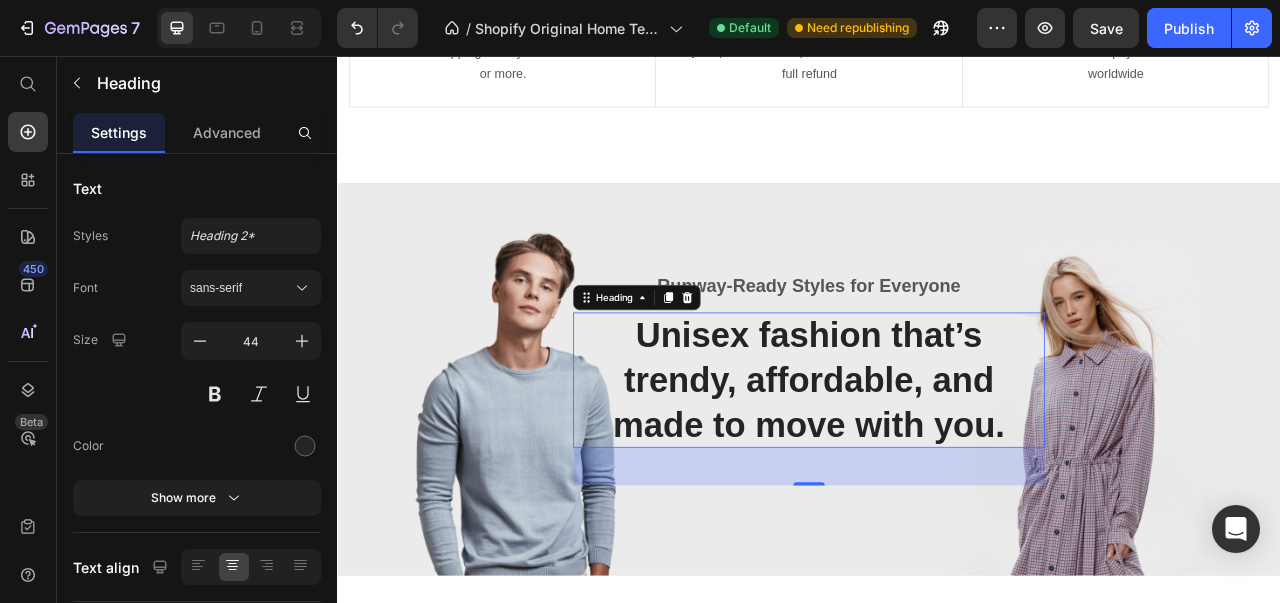 click at bounding box center (200, 341) 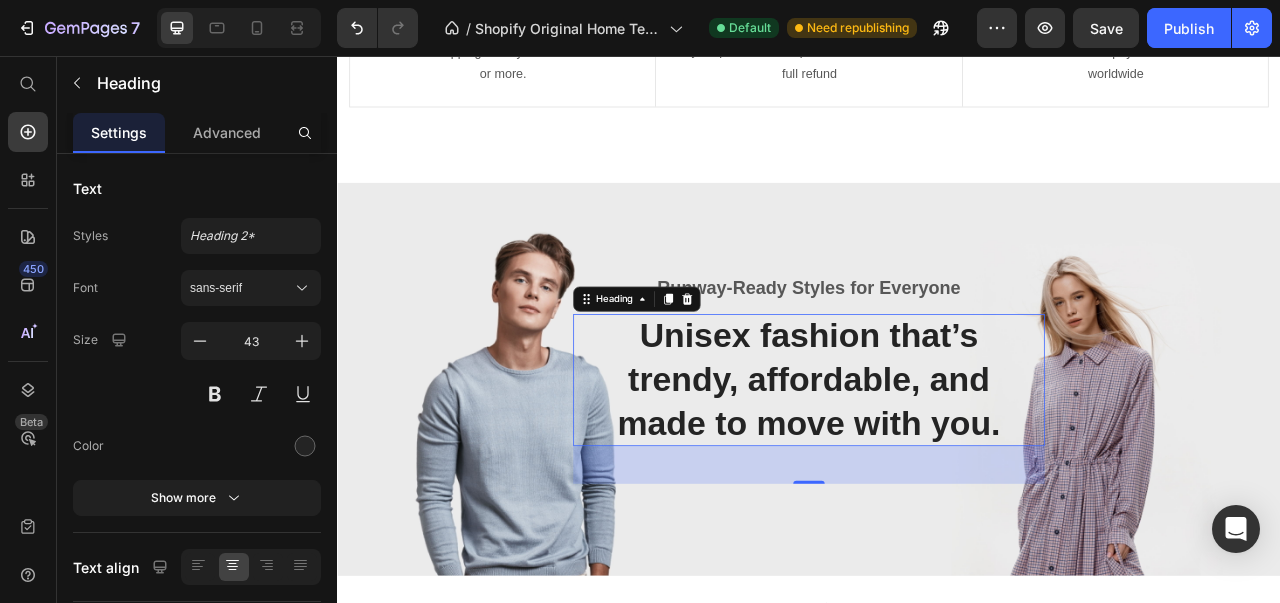click at bounding box center (200, 341) 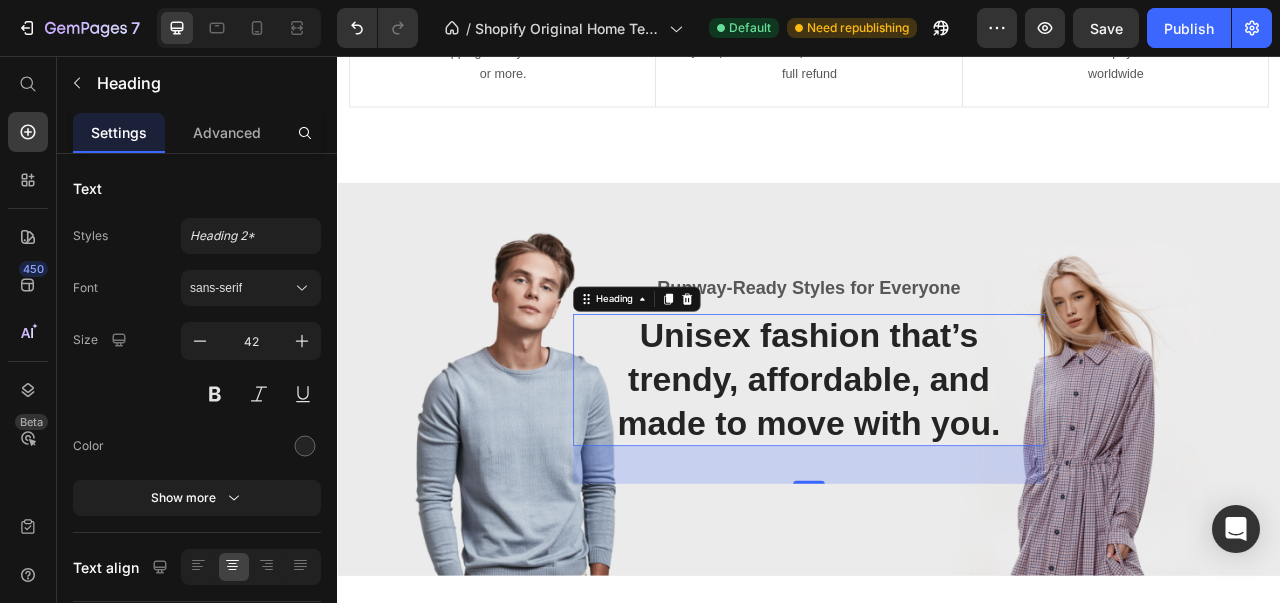 click at bounding box center [200, 341] 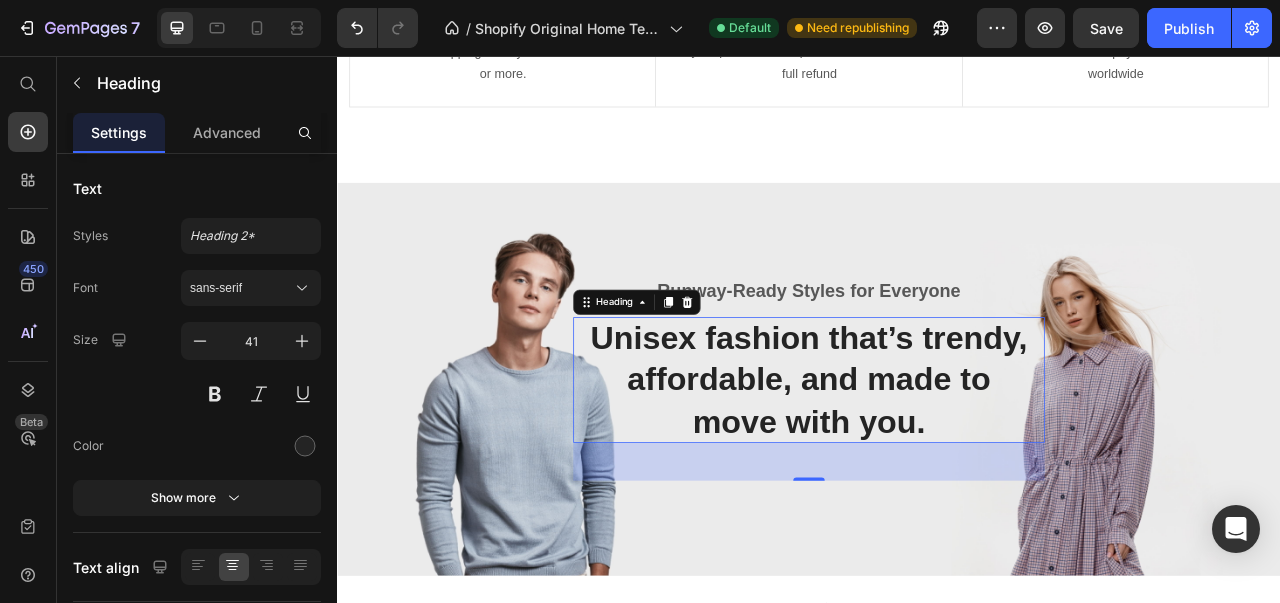 click at bounding box center [200, 341] 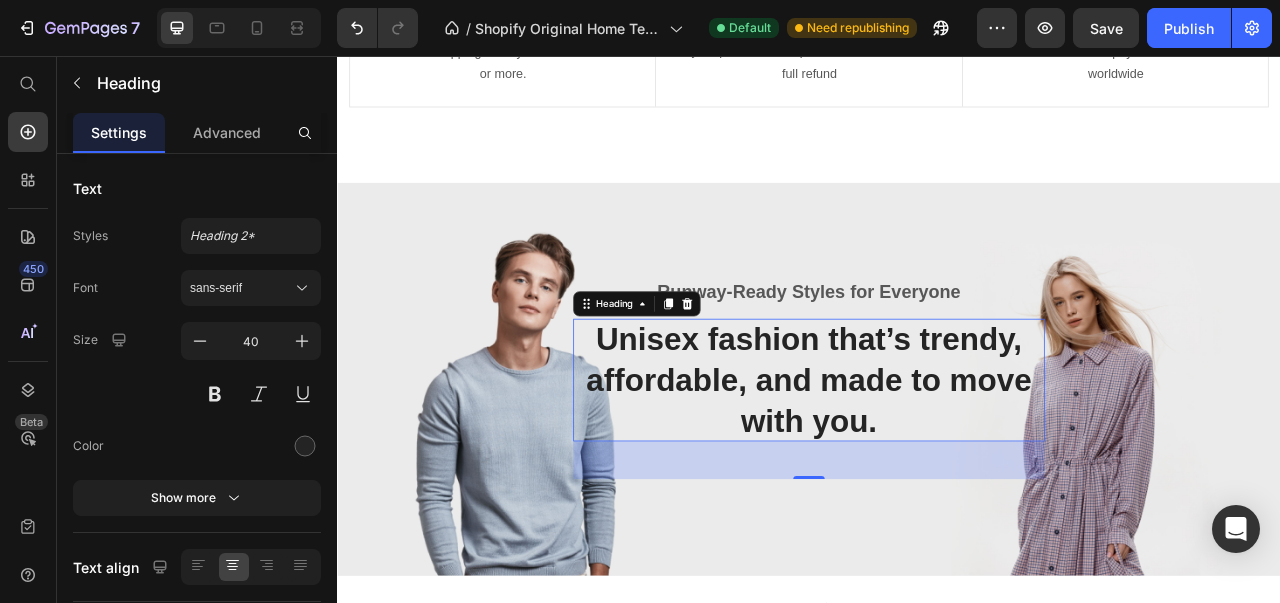 click at bounding box center [200, 341] 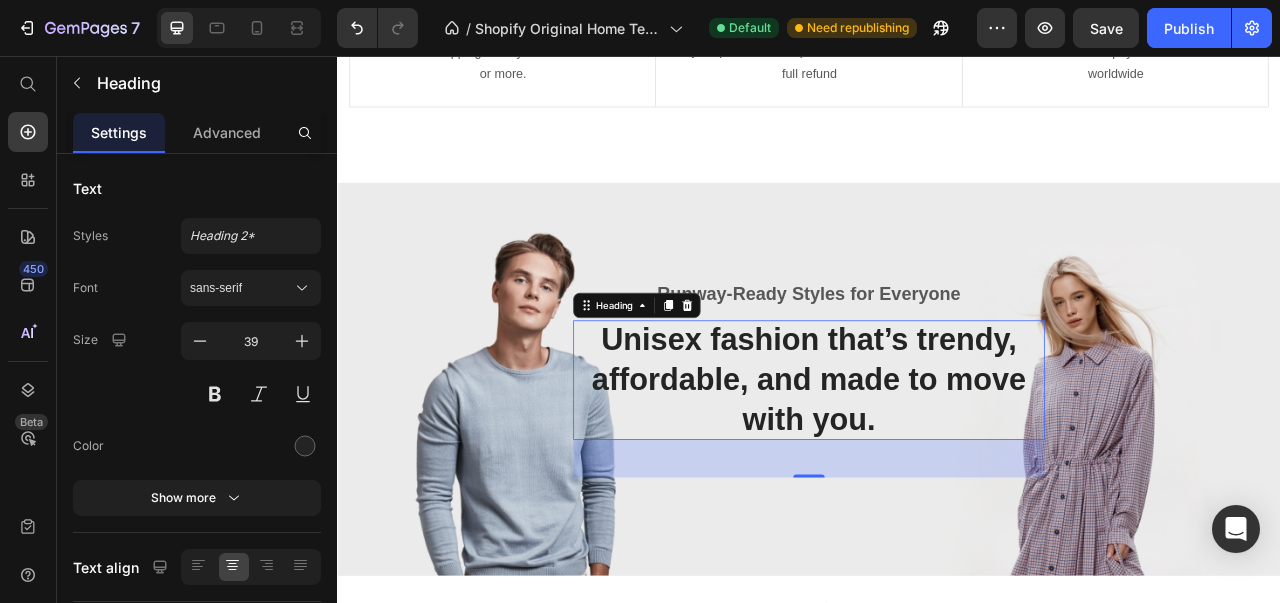click at bounding box center (200, 341) 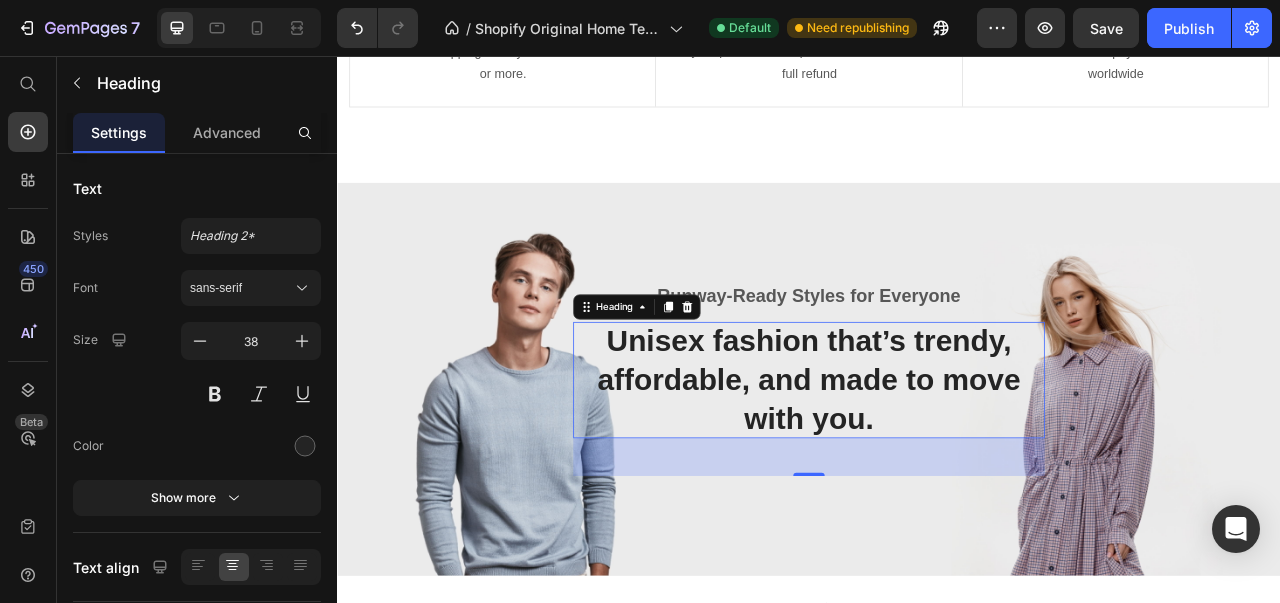 click at bounding box center (200, 341) 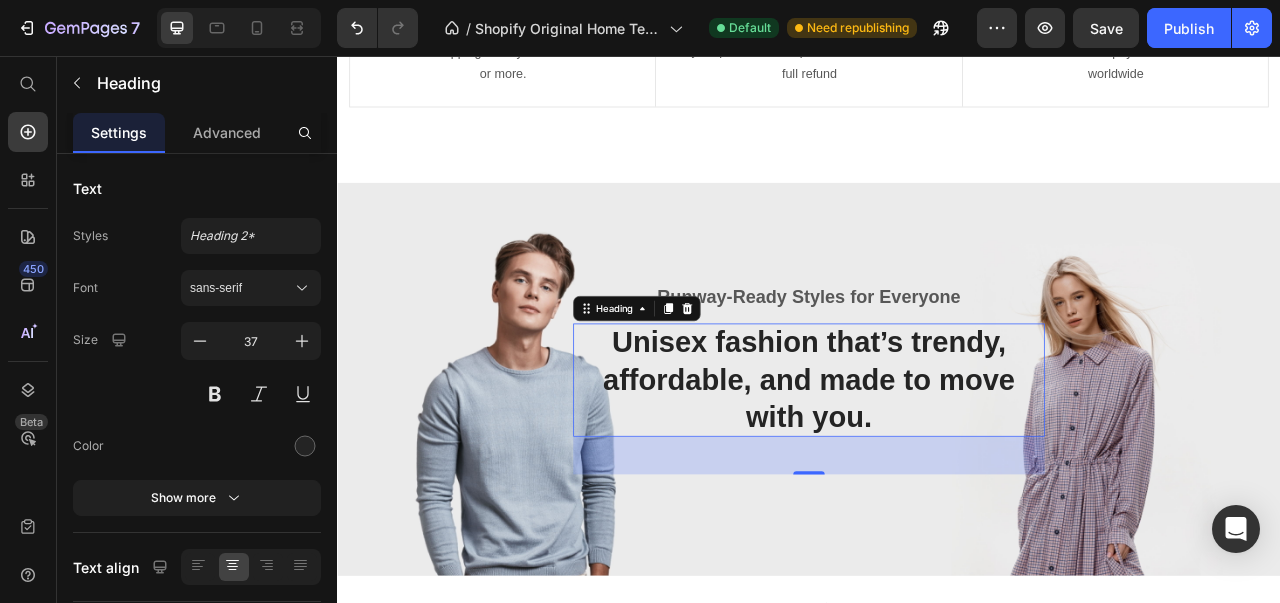 click at bounding box center [200, 341] 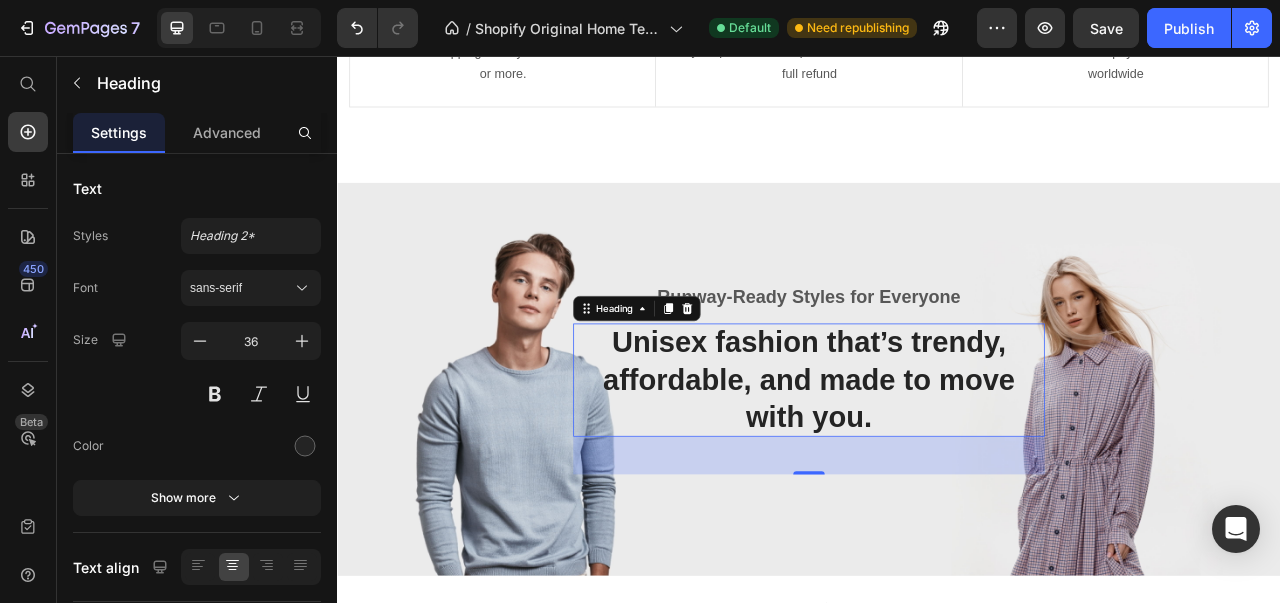 click at bounding box center [200, 341] 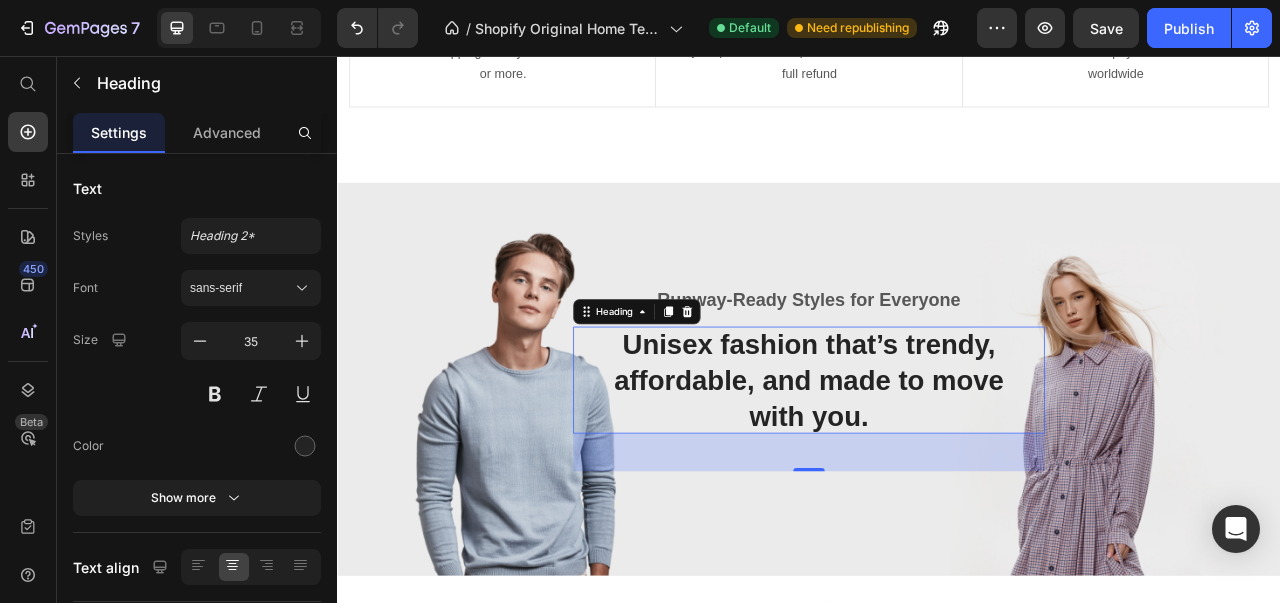 click at bounding box center [200, 341] 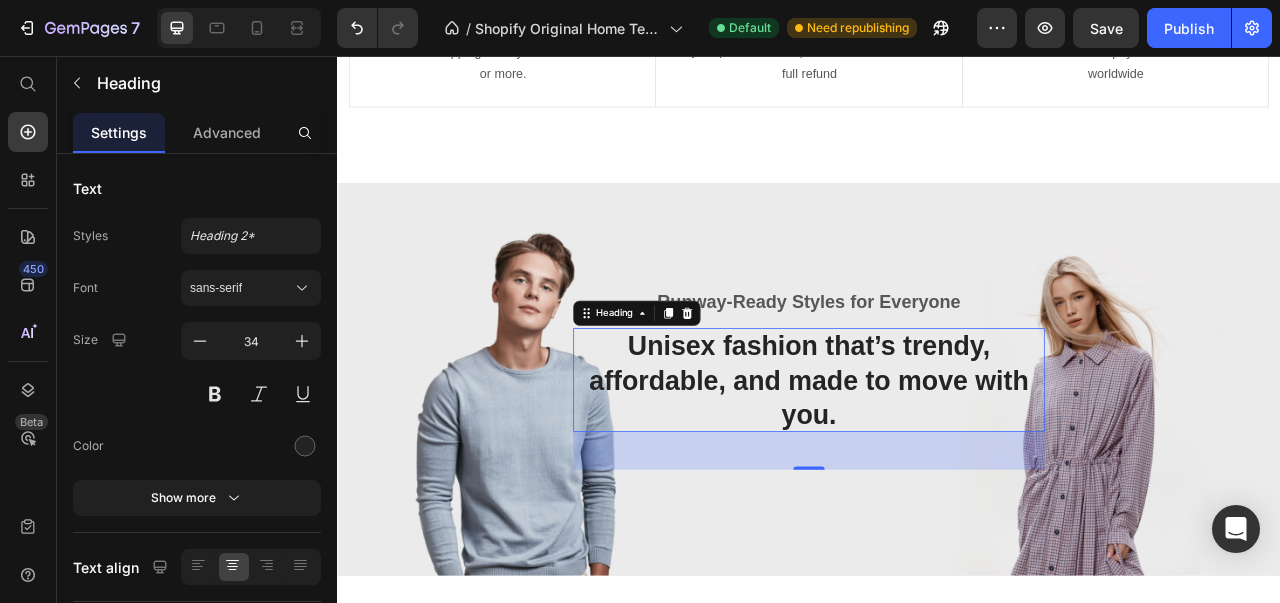 click at bounding box center [200, 341] 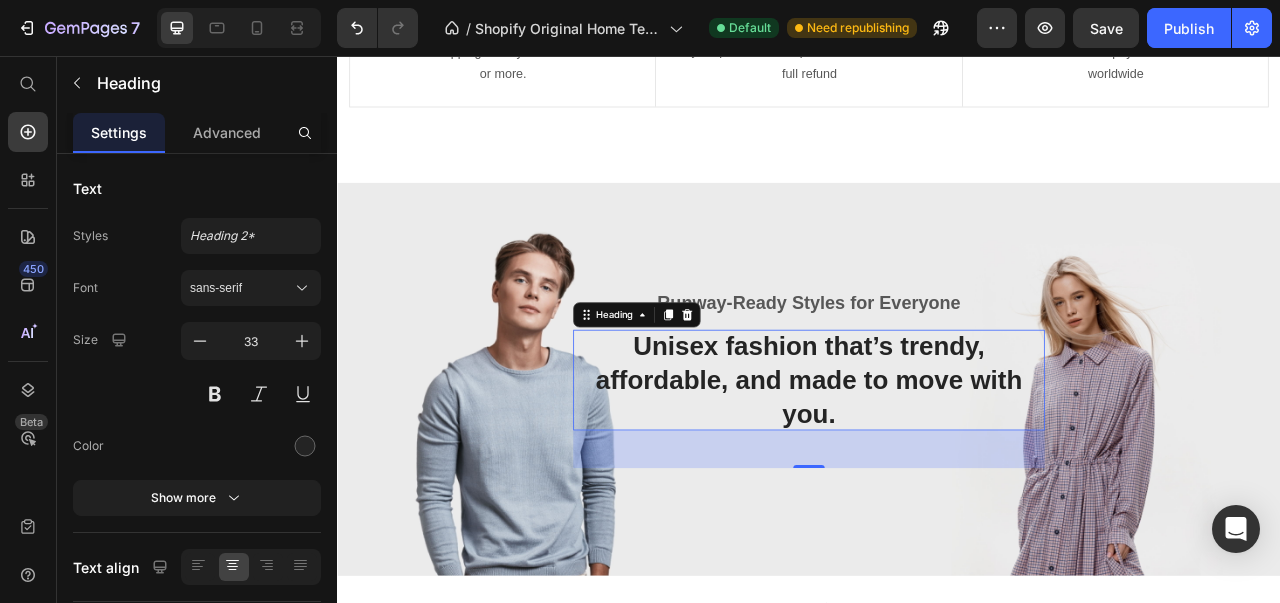click at bounding box center (200, 341) 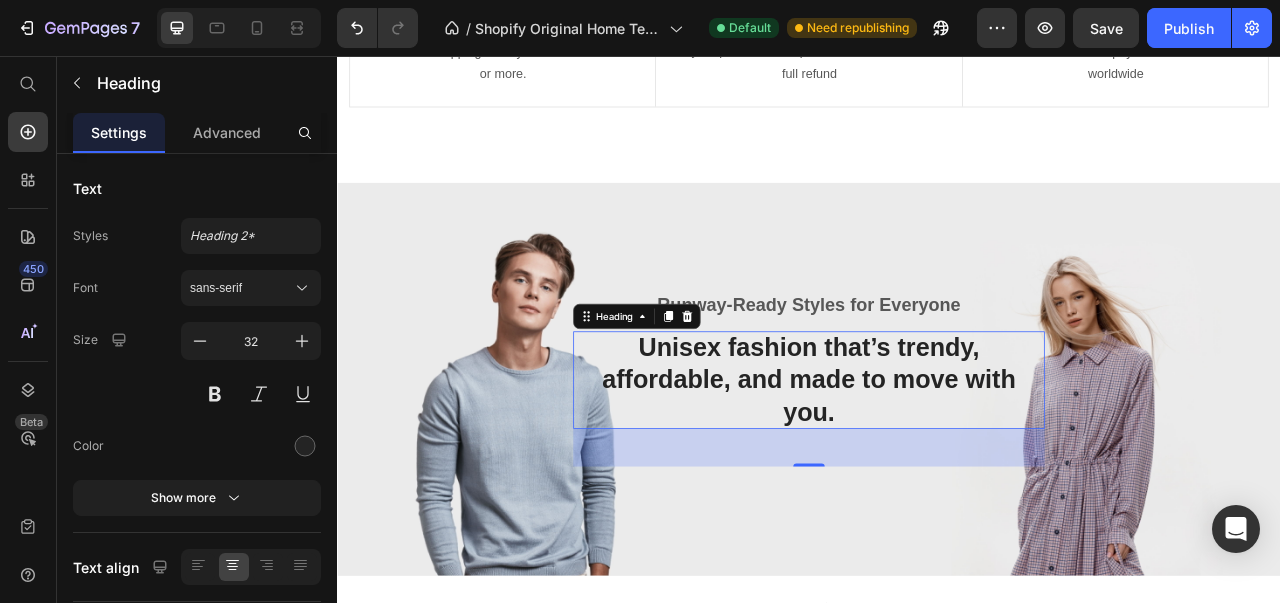 click at bounding box center (200, 341) 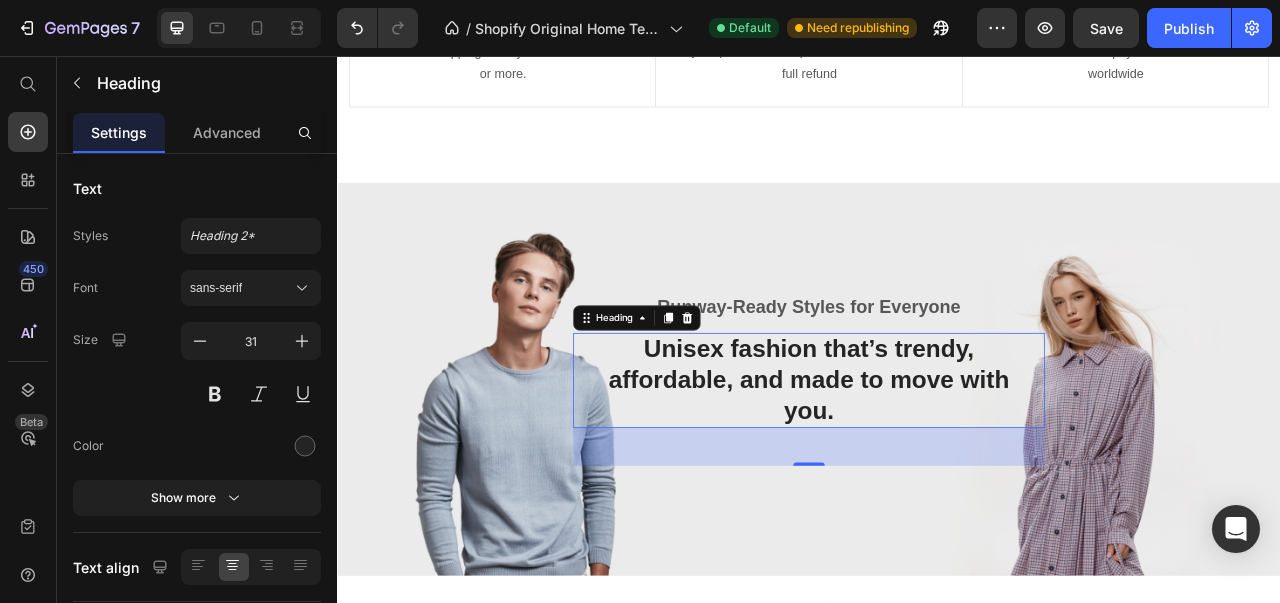 click at bounding box center (200, 341) 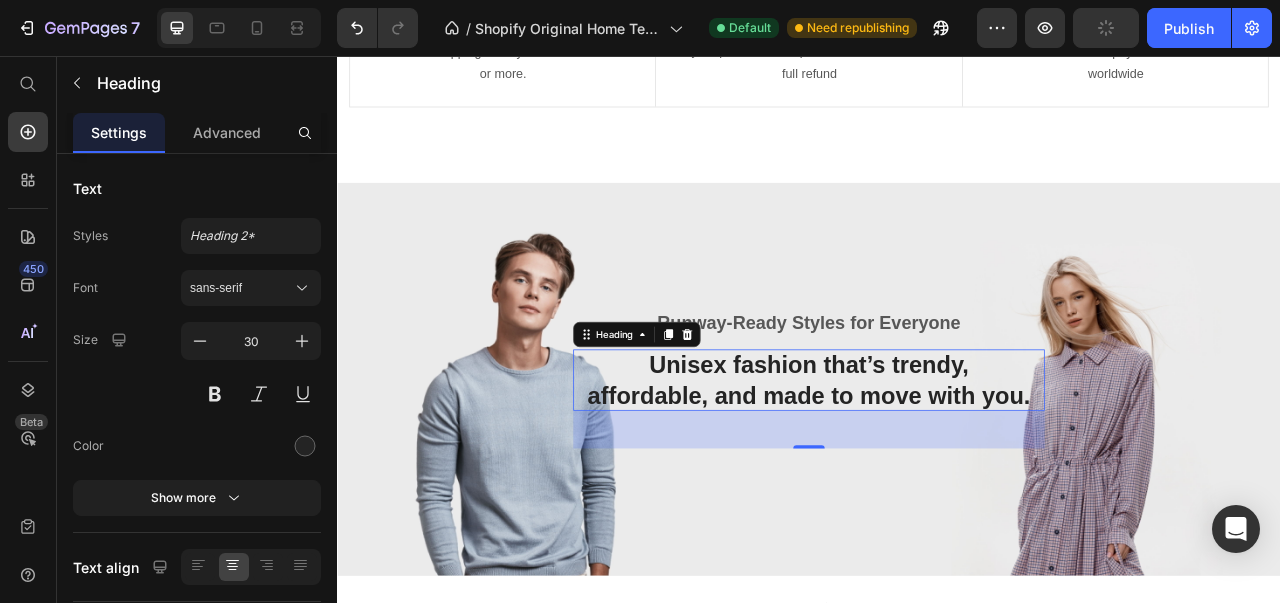 click at bounding box center (200, 341) 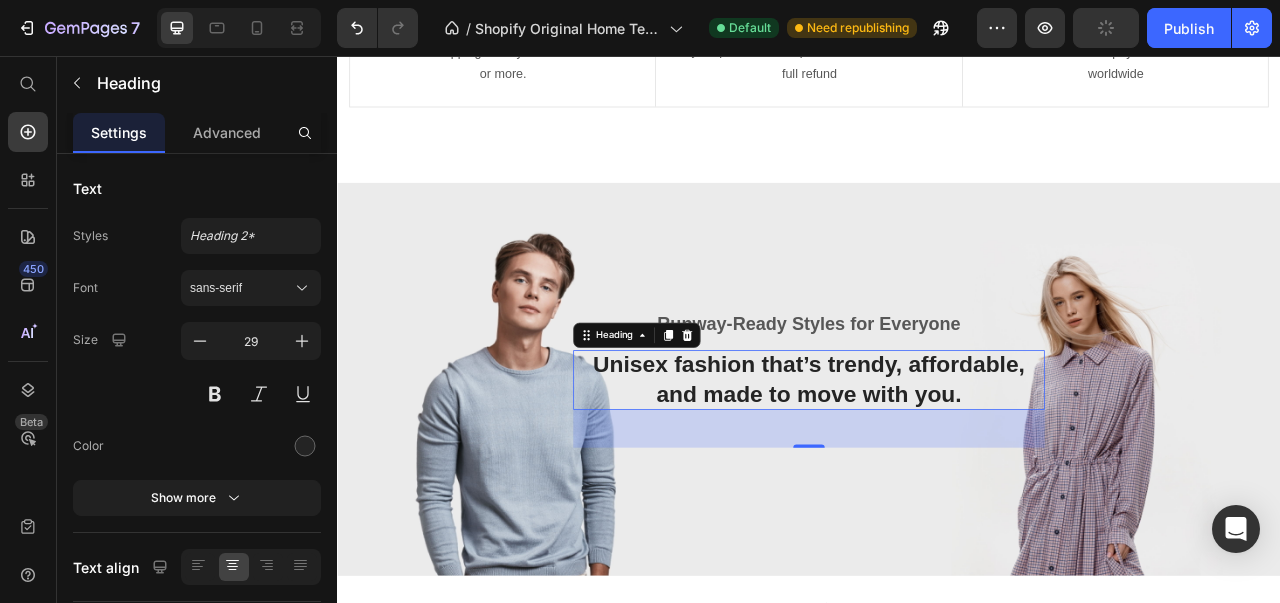 click at bounding box center [200, 341] 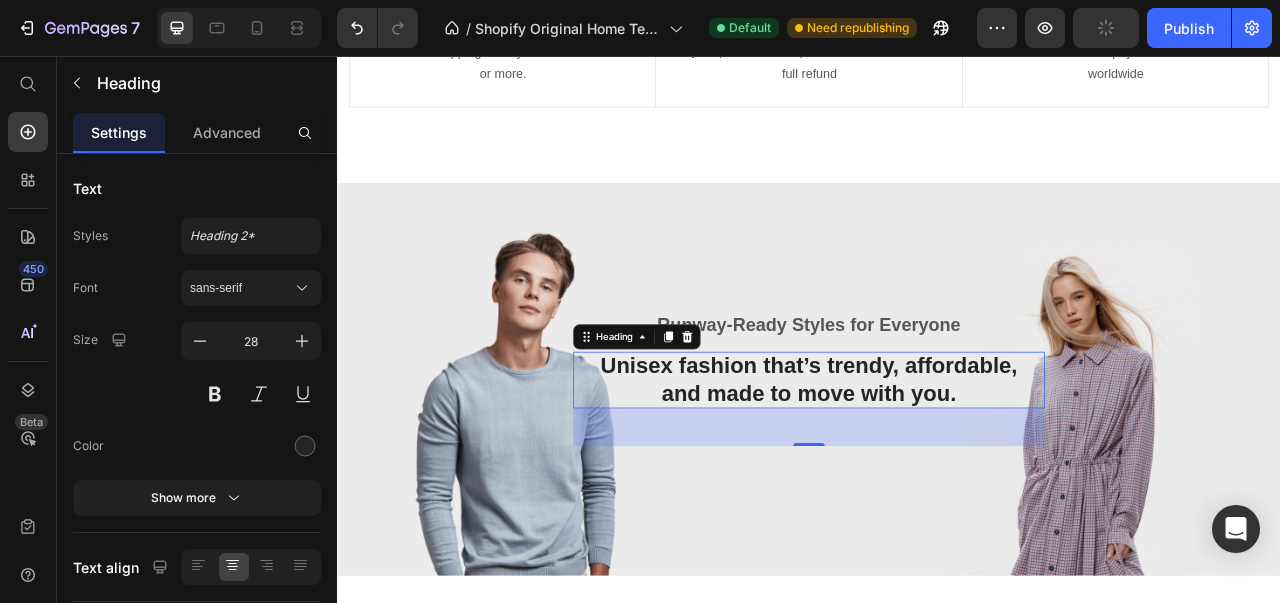 click at bounding box center [200, 341] 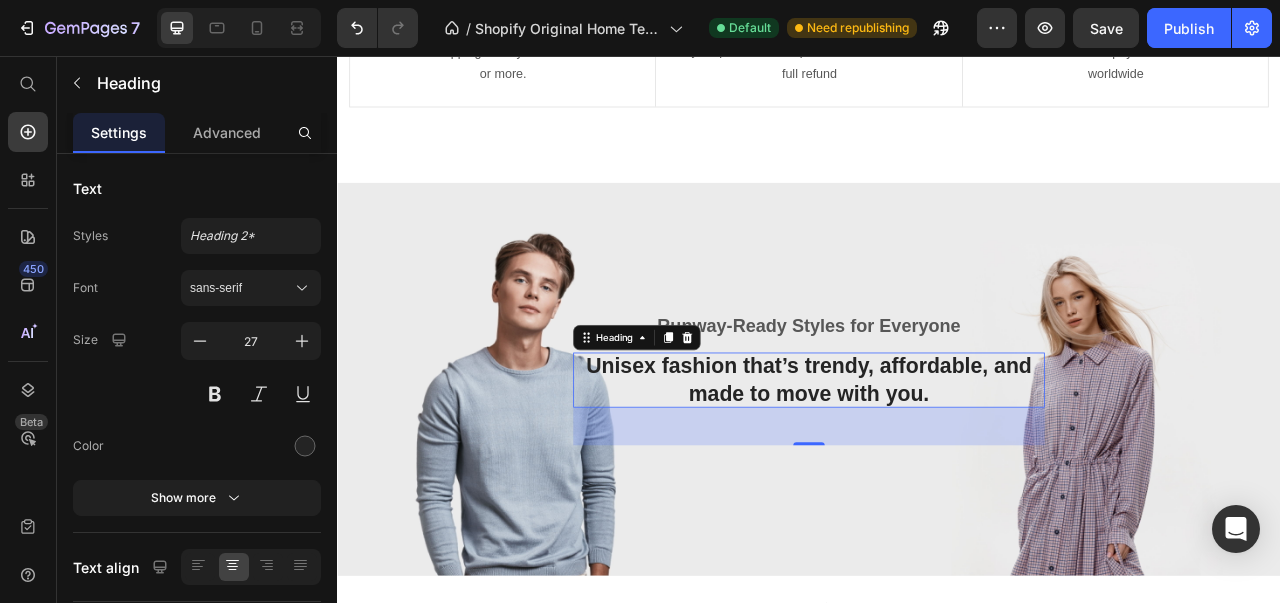 click 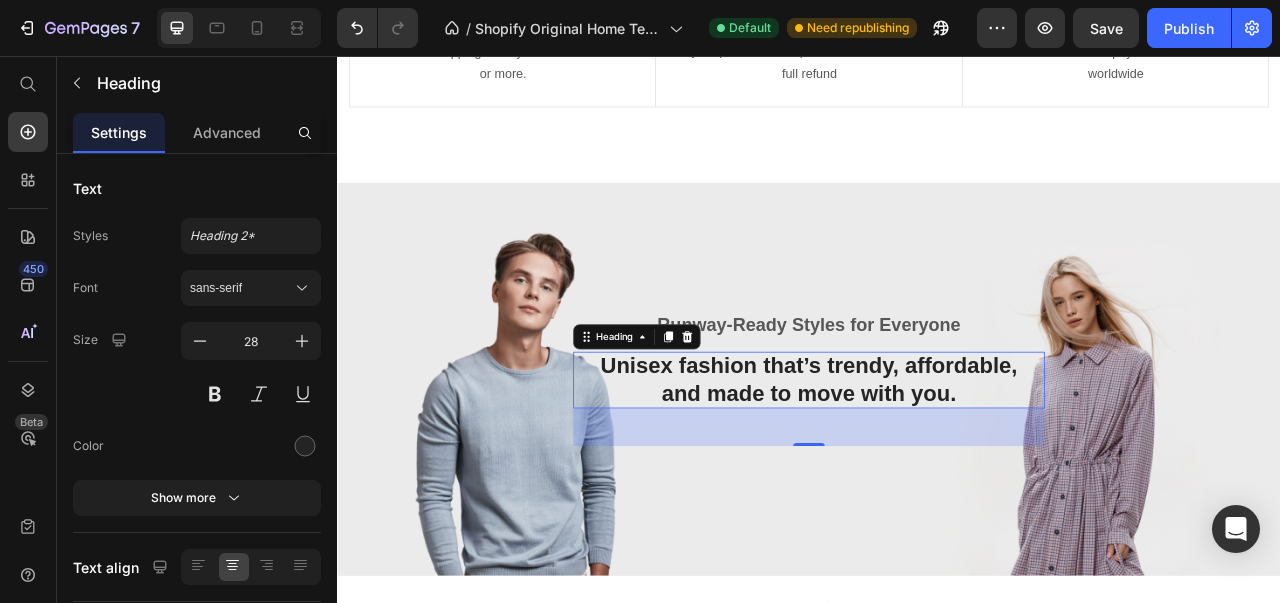 click 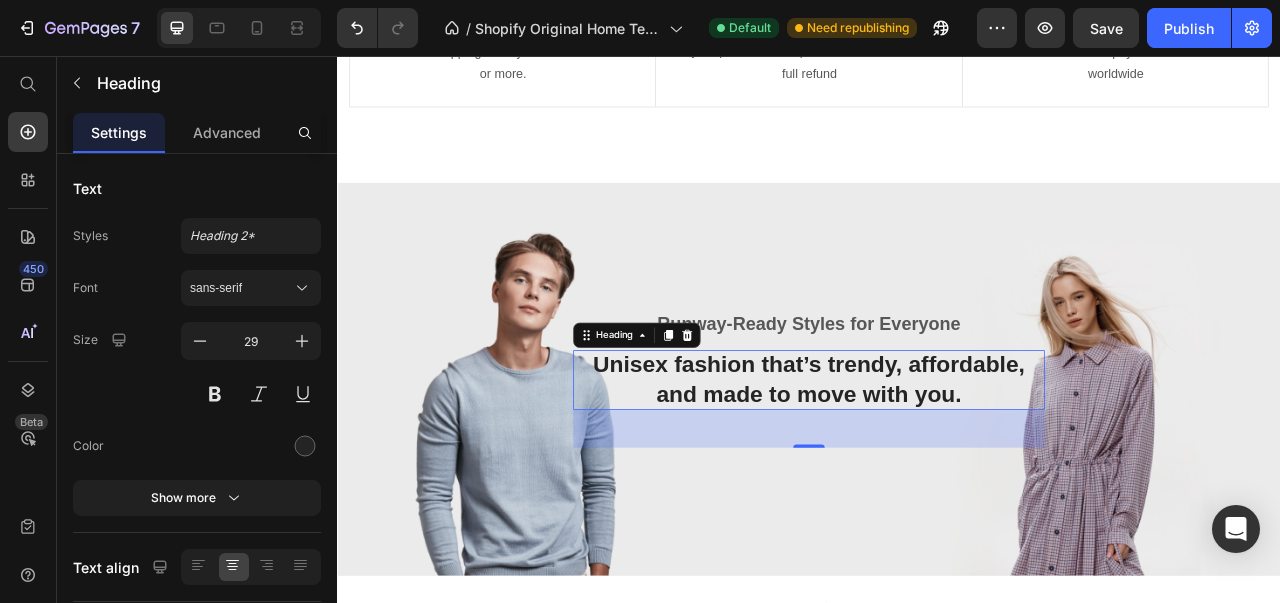 click 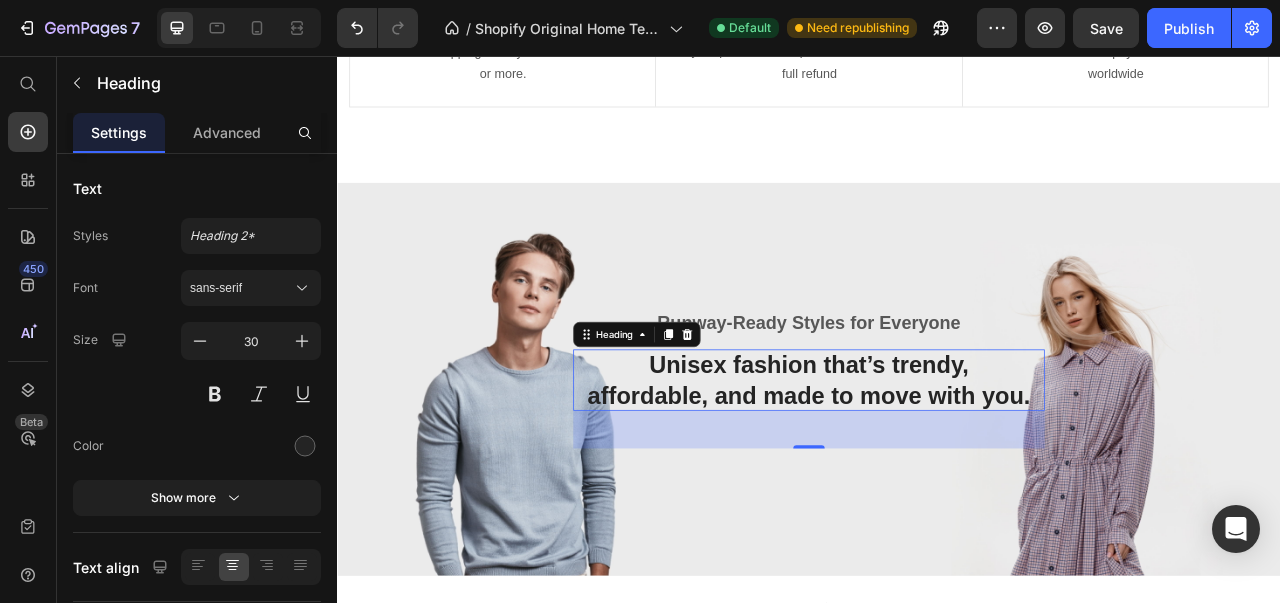 click on "Font sans-serif Size 30 Color Show more" at bounding box center (197, 393) 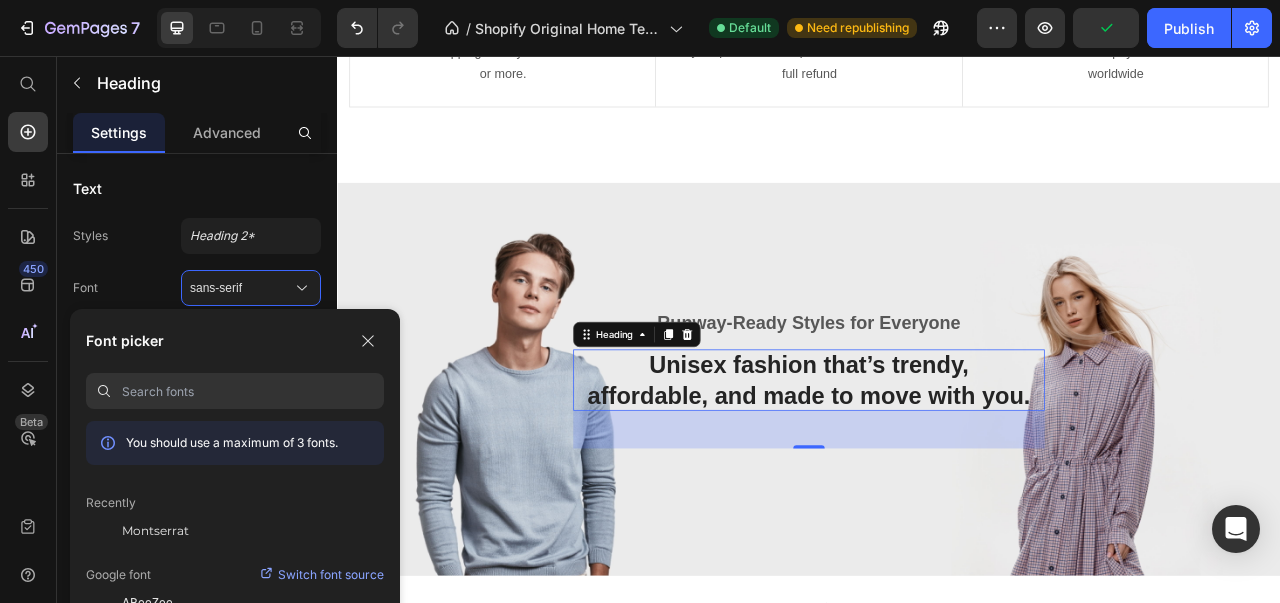 click on "Montserrat" at bounding box center (155, 531) 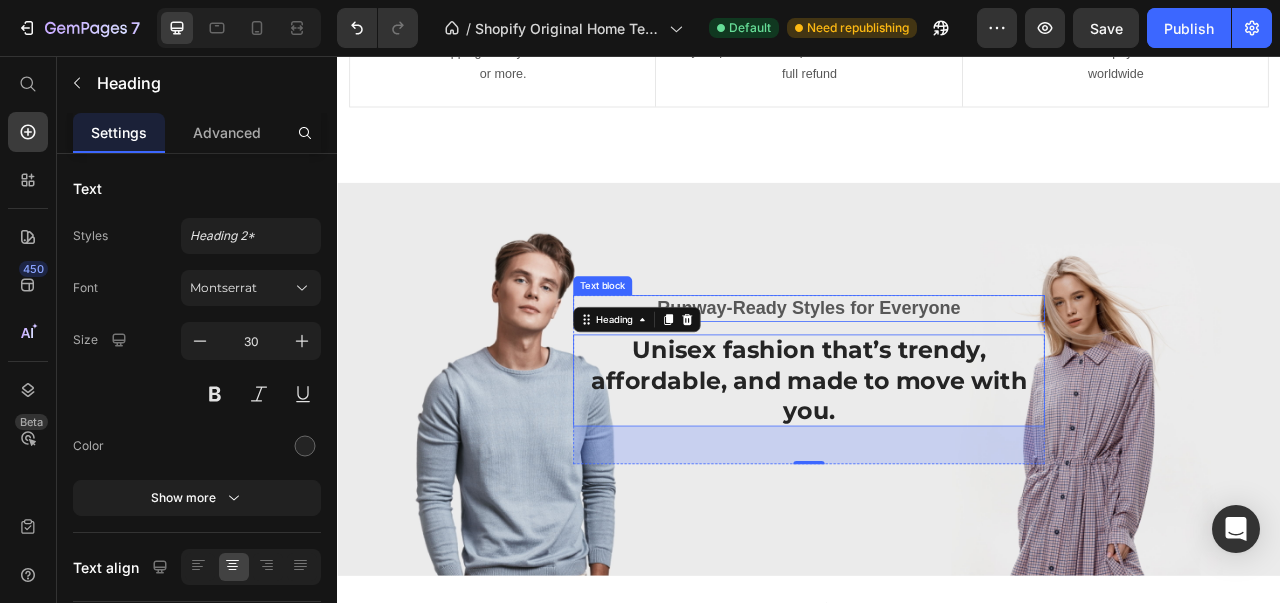 click on "Runway-Ready Styles for Everyone" at bounding box center [937, 378] 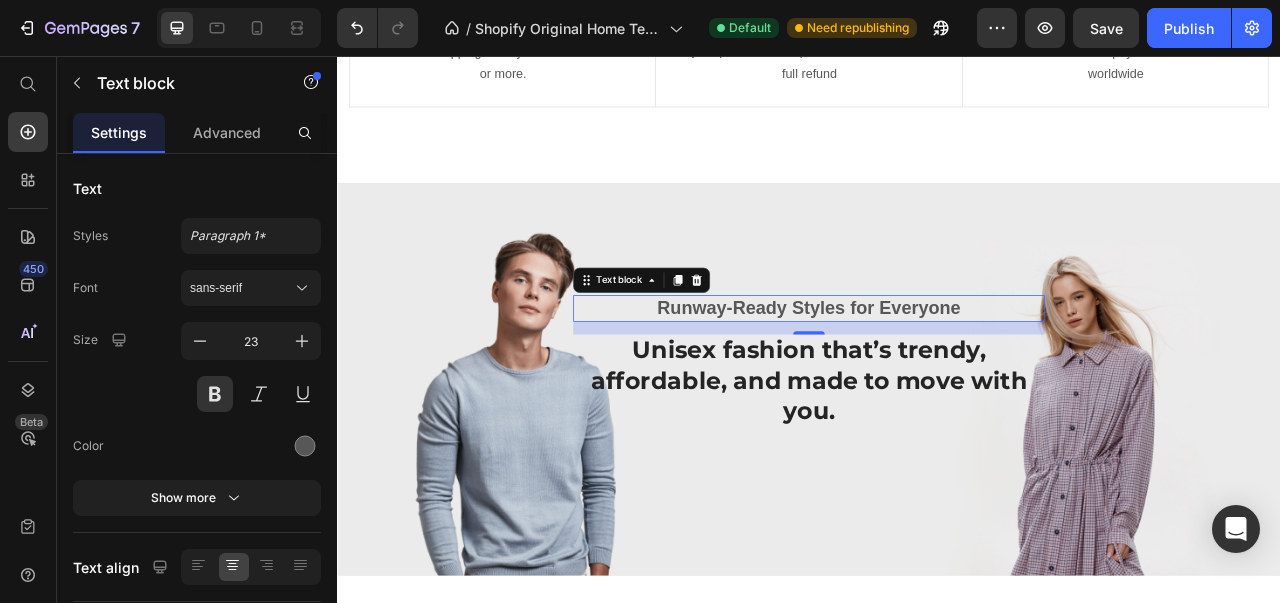 click 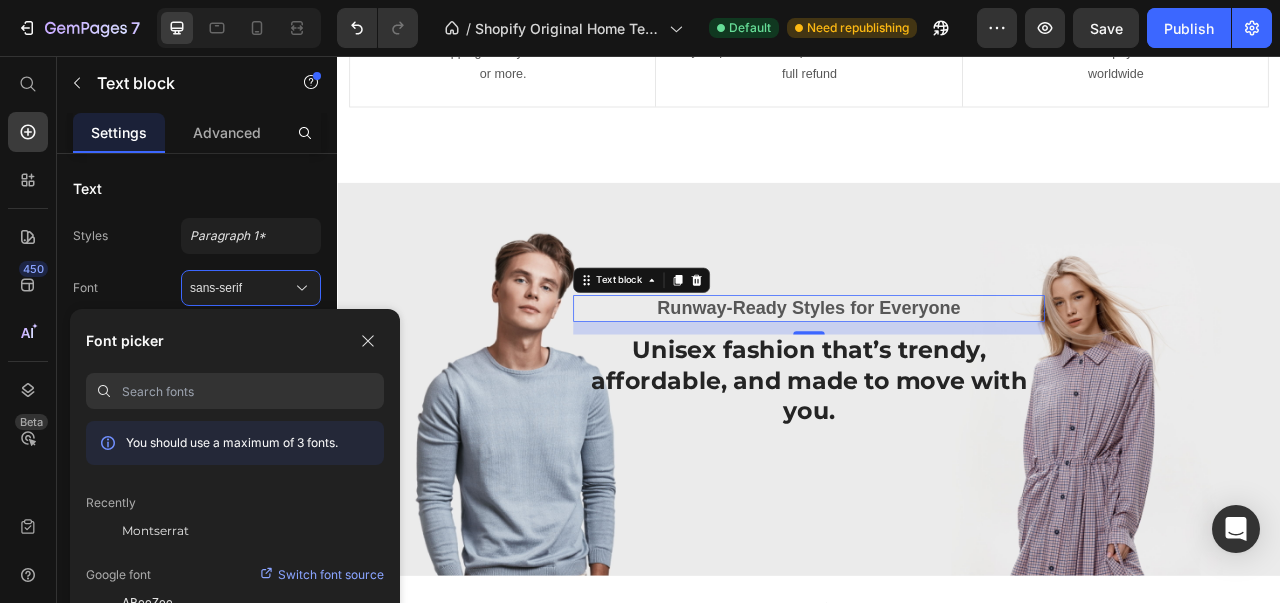 click on "Montserrat" 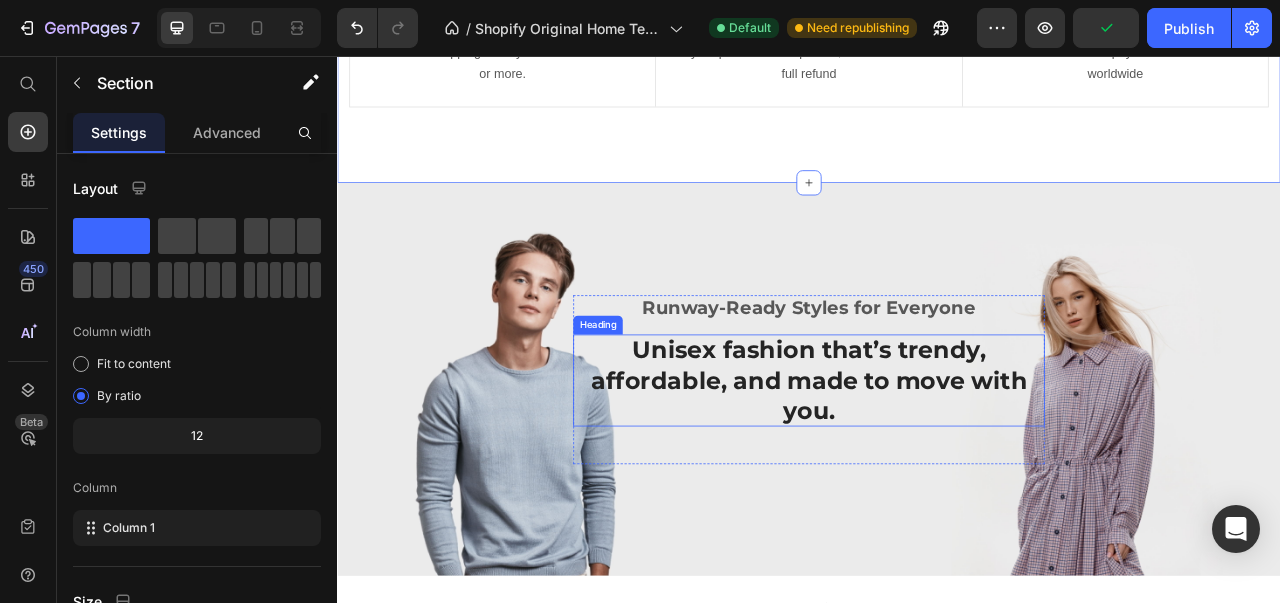 click on "Unisex fashion that’s trendy, affordable, and made to move with you." at bounding box center (937, 469) 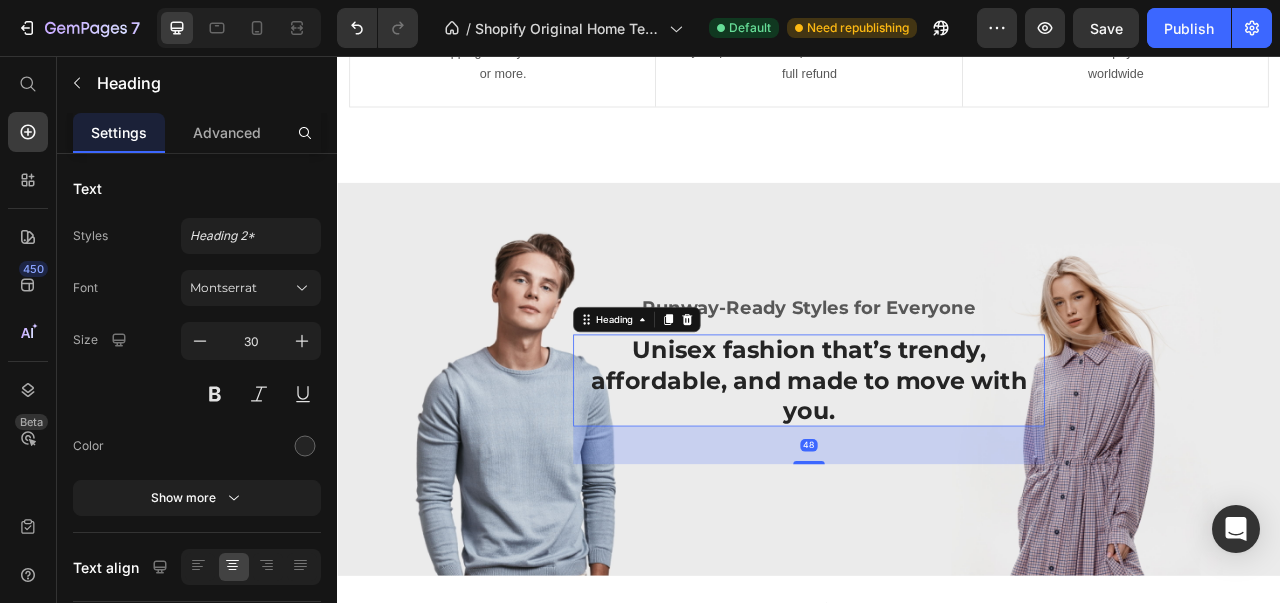 click 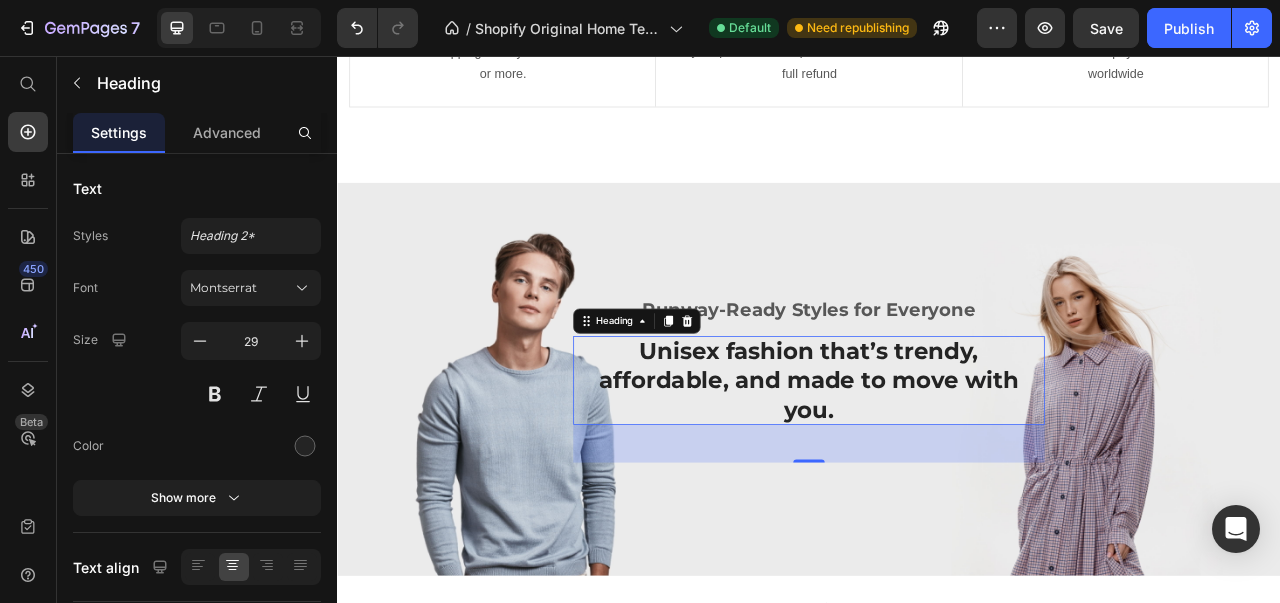 click 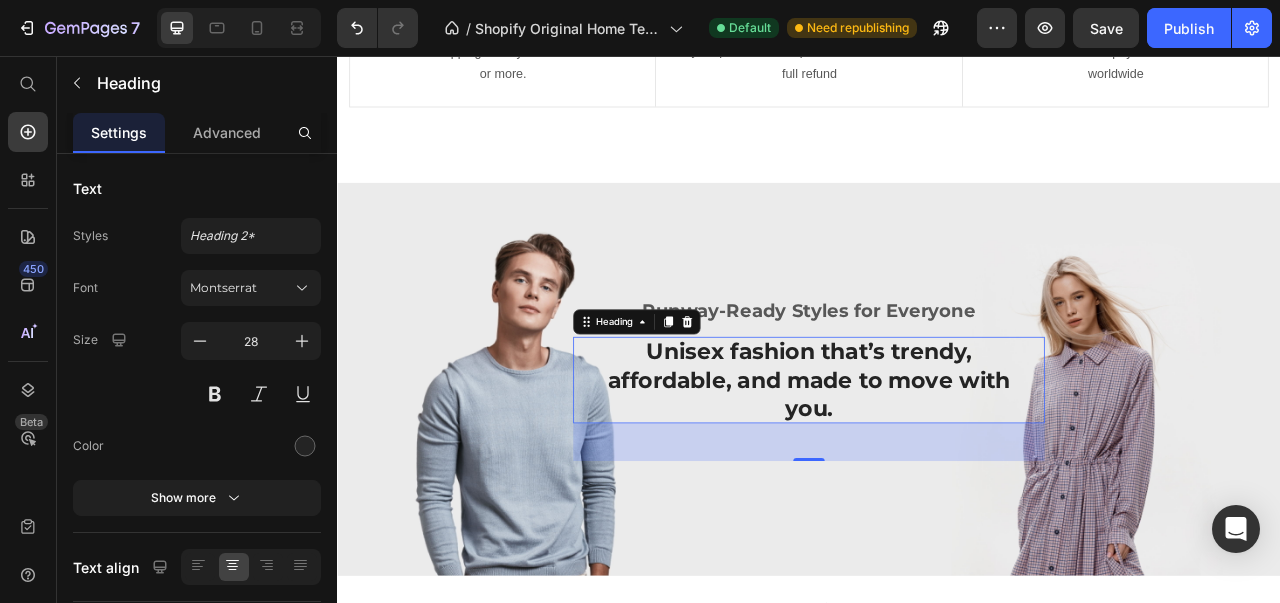 click 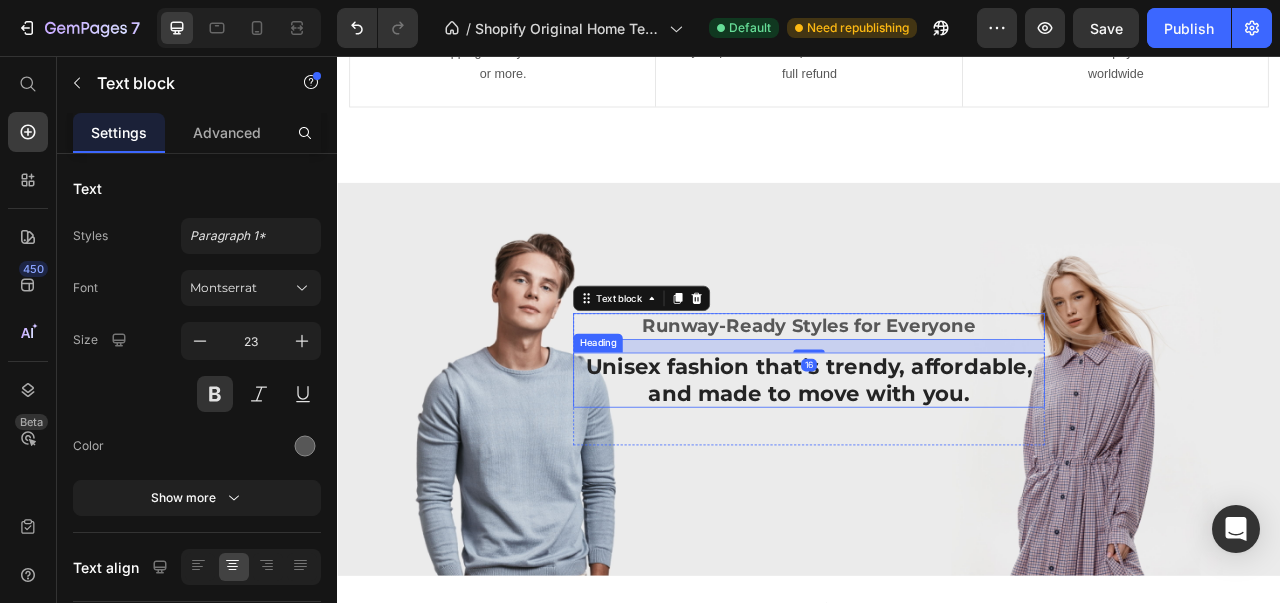 click on "Unisex fashion that’s trendy, affordable, and made to move with you." at bounding box center (937, 469) 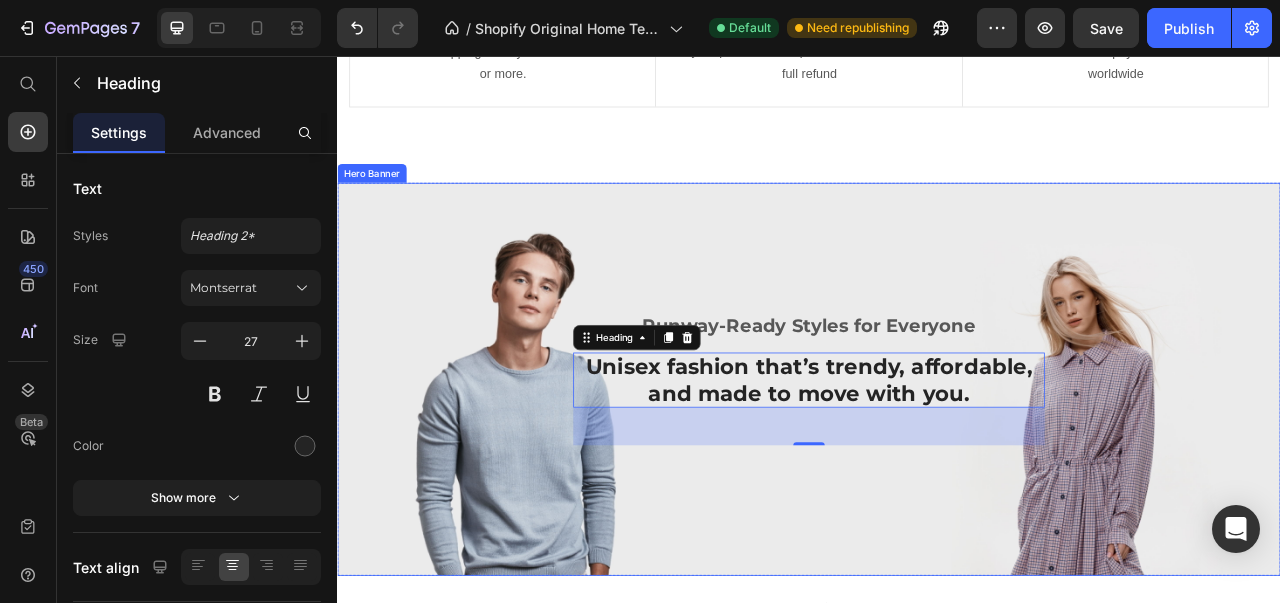 click at bounding box center (937, 468) 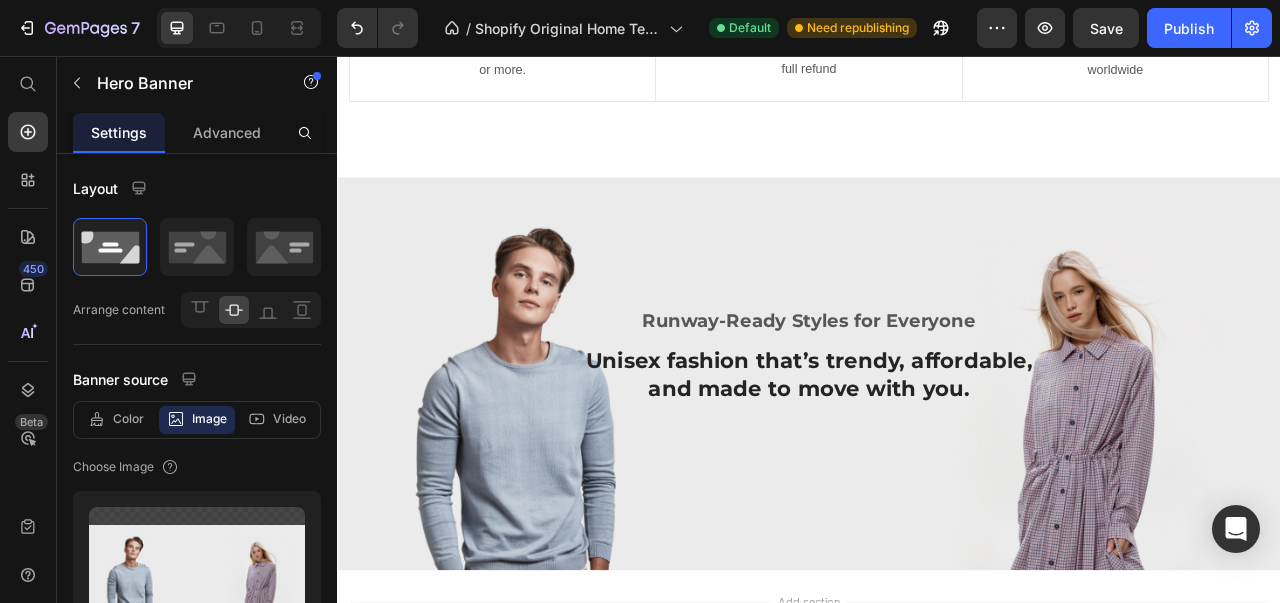 scroll, scrollTop: 1788, scrollLeft: 0, axis: vertical 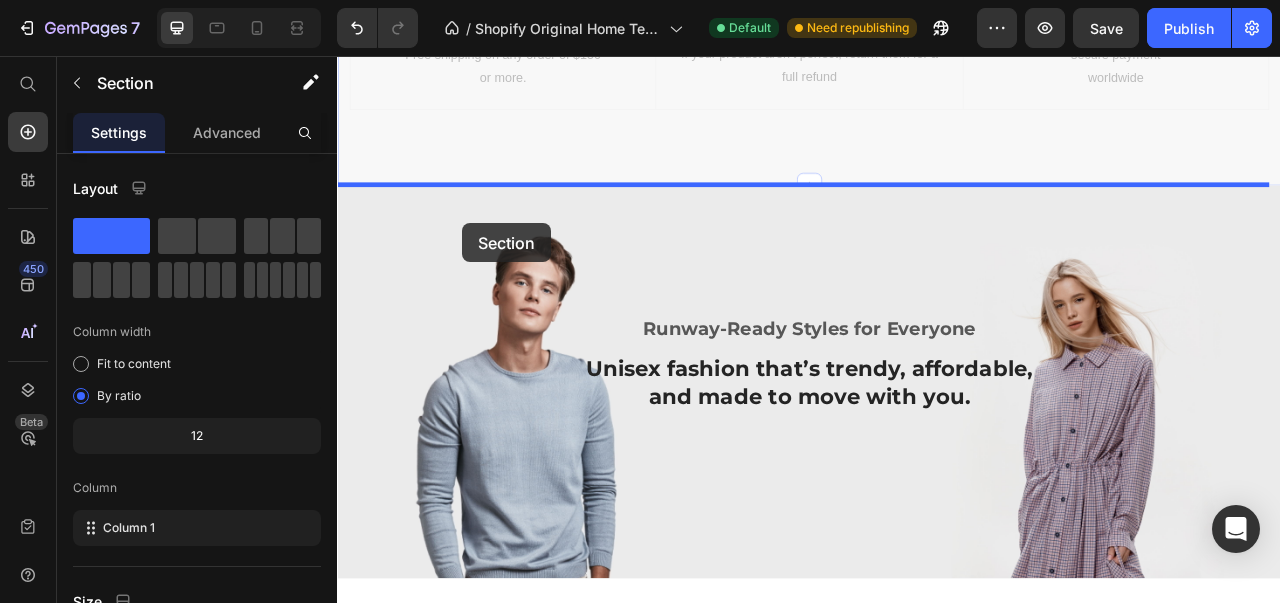drag, startPoint x: 485, startPoint y: 212, endPoint x: 494, endPoint y: 273, distance: 61.66036 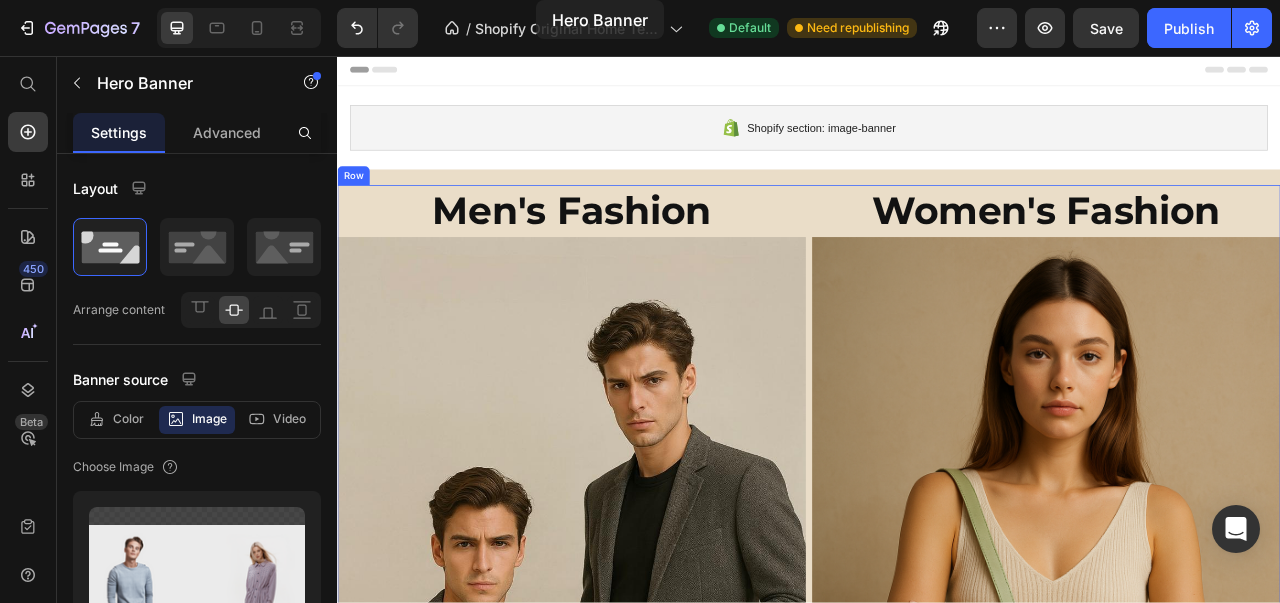 scroll, scrollTop: 0, scrollLeft: 0, axis: both 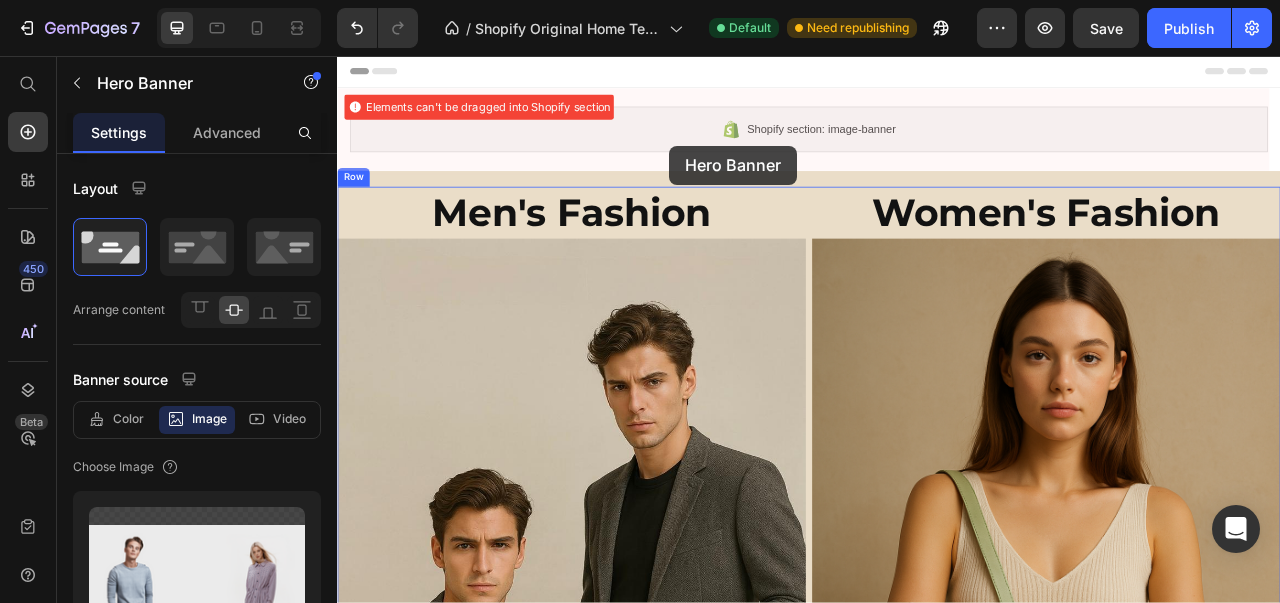 drag, startPoint x: 493, startPoint y: 288, endPoint x: 760, endPoint y: 170, distance: 291.91266 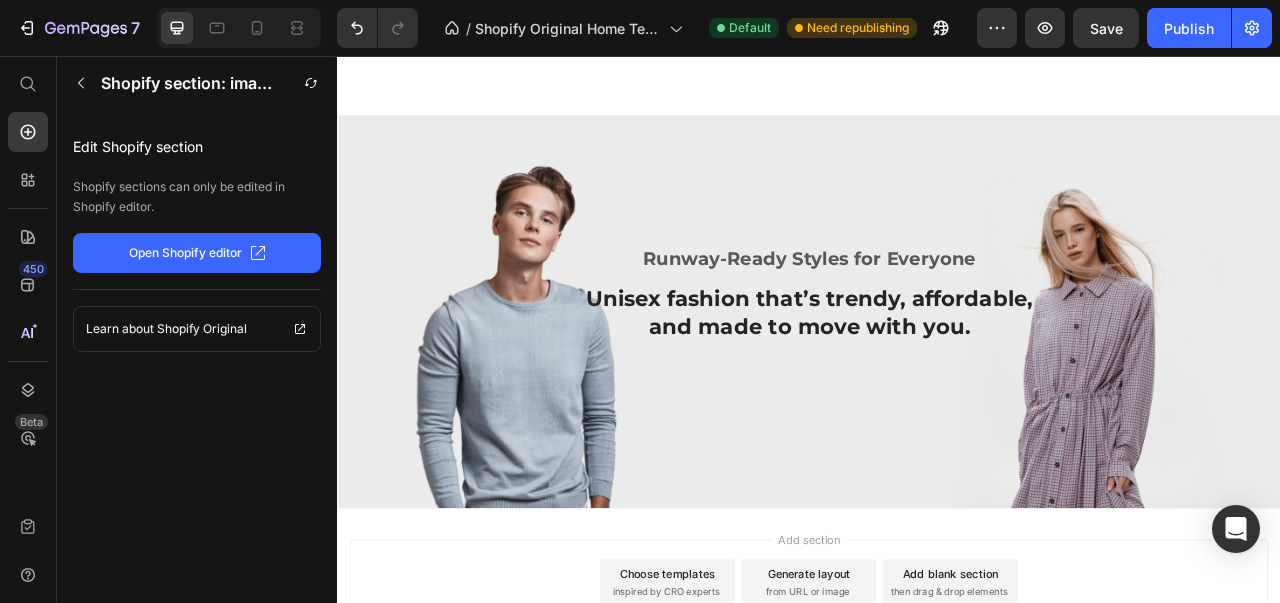 scroll, scrollTop: 1989, scrollLeft: 0, axis: vertical 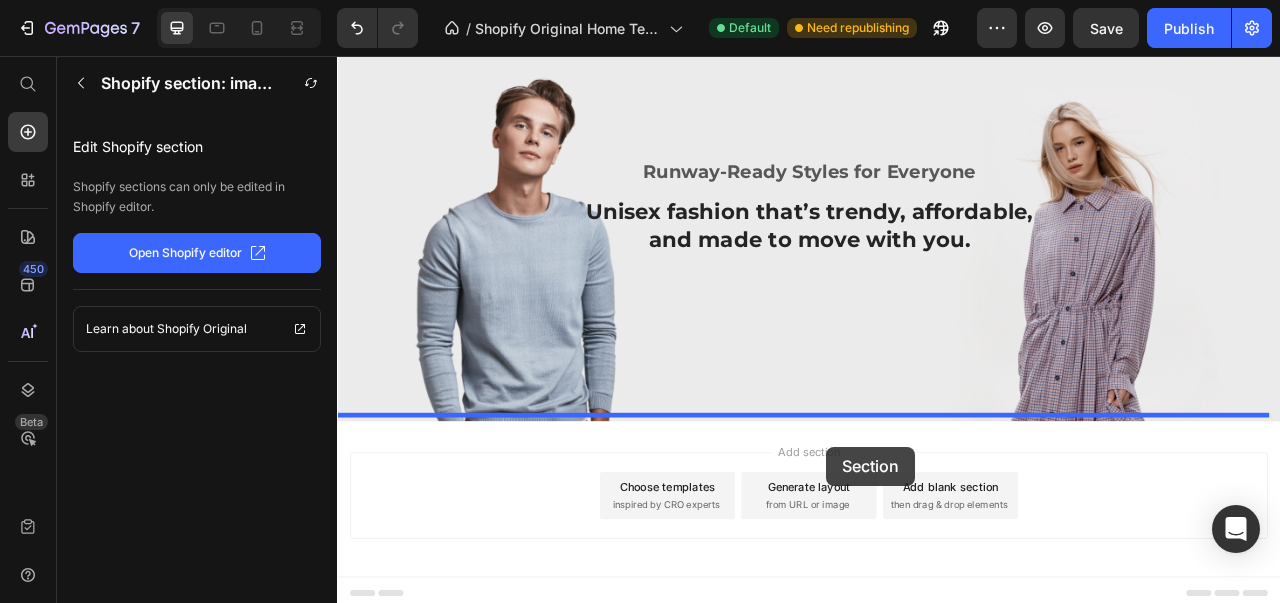 drag, startPoint x: 932, startPoint y: 120, endPoint x: 958, endPoint y: 553, distance: 433.7799 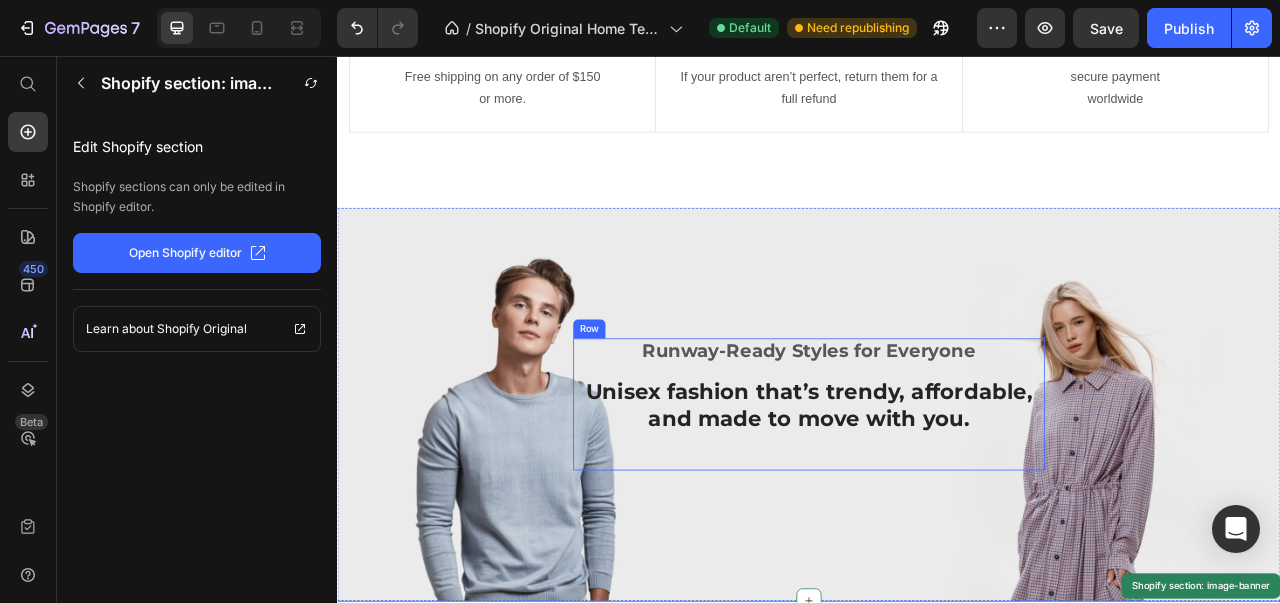 scroll, scrollTop: 1640, scrollLeft: 0, axis: vertical 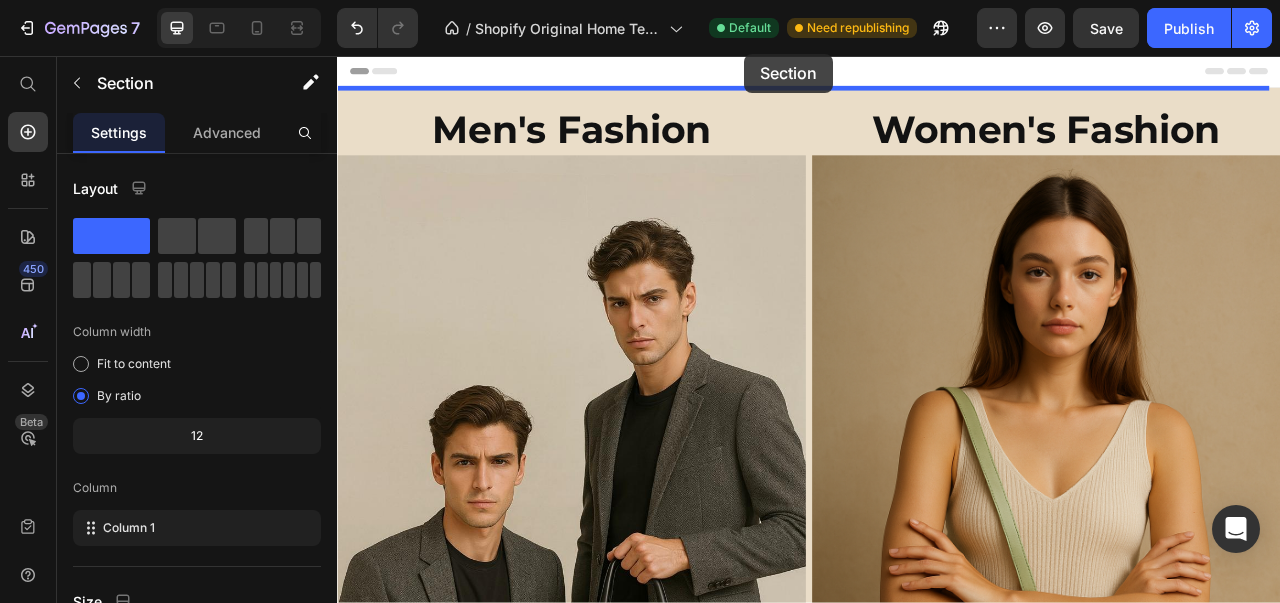 drag, startPoint x: 832, startPoint y: 256, endPoint x: 1081, endPoint y: 109, distance: 289.15393 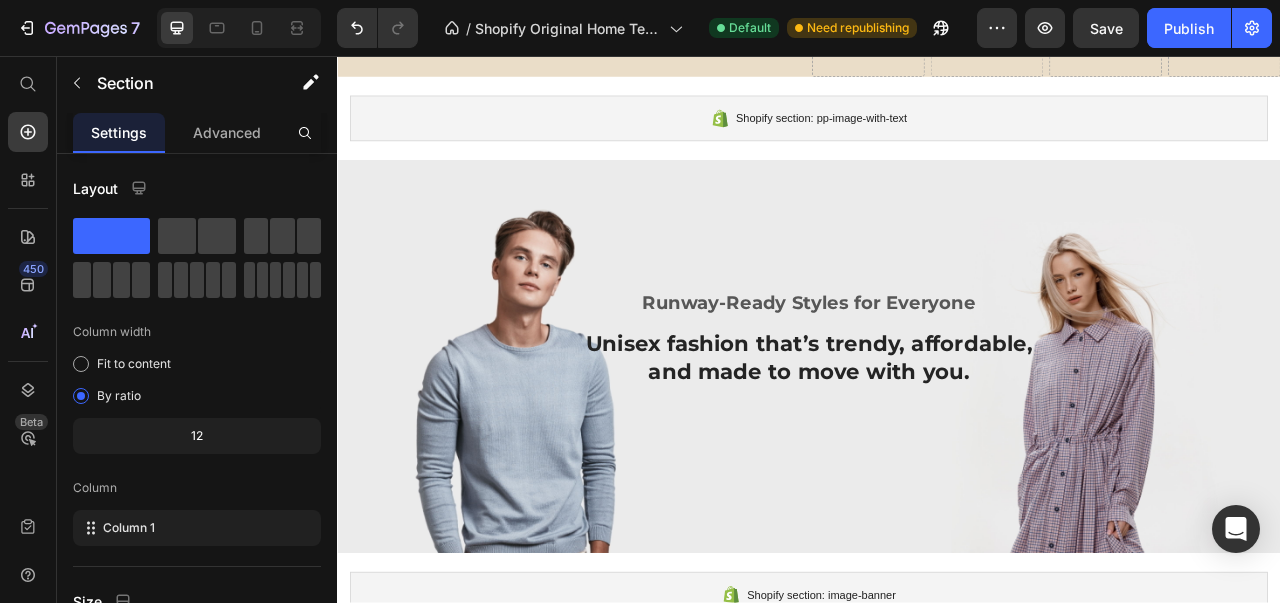 scroll, scrollTop: 1722, scrollLeft: 0, axis: vertical 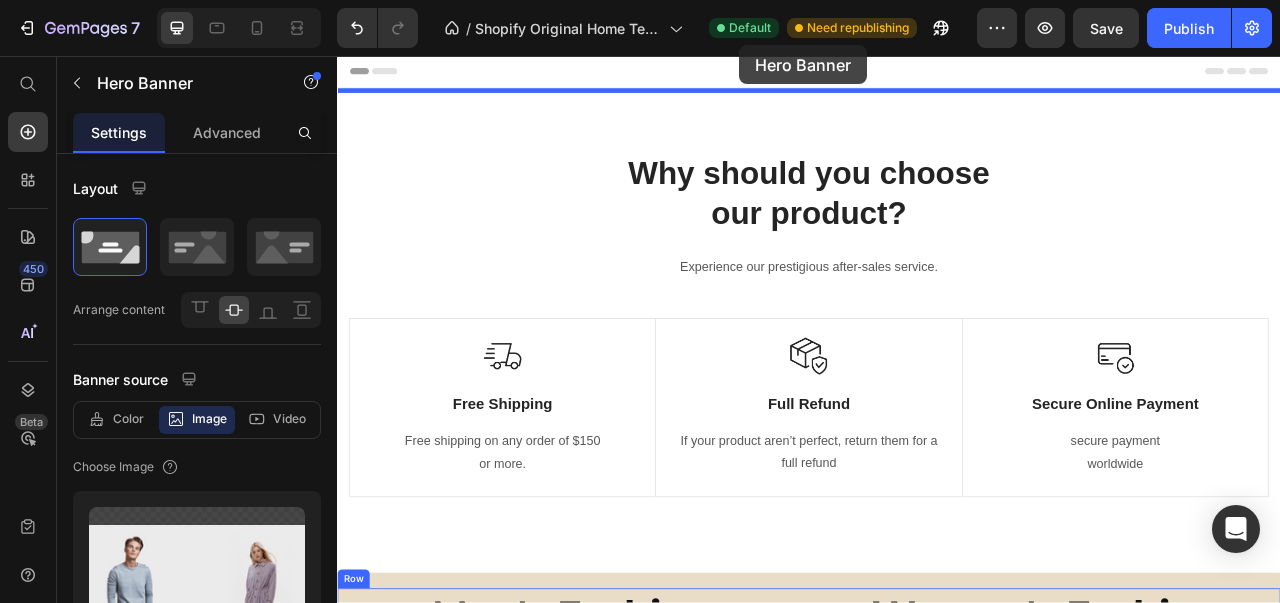 drag, startPoint x: 893, startPoint y: 187, endPoint x: 1075, endPoint y: 101, distance: 201.2958 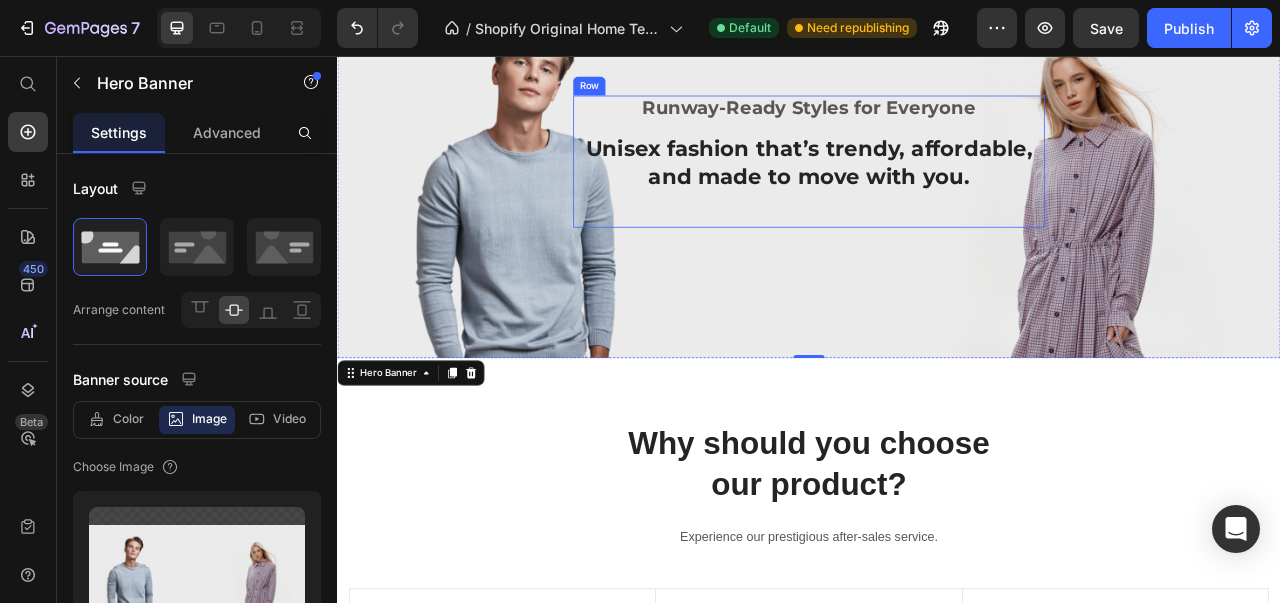 scroll, scrollTop: 161, scrollLeft: 0, axis: vertical 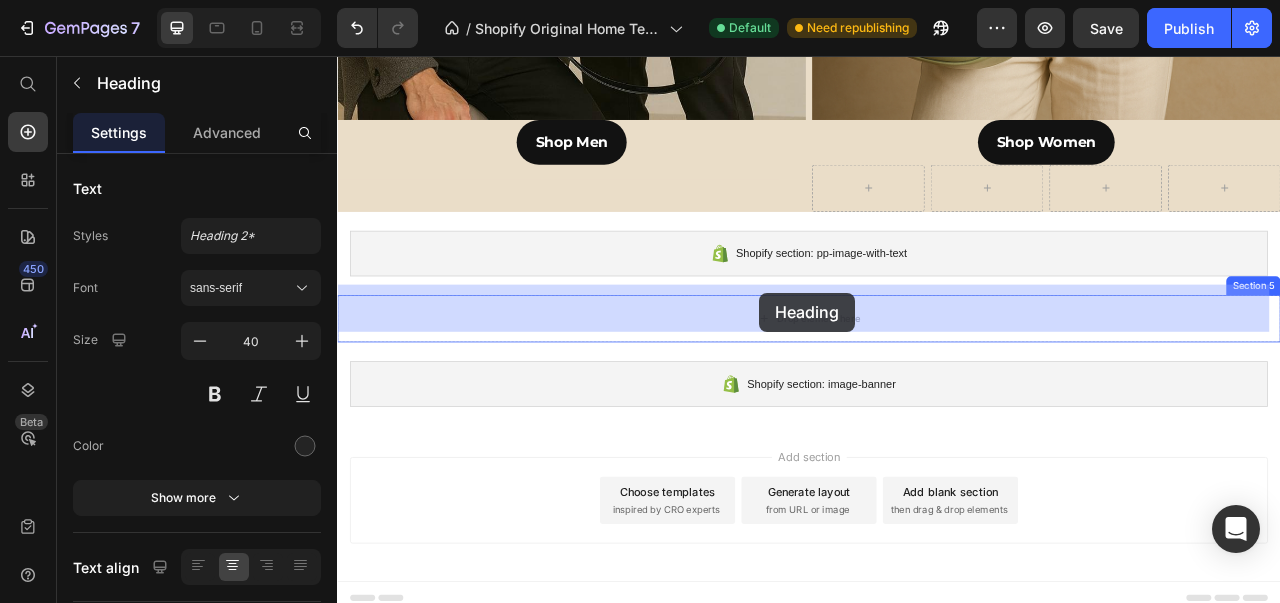 drag, startPoint x: 838, startPoint y: 534, endPoint x: 874, endPoint y: 358, distance: 179.64409 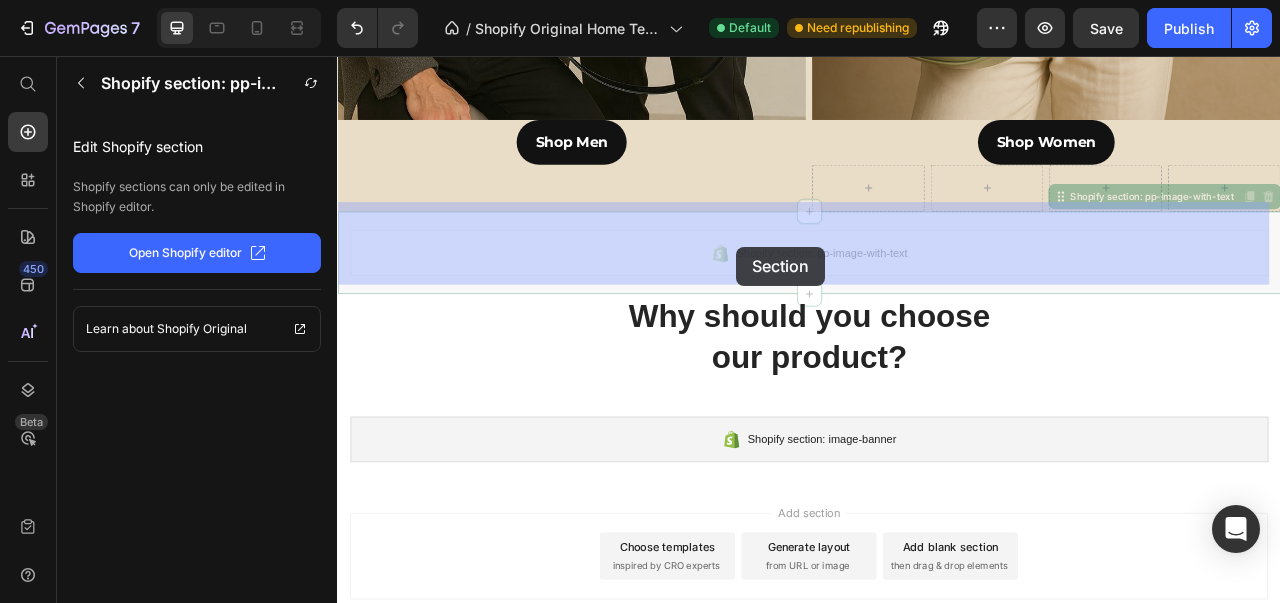 drag, startPoint x: 873, startPoint y: 272, endPoint x: 845, endPoint y: 299, distance: 38.8973 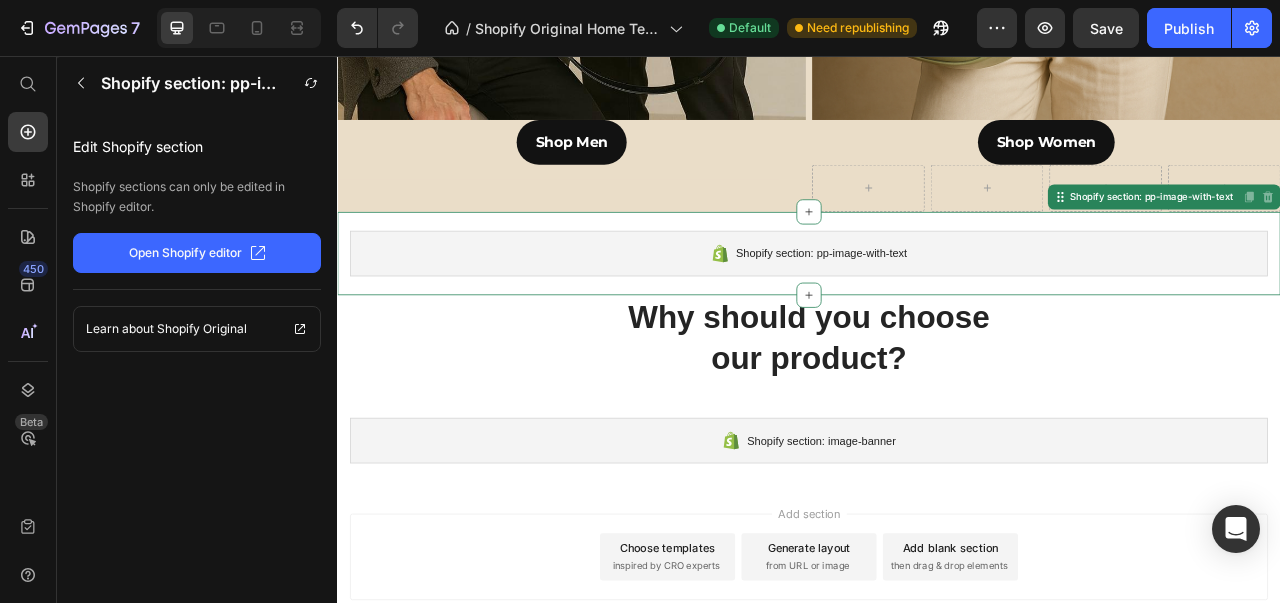 click on "Disabled. Please edit in Shopify Editor" at bounding box center (1521, 236) 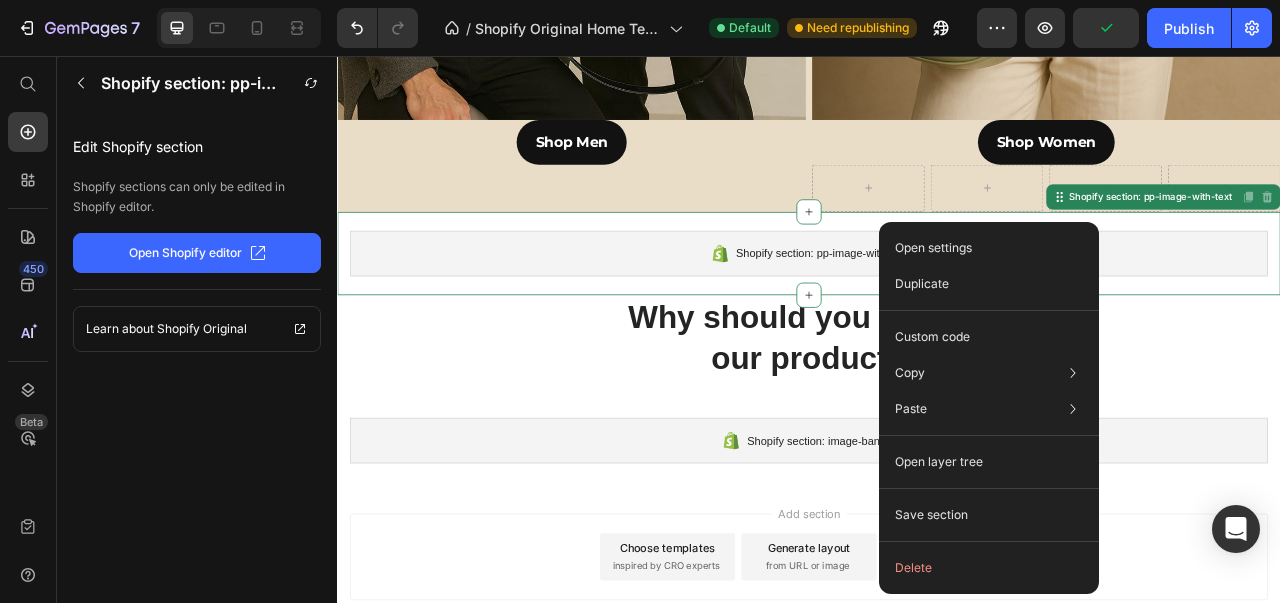 click on "Delete" 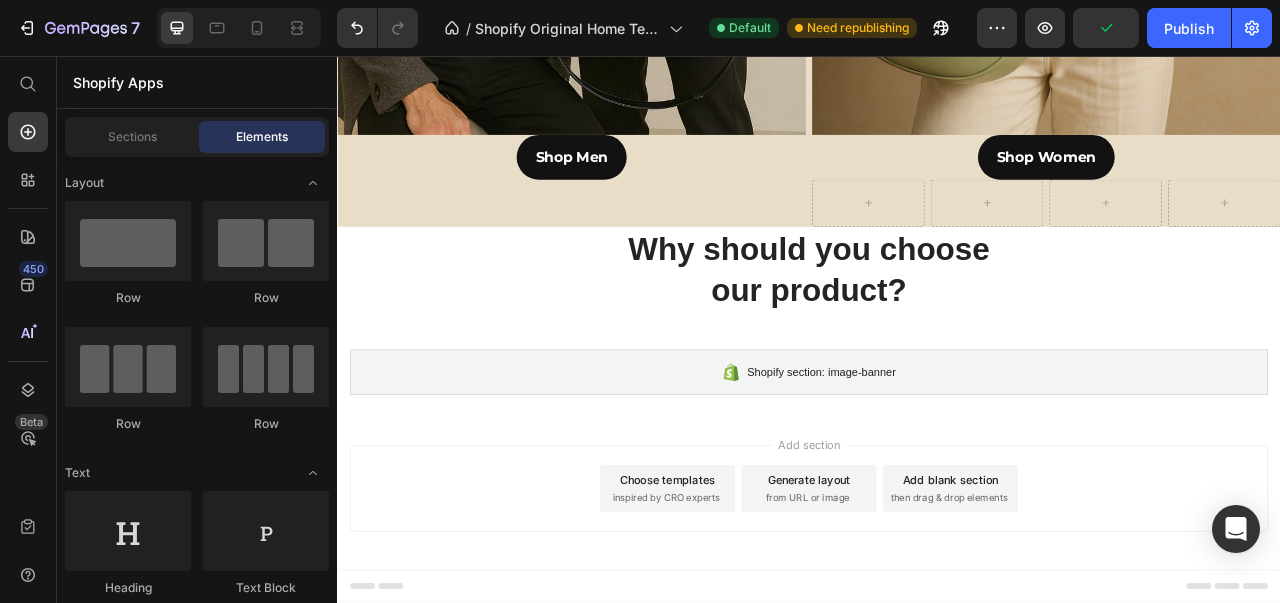 scroll, scrollTop: 2016, scrollLeft: 0, axis: vertical 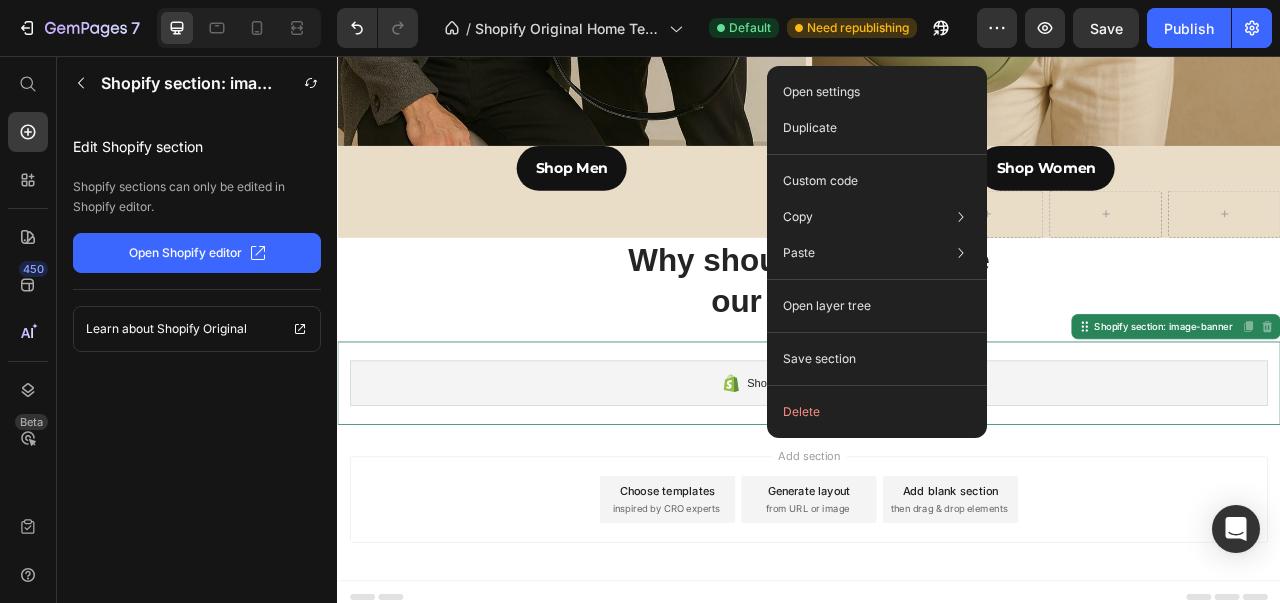 click on "Delete" 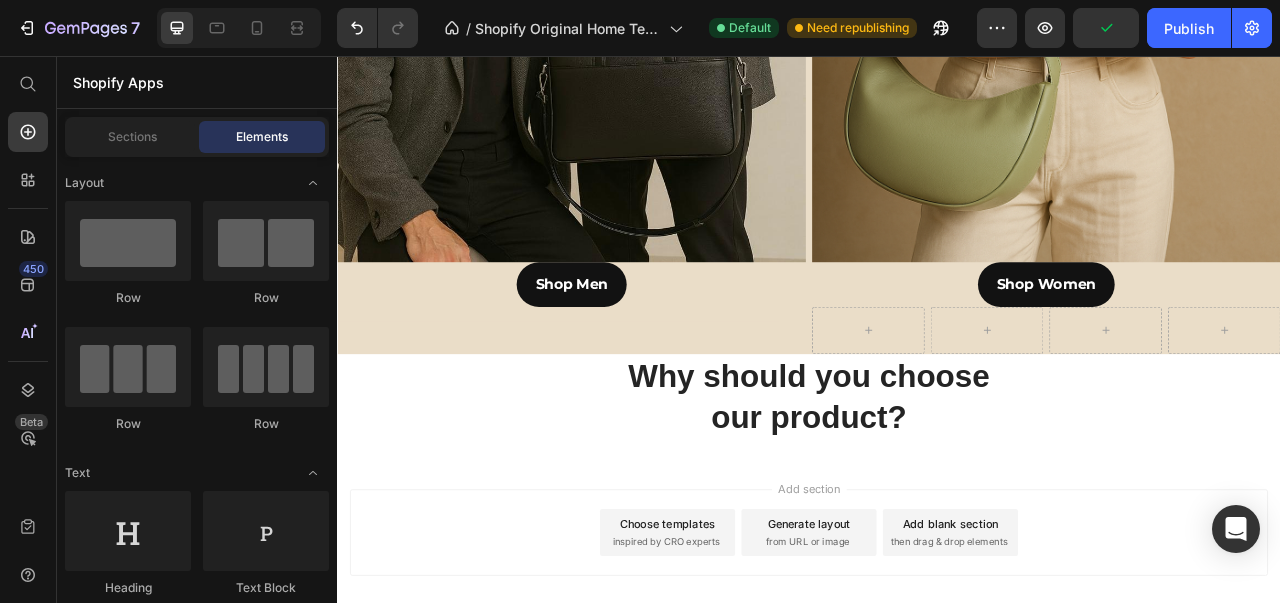 scroll, scrollTop: 1738, scrollLeft: 0, axis: vertical 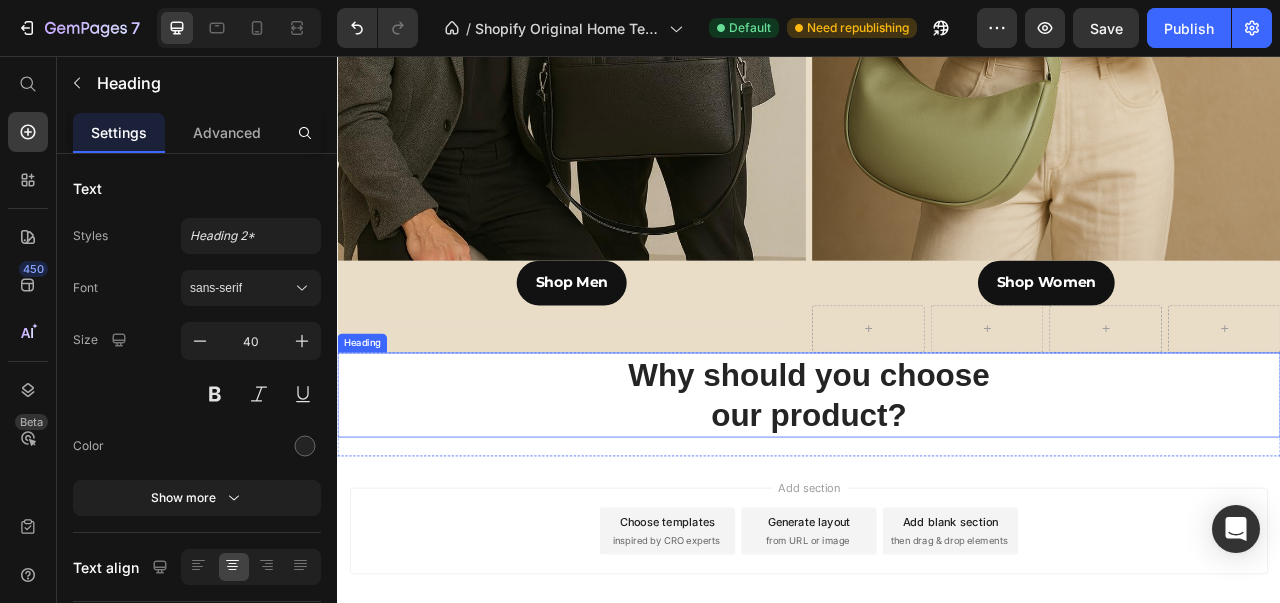 click on "Why should you choose our product?" at bounding box center [937, 488] 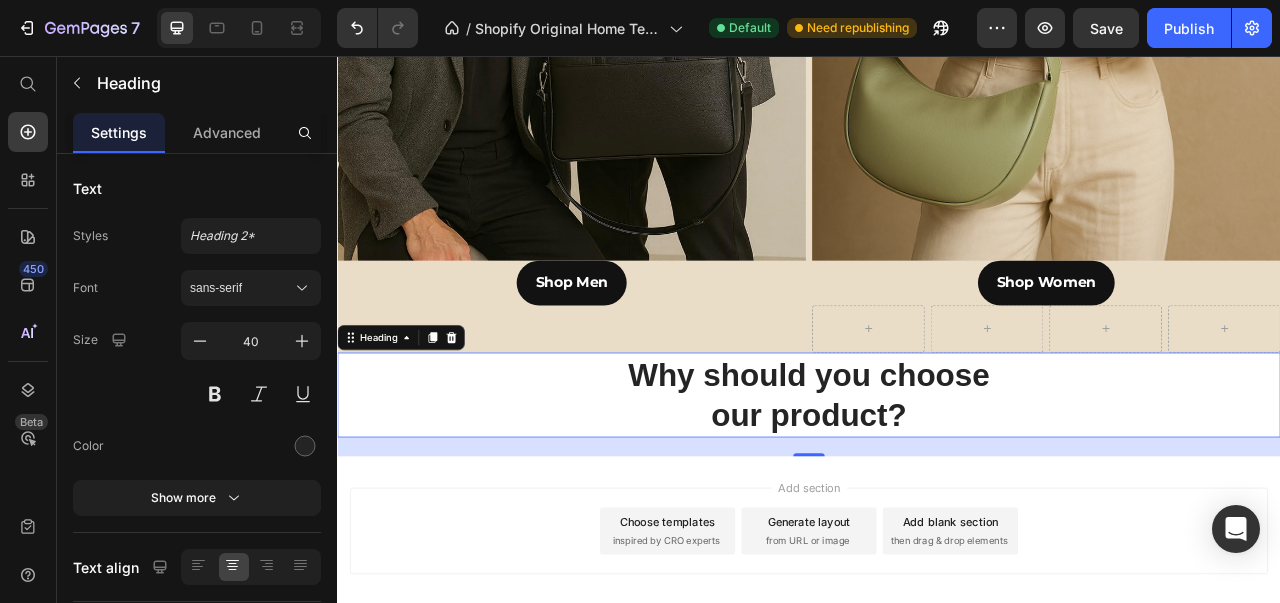 click on "24" at bounding box center (937, 554) 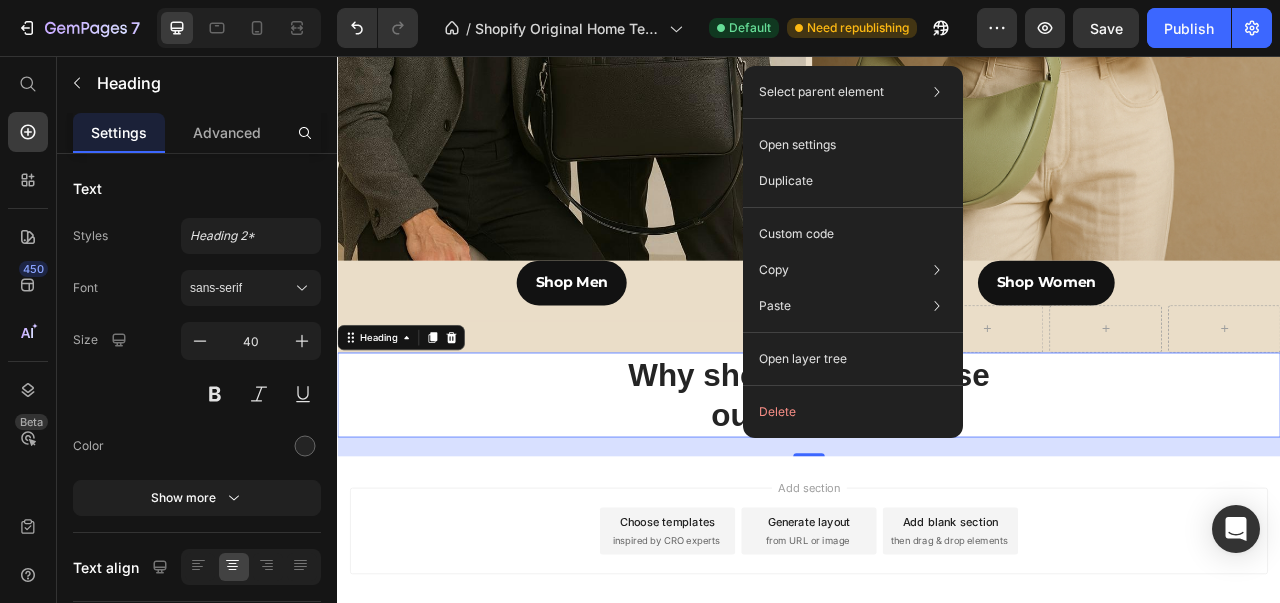 click on "Delete" 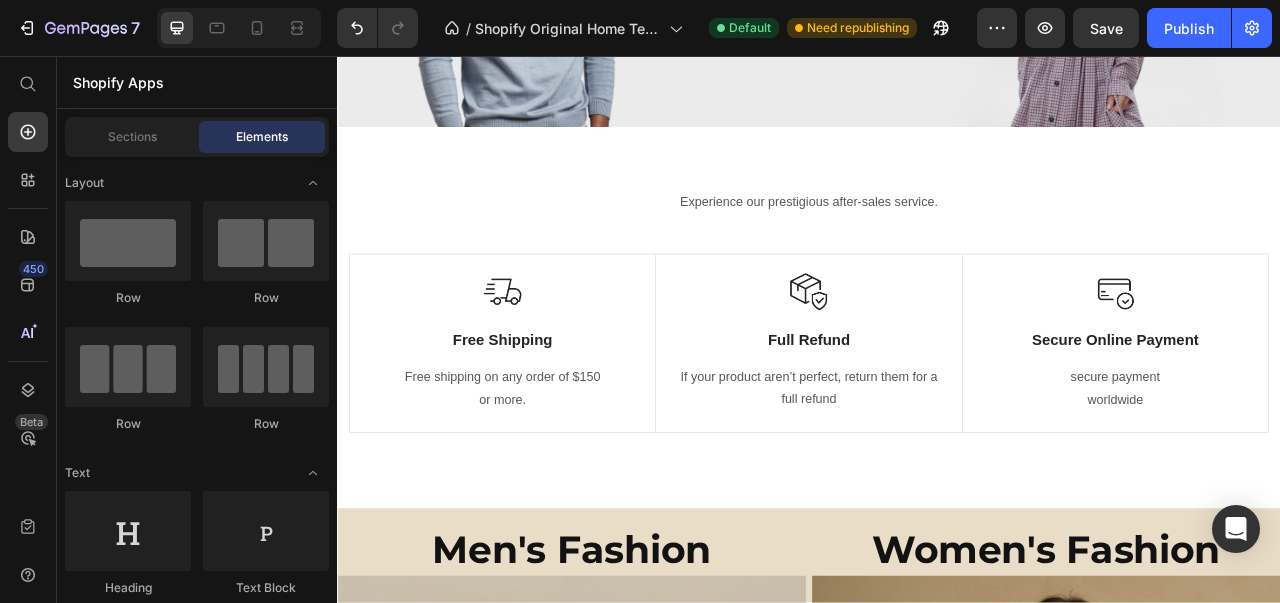 scroll, scrollTop: 447, scrollLeft: 0, axis: vertical 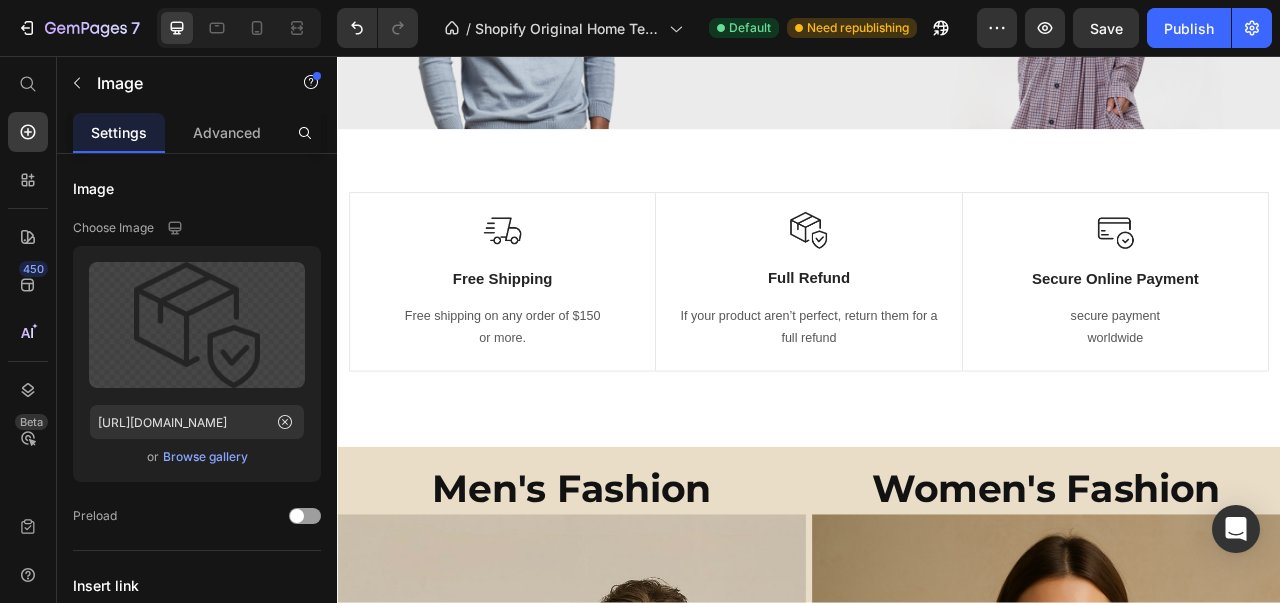 click at bounding box center [936, 278] 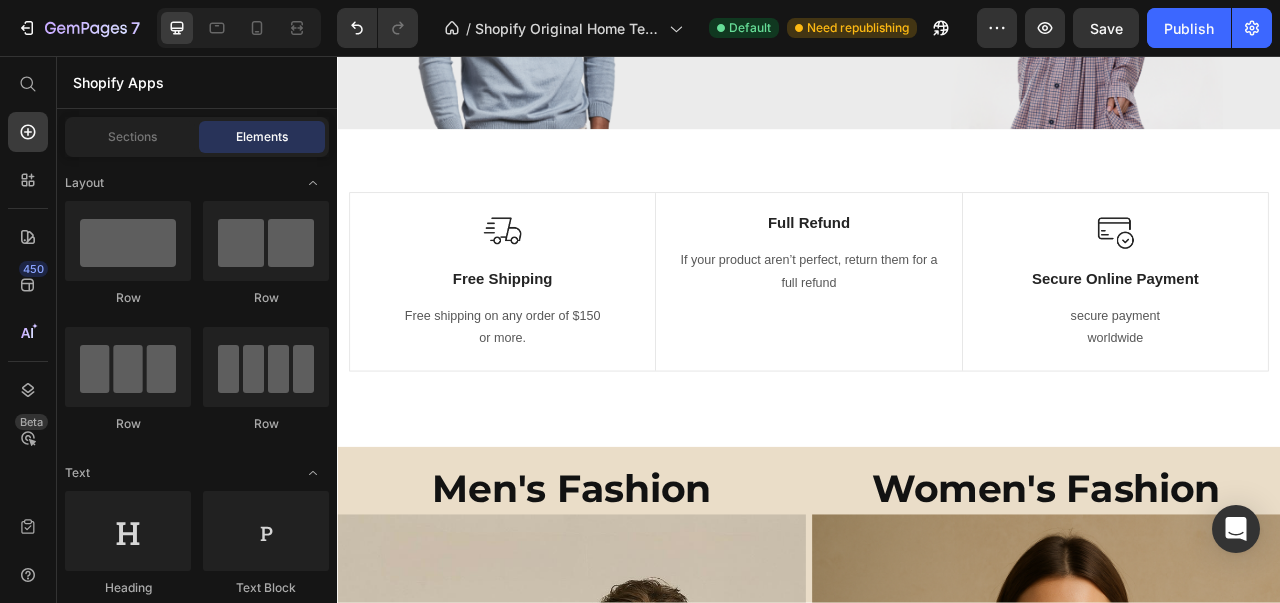 click on "Full Refund" at bounding box center (936, 269) 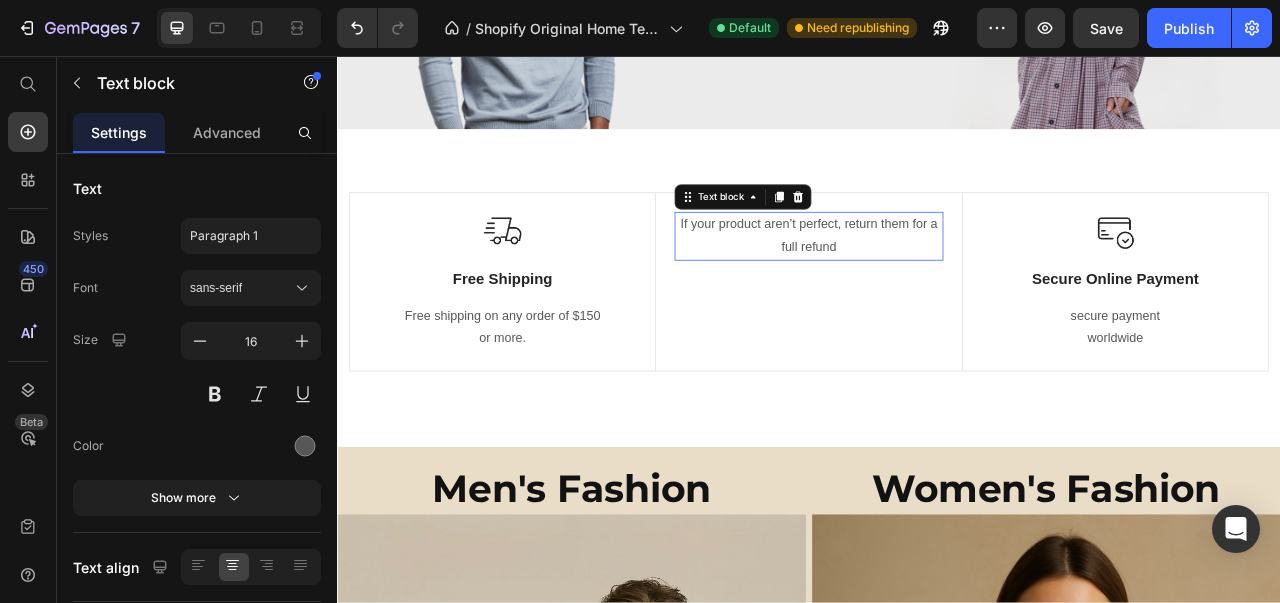click on "If your product aren’t perfect, return them for a full refund" at bounding box center (936, 286) 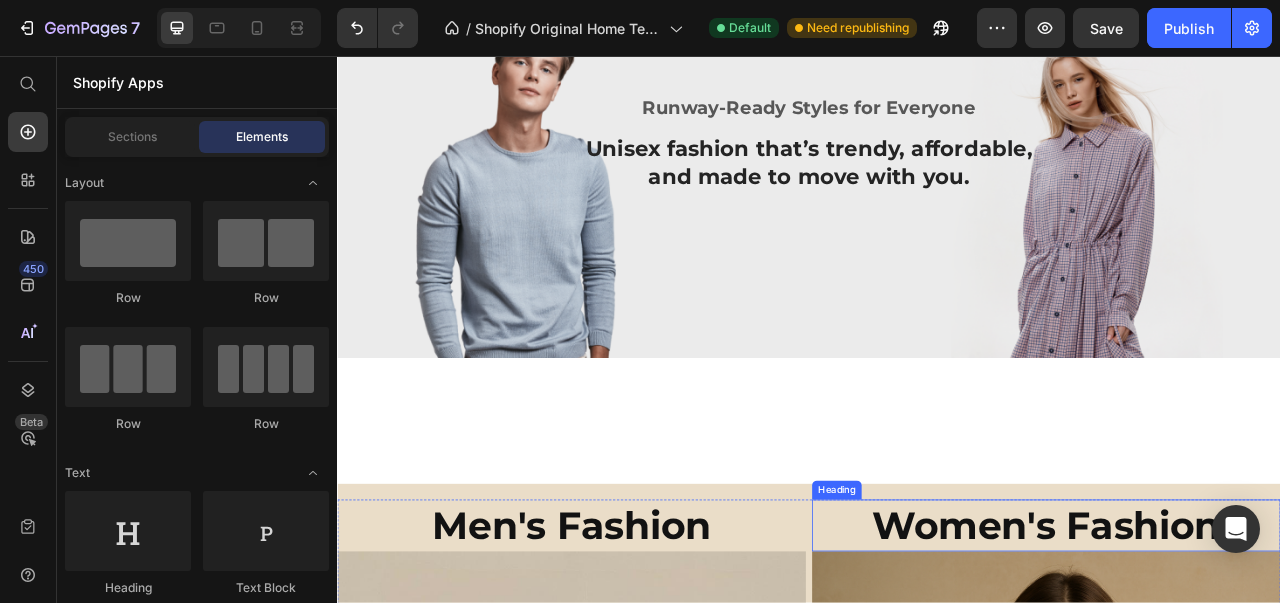 scroll, scrollTop: 0, scrollLeft: 0, axis: both 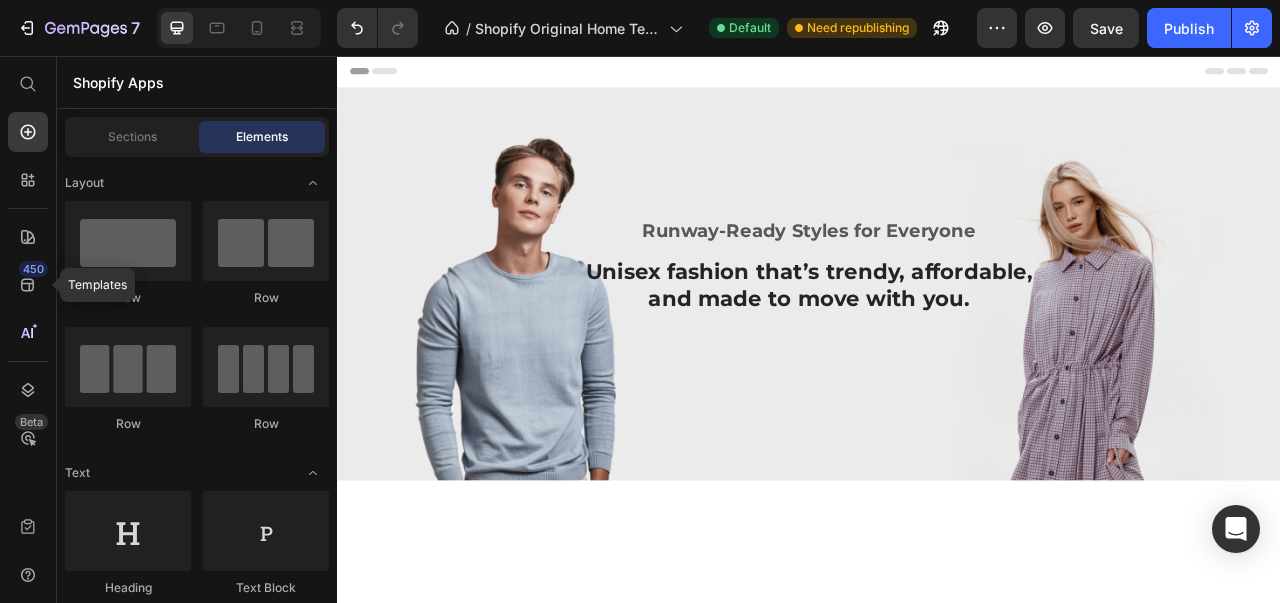 click on "450" 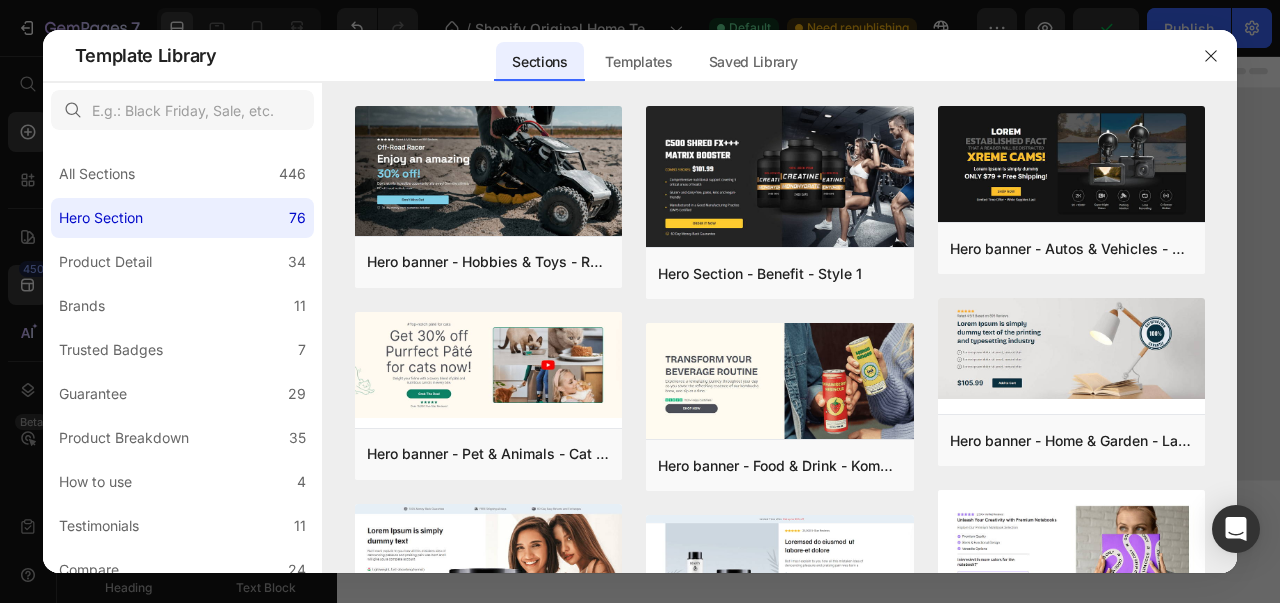 click on "Guarantee 29" 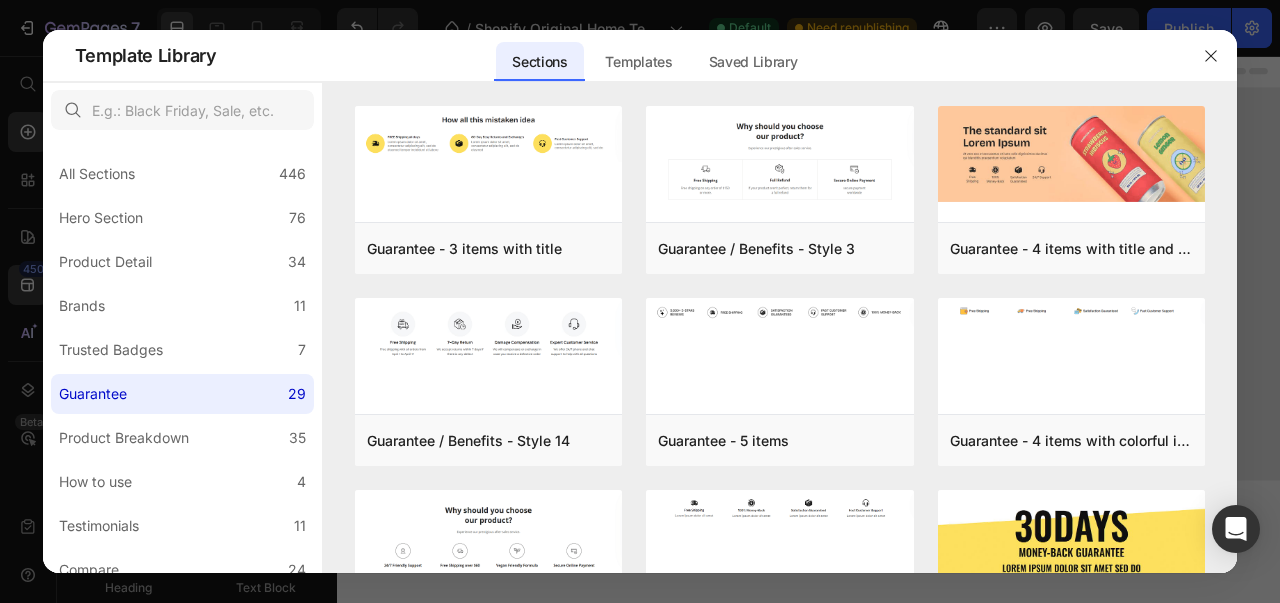 click on "Add to page" at bounding box center (0, 0) 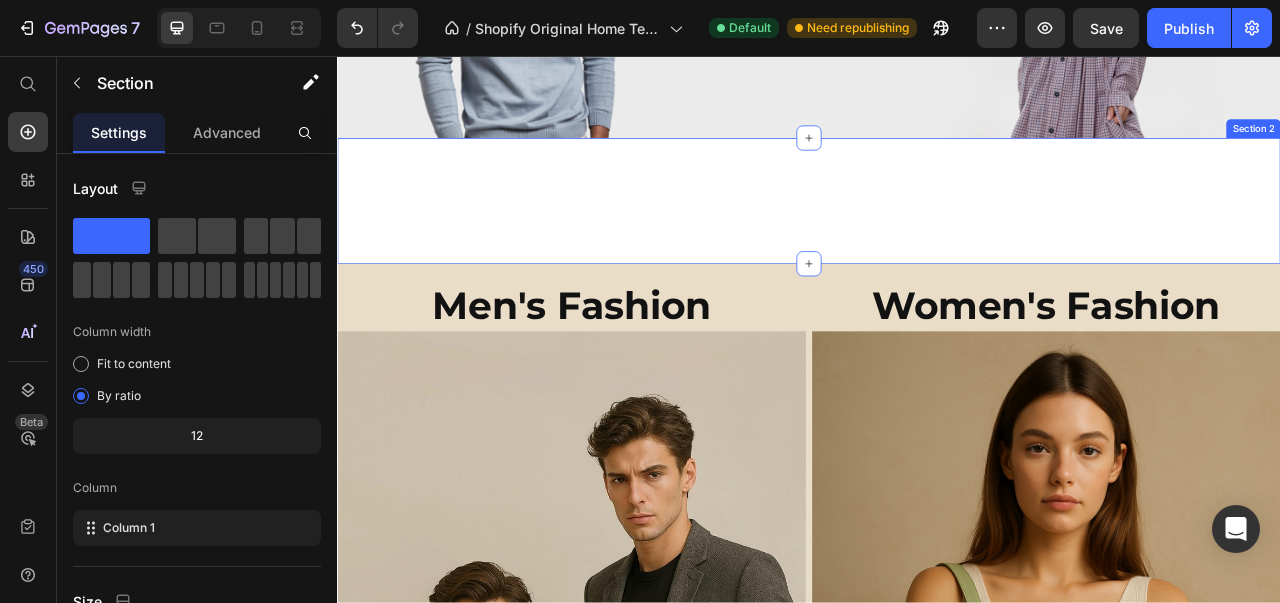 scroll, scrollTop: 435, scrollLeft: 0, axis: vertical 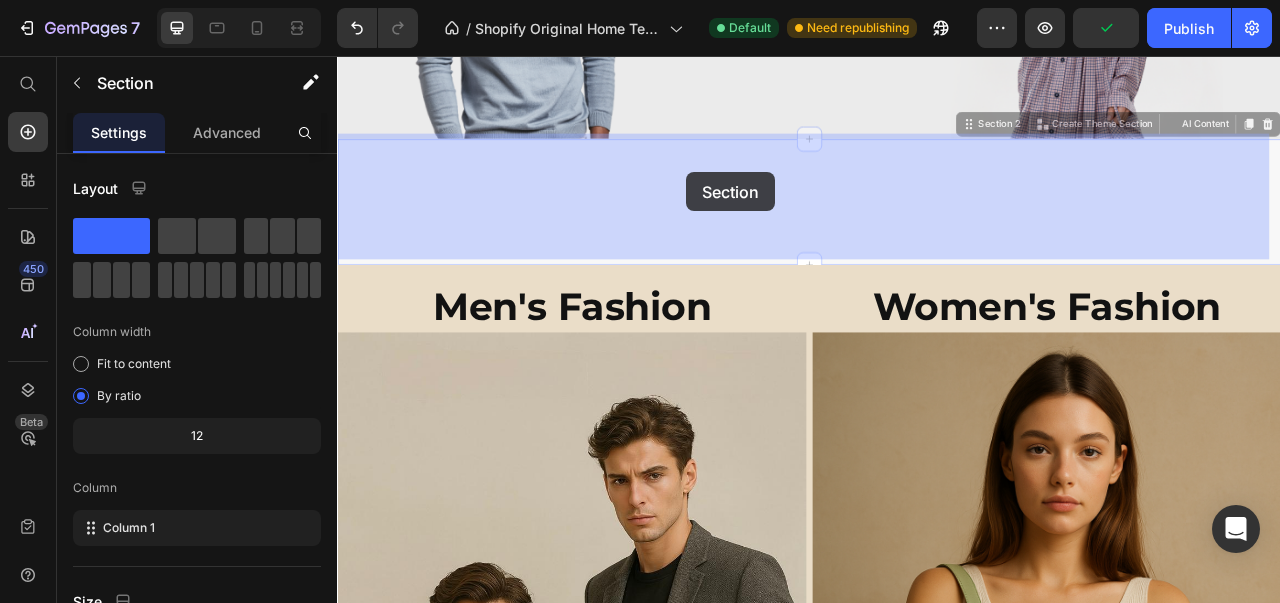 drag, startPoint x: 793, startPoint y: 310, endPoint x: 781, endPoint y: 204, distance: 106.677086 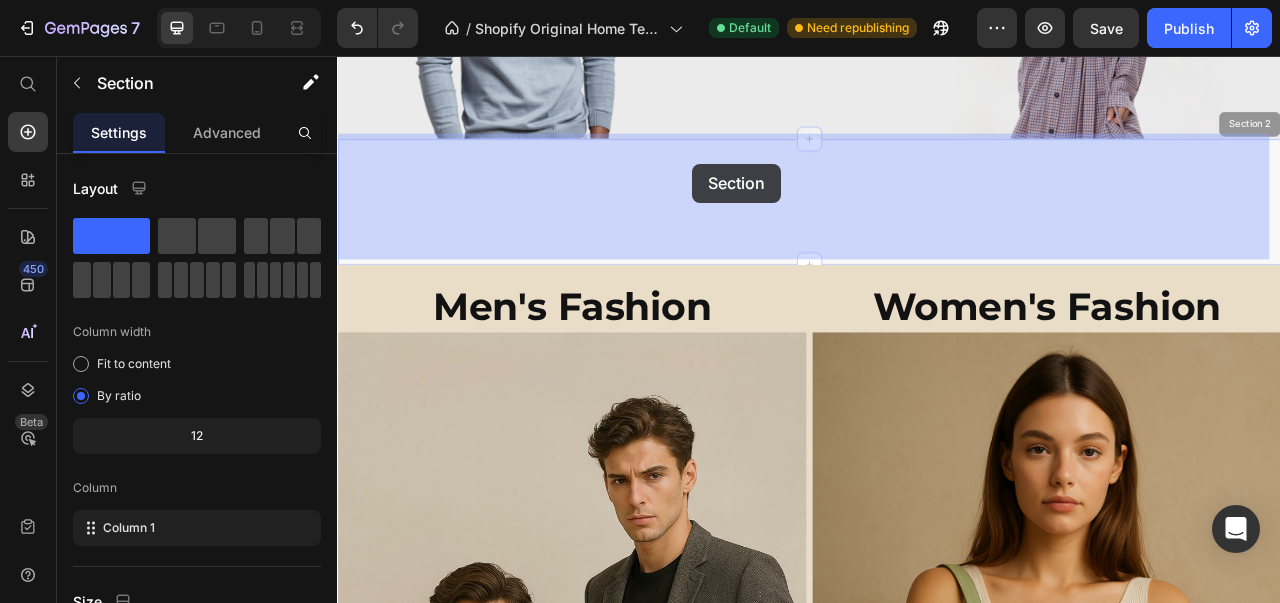 drag, startPoint x: 792, startPoint y: 311, endPoint x: 789, endPoint y: 193, distance: 118.03813 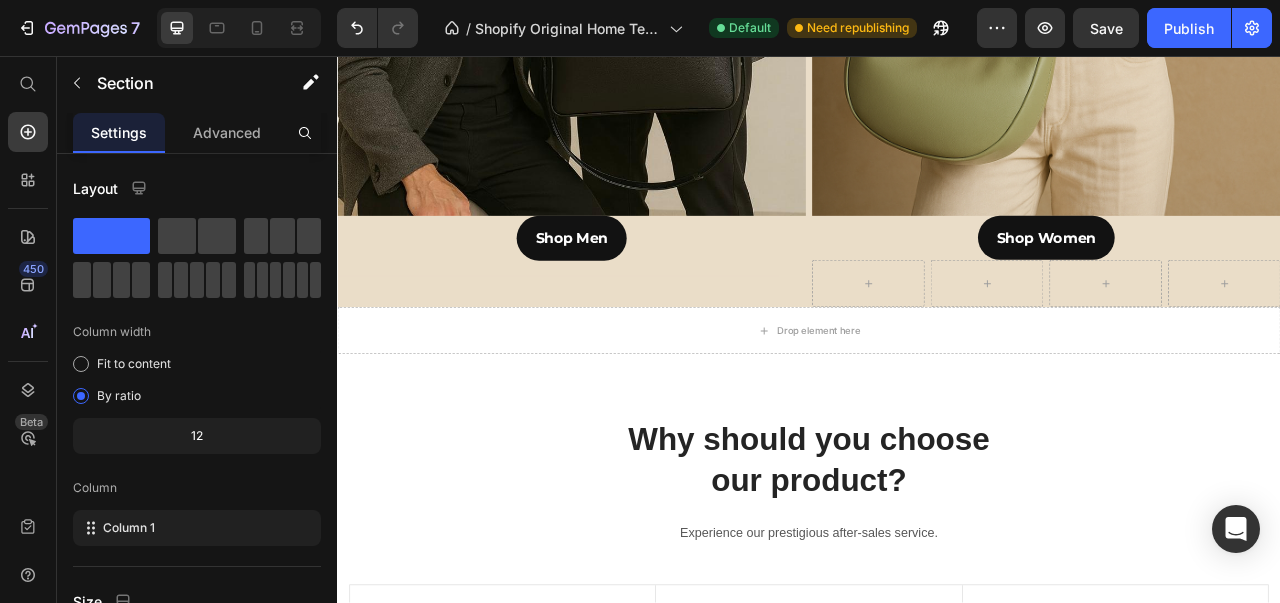 scroll, scrollTop: 1484, scrollLeft: 0, axis: vertical 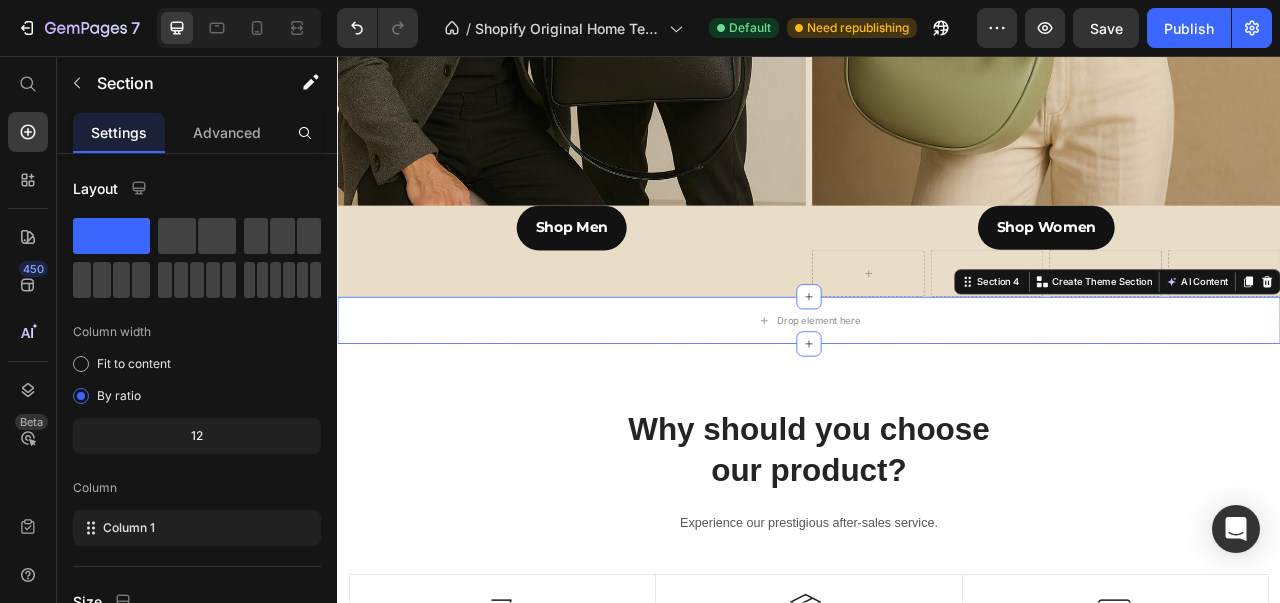 click 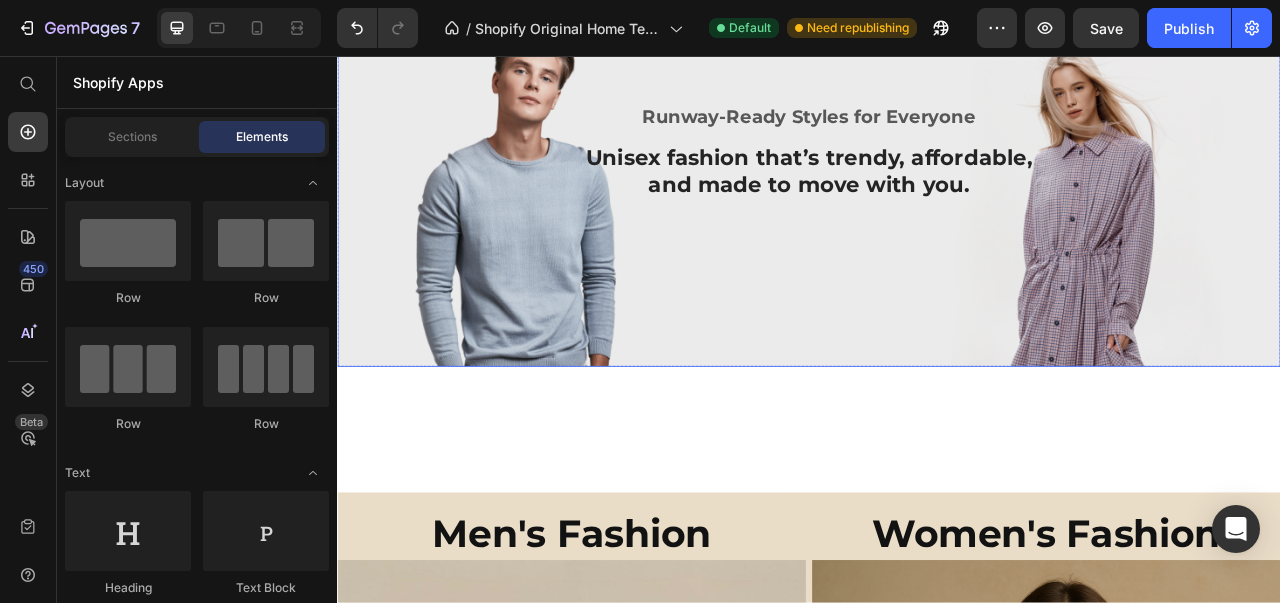 scroll, scrollTop: 142, scrollLeft: 0, axis: vertical 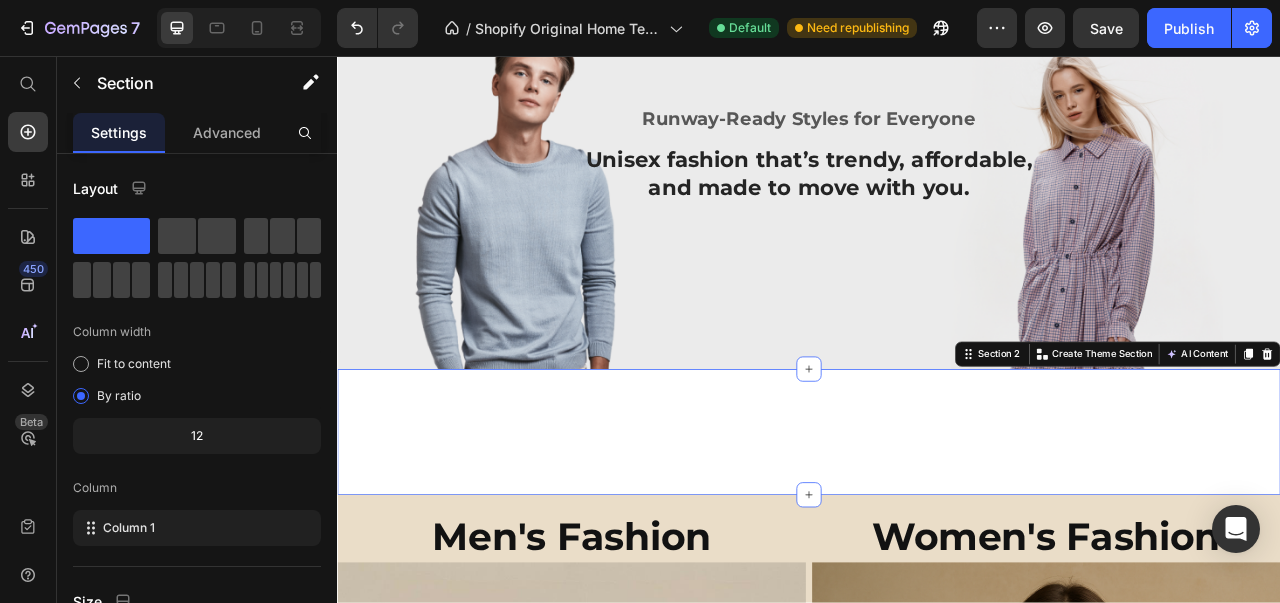 click 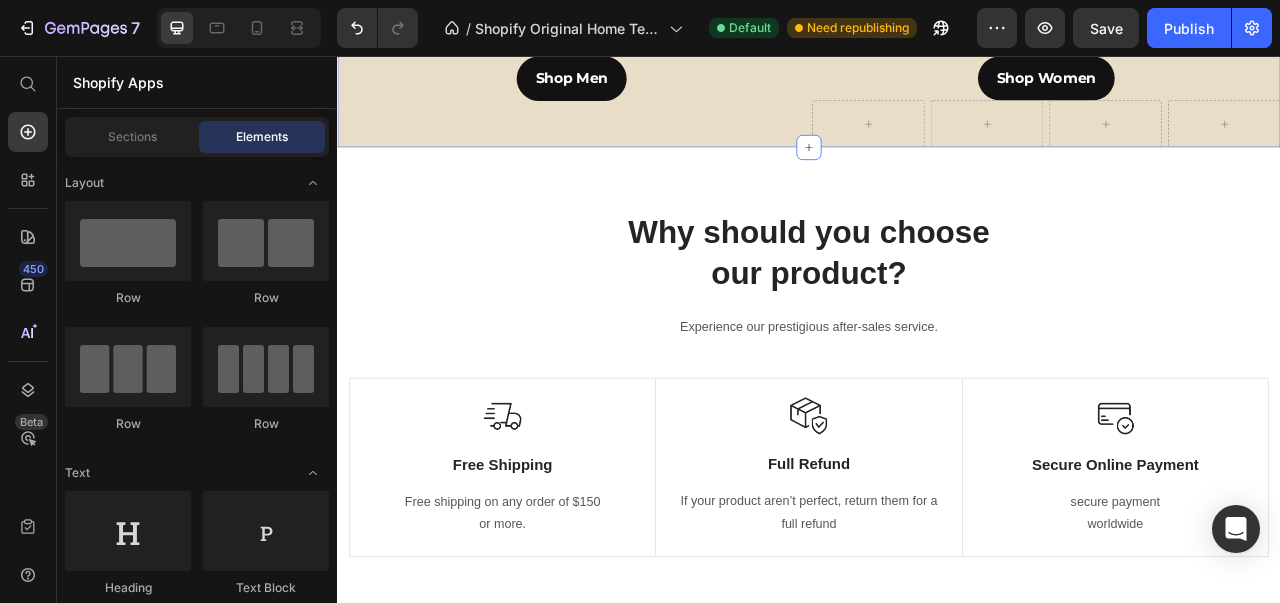 scroll, scrollTop: 1515, scrollLeft: 0, axis: vertical 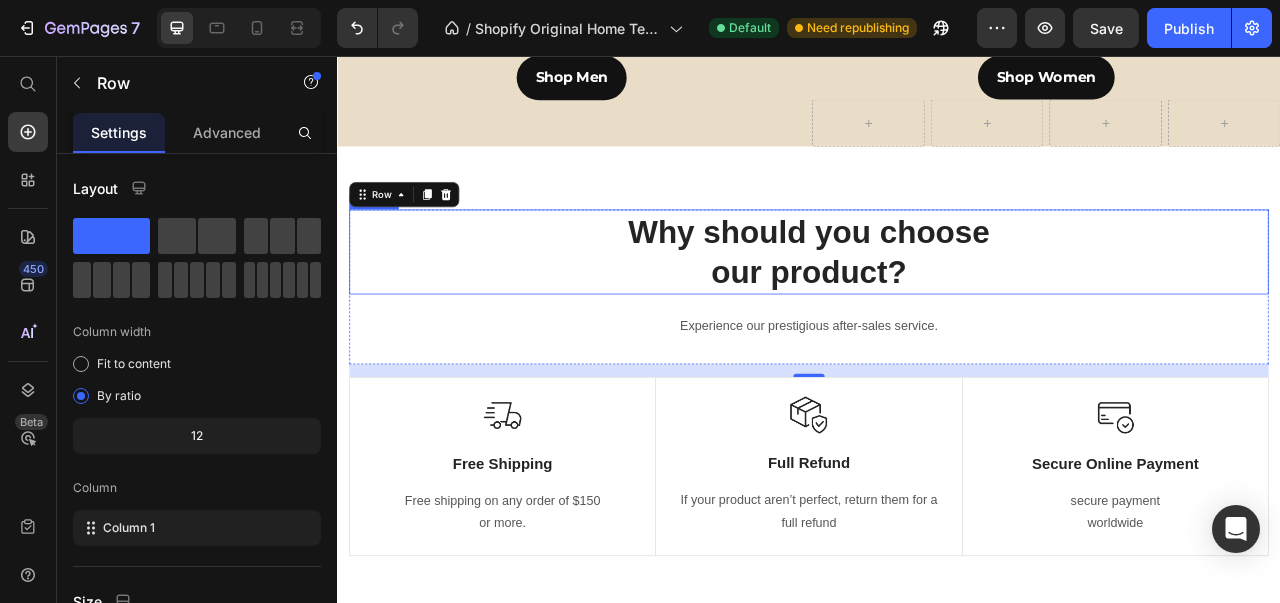 click on "Why should you choose our product?" at bounding box center [937, 306] 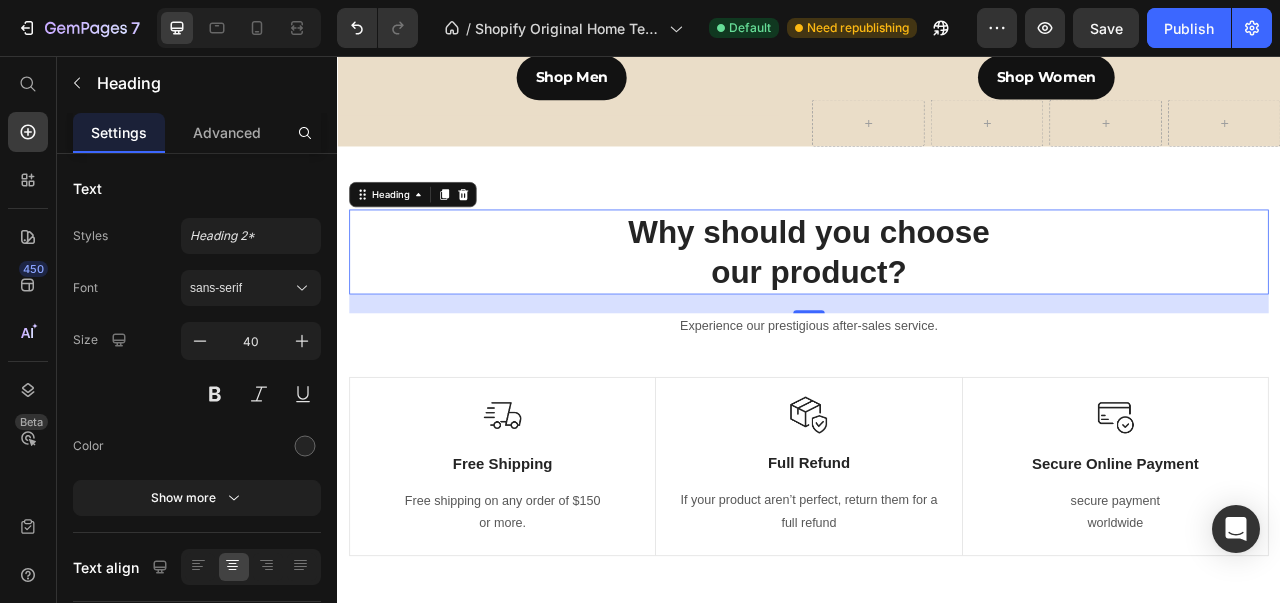 click on "Why should you choose our product?" at bounding box center (937, 306) 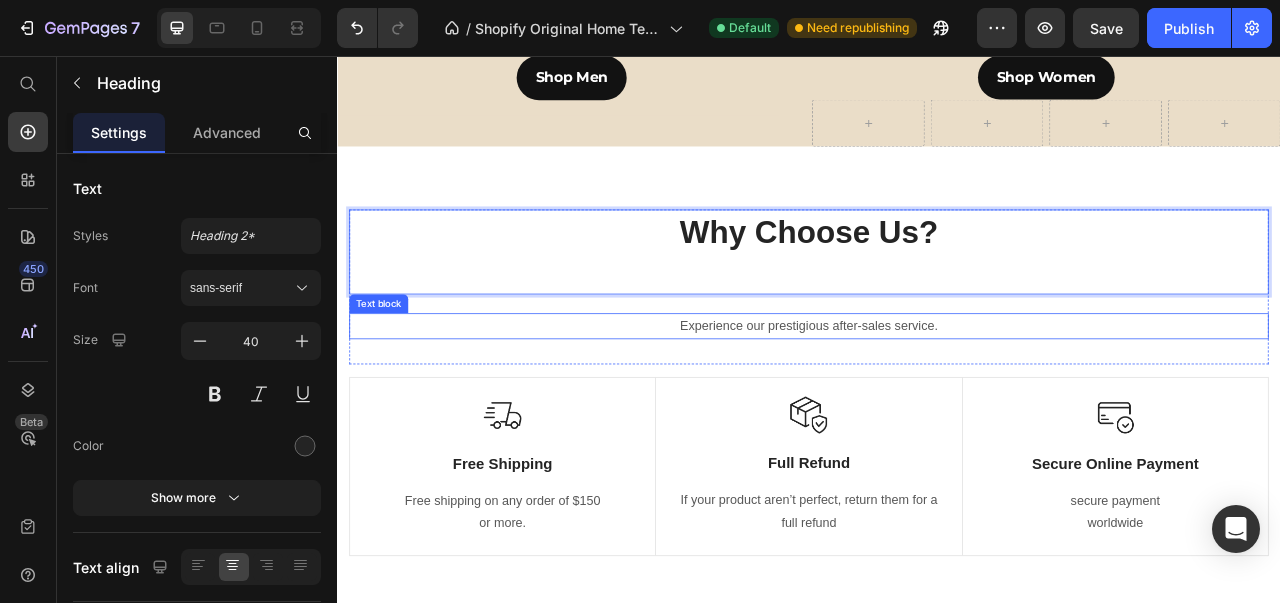 click on "Experience our prestigious after-sales service." at bounding box center (937, 400) 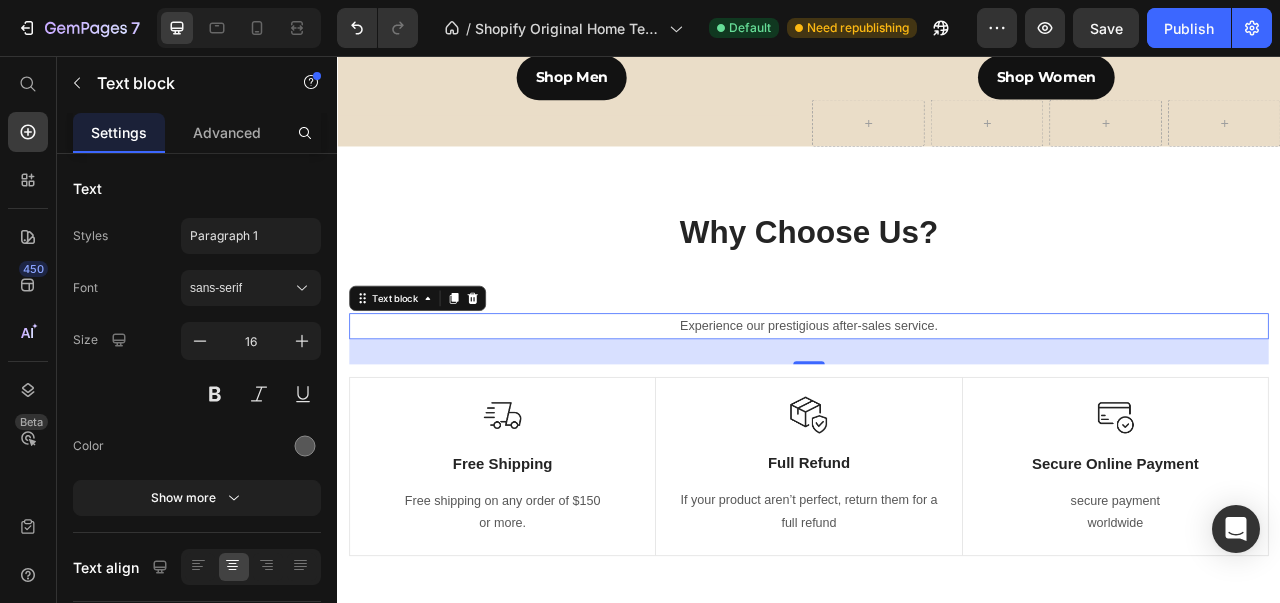 click on "Experience our prestigious after-sales service." at bounding box center [937, 400] 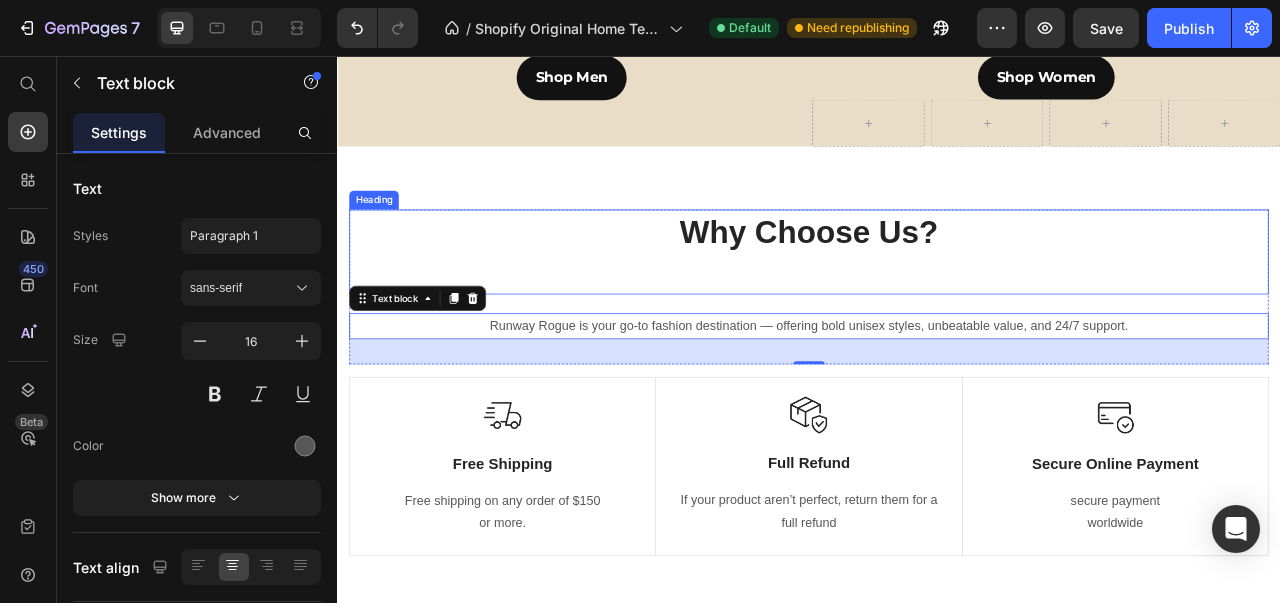 click on "Why Choose Us?" at bounding box center (937, 306) 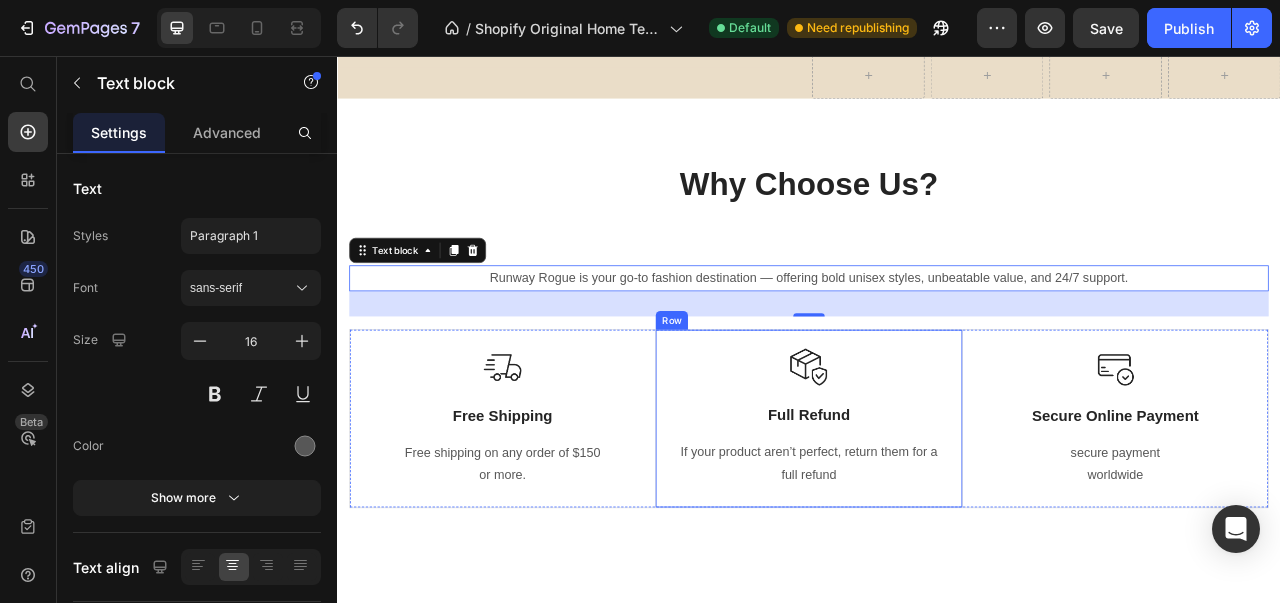 scroll, scrollTop: 1596, scrollLeft: 0, axis: vertical 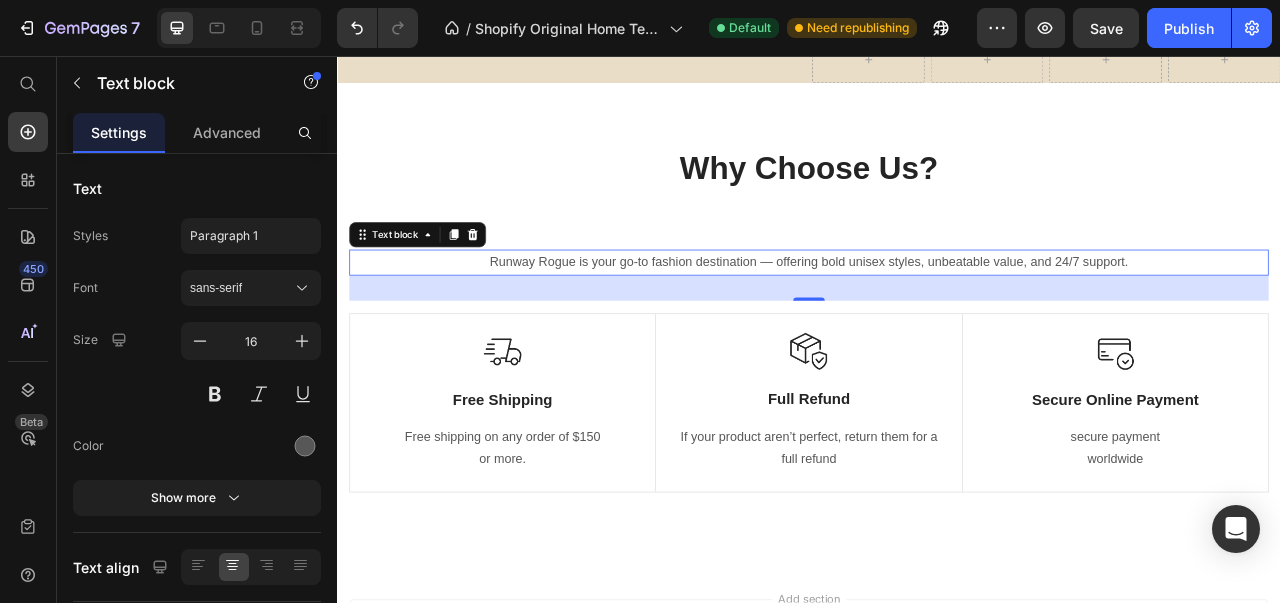 click 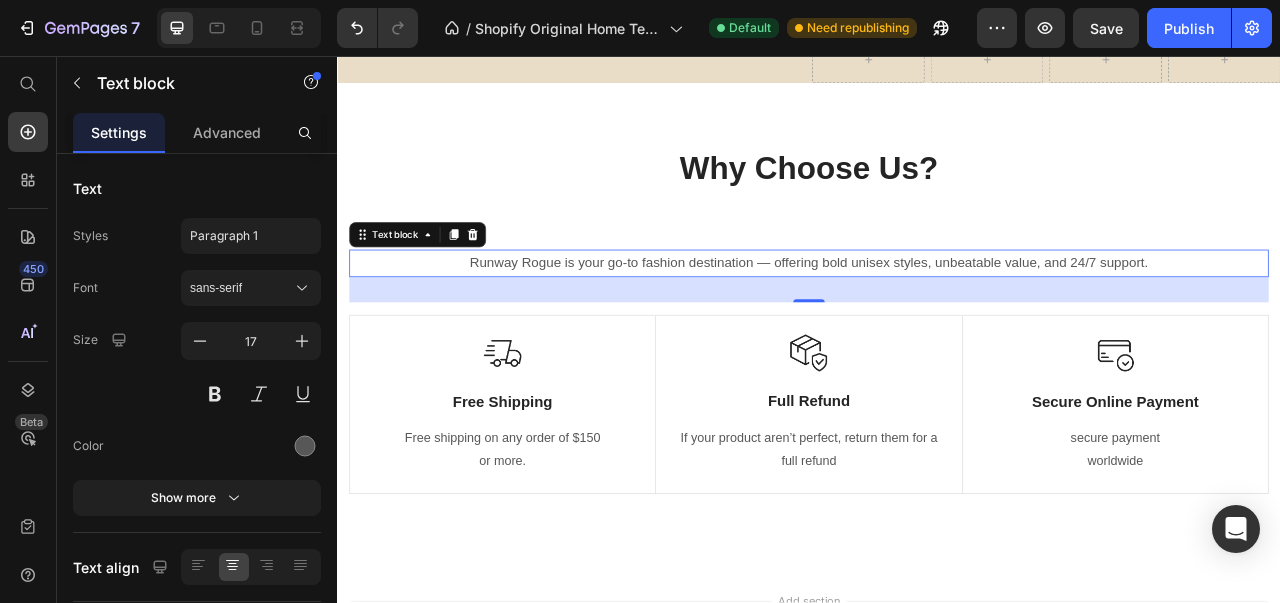 click 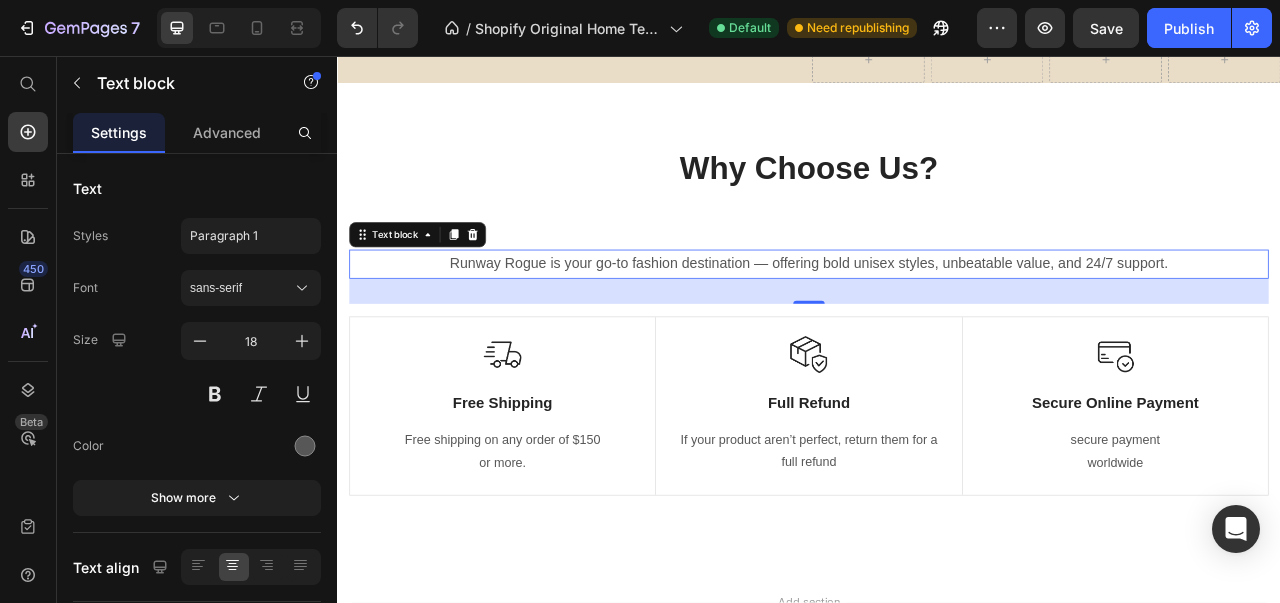click 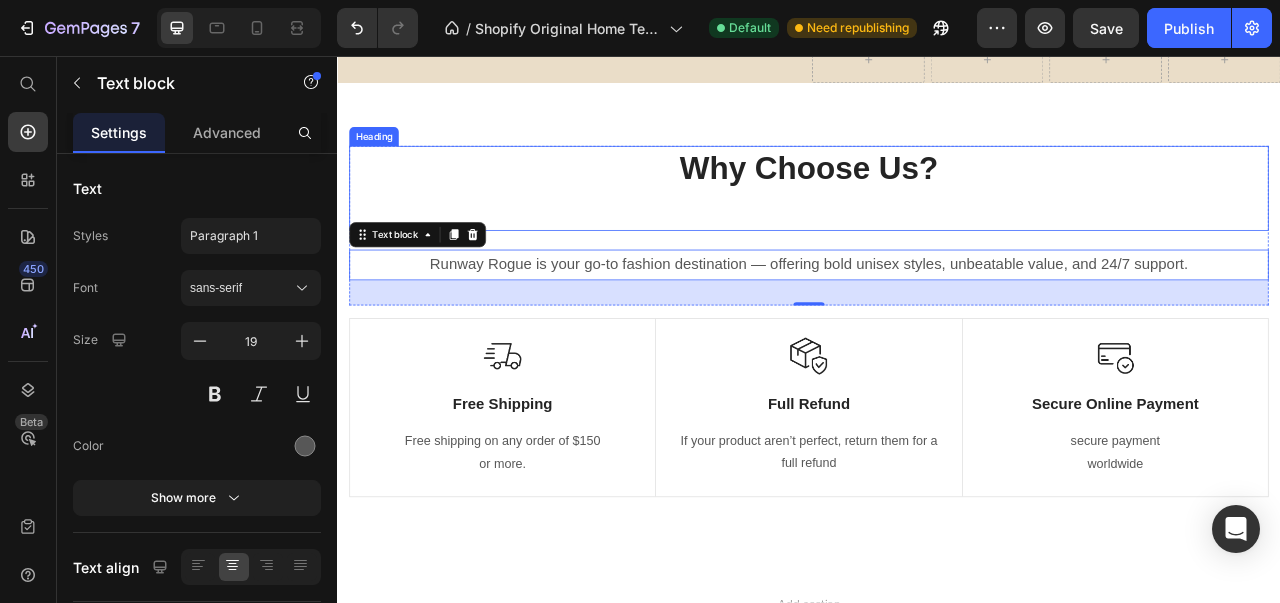 click on "Why Choose Us?" at bounding box center (937, 225) 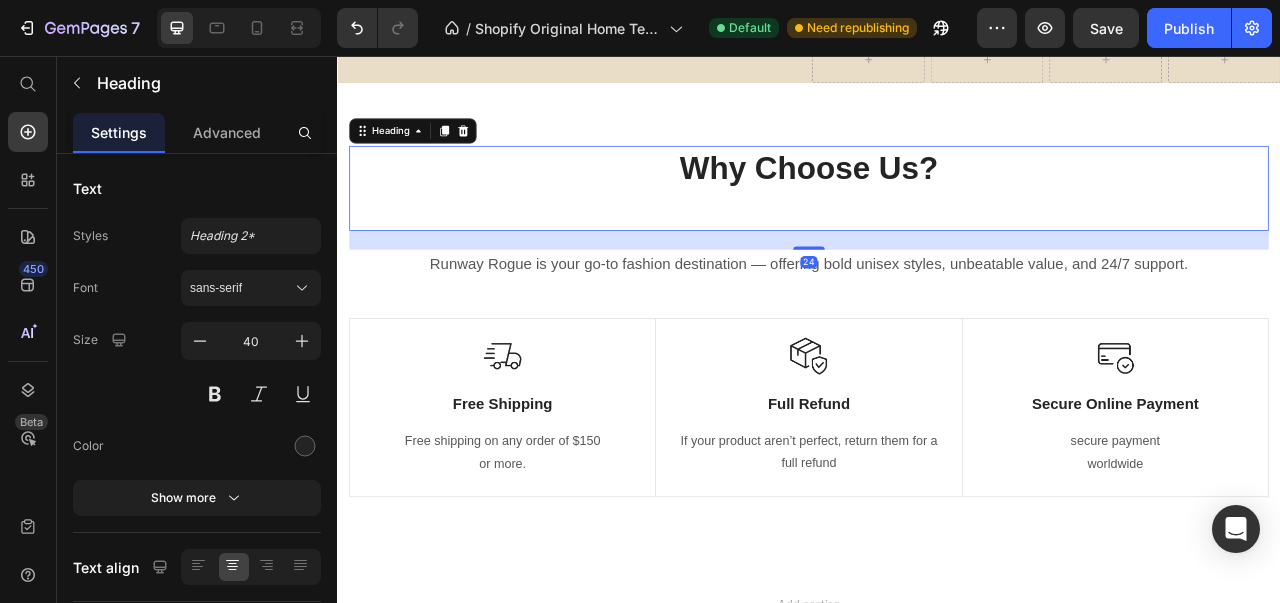 click 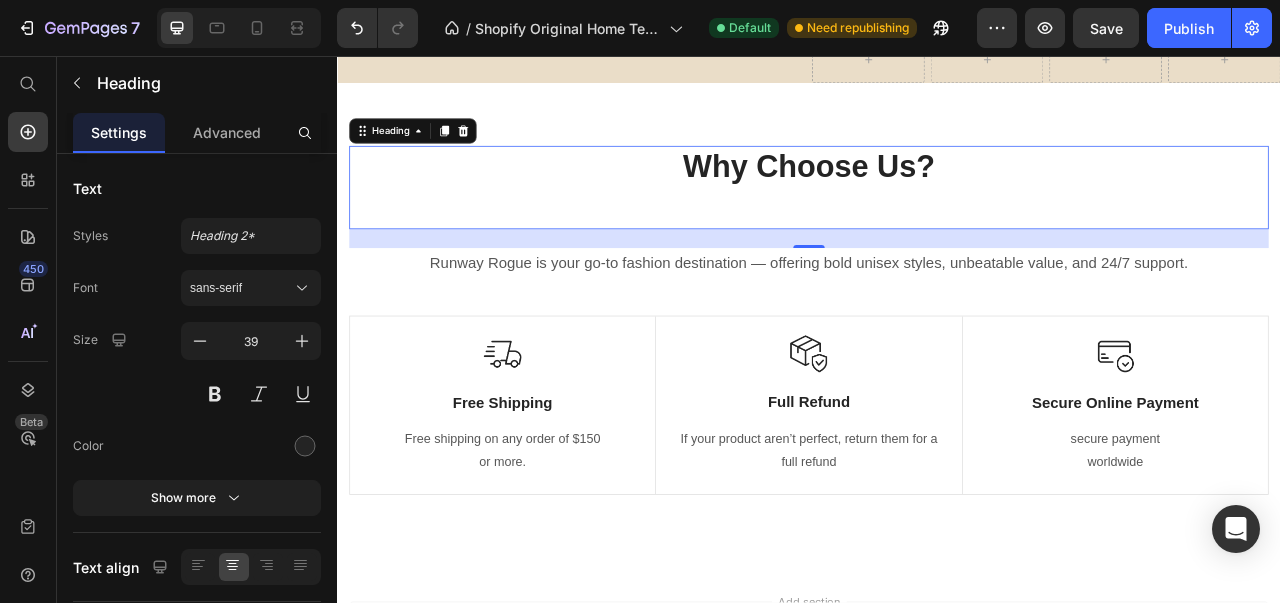 click 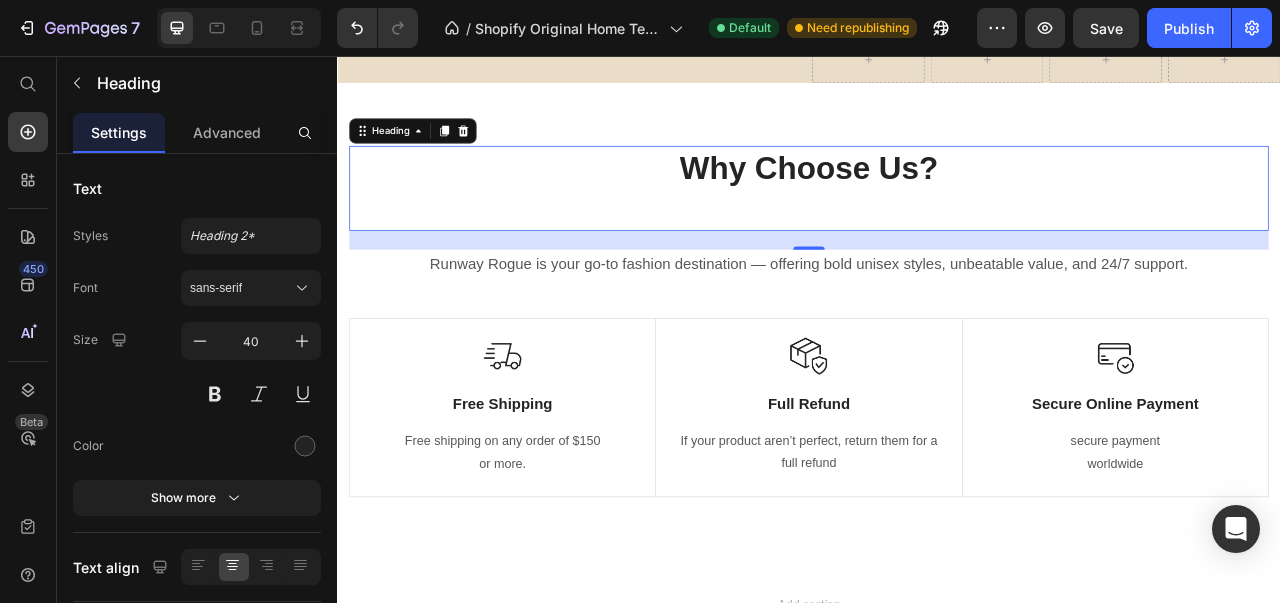 click at bounding box center (215, 394) 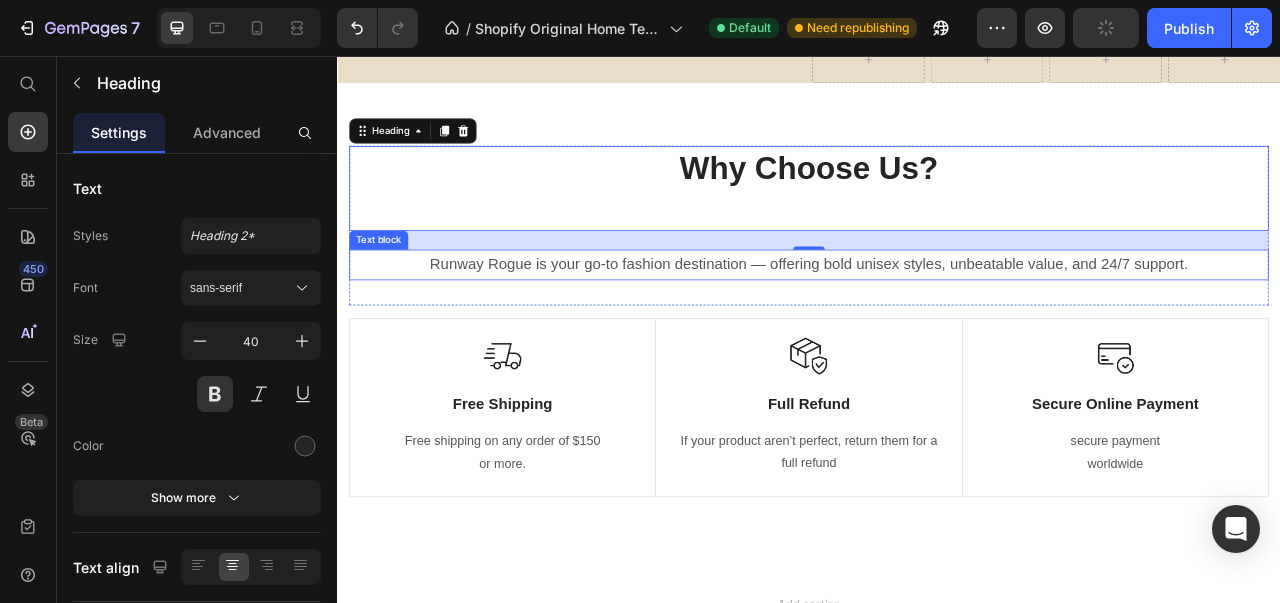 click on "Runway Rogue is your go-to fashion destination — offering bold unisex styles, unbeatable value, and 24/7 support." at bounding box center (937, 322) 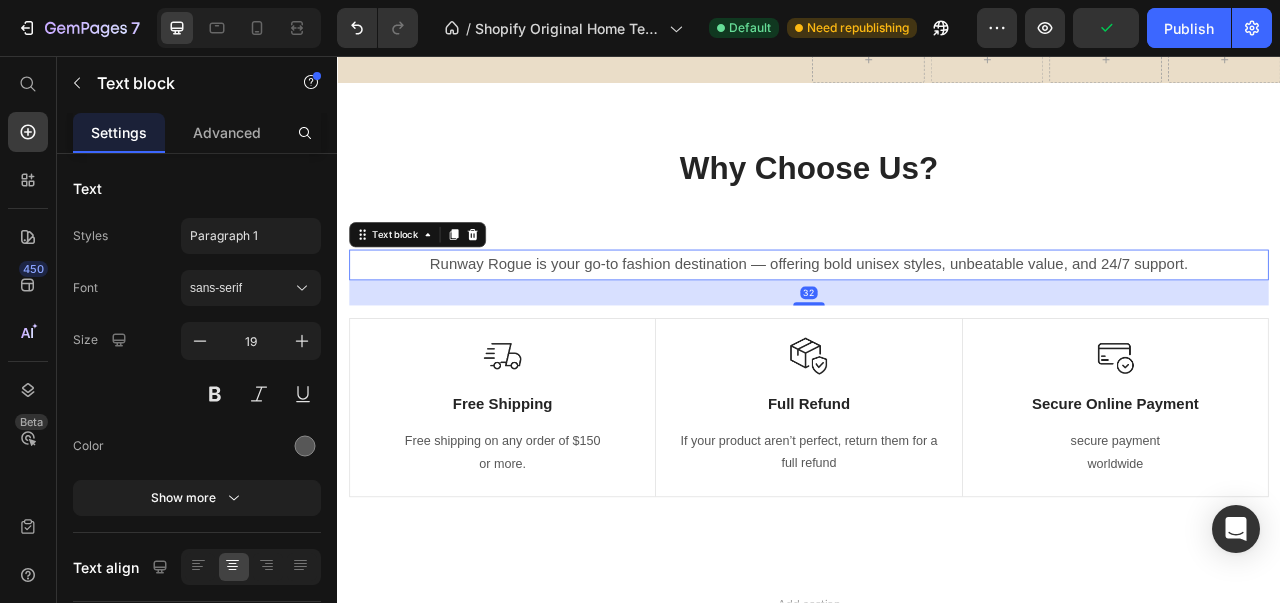 click on "sans-serif" at bounding box center [251, 288] 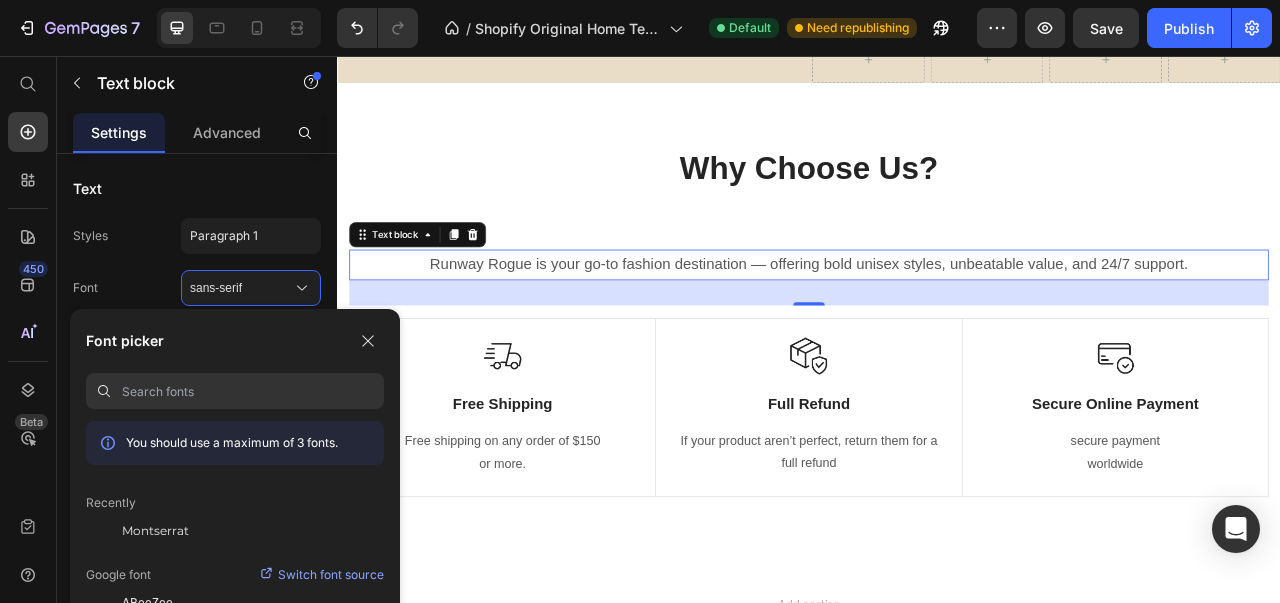 click on "Montserrat" 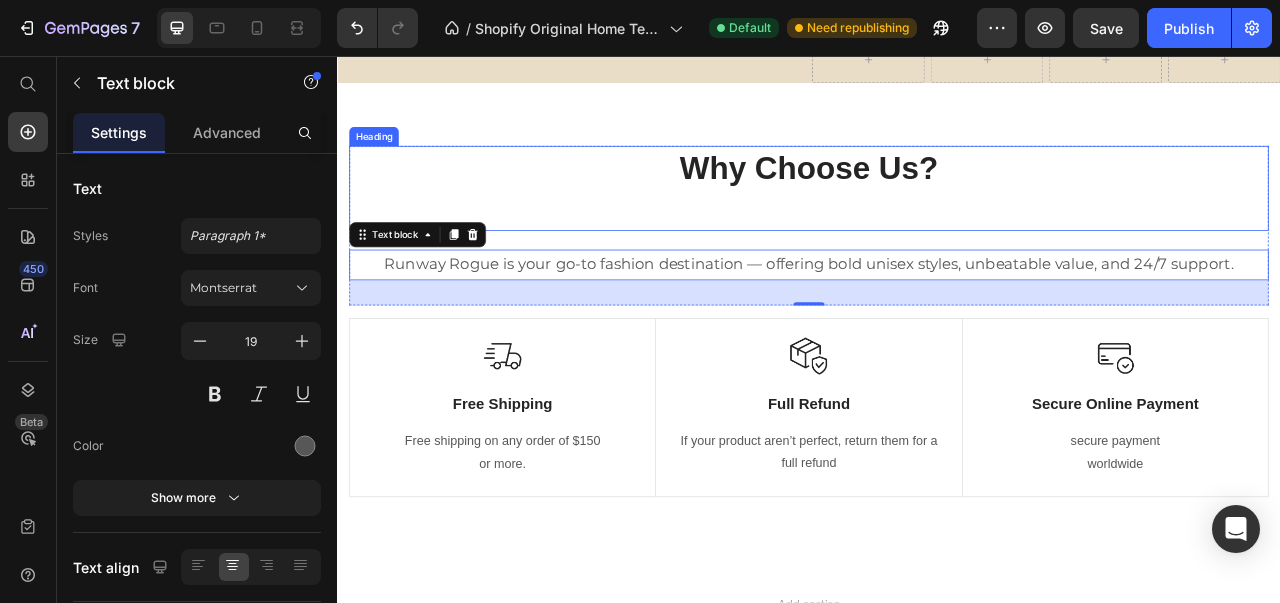 click on "Why Choose Us?" at bounding box center (937, 225) 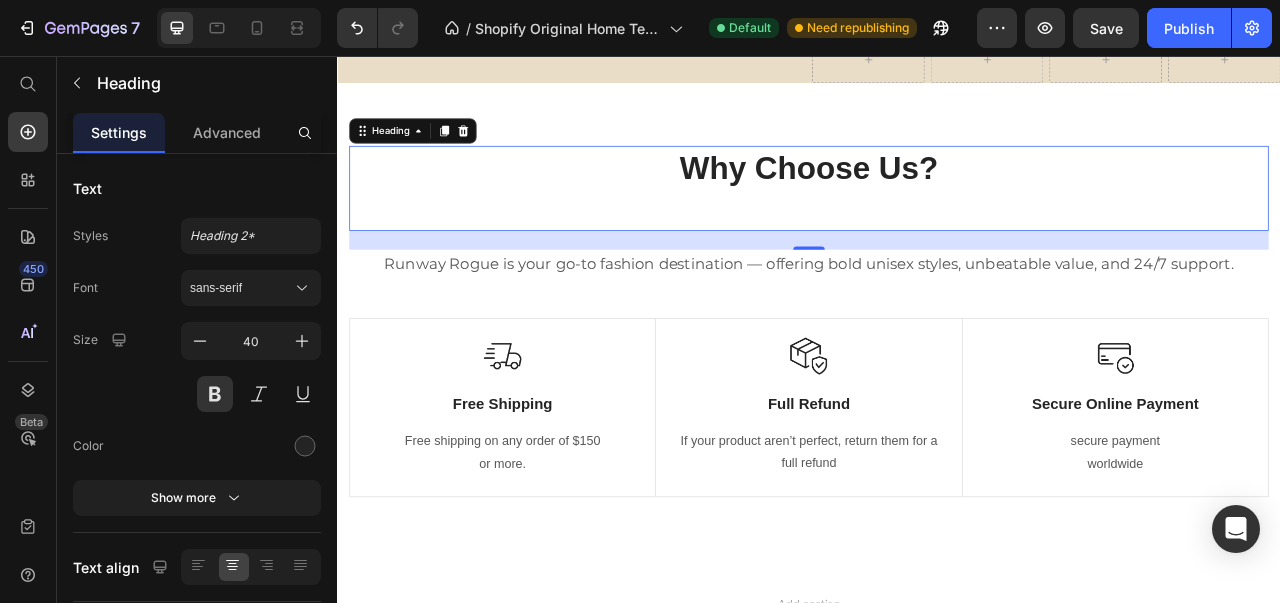 click on "sans-serif" at bounding box center [251, 288] 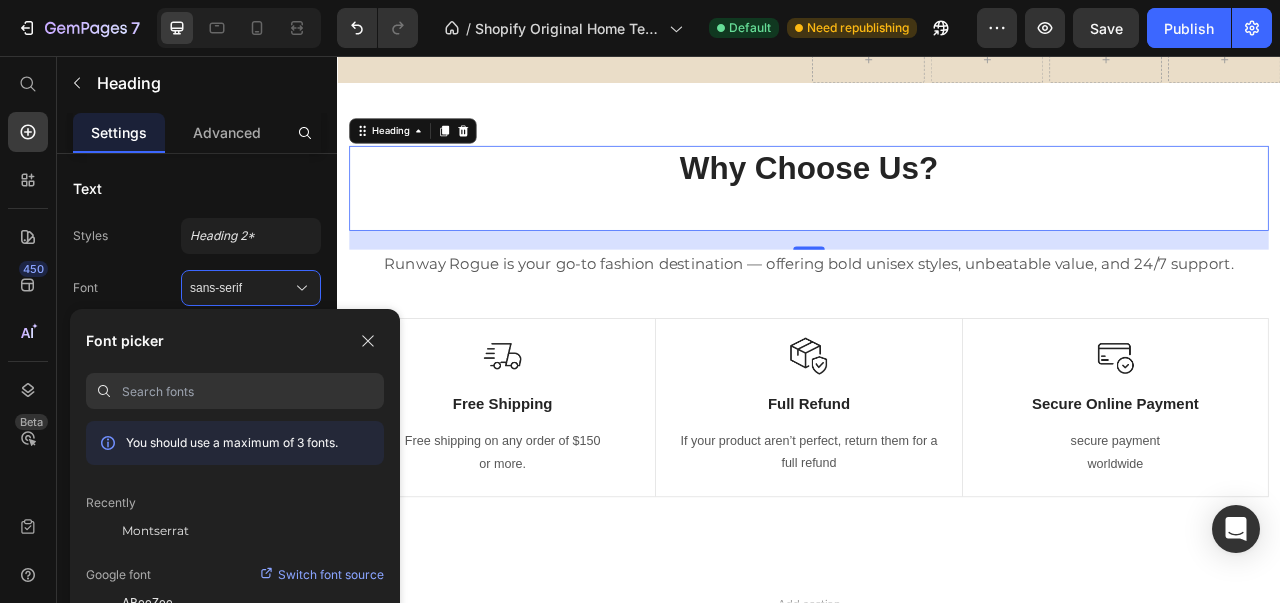 click on "Montserrat" 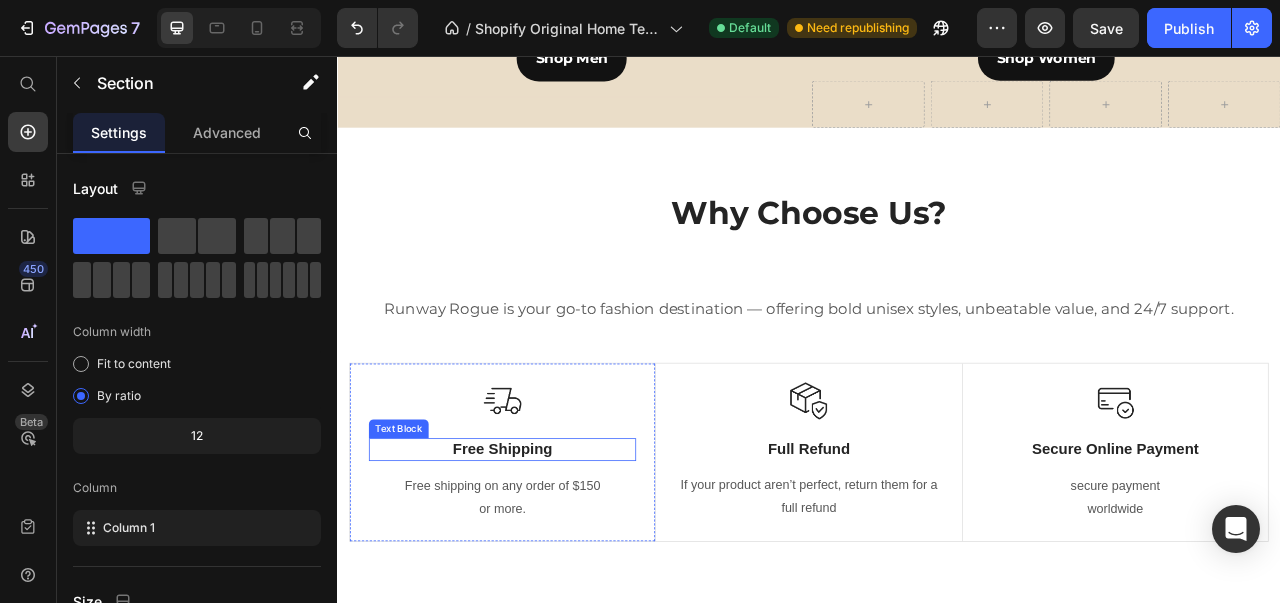 scroll, scrollTop: 1542, scrollLeft: 0, axis: vertical 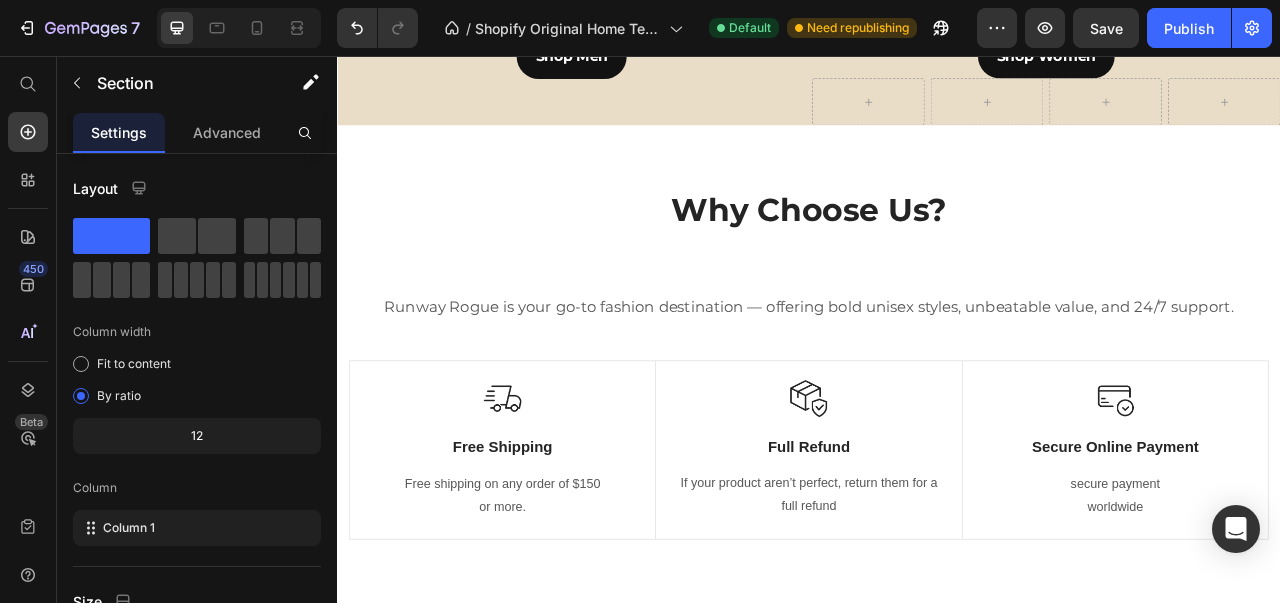 click 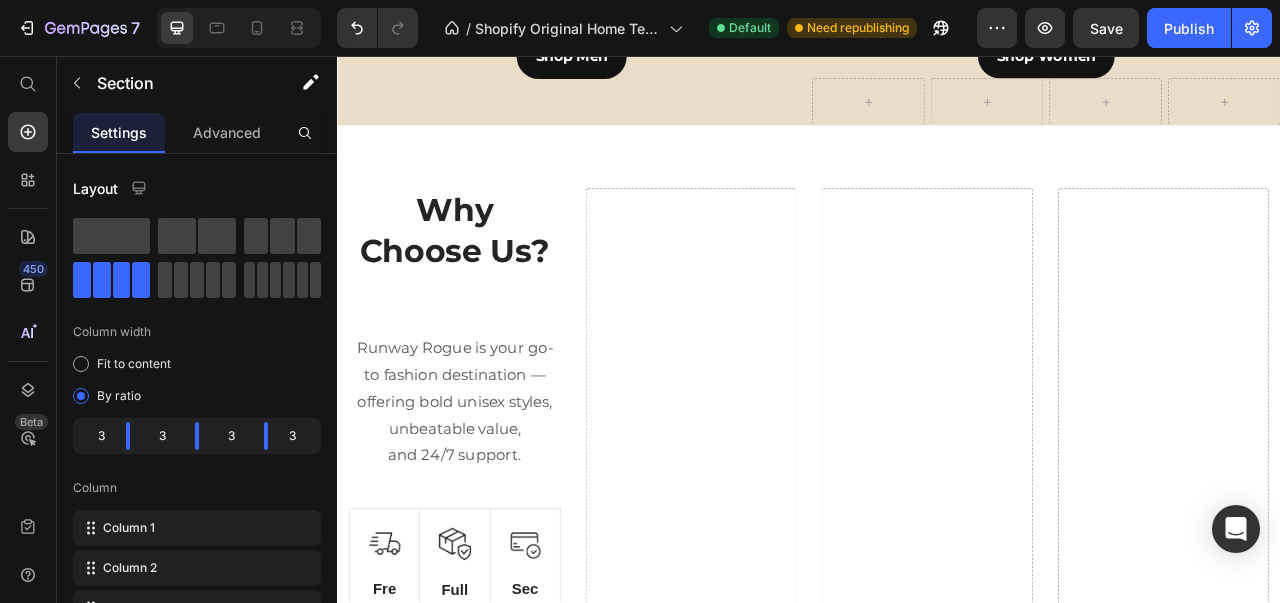 click 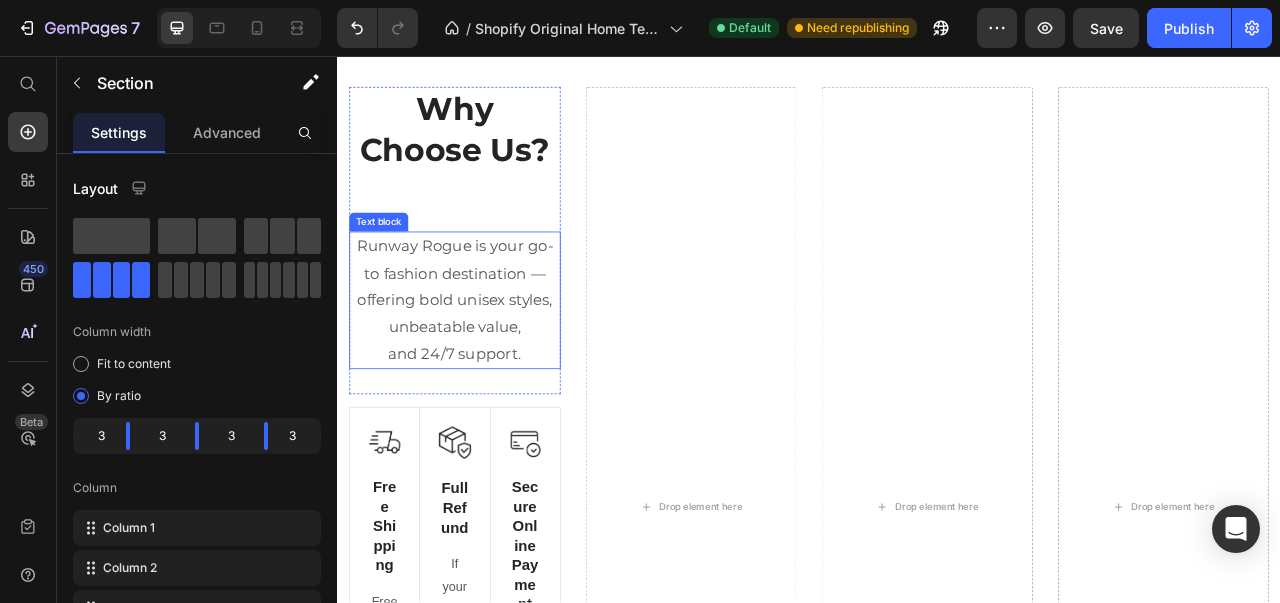 click on "Why Choose Us?   Heading Runway Rogue is your go-to fashion destination — offering bold unisex styles, unbeatable value, and 24/7 support. Text block" at bounding box center (486, 291) 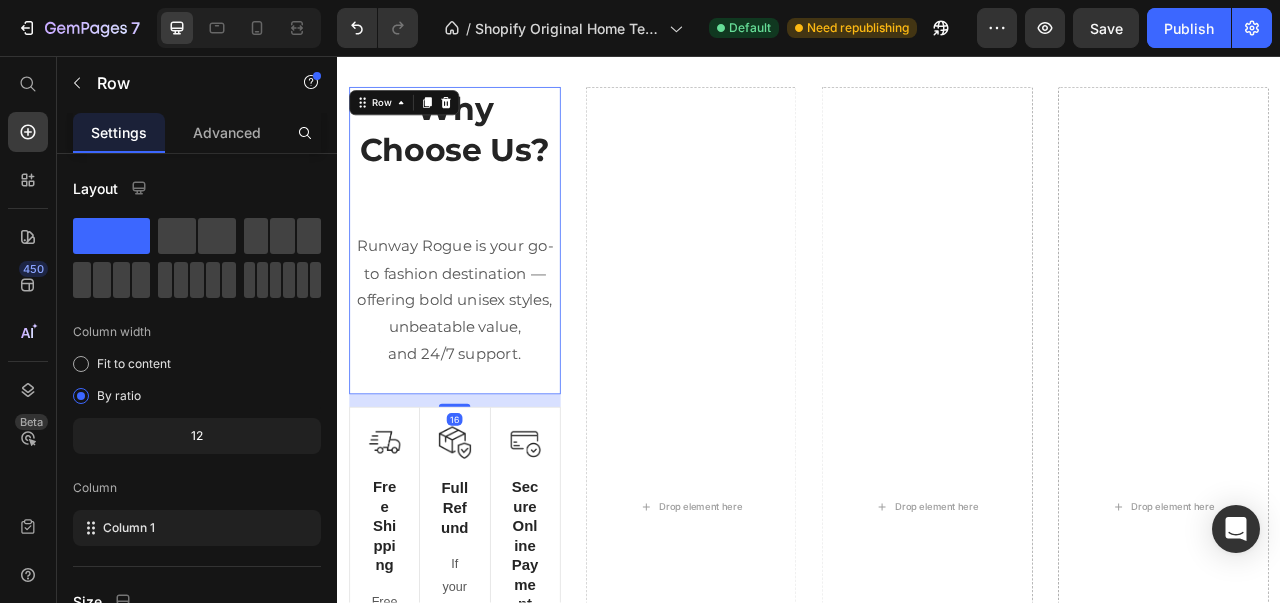 scroll, scrollTop: 1566, scrollLeft: 0, axis: vertical 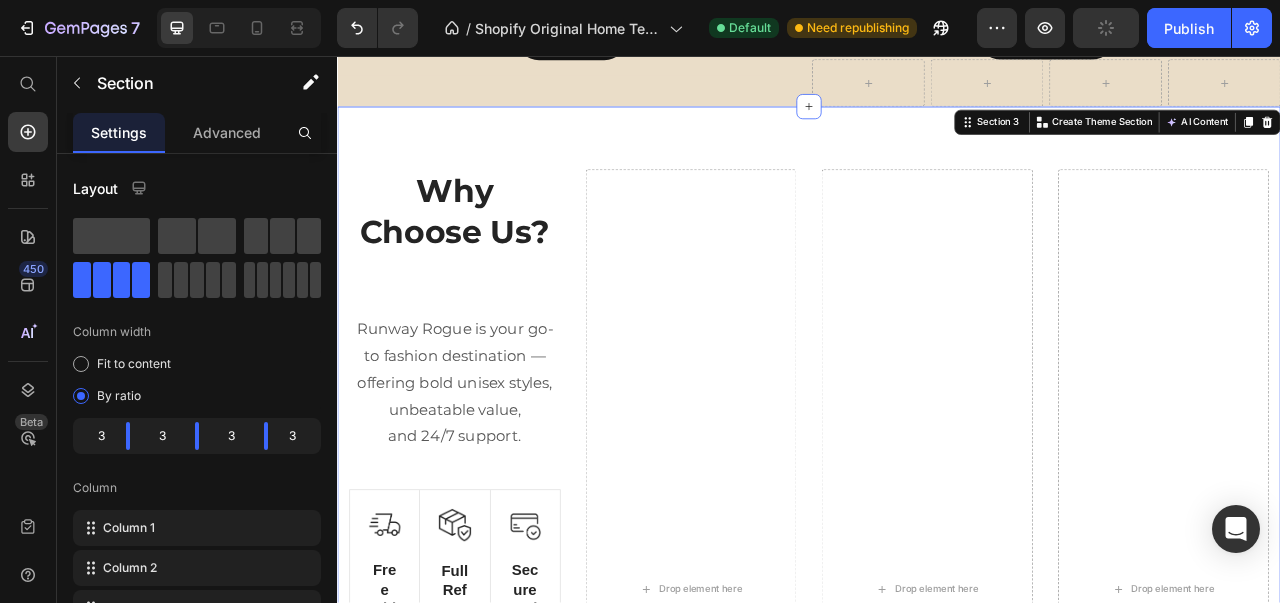 click 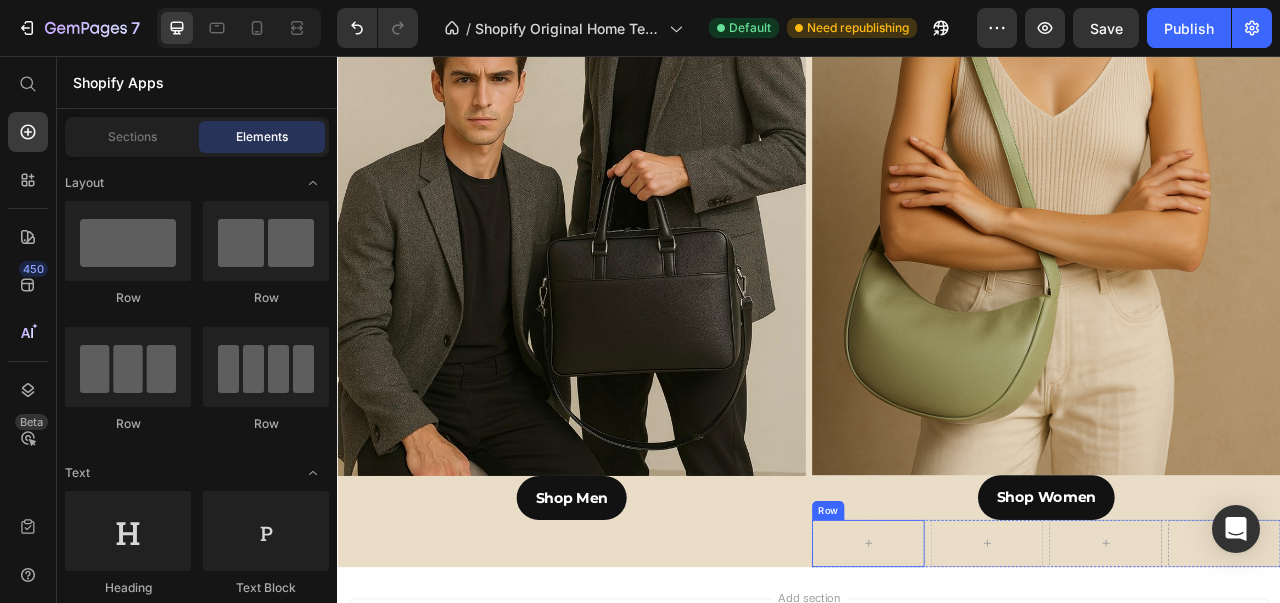 scroll, scrollTop: 1162, scrollLeft: 0, axis: vertical 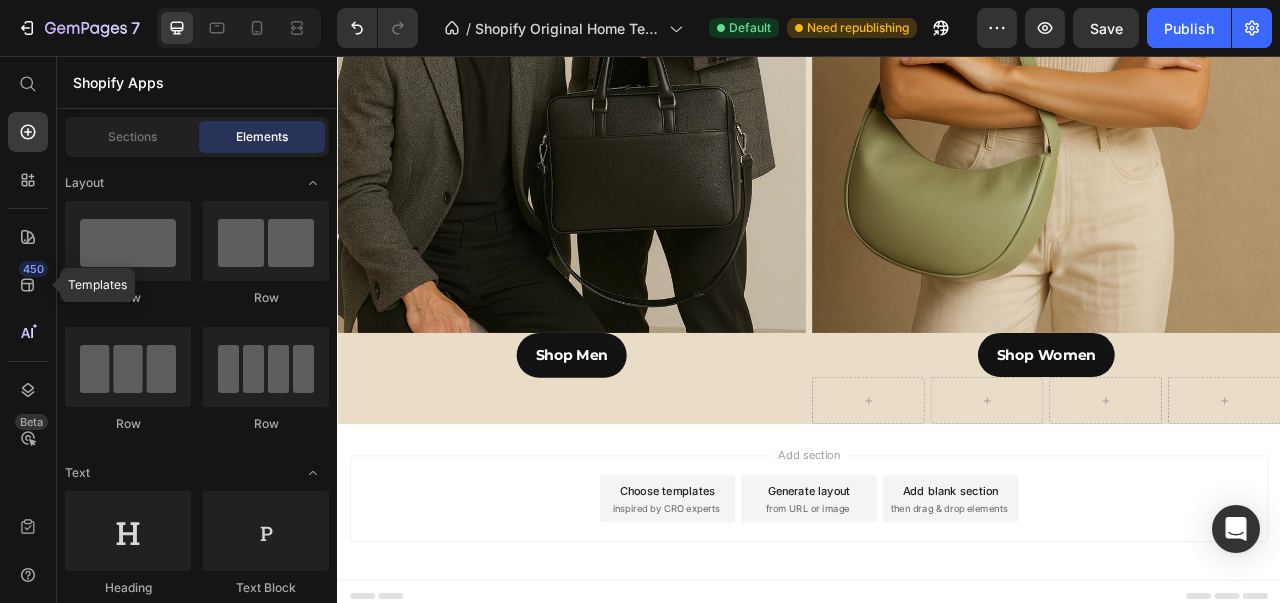 click on "450" 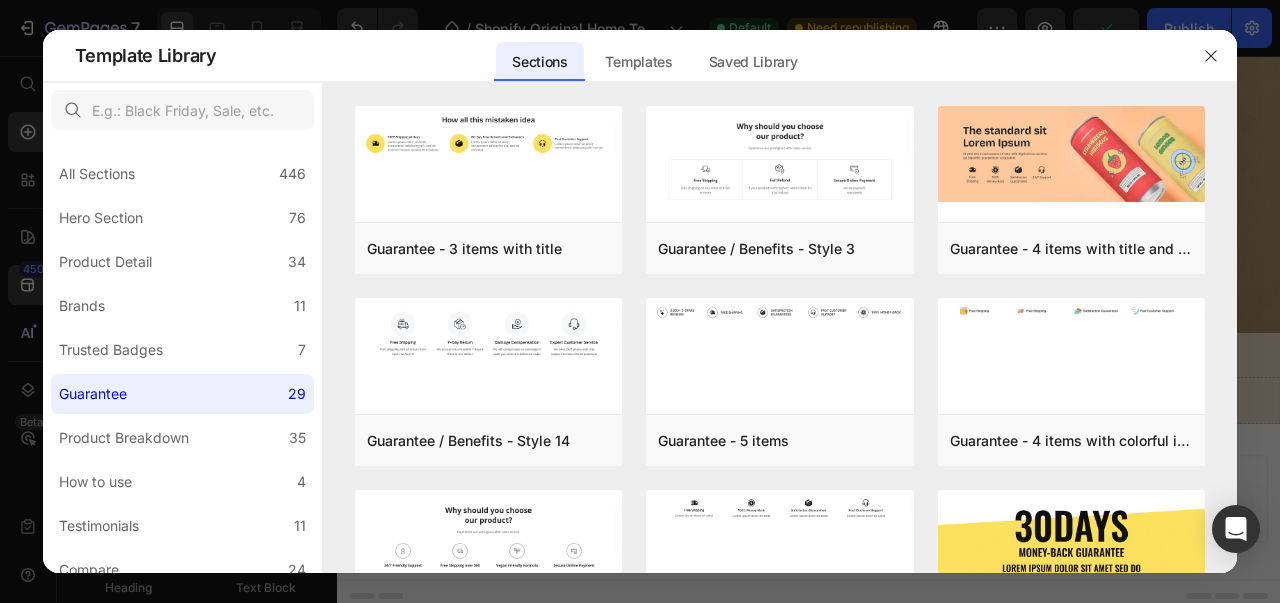 click at bounding box center [780, 162] 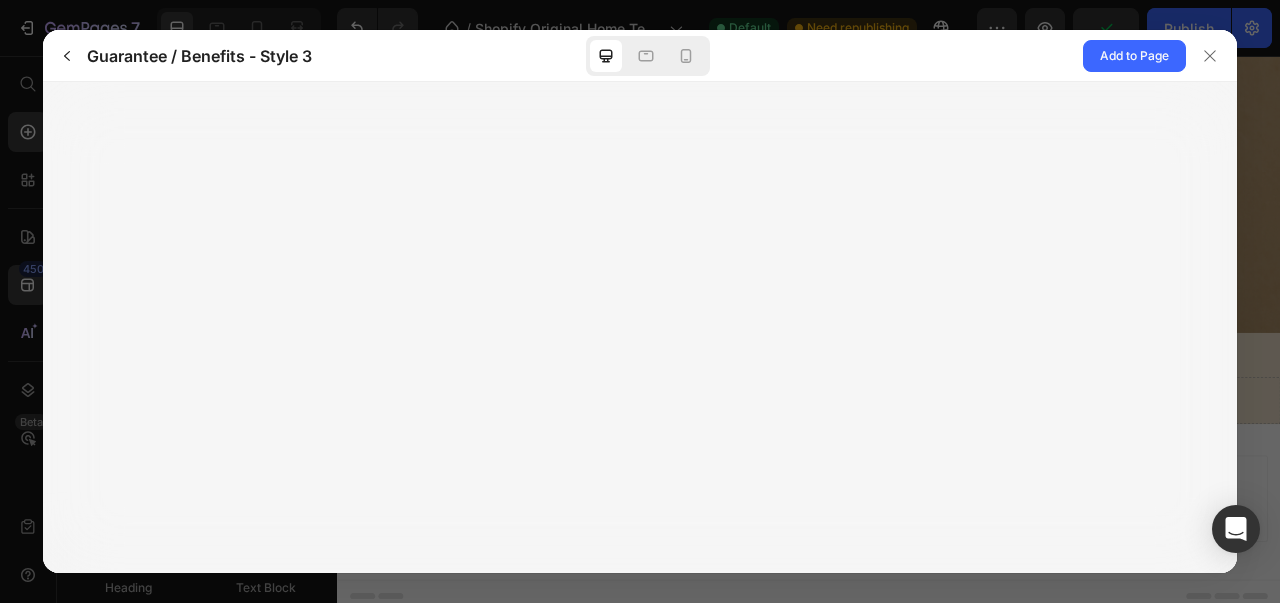 click on "Add to Page" at bounding box center [1134, 56] 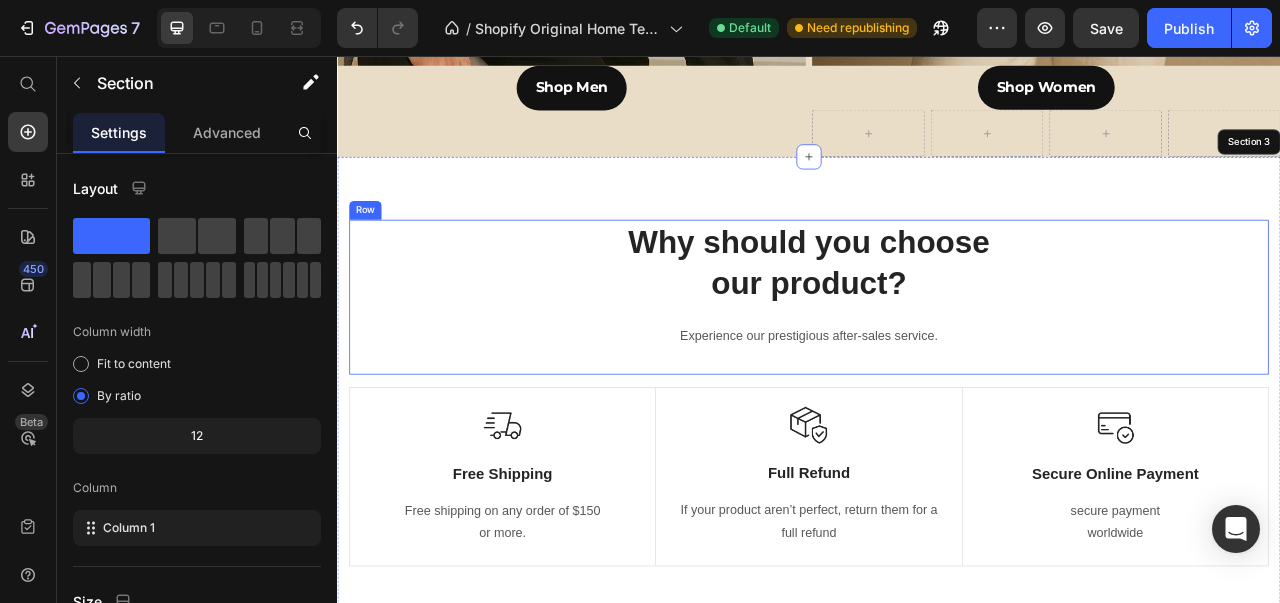 scroll, scrollTop: 1619, scrollLeft: 0, axis: vertical 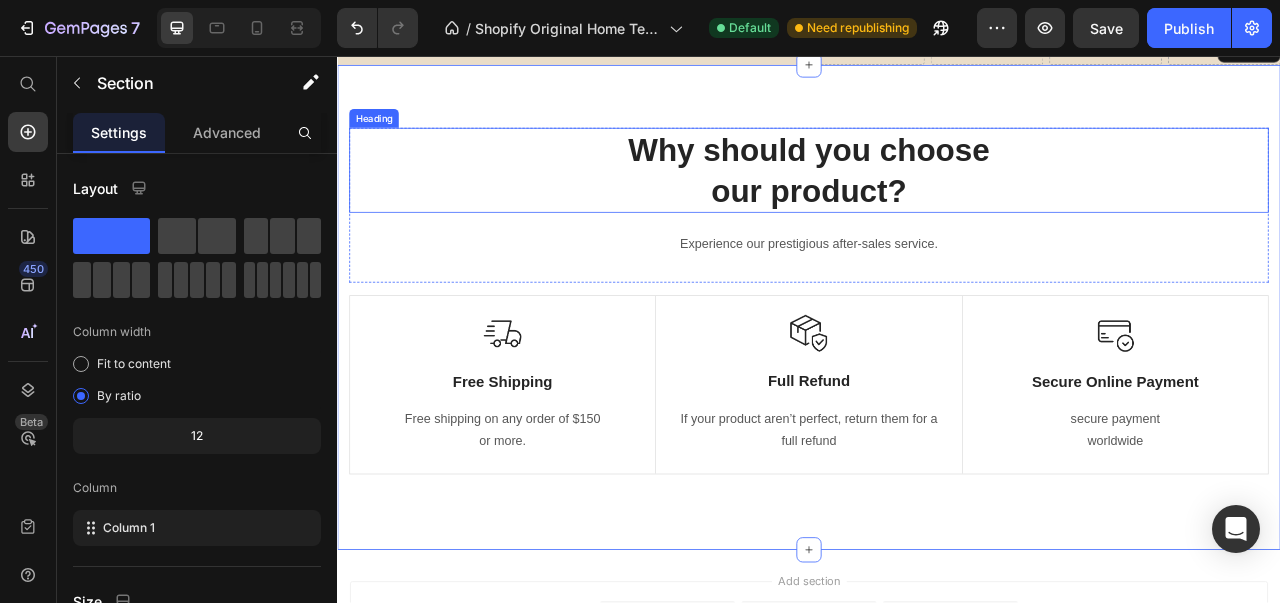 click on "Why should you choose our product?" at bounding box center [937, 202] 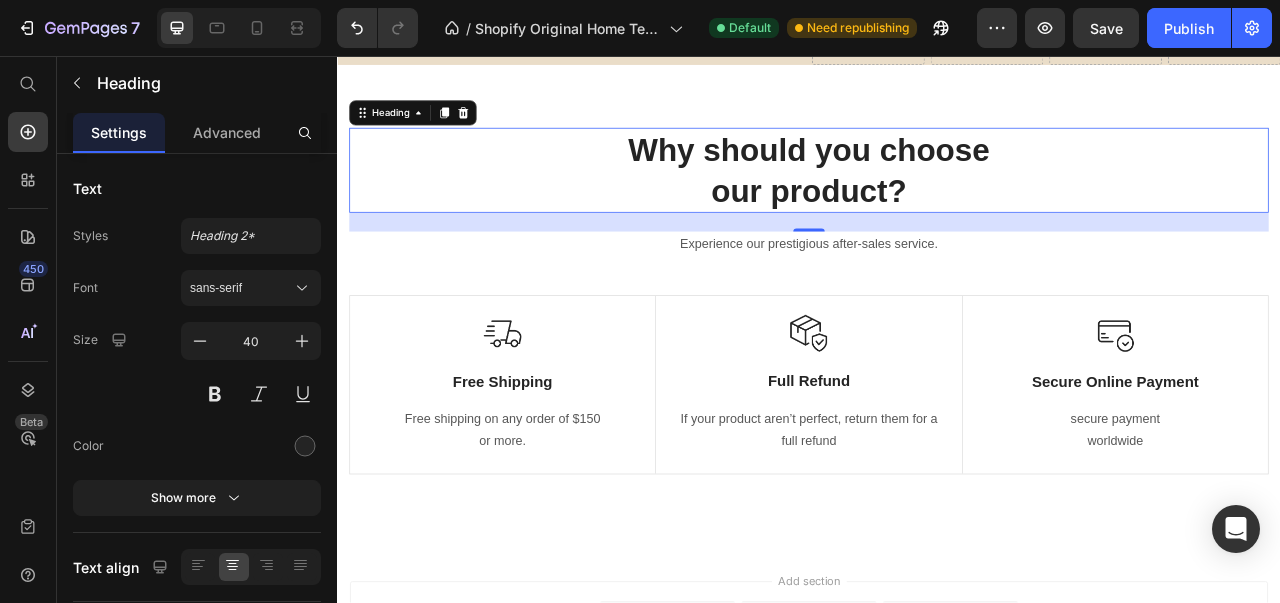 click on "Why should you choose our product?" at bounding box center (937, 202) 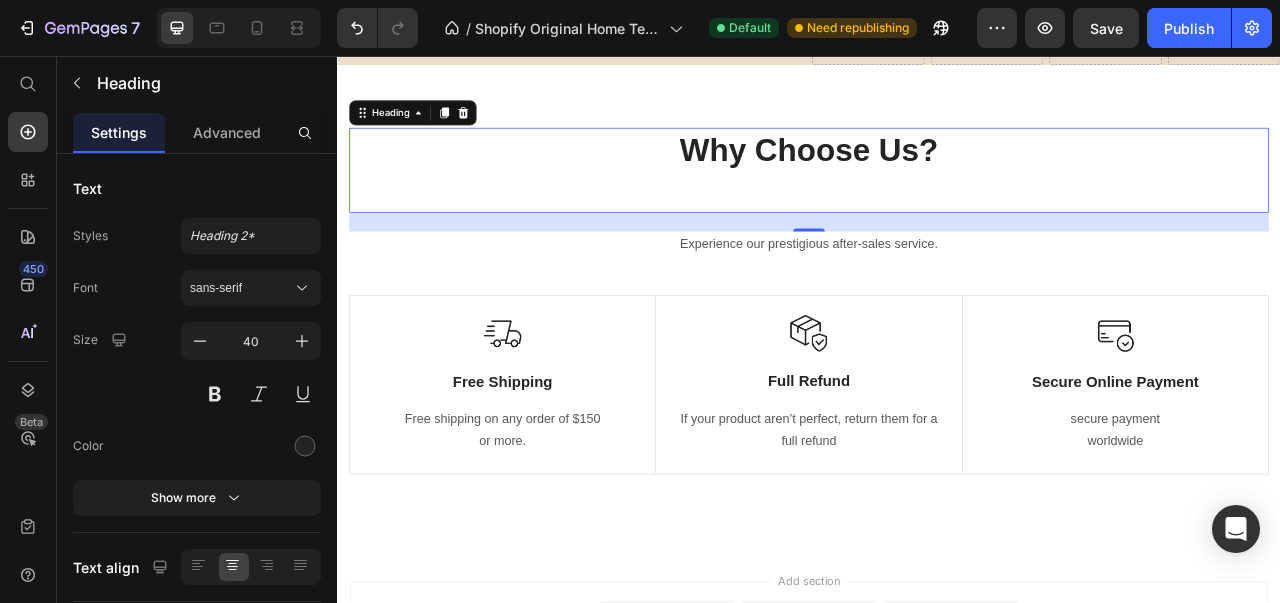 click on "Font sans-serif Size 40 Color Show more" at bounding box center [197, 393] 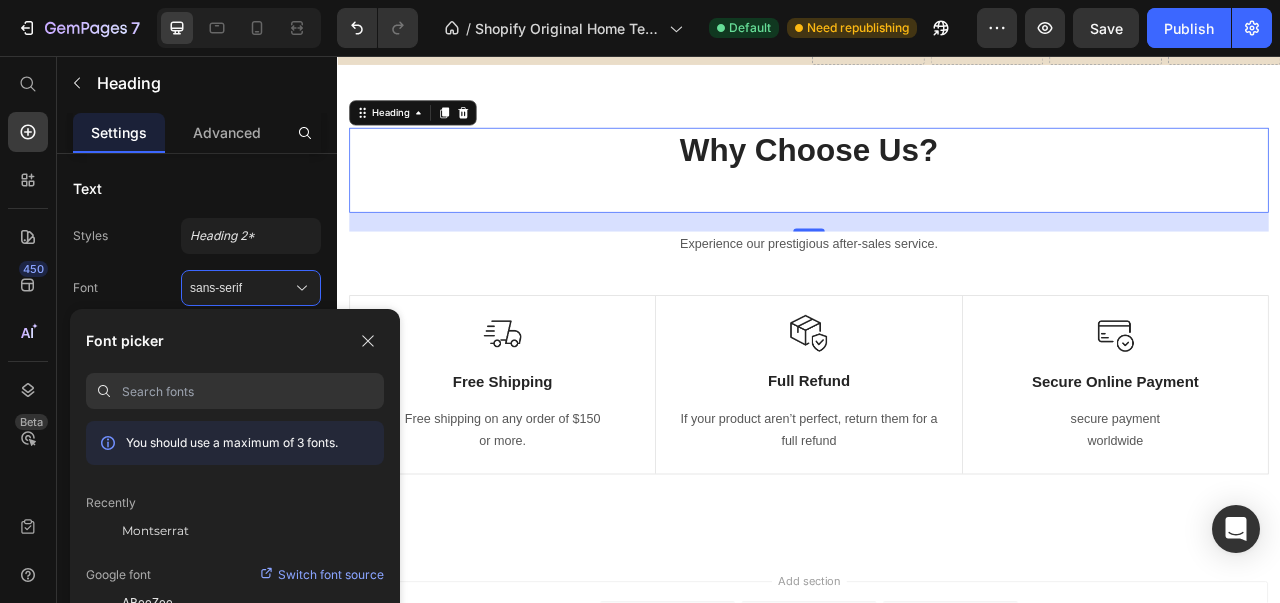 click on "Montserrat" 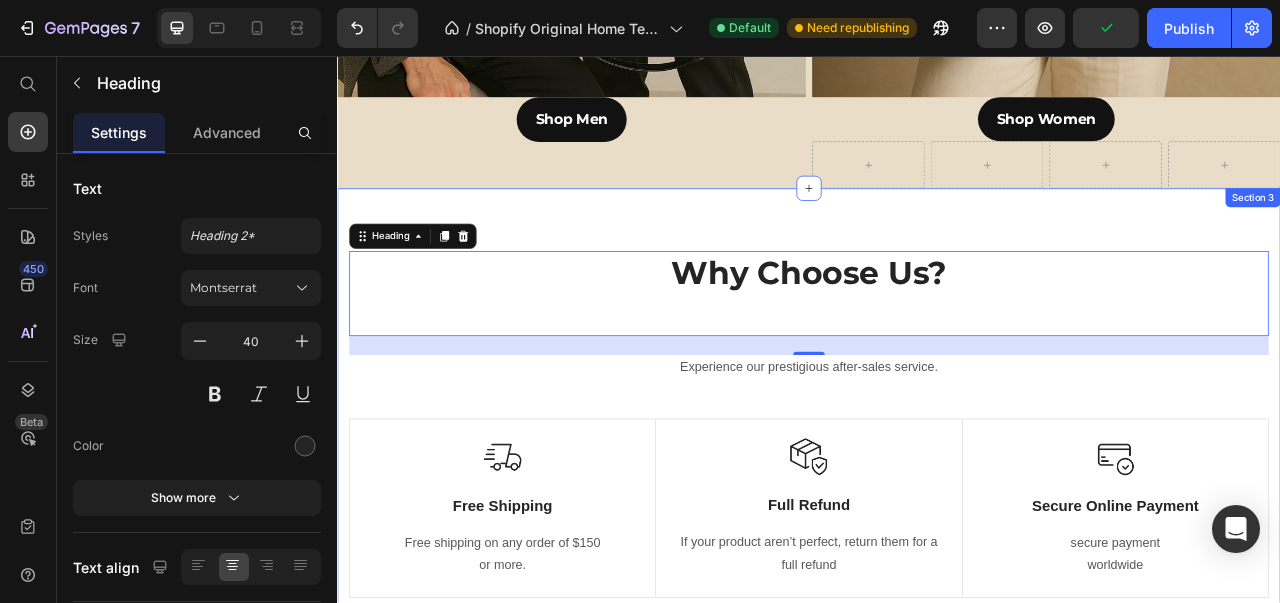 scroll, scrollTop: 1458, scrollLeft: 0, axis: vertical 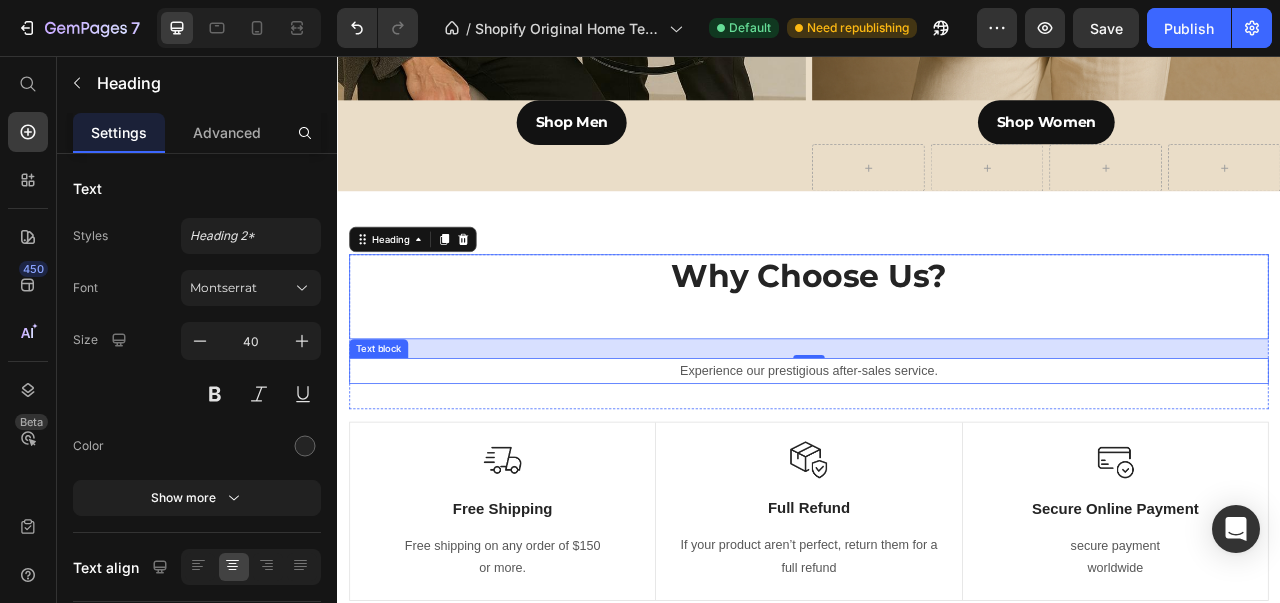 click on "Experience our prestigious after-sales service." at bounding box center [937, 457] 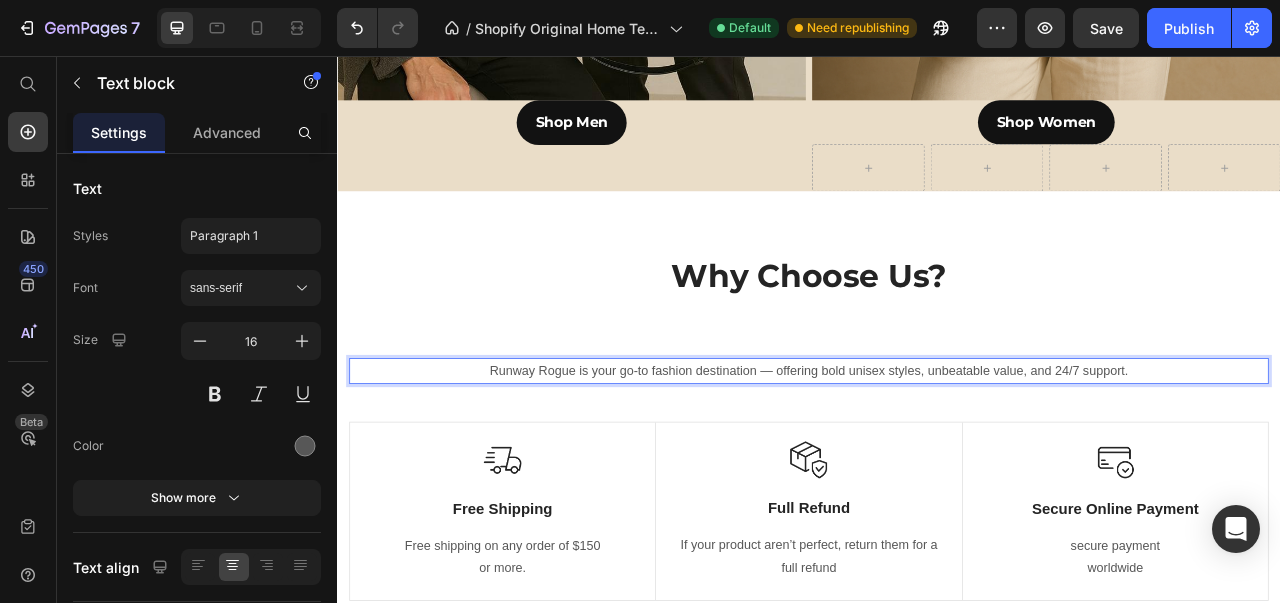 click on "sans-serif" at bounding box center (251, 288) 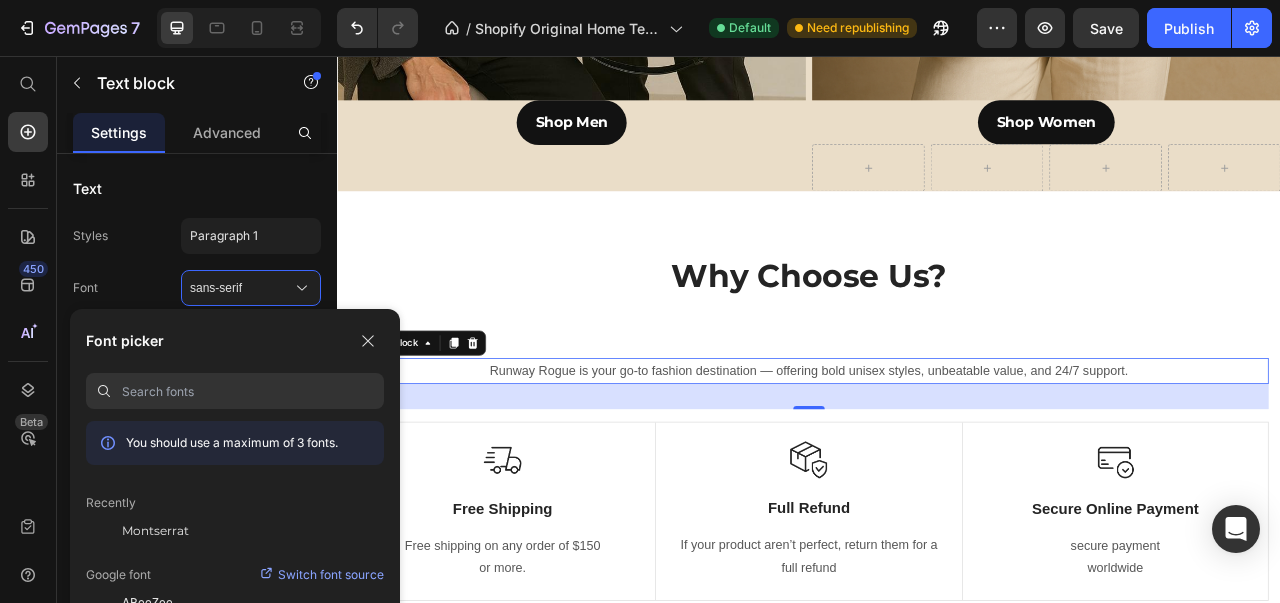 click on "Montserrat" at bounding box center (155, 531) 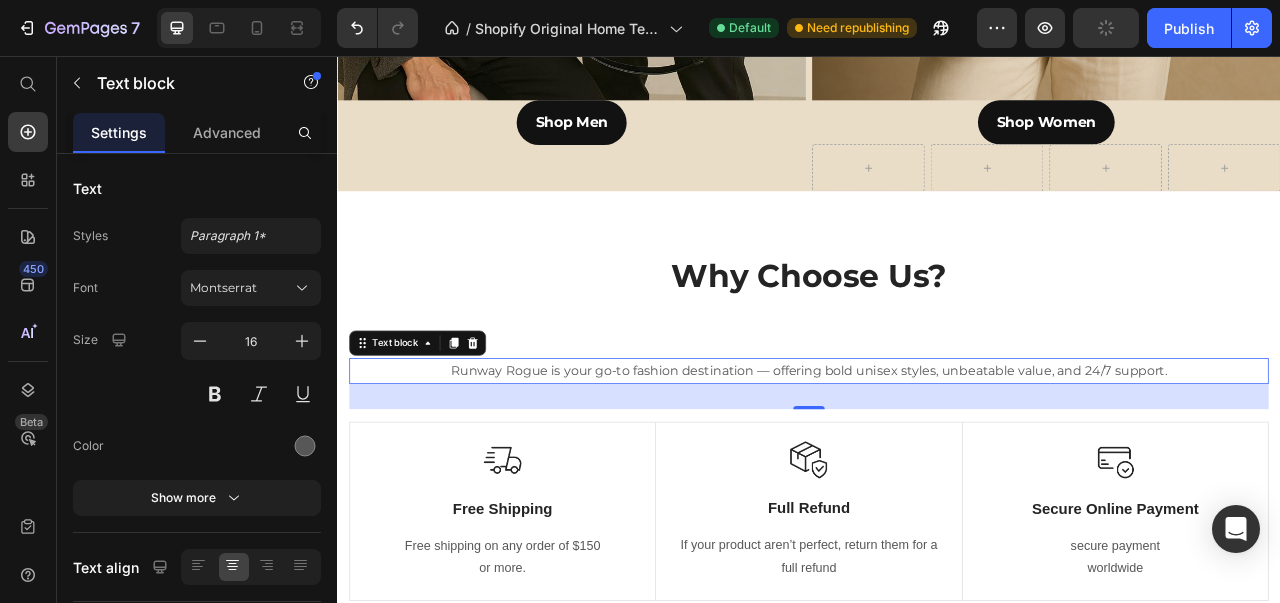click at bounding box center (302, 341) 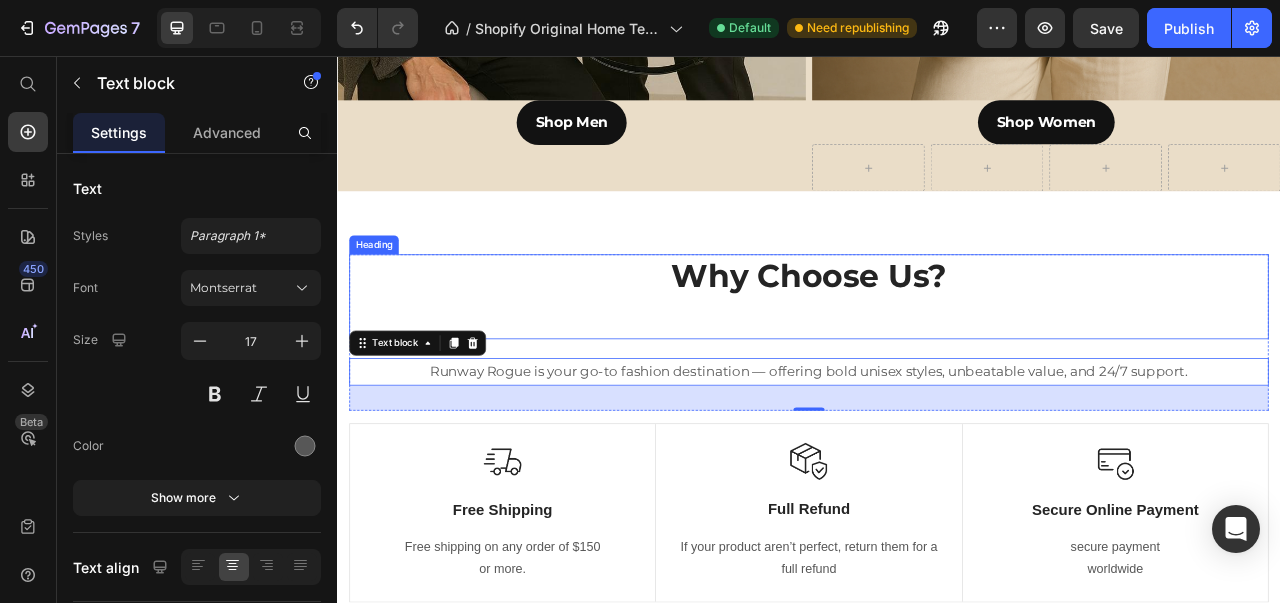 scroll, scrollTop: 1454, scrollLeft: 0, axis: vertical 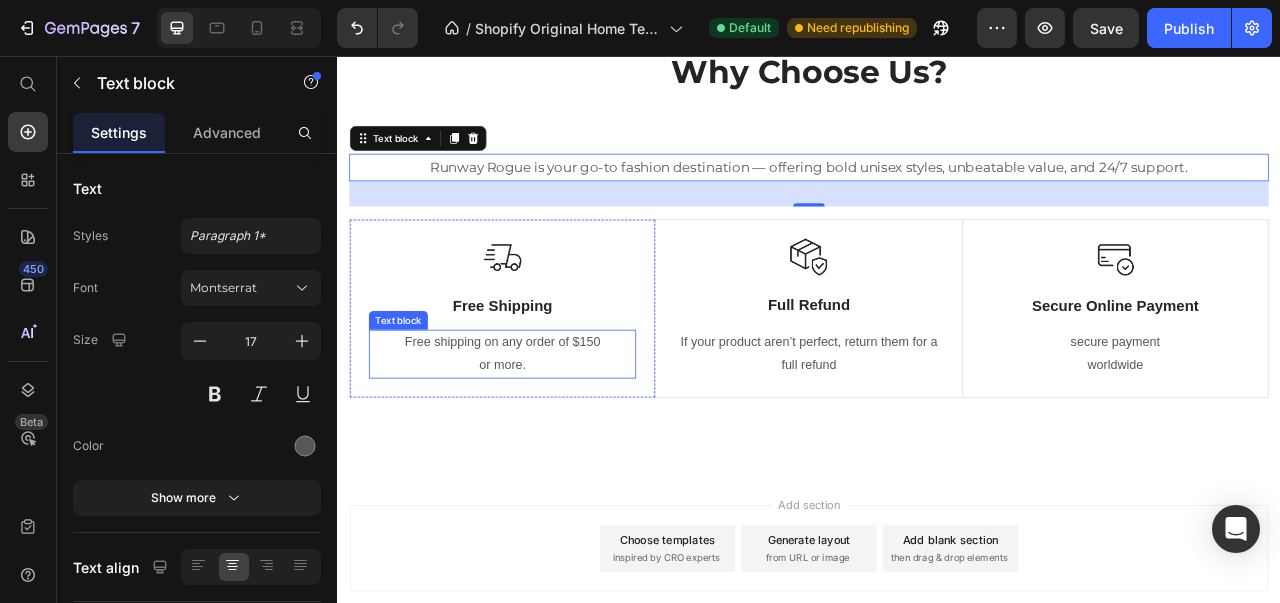 click on "or more." at bounding box center (547, 450) 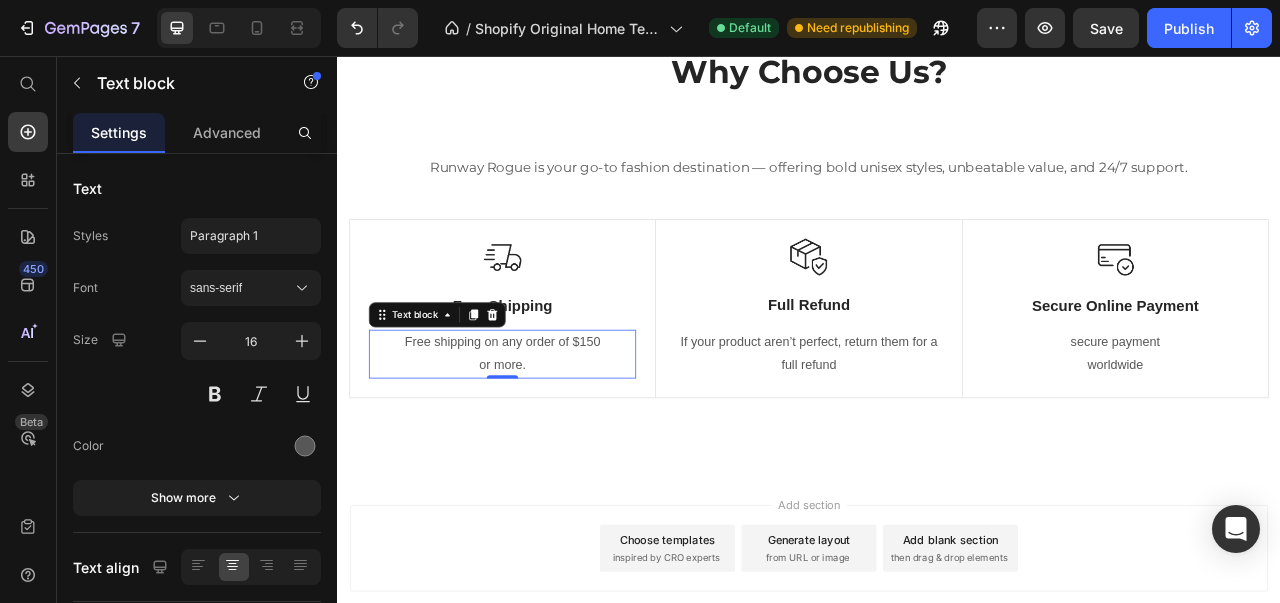 click on "or more." at bounding box center (547, 450) 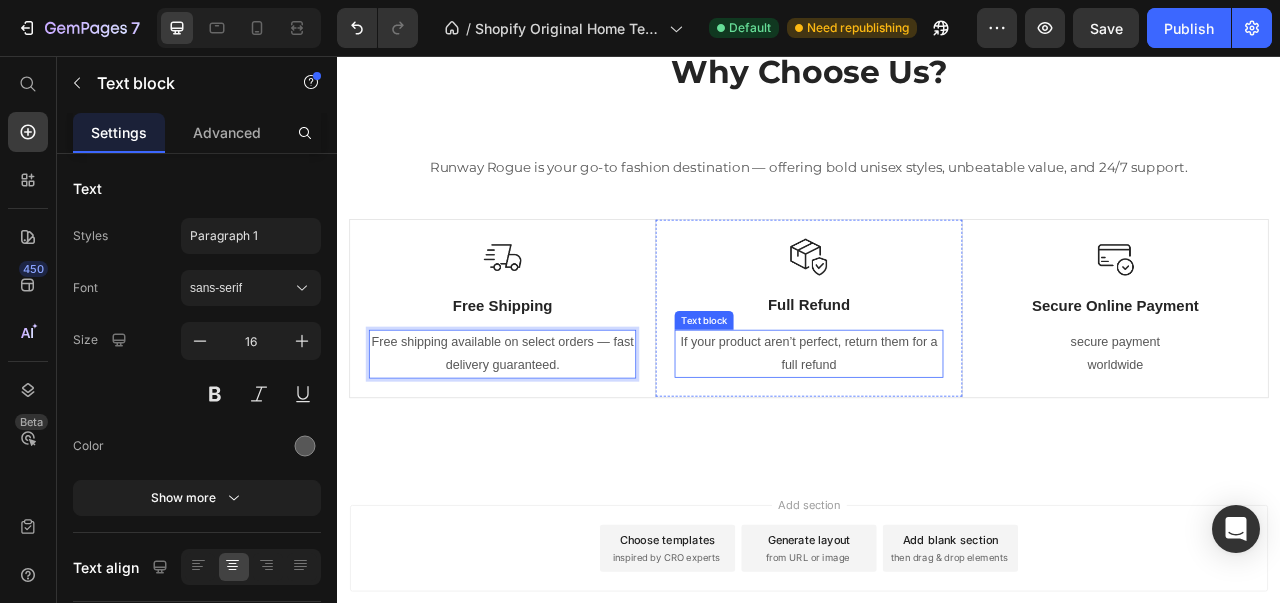 click on "If your product aren’t perfect, return them for a full refund" at bounding box center [936, 436] 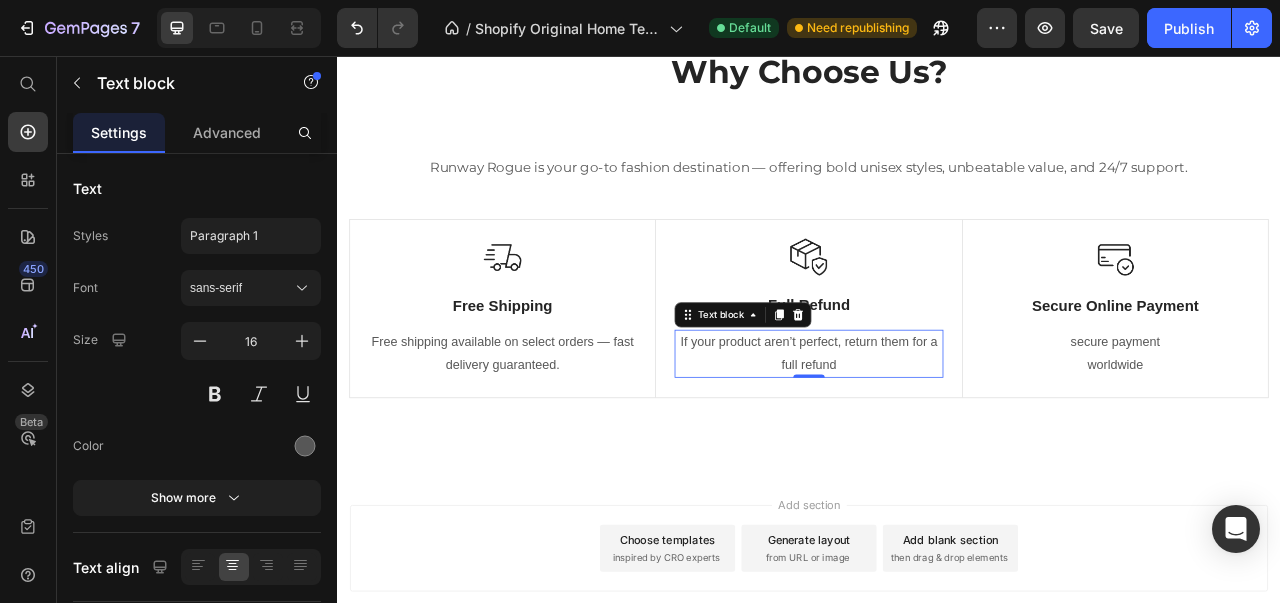 click on "If your product aren’t perfect, return them for a full refund" at bounding box center (936, 436) 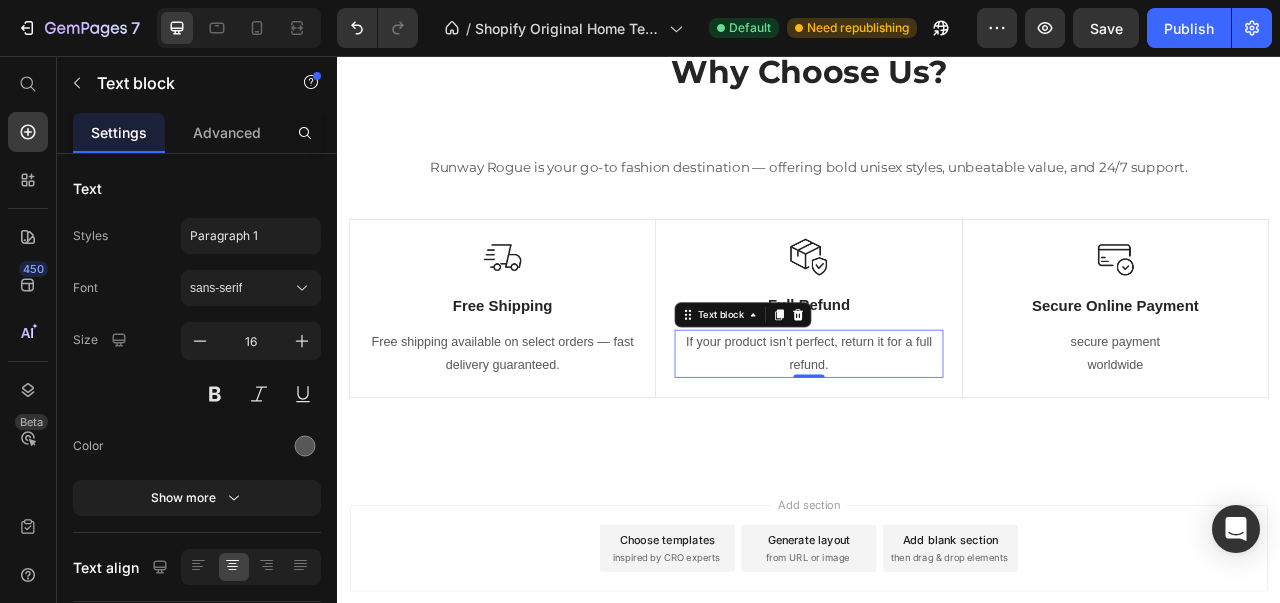 click on "If your product isn’t perfect, return it for a full refund." at bounding box center [936, 436] 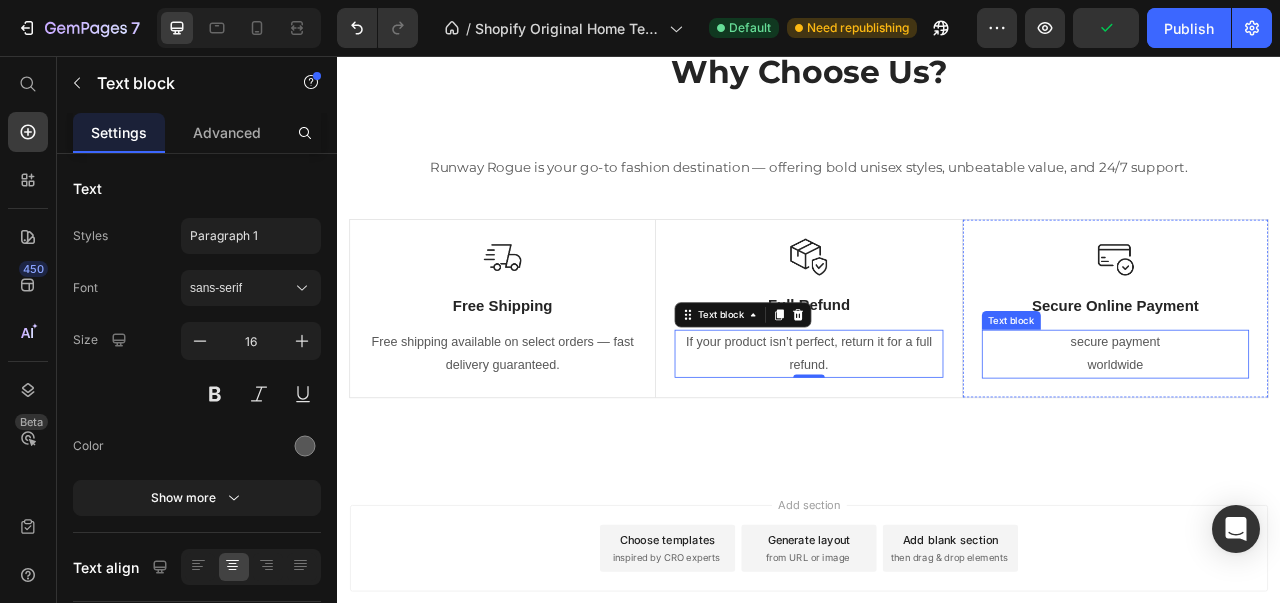 click on "secure payment worldwide" at bounding box center [1327, 436] 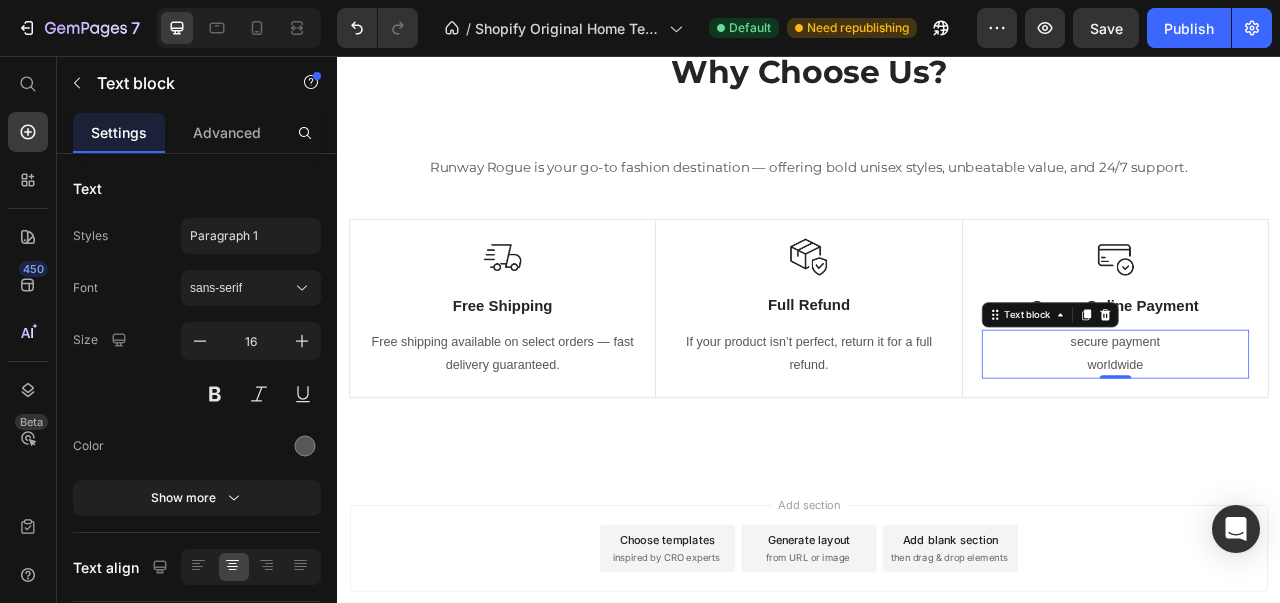 click on "secure payment worldwide" at bounding box center [1327, 436] 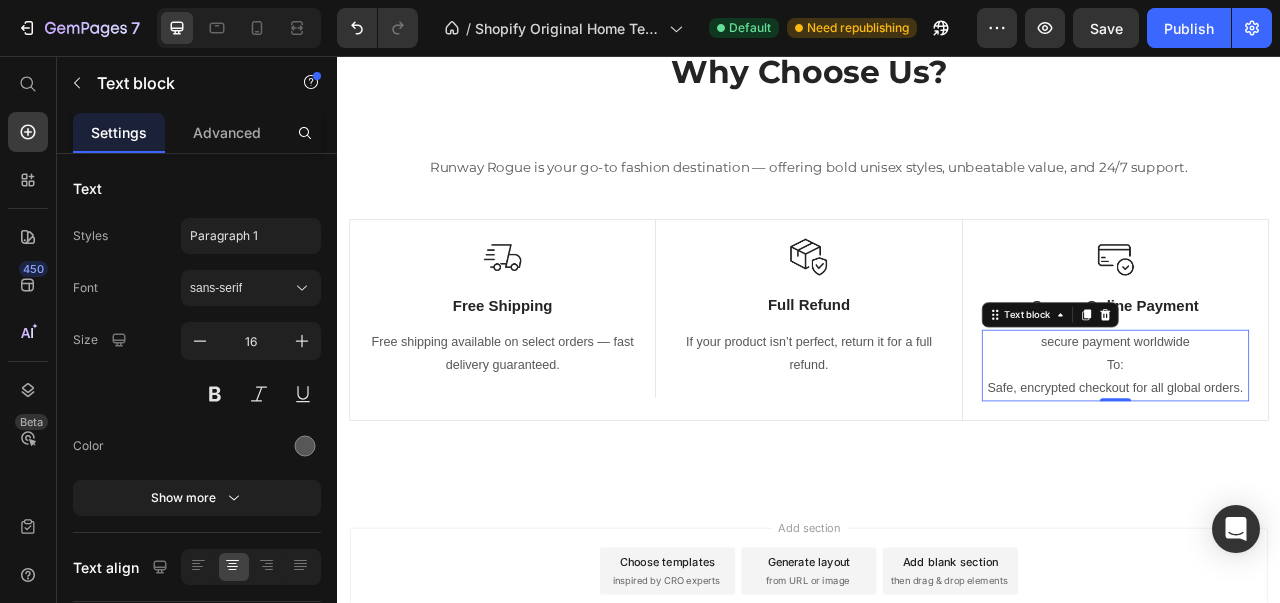 click on "secure payment worldwide To: Safe, encrypted checkout for all global orders." at bounding box center (1327, 450) 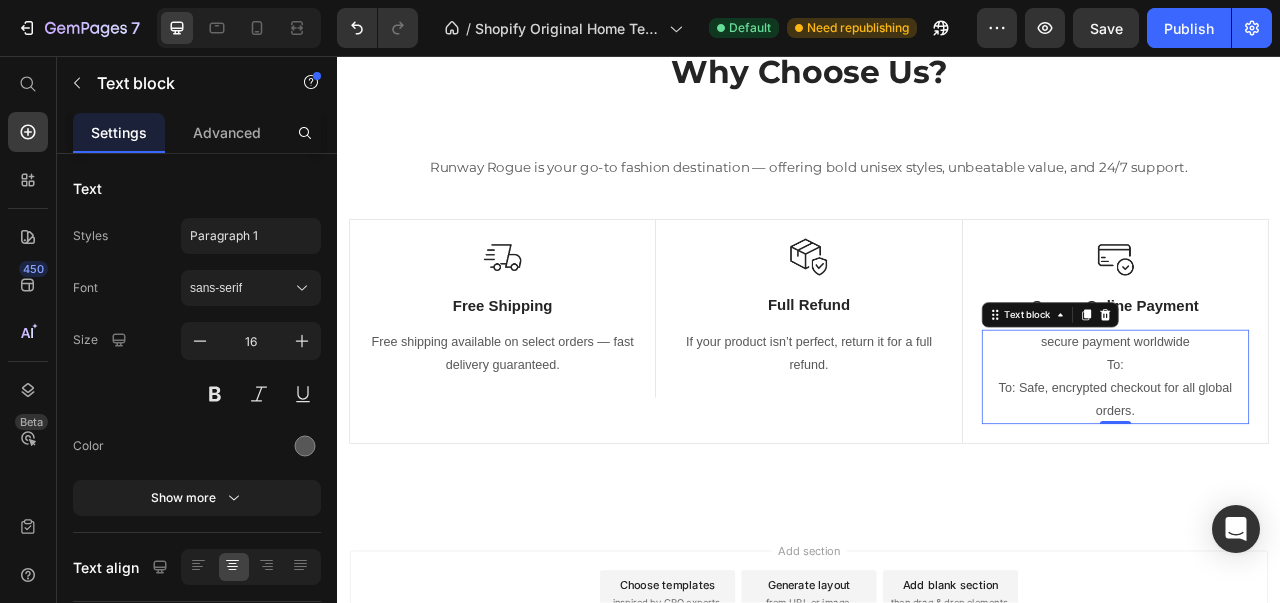 click on "To: To: Safe, encrypted checkout for all global orders." at bounding box center [1327, 479] 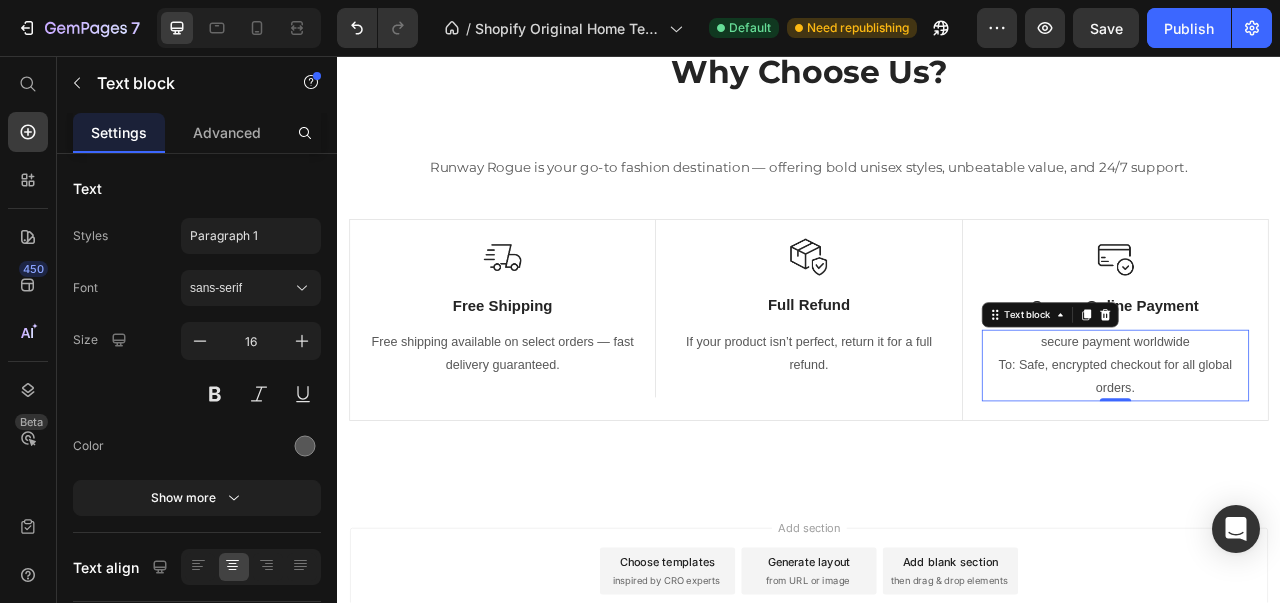 click on "secure payment worldwide  To: Safe, encrypted checkout for all global orders." at bounding box center (1327, 450) 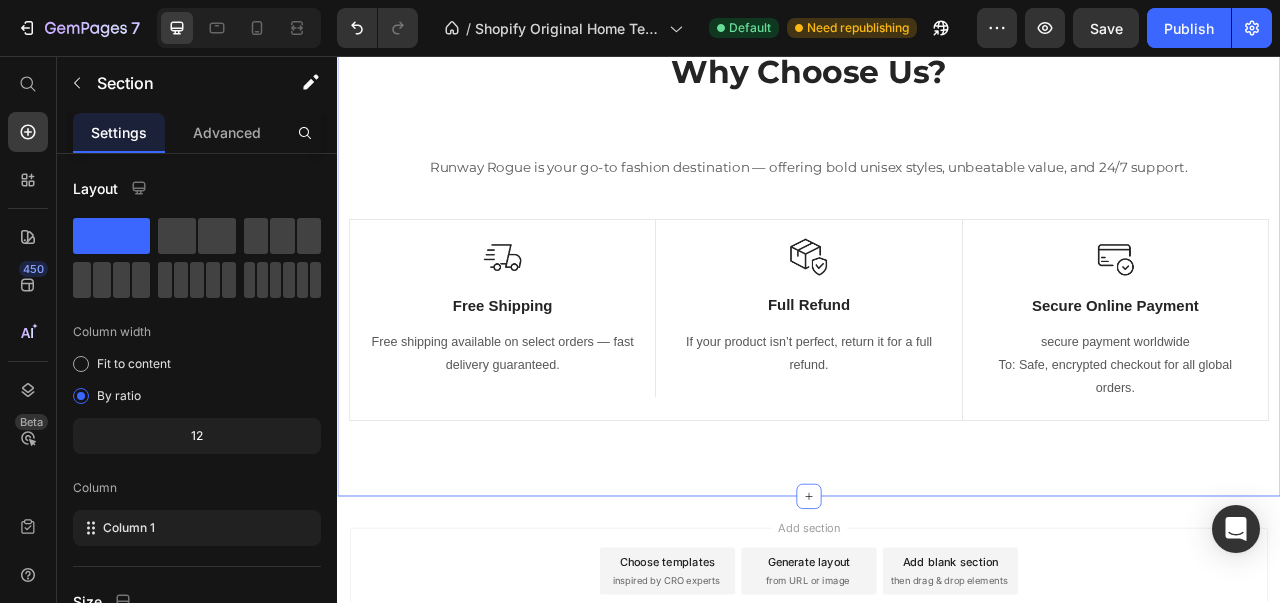click on "Why Choose Us?   Heading Runway Rogue is your go-to fashion destination — offering bold unisex styles, unbeatable value, and 24/7 support. Text block Row Image Free Shipping Text Block Free shipping available on select orders — fast delivery guaranteed. Text block Row Image Full Refund Text Block If your product isn’t perfect, return it for a full refund. Text block Row Image Secure Online Payment Text Block secure payment worldwide  To: Safe, encrypted checkout for all global orders. Text block Row Row Image Free Shipping Text Block Free shipping on any order of $150  or more. Text block Row Image Full Refund Text Block If your product aren’t perfect, return them for a full refund Text block Row Image Secure Online Payment Text Block secure payment worldwide Text block Row Row Section 3   You can create reusable sections Create Theme Section AI Content Write with GemAI What would you like to describe here? Tone and Voice Persuasive Product Show more Generate" at bounding box center [937, 292] 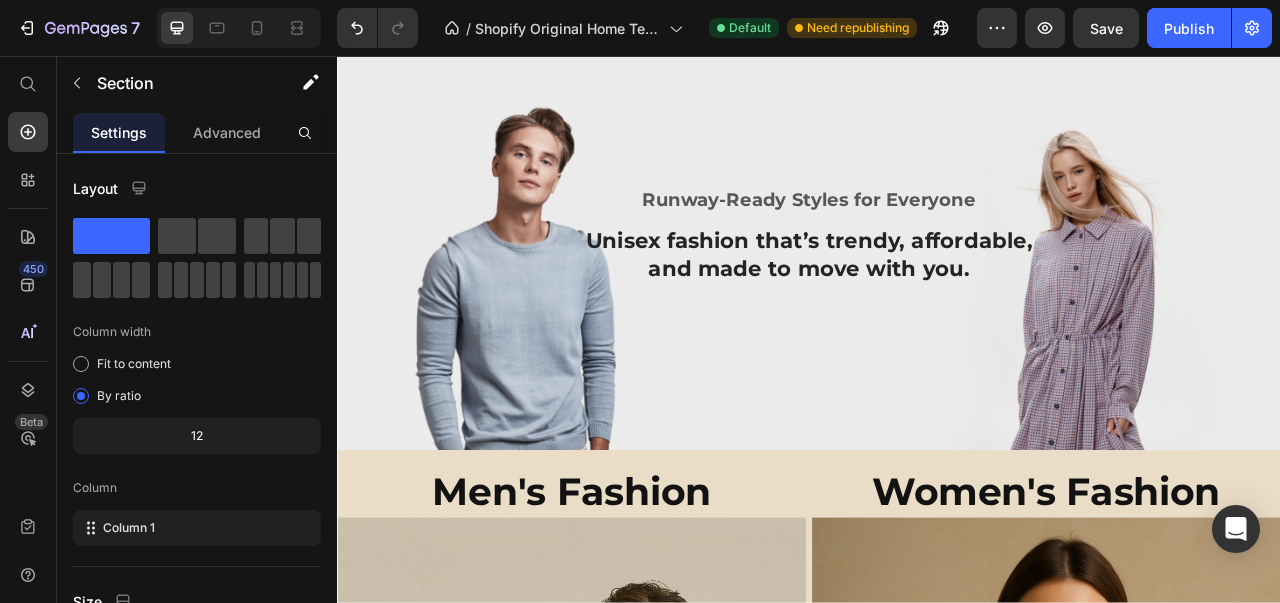 scroll, scrollTop: 38, scrollLeft: 0, axis: vertical 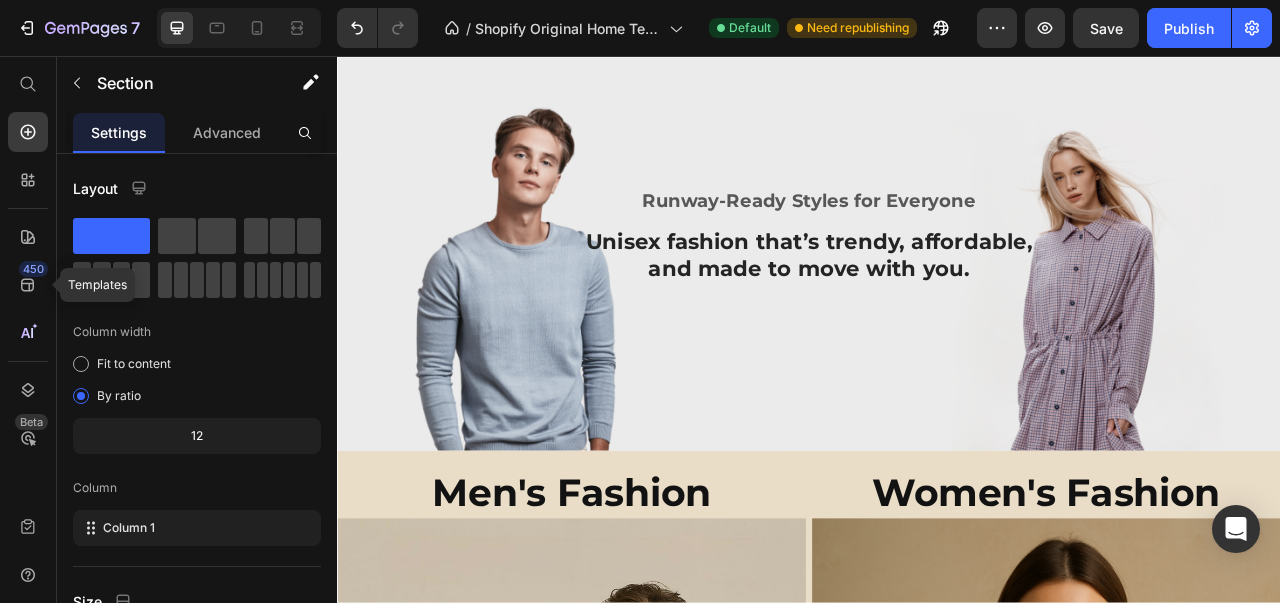 click 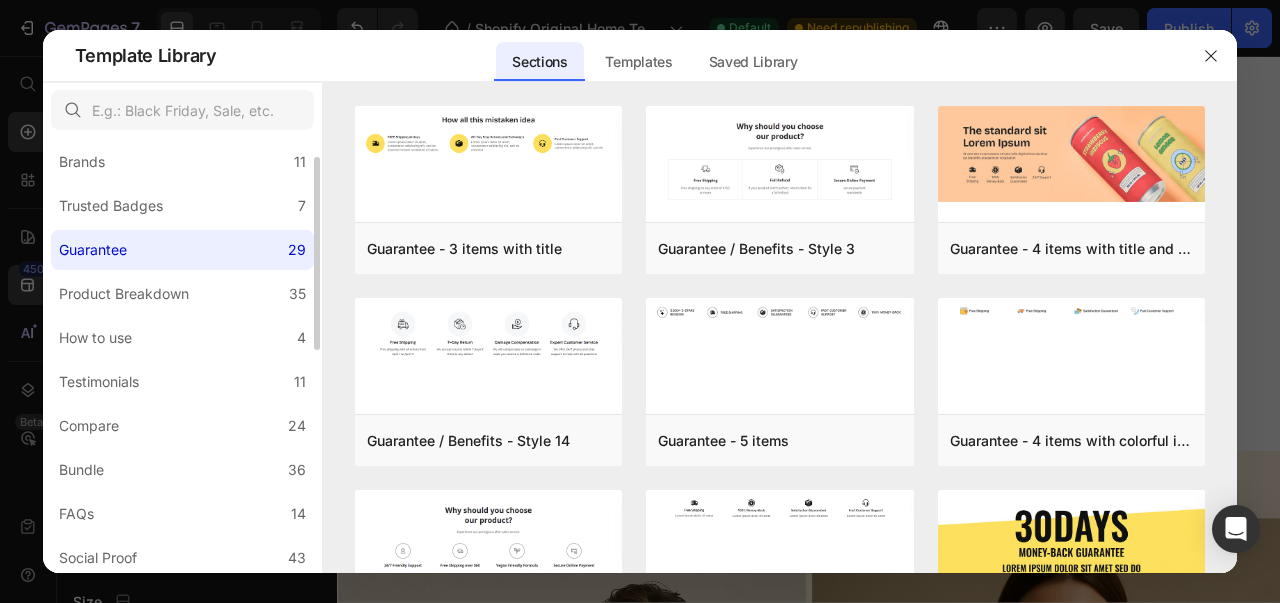 scroll, scrollTop: 0, scrollLeft: 0, axis: both 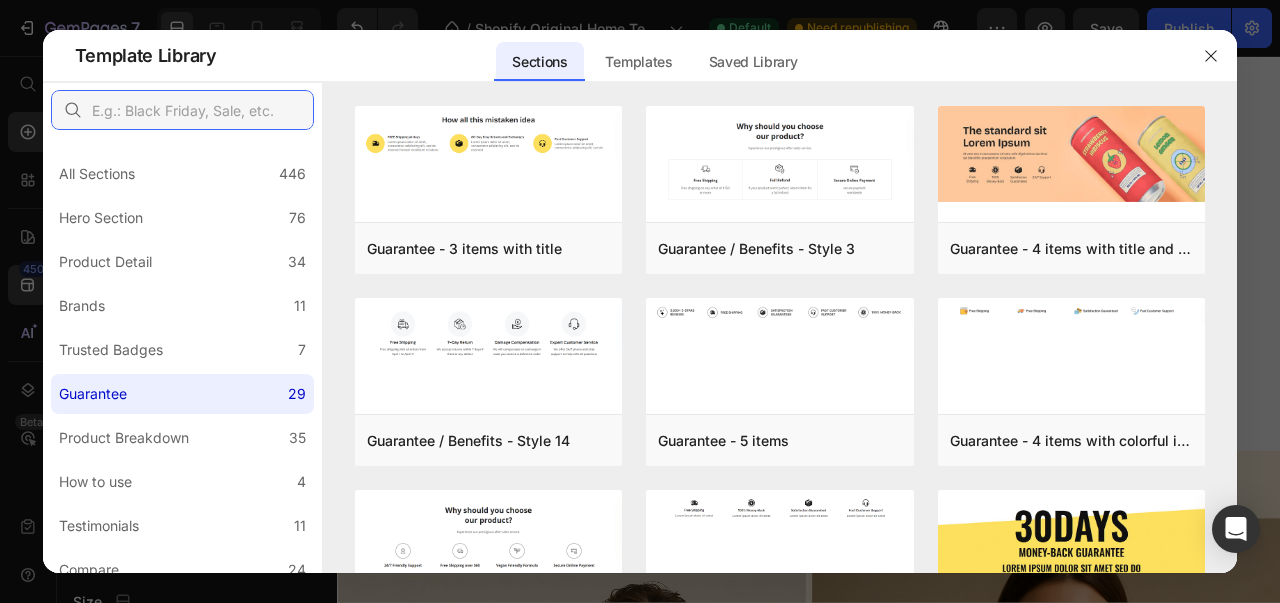 click at bounding box center (182, 110) 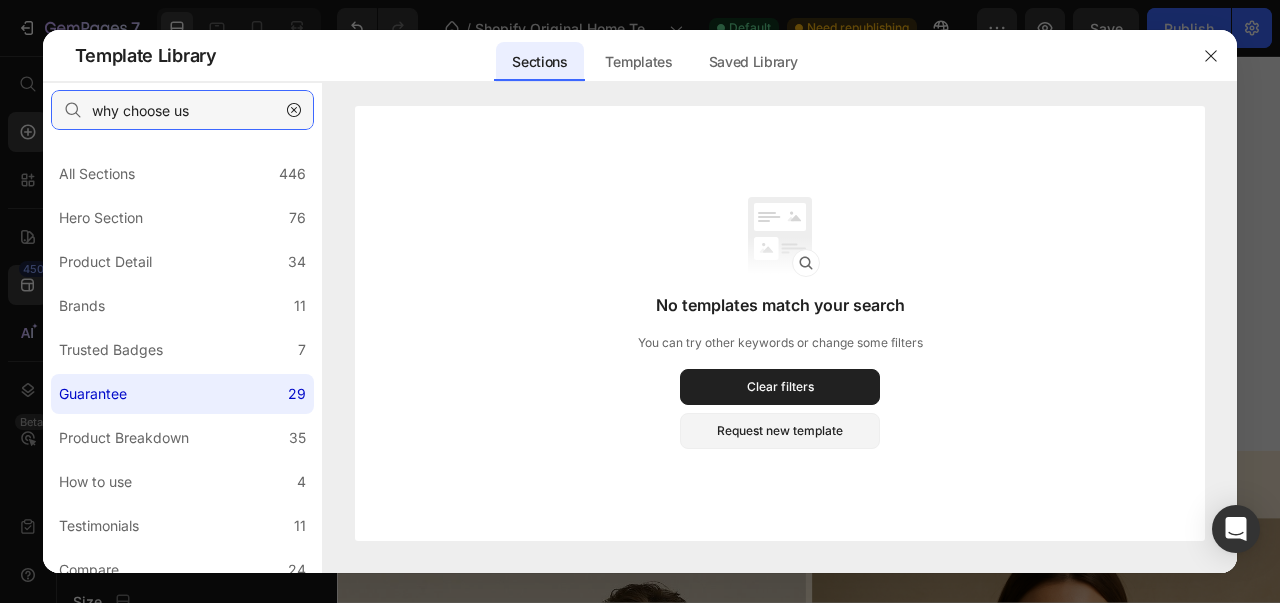 type on "why choose us" 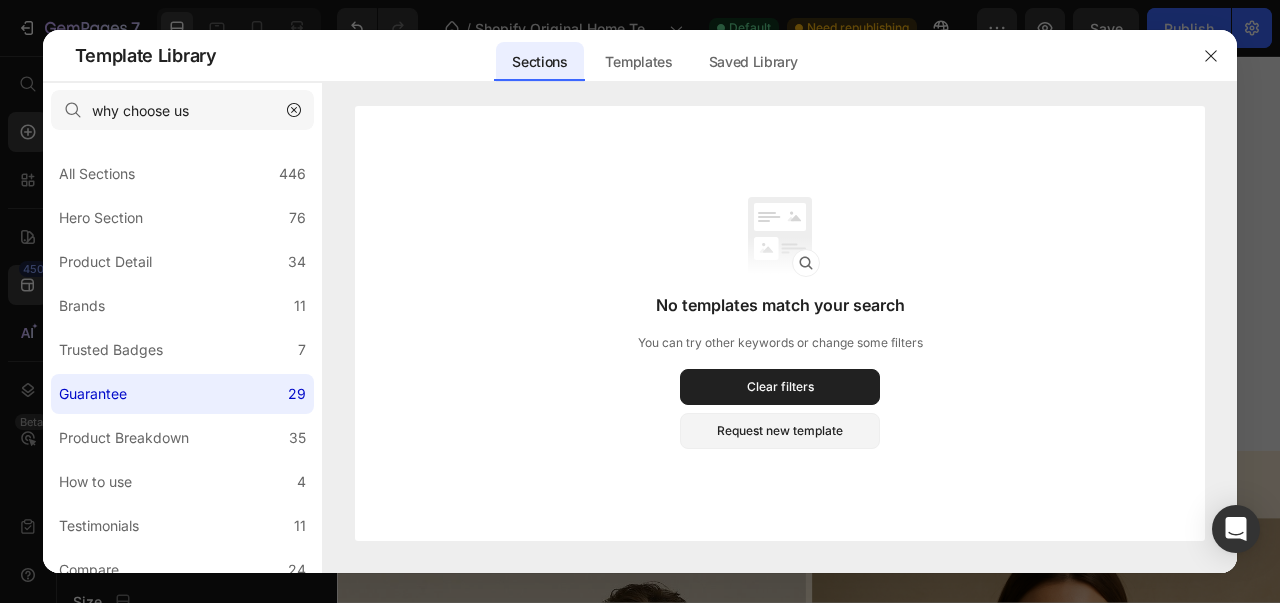 click on "How to use 4" 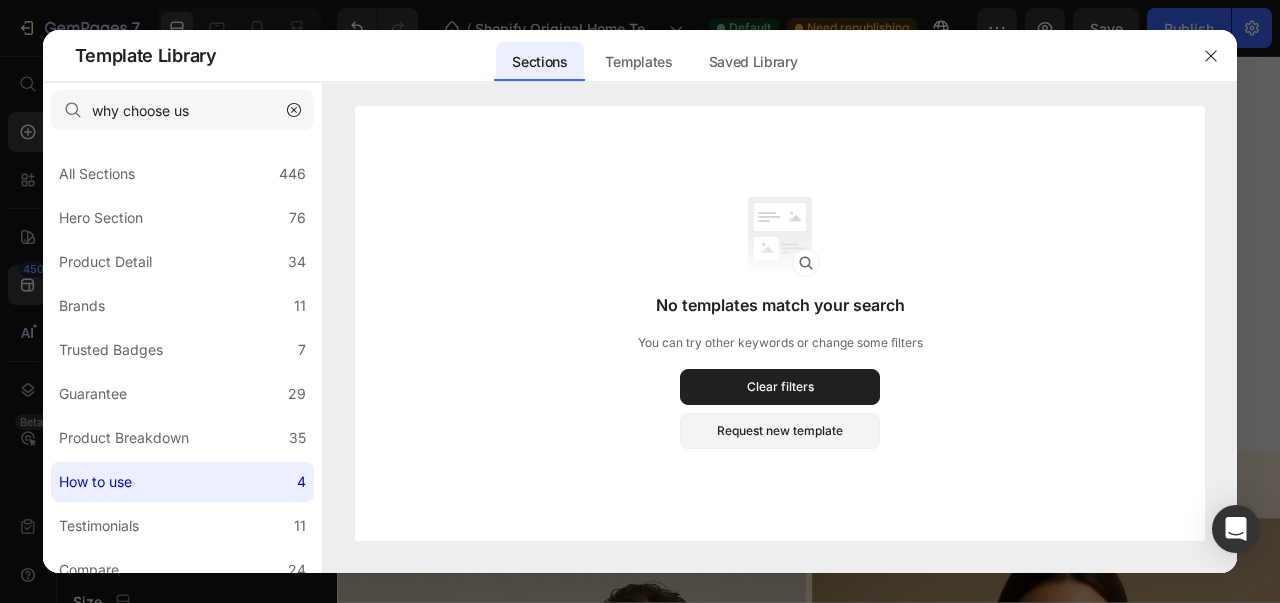 click on "How to use 4" 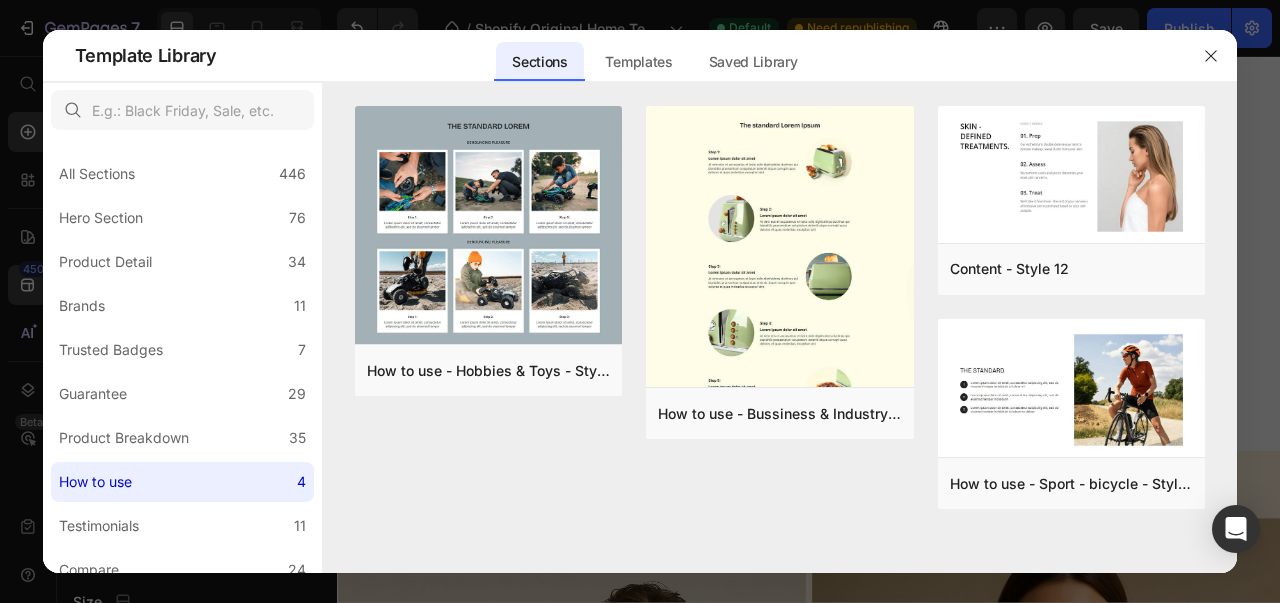 click on "Product Breakdown" at bounding box center [124, 438] 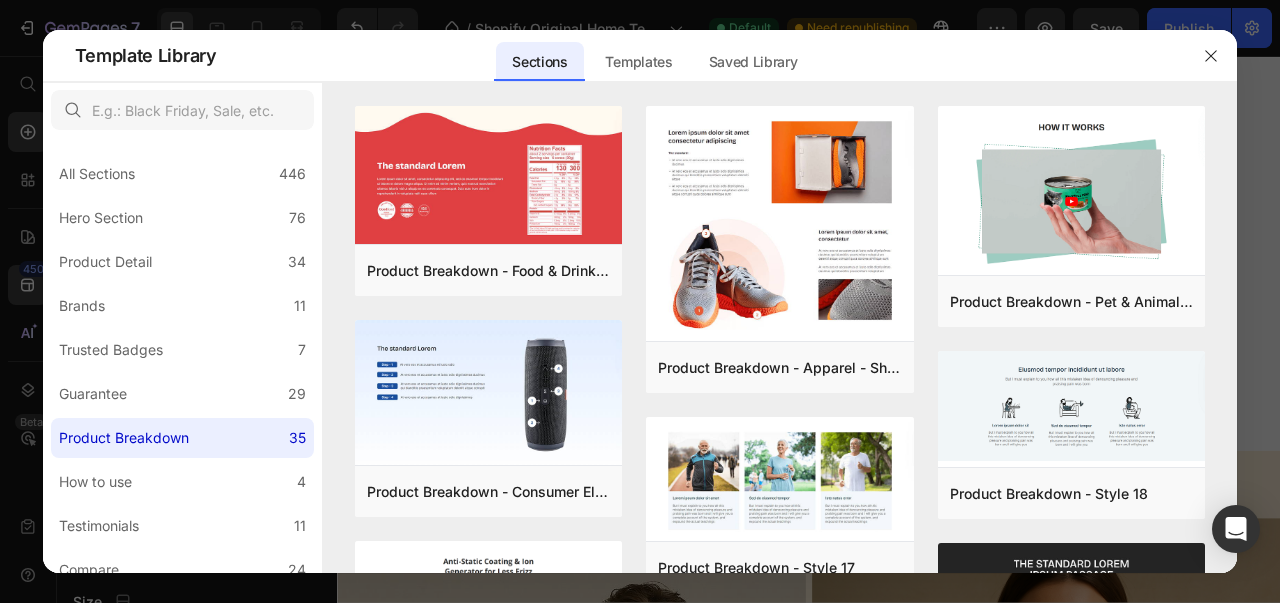 click on "Guarantee" at bounding box center [93, 394] 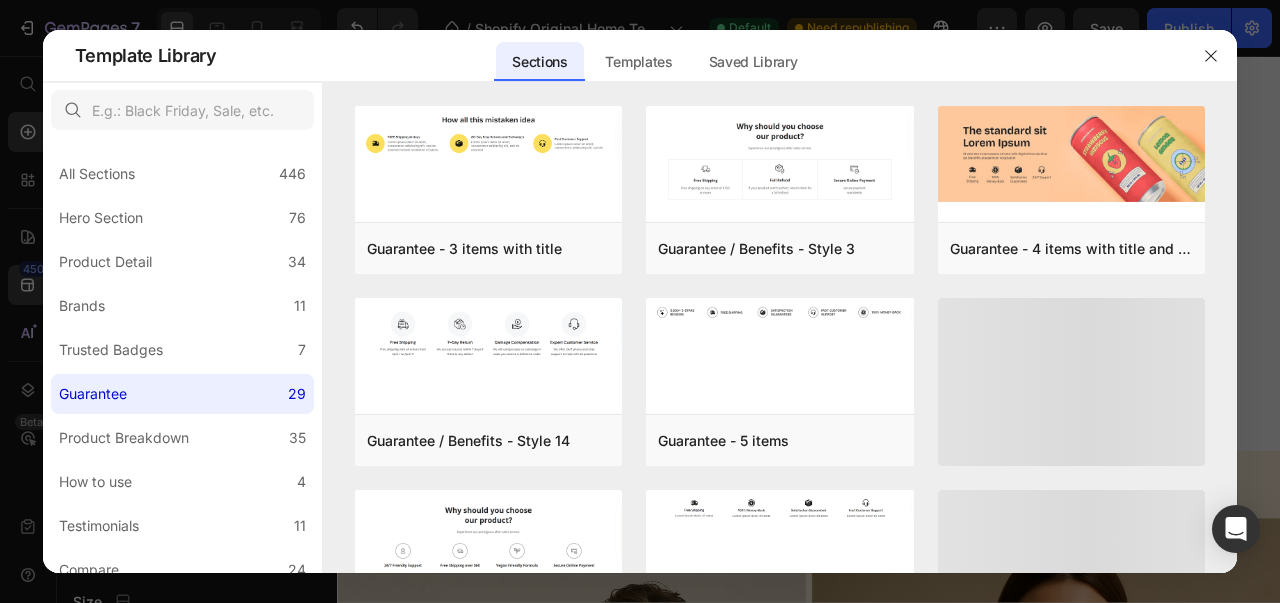 click on "Trusted Badges" at bounding box center [111, 350] 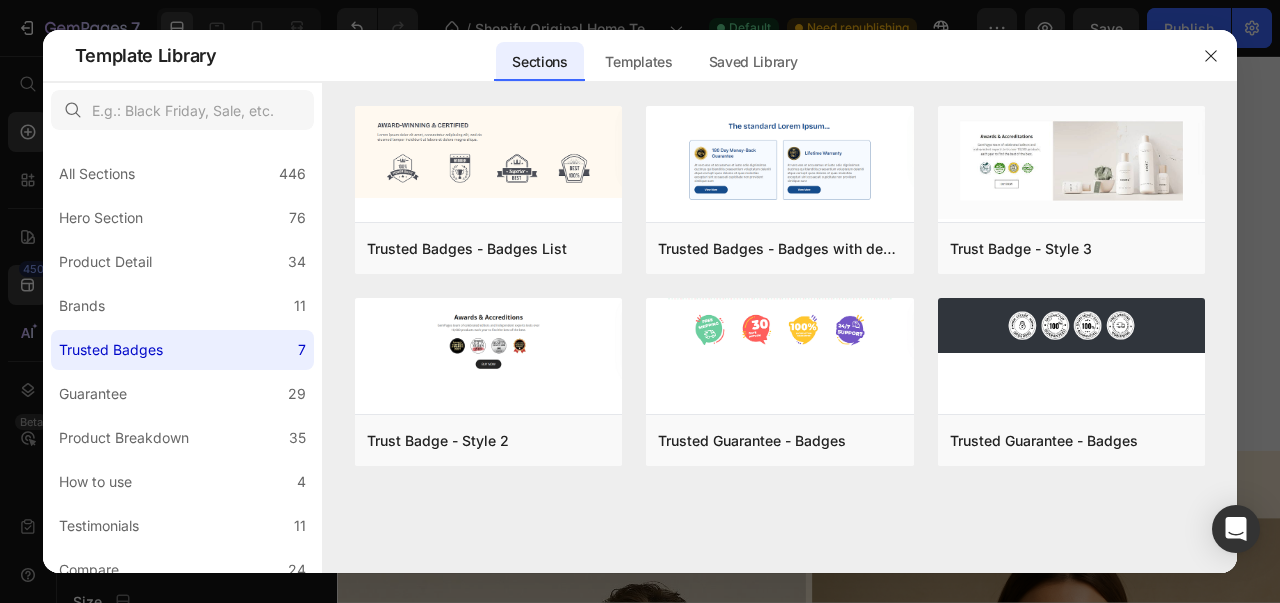 click on "Brands" at bounding box center [82, 306] 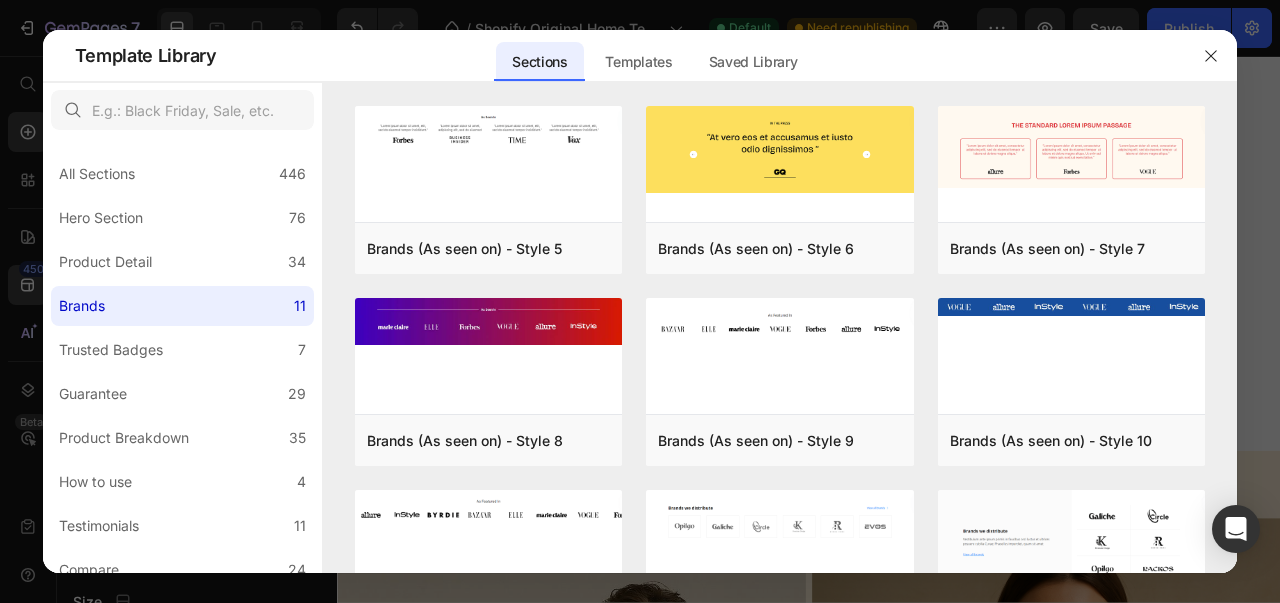 click on "Product Detail" at bounding box center (105, 262) 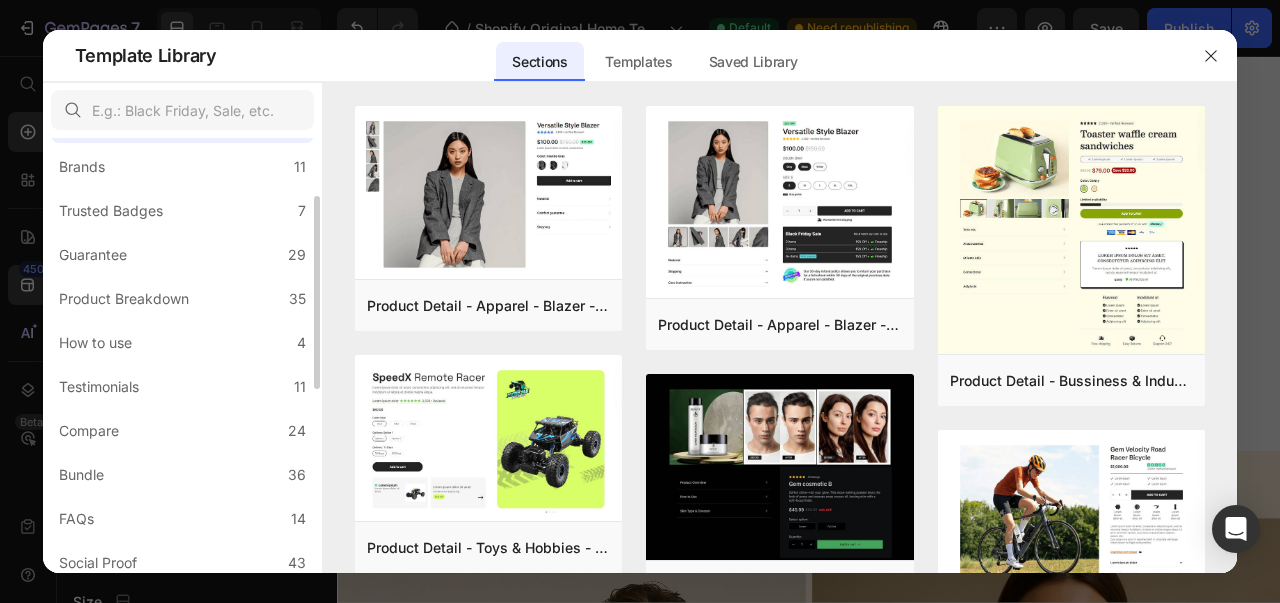 scroll, scrollTop: 136, scrollLeft: 0, axis: vertical 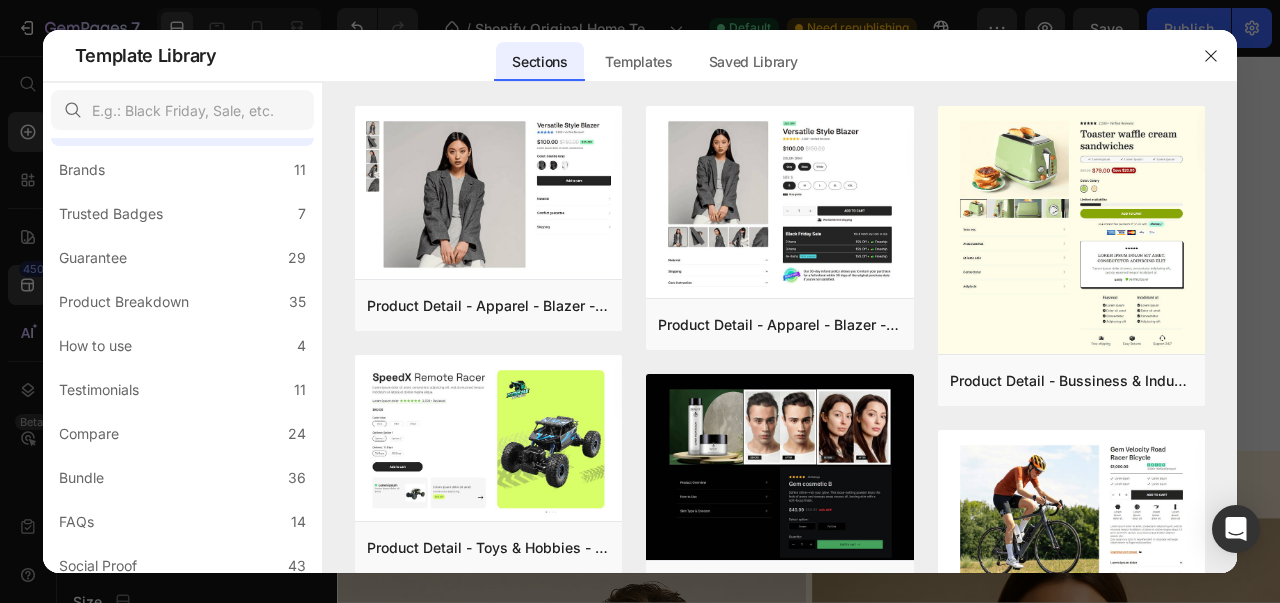 click on "Guarantee 29" 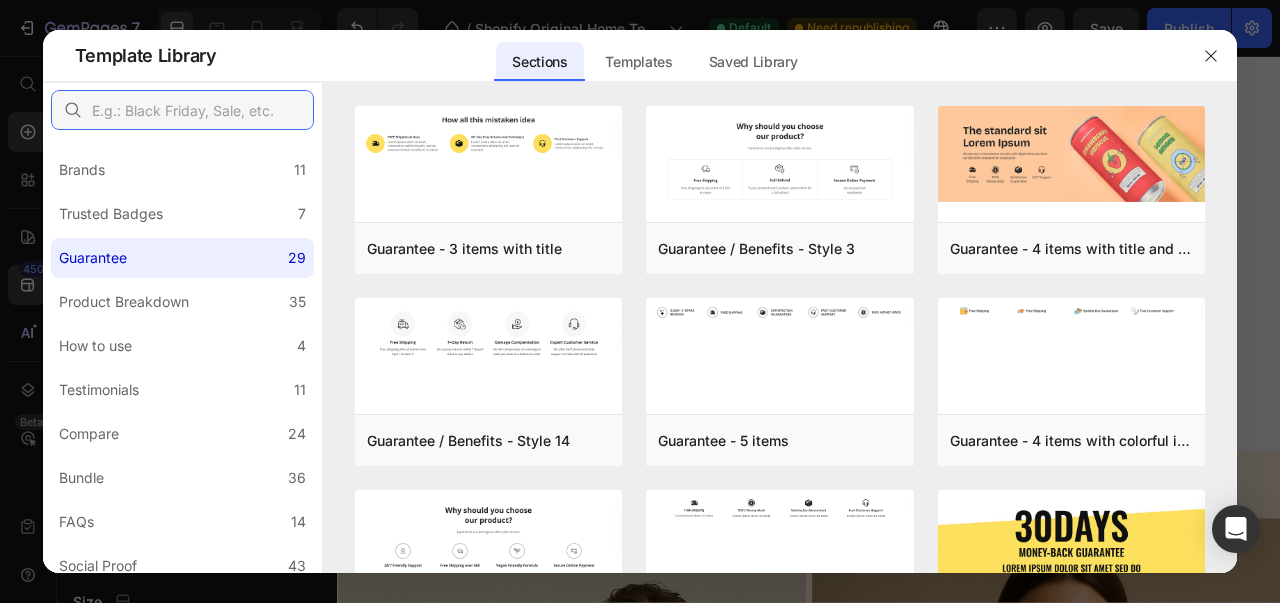 click at bounding box center (182, 110) 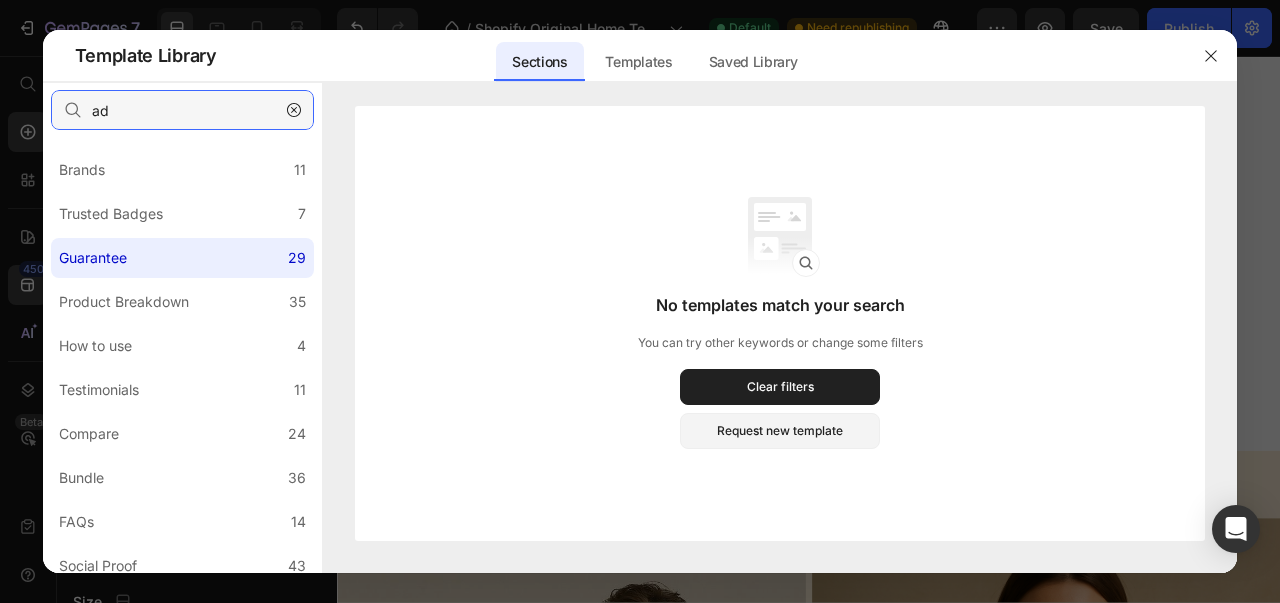 type on "a" 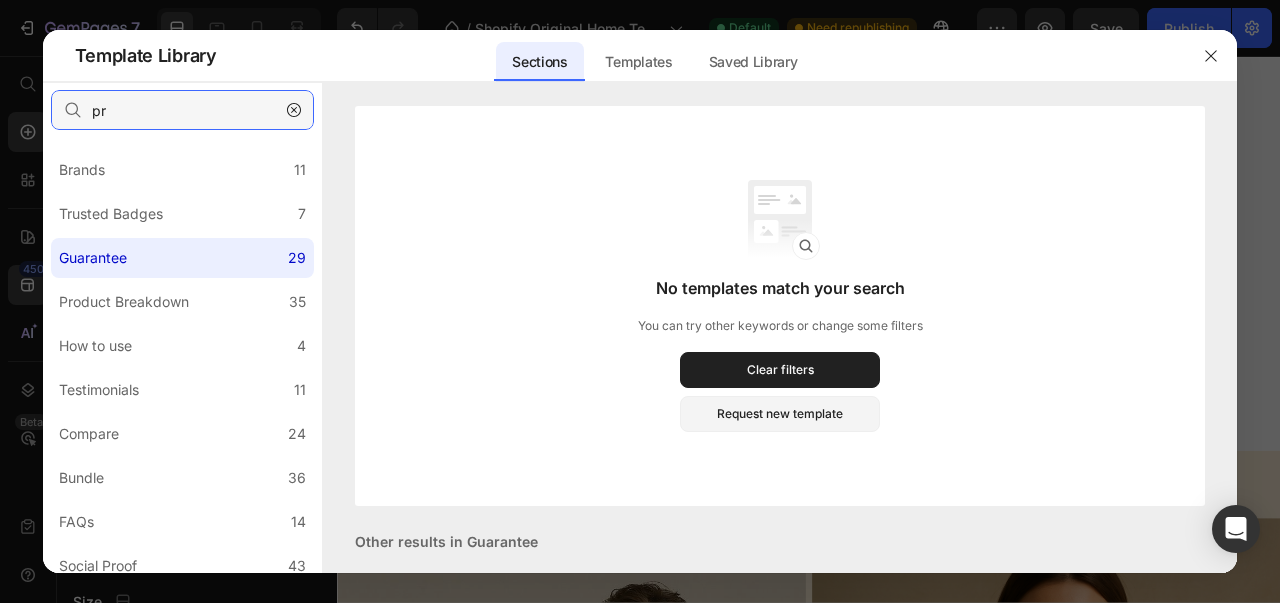 type on "p" 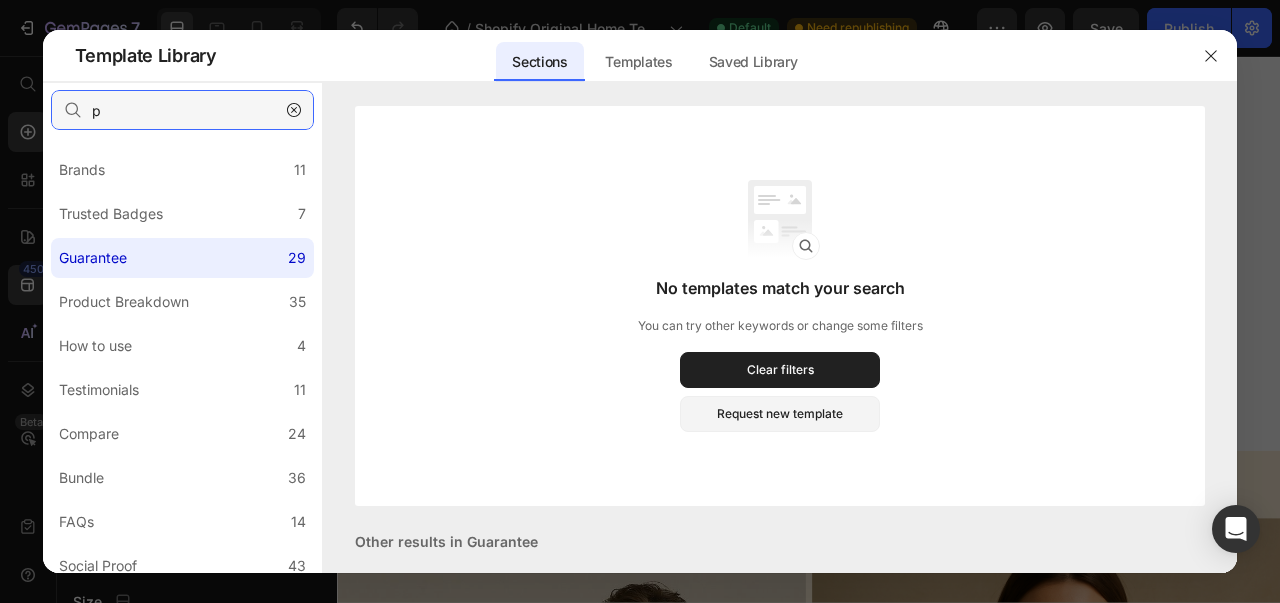 type 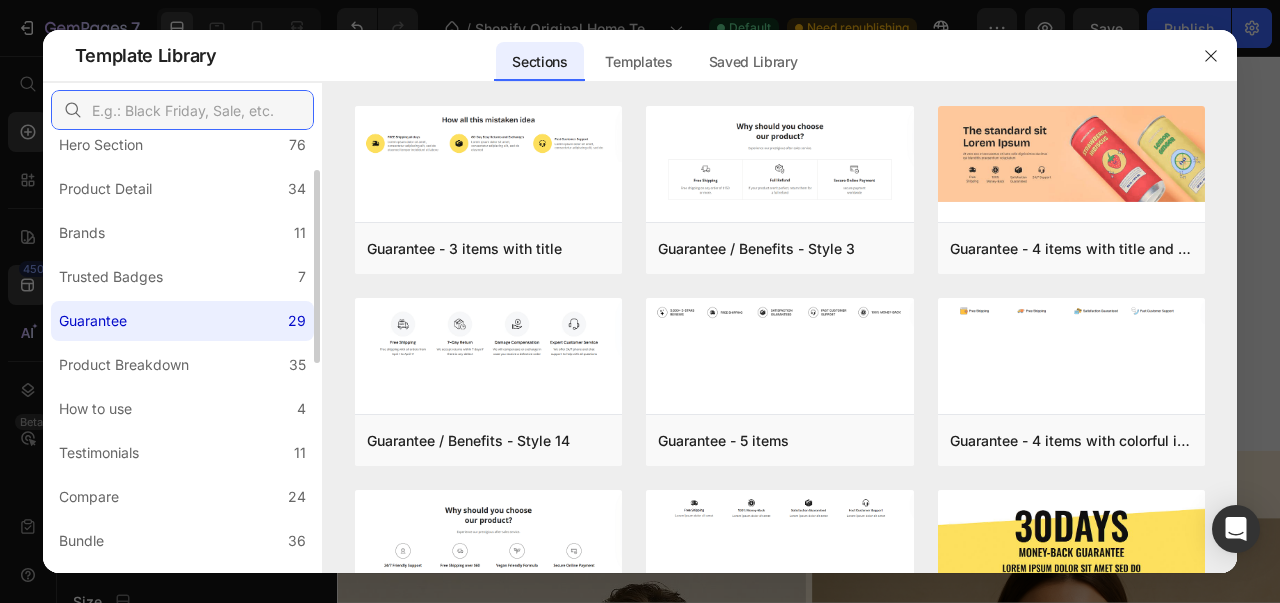 scroll, scrollTop: 0, scrollLeft: 0, axis: both 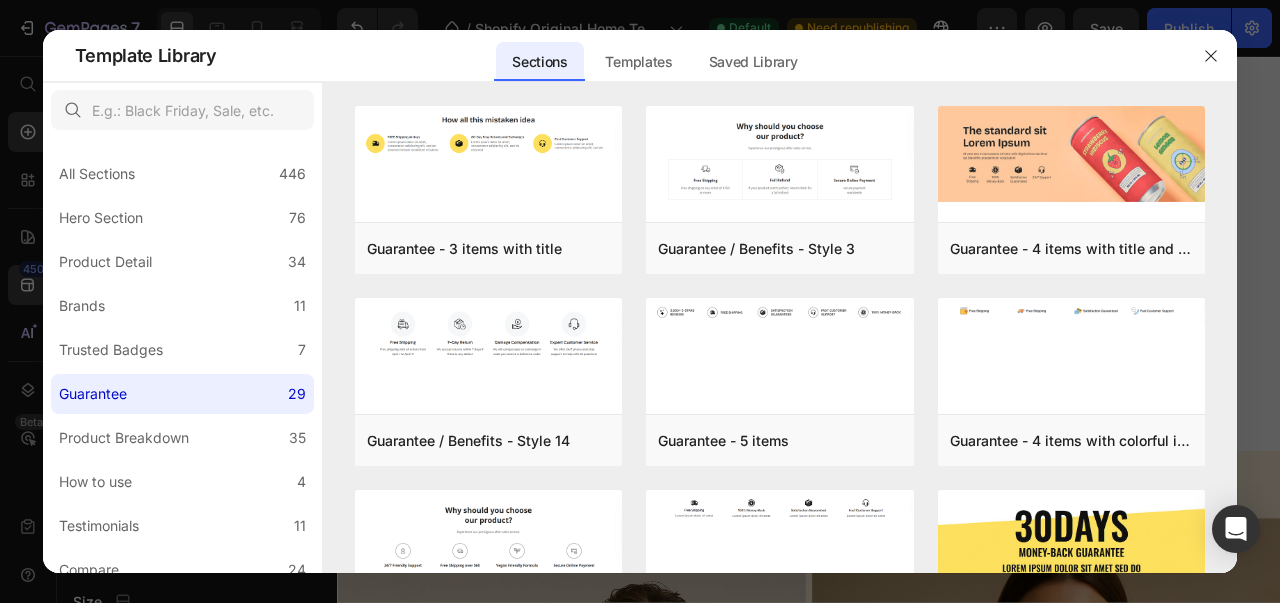 click at bounding box center [1211, 56] 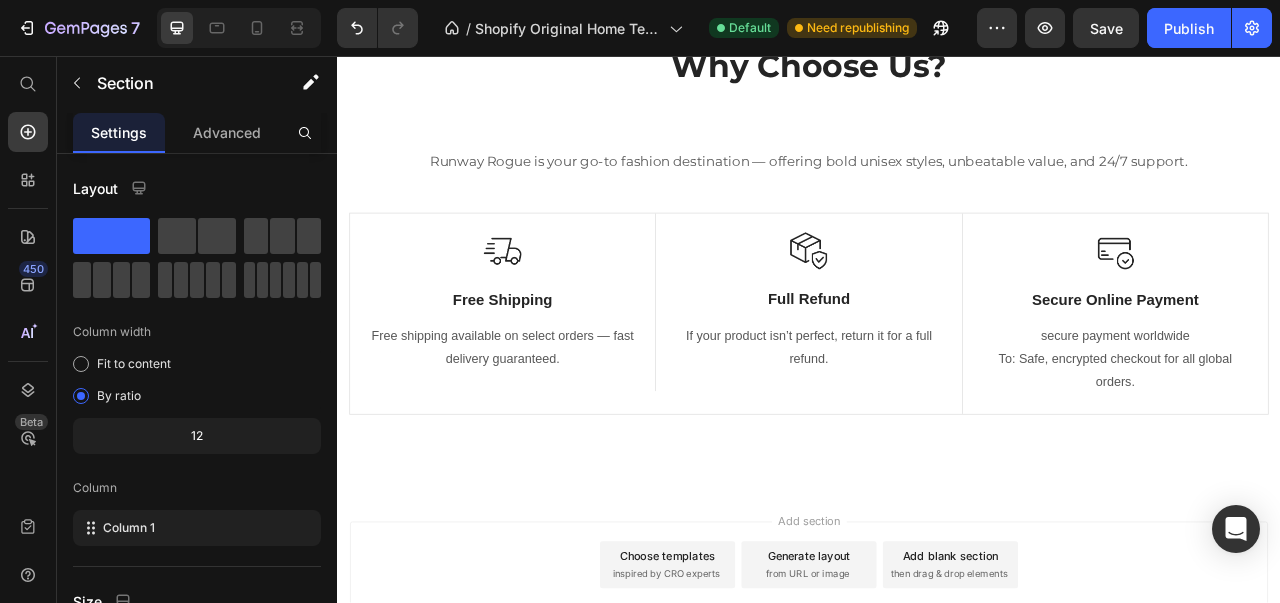 scroll, scrollTop: 1726, scrollLeft: 0, axis: vertical 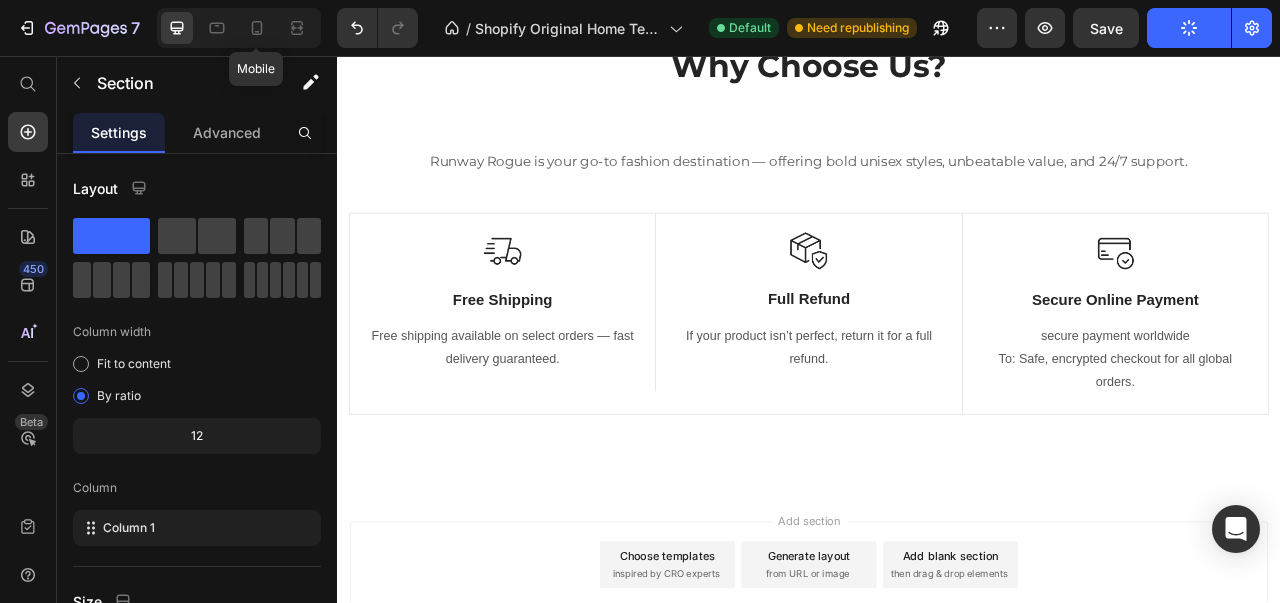 click 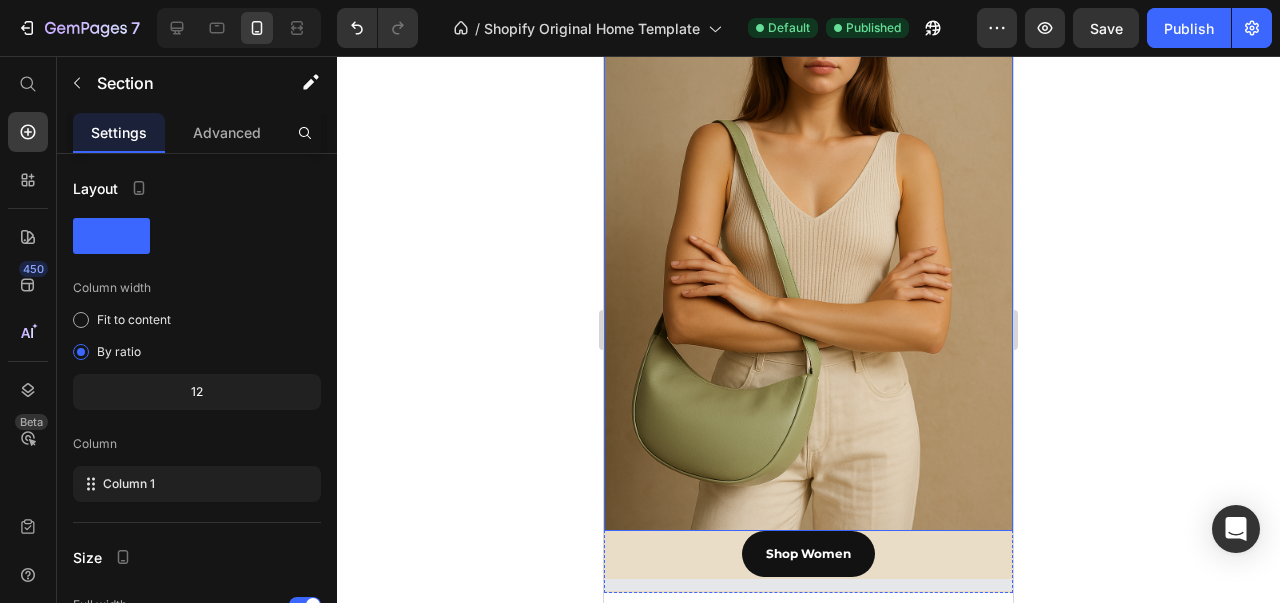 scroll, scrollTop: 1343, scrollLeft: 0, axis: vertical 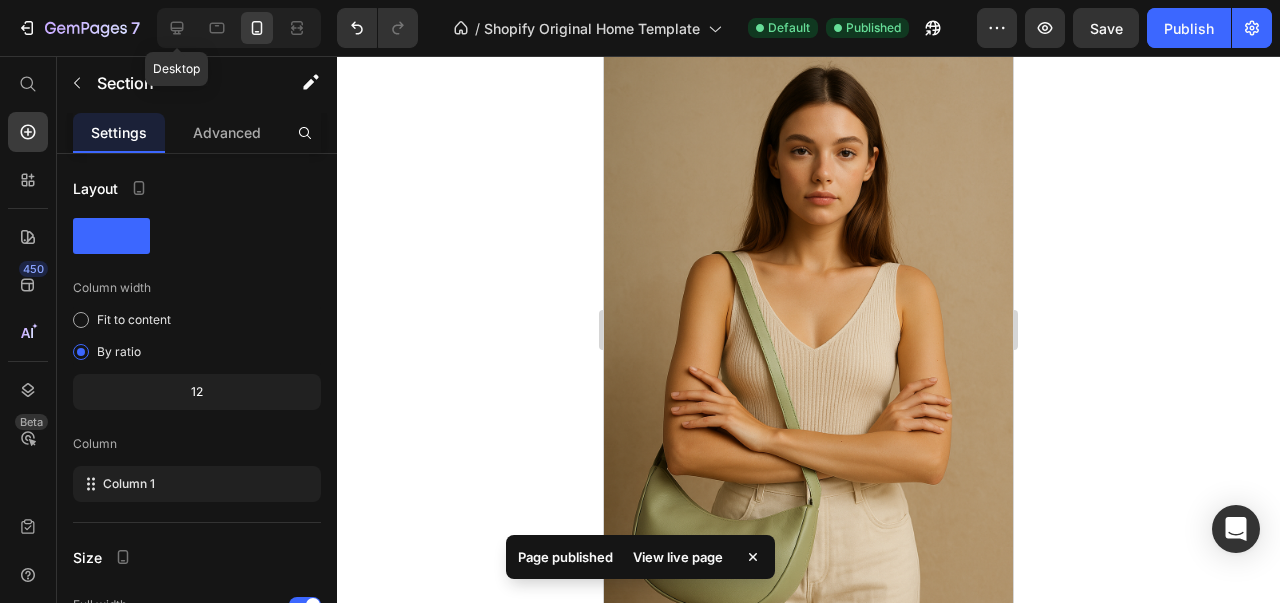 click 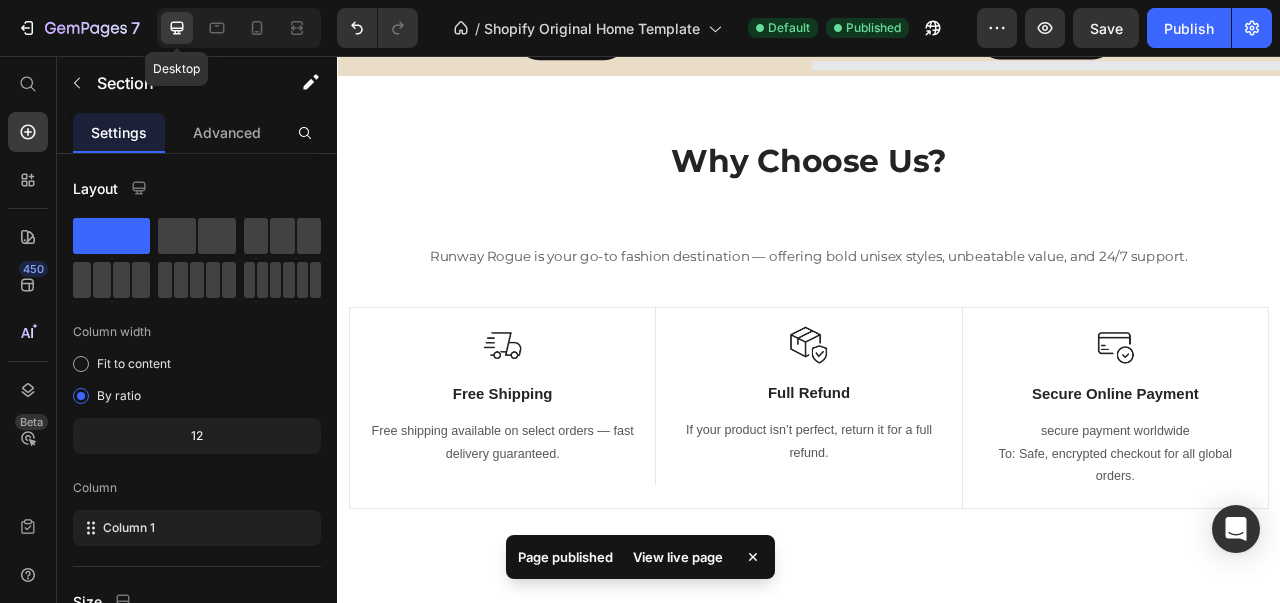 scroll, scrollTop: 1510, scrollLeft: 0, axis: vertical 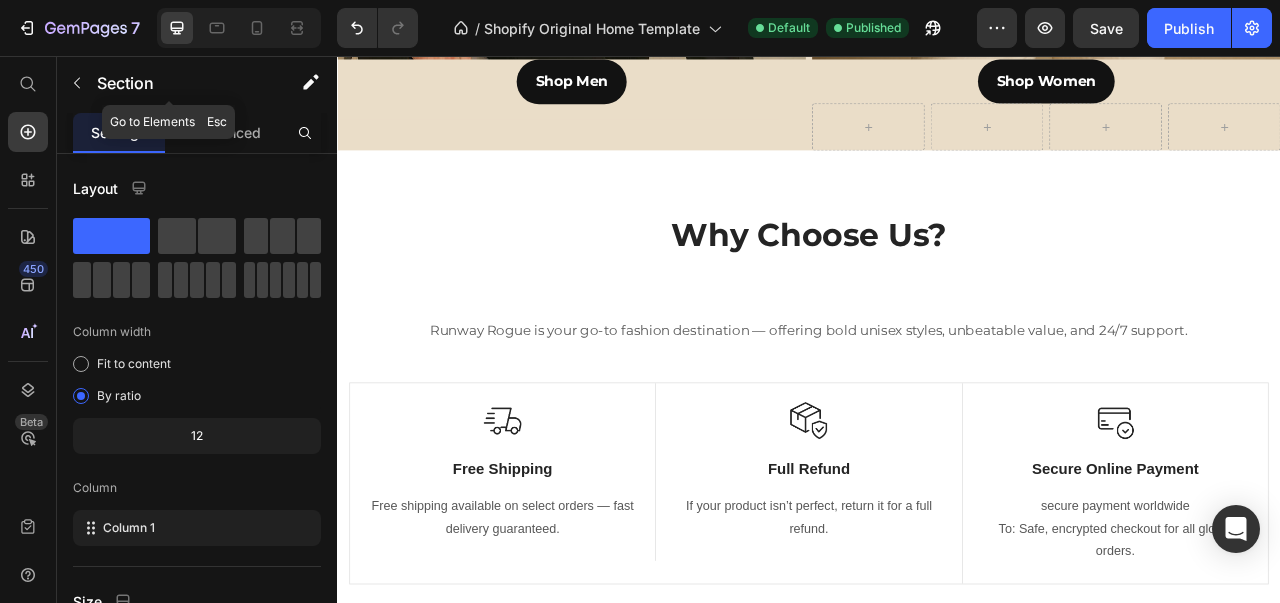 click at bounding box center [77, 83] 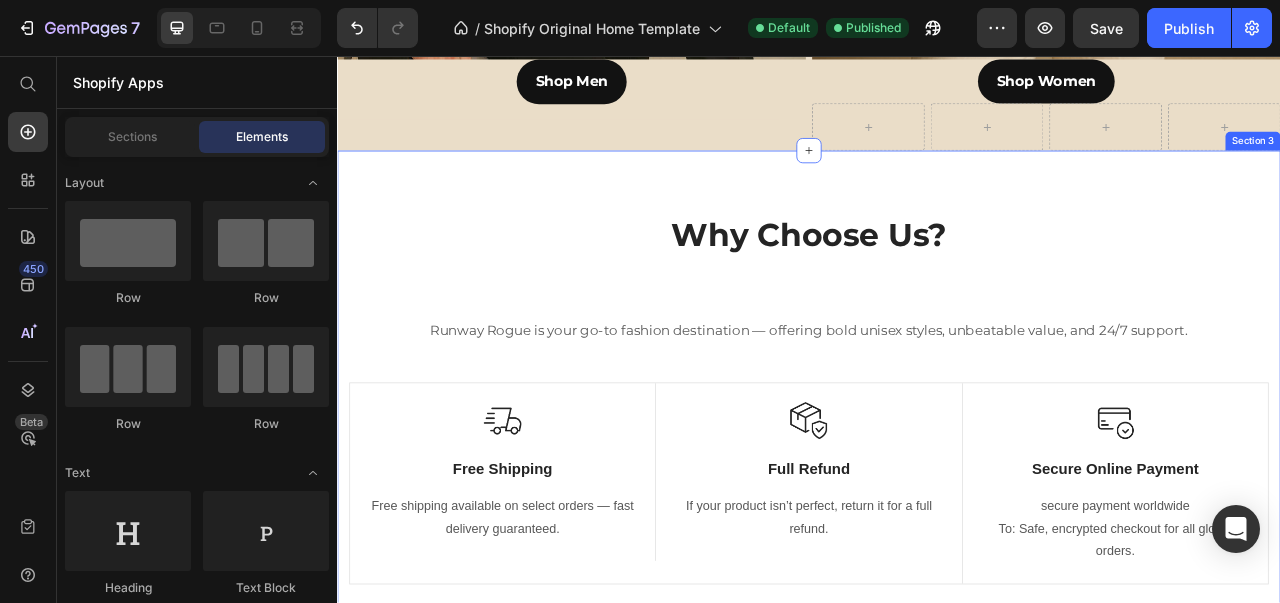 scroll, scrollTop: 1808, scrollLeft: 0, axis: vertical 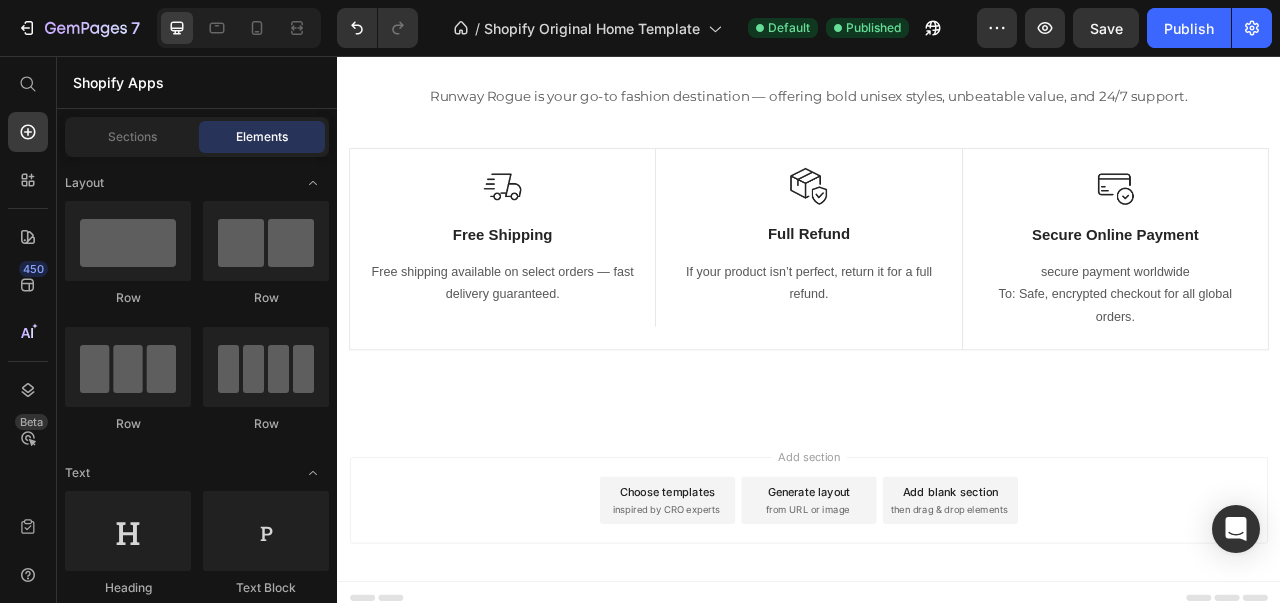 click on "Sections" 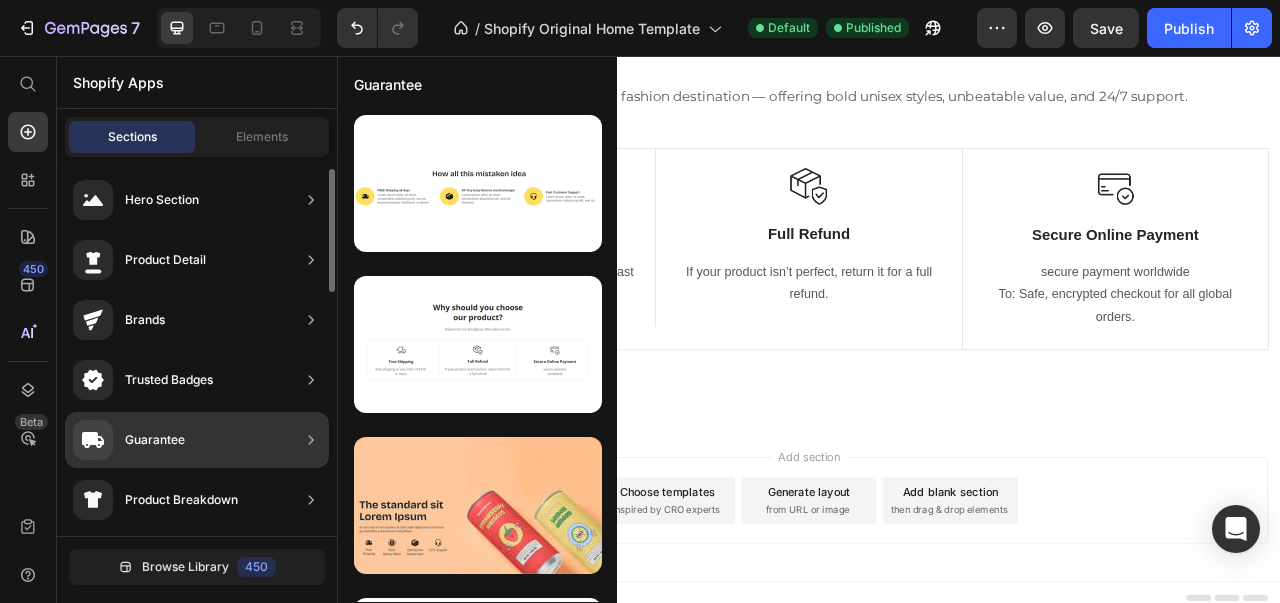 scroll, scrollTop: 0, scrollLeft: 0, axis: both 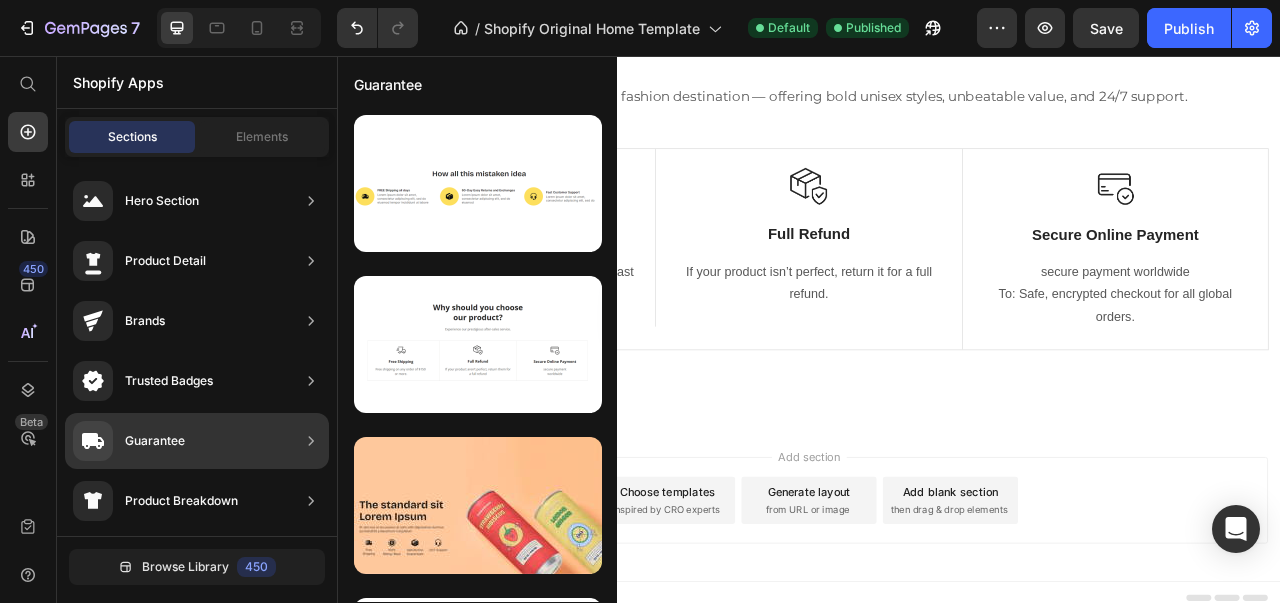 click on "Trusted Badges" at bounding box center (143, 381) 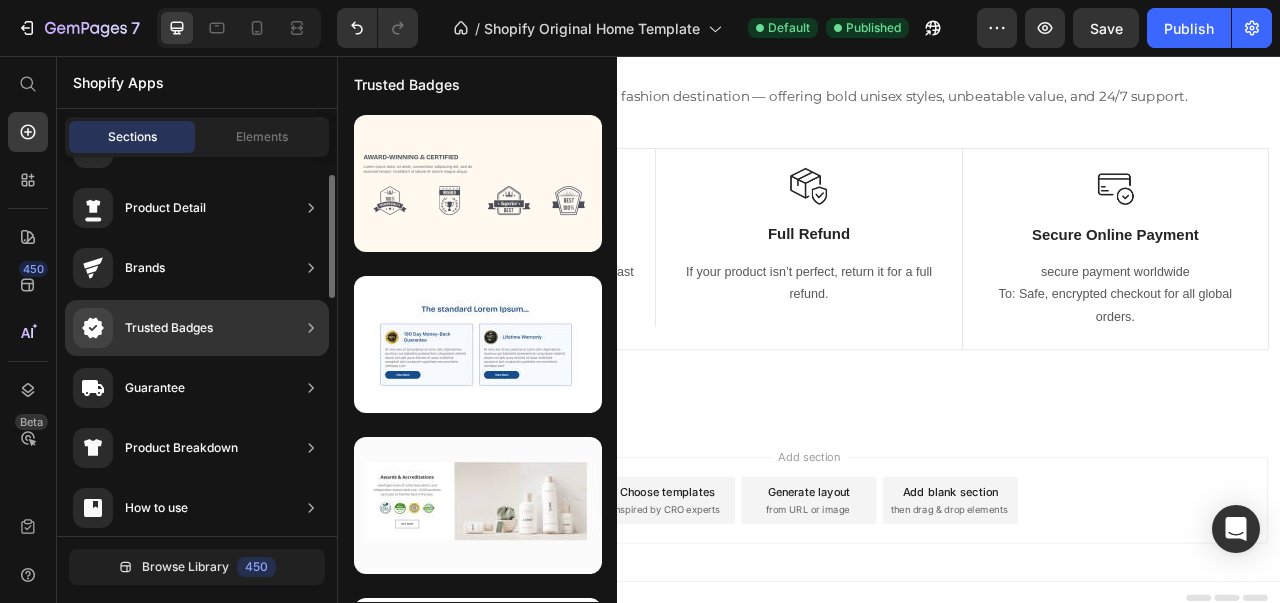 scroll, scrollTop: 0, scrollLeft: 0, axis: both 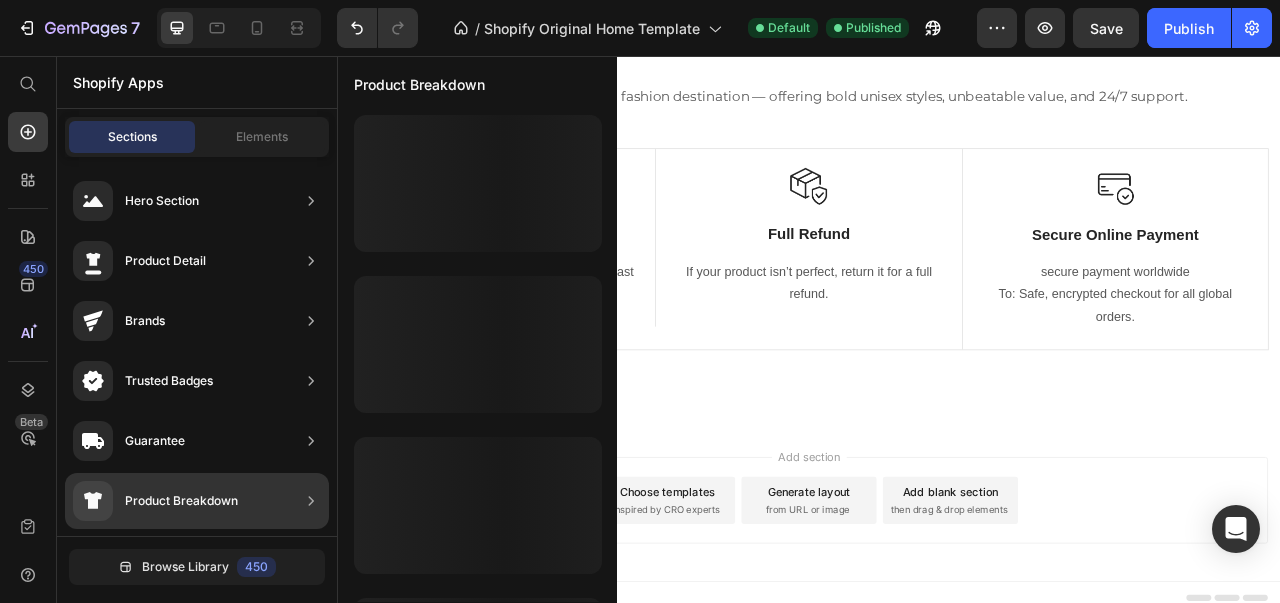 click on "Product Breakdown" at bounding box center [155, 501] 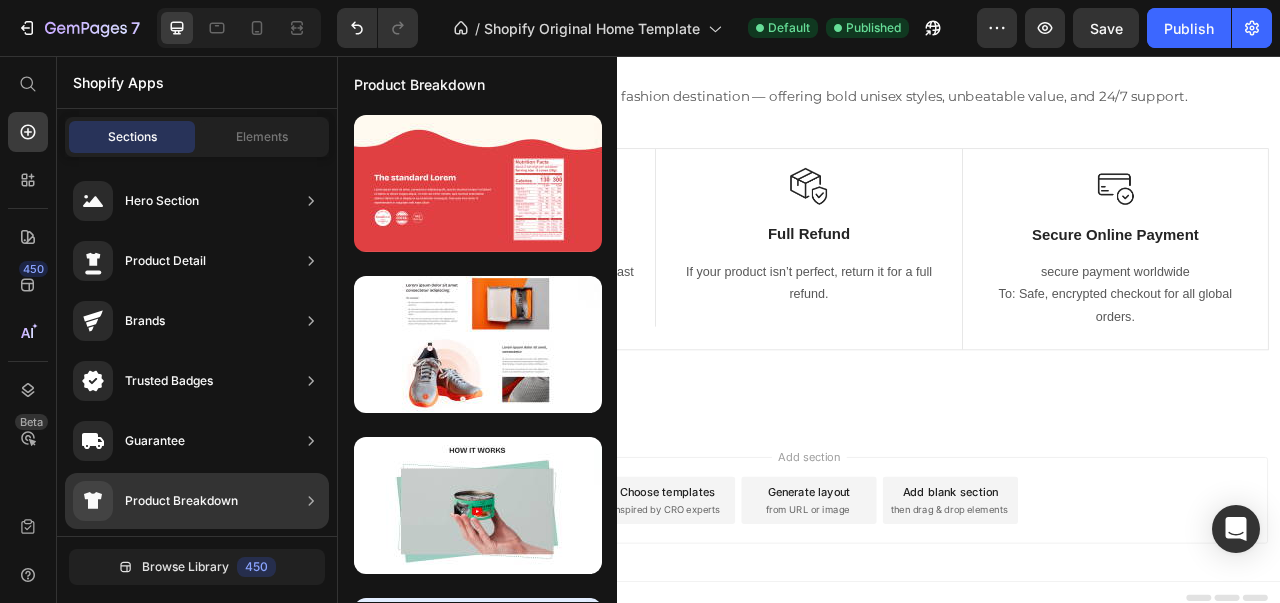 click on "Product Breakdown" at bounding box center [181, 501] 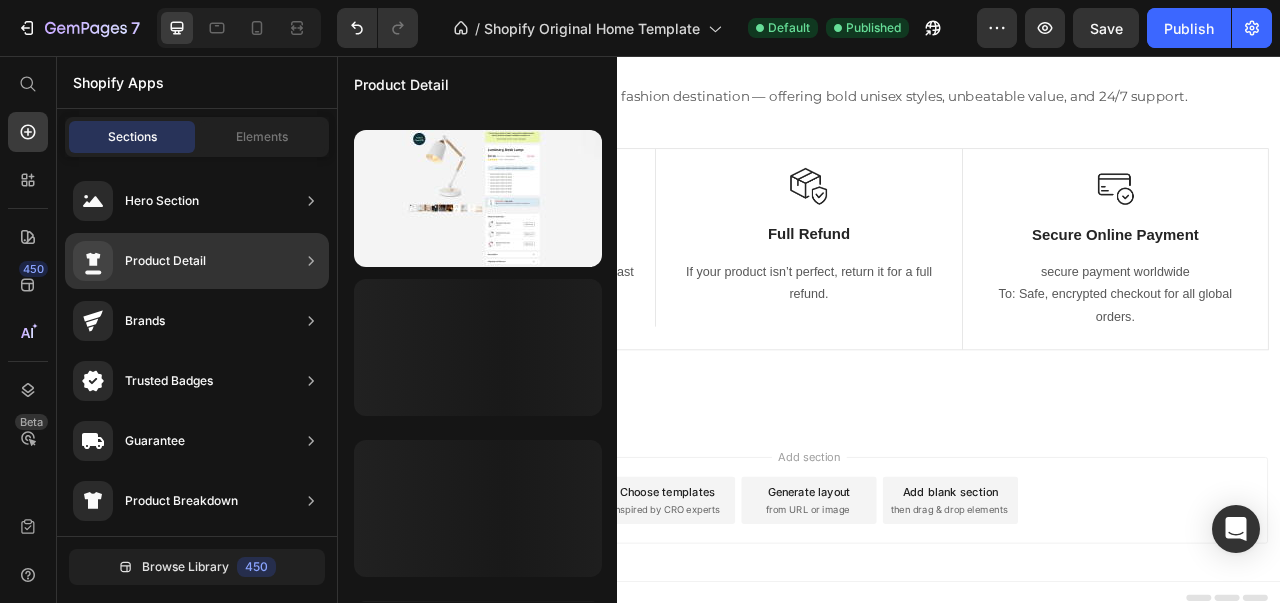 scroll, scrollTop: 300, scrollLeft: 0, axis: vertical 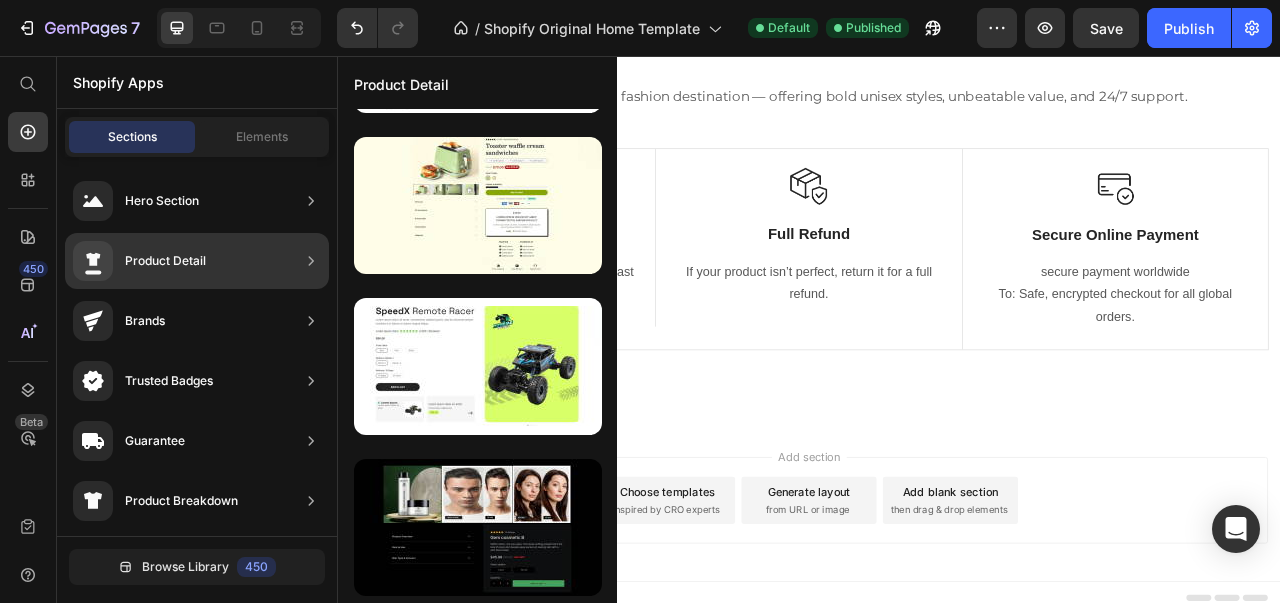 click on "Product Detail" 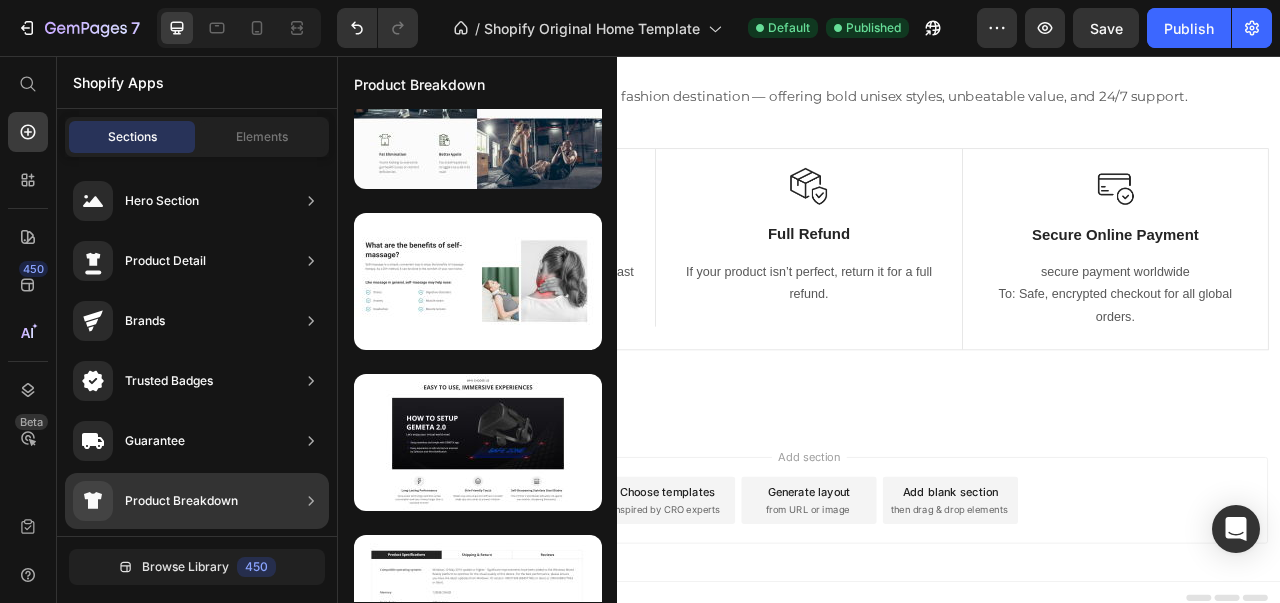 scroll, scrollTop: 1104, scrollLeft: 0, axis: vertical 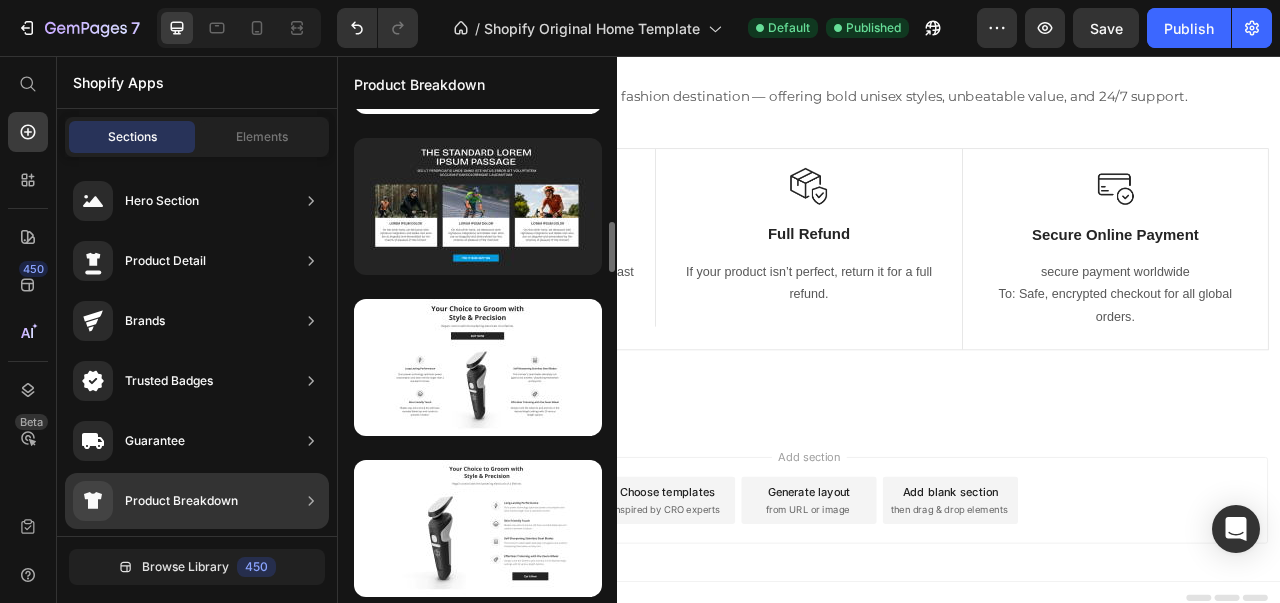 click on "Product Breakdown" at bounding box center [181, 501] 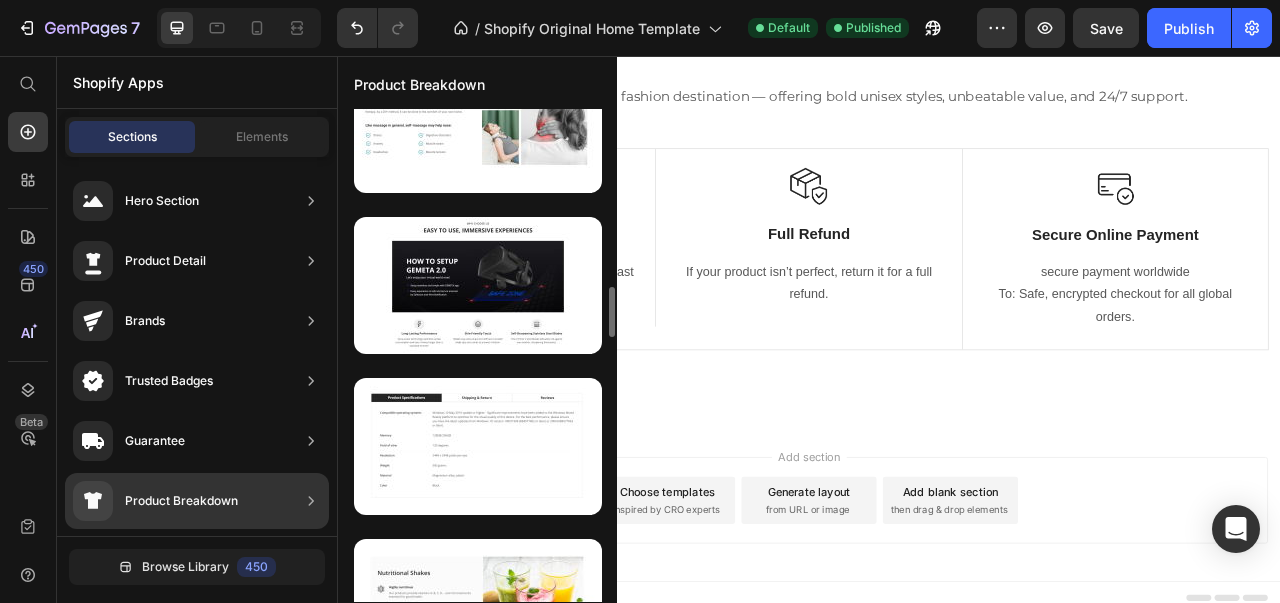 scroll, scrollTop: 1837, scrollLeft: 0, axis: vertical 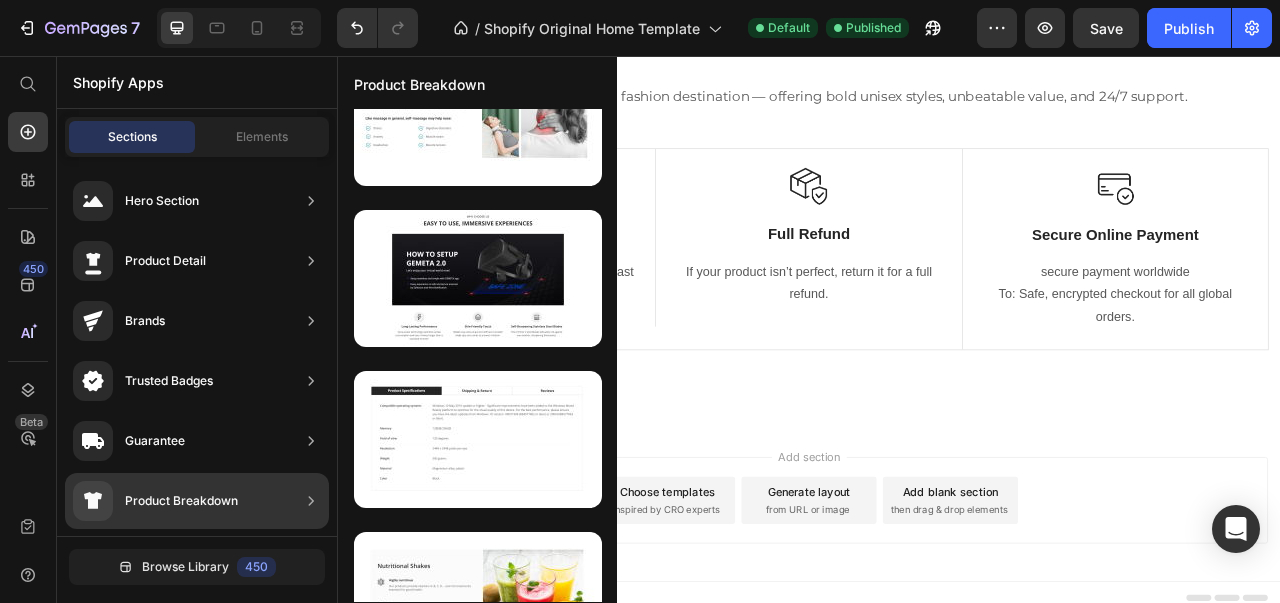 click at bounding box center (478, 439) 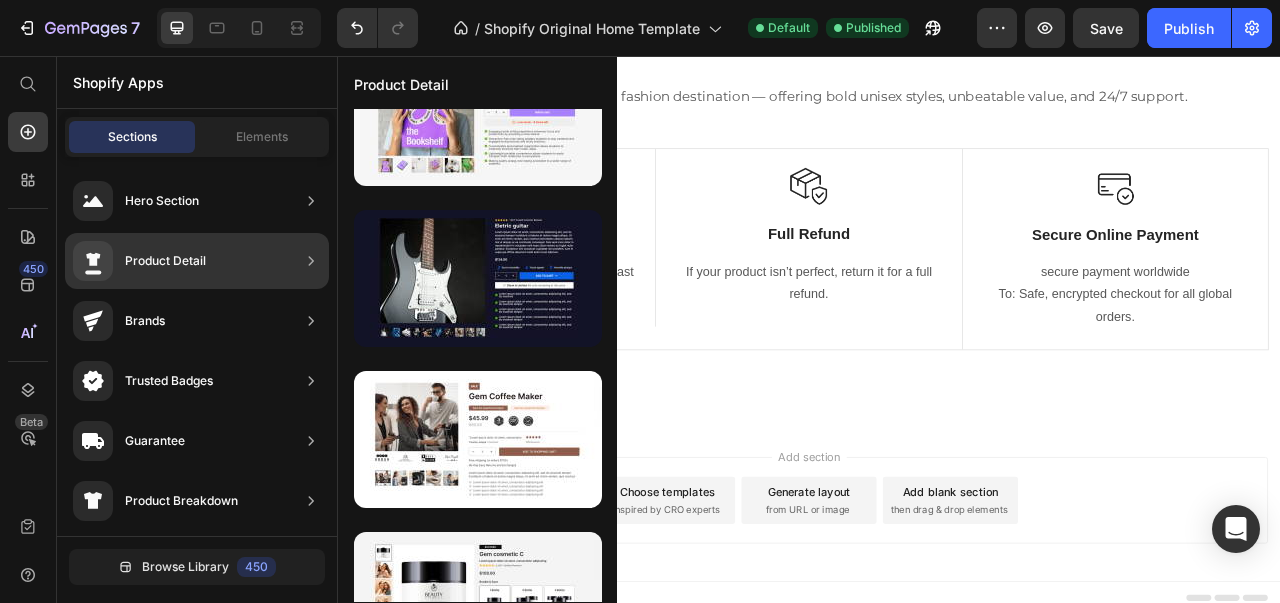 scroll, scrollTop: 1266, scrollLeft: 0, axis: vertical 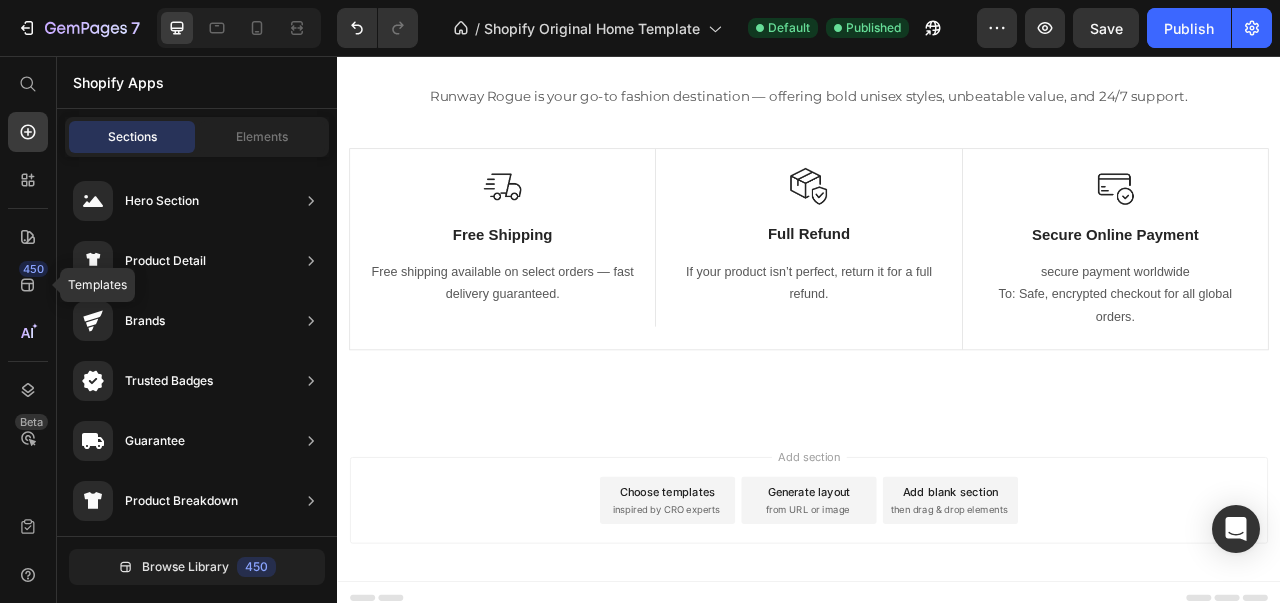 click 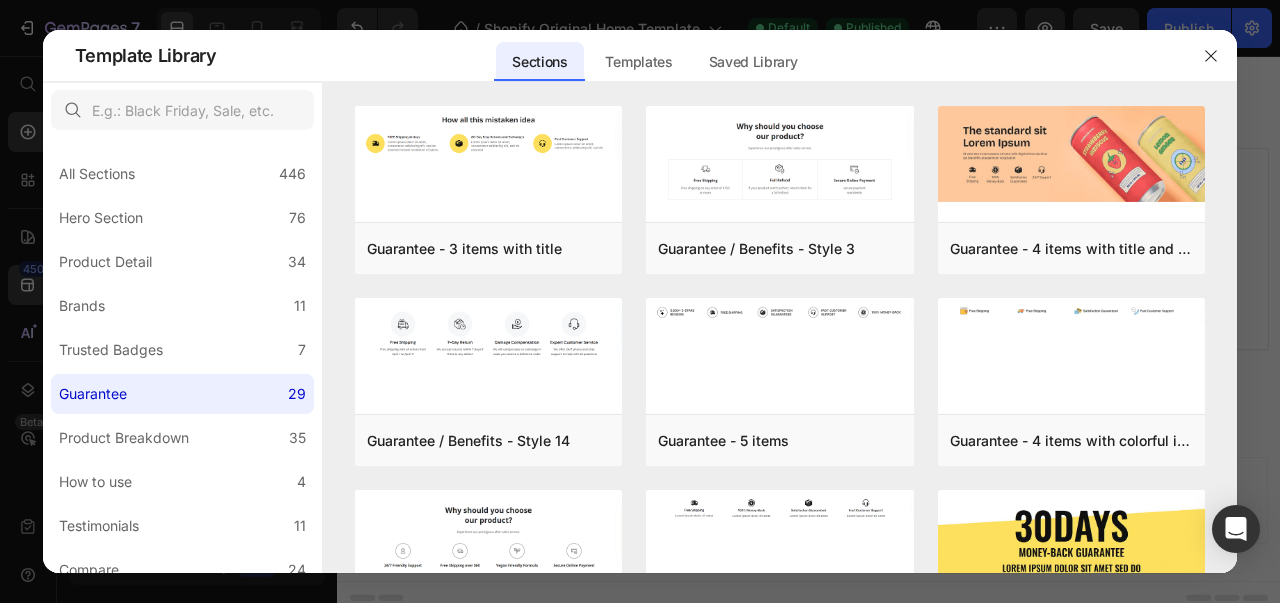 click on "Product Breakdown" at bounding box center [124, 438] 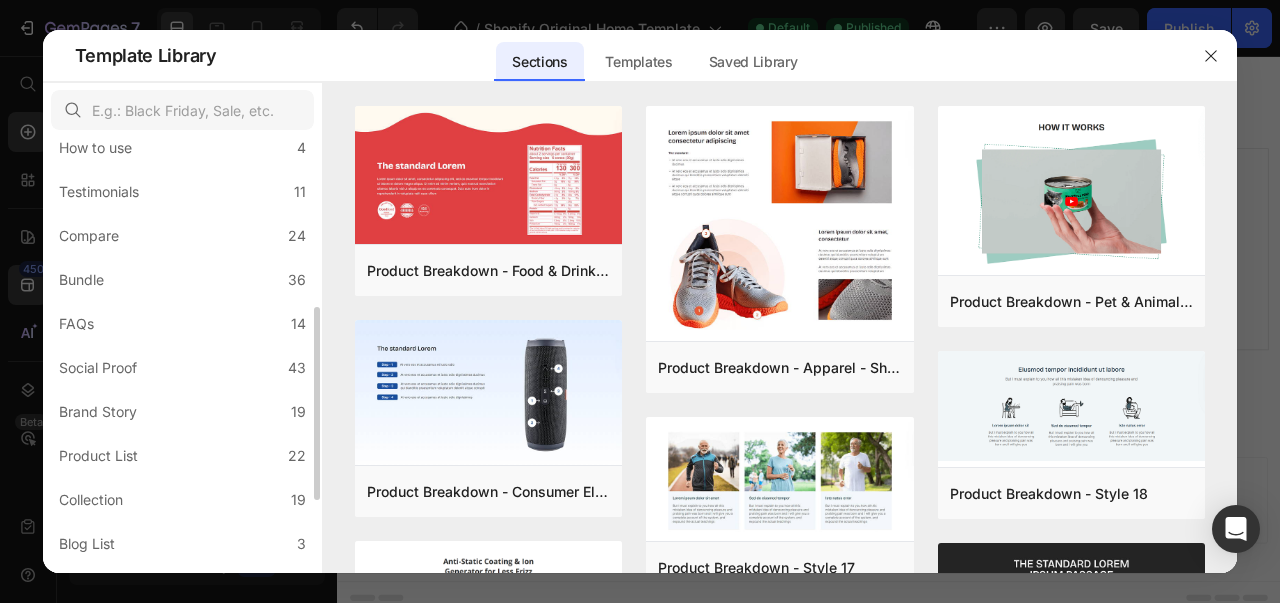 scroll, scrollTop: 356, scrollLeft: 0, axis: vertical 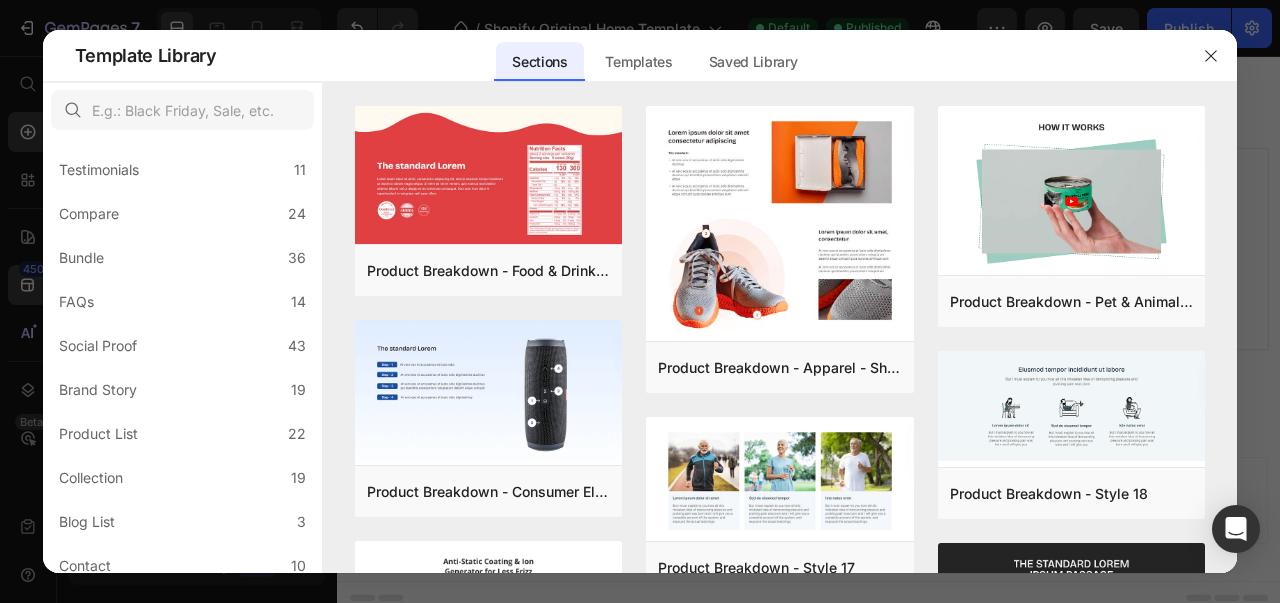 click on "Preview" at bounding box center [0, 0] 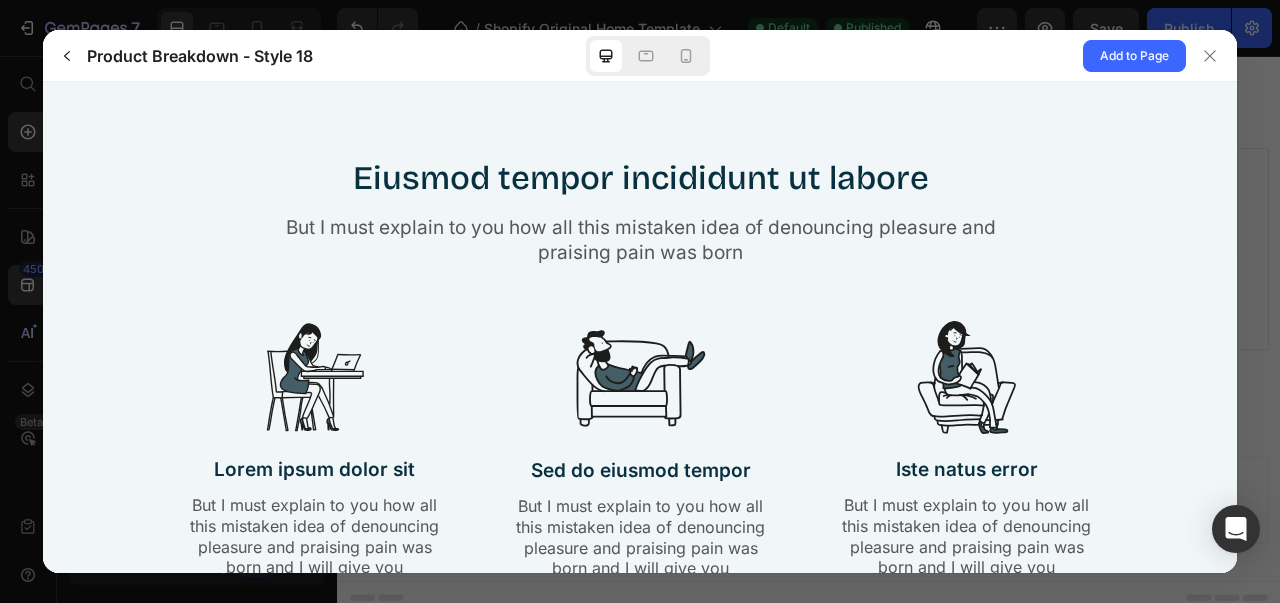 scroll, scrollTop: 0, scrollLeft: 0, axis: both 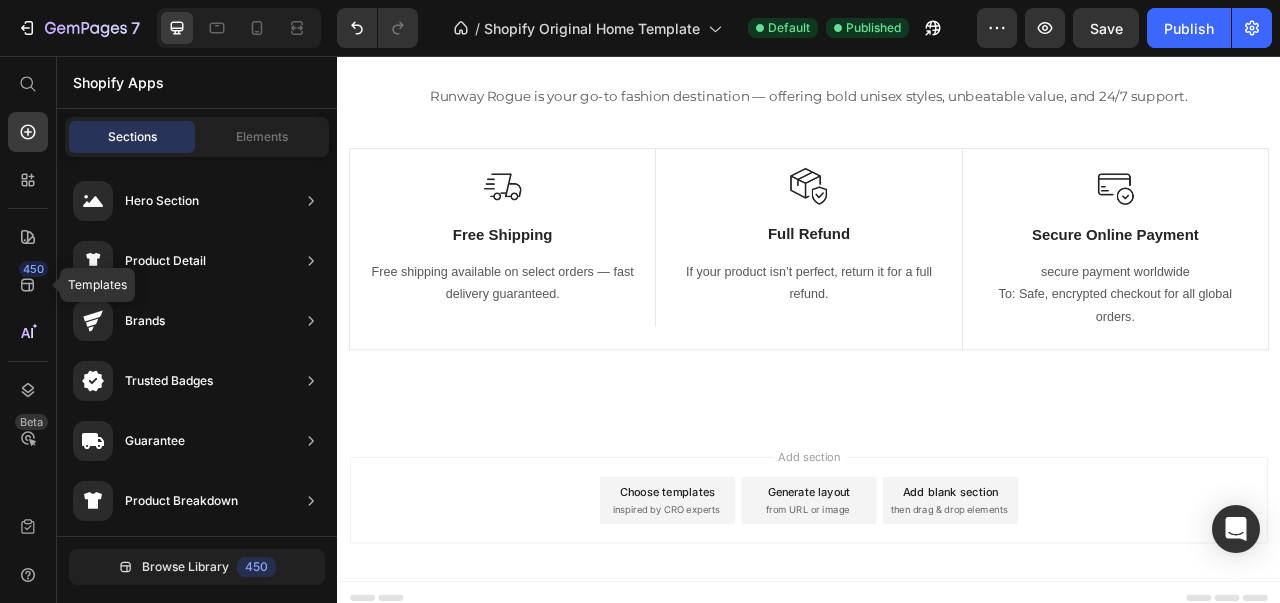 click 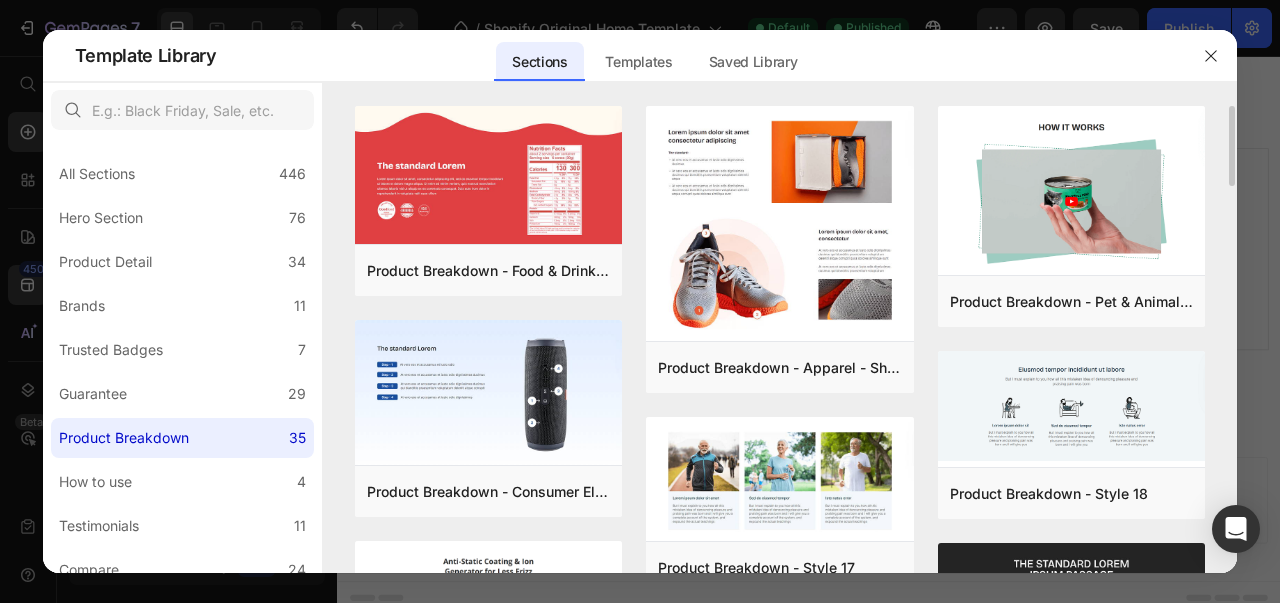 scroll, scrollTop: 1, scrollLeft: 0, axis: vertical 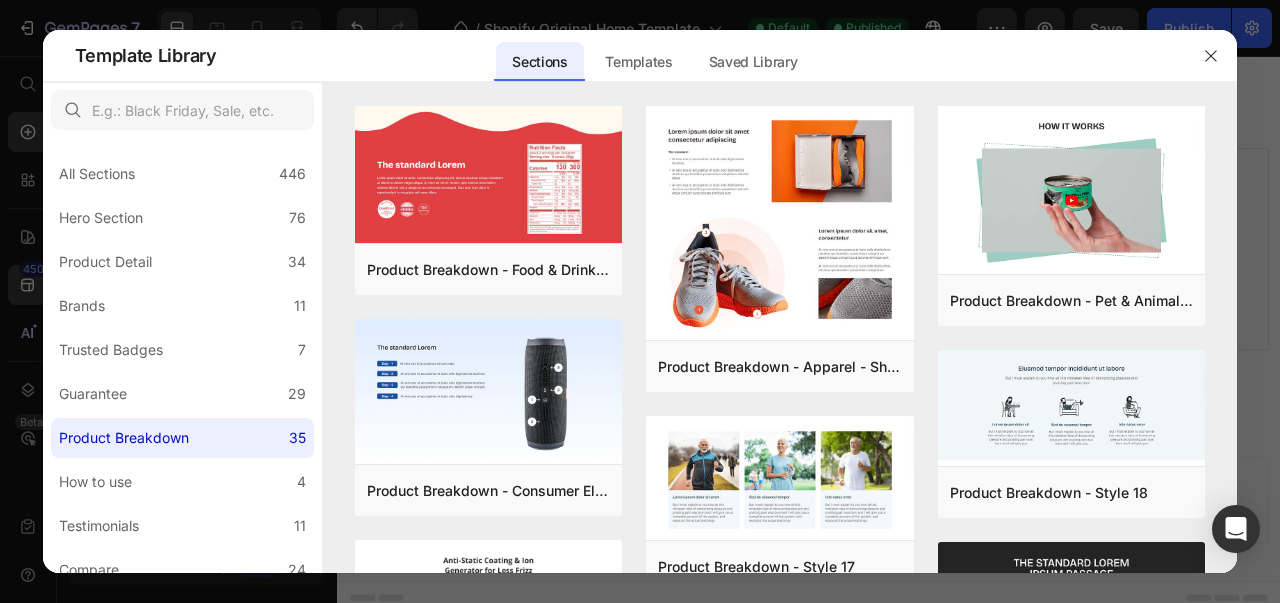 click on "Product Detail 34" 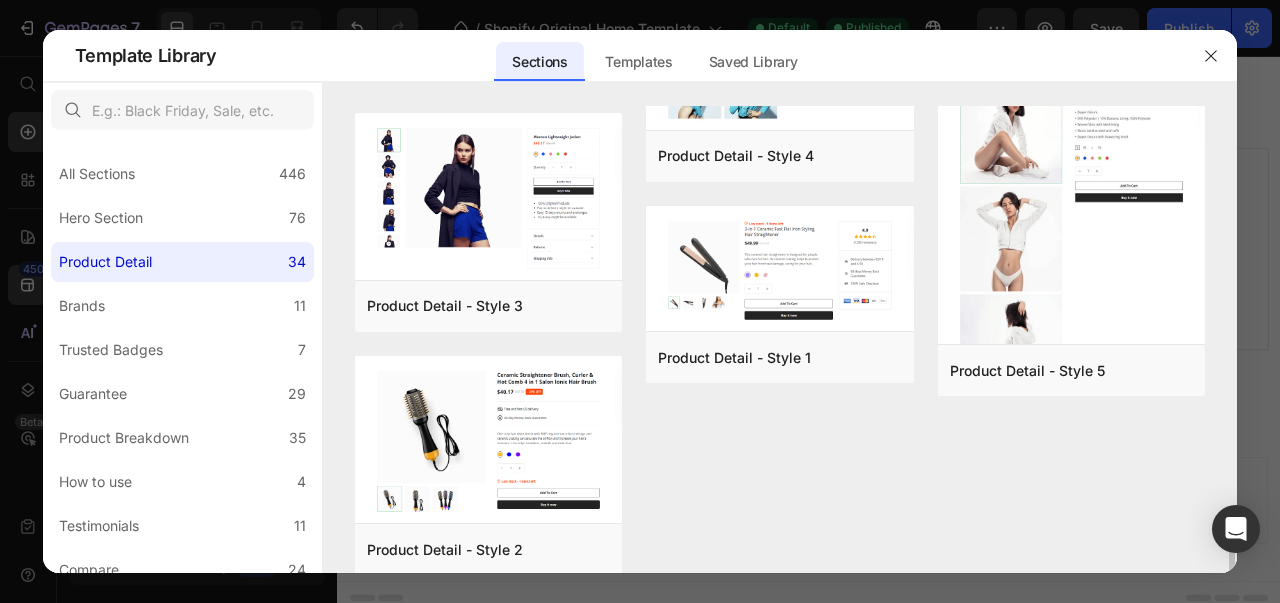 scroll, scrollTop: 2913, scrollLeft: 0, axis: vertical 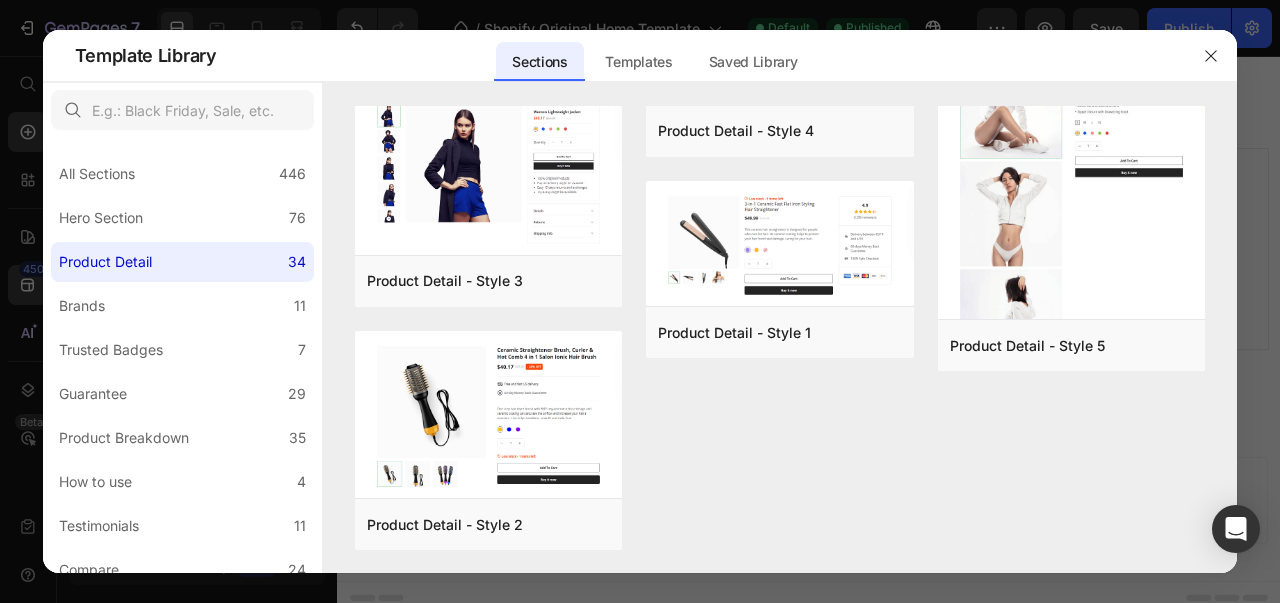 click on "Product Breakdown" at bounding box center (128, 438) 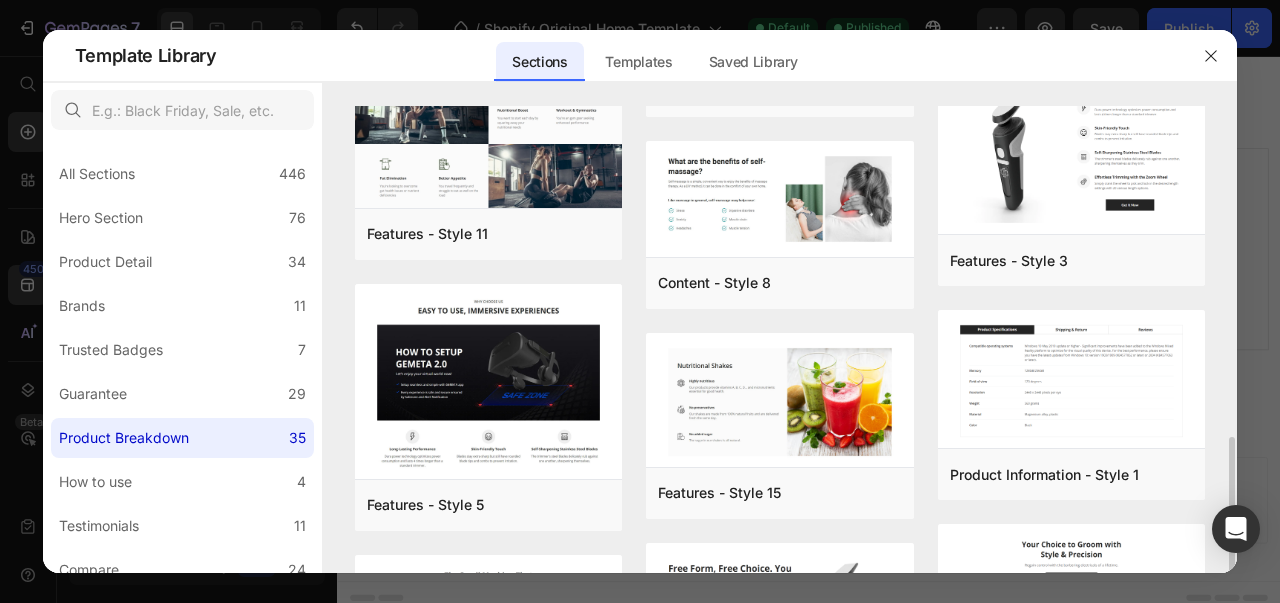 scroll, scrollTop: 818, scrollLeft: 0, axis: vertical 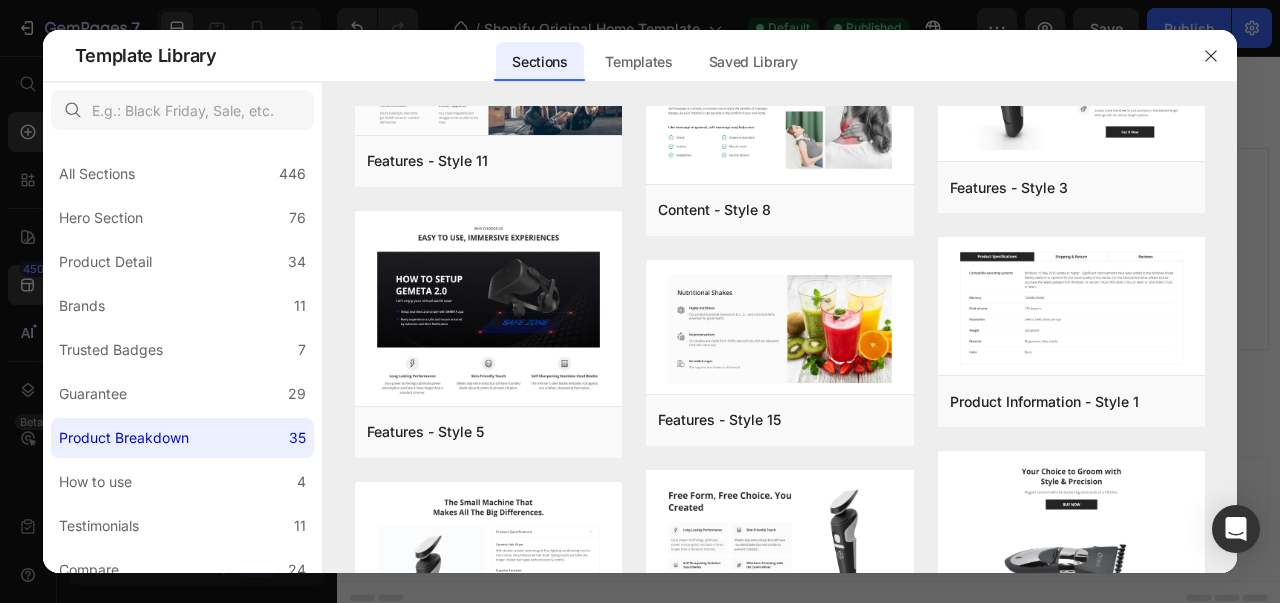 click on "Preview" at bounding box center [0, 0] 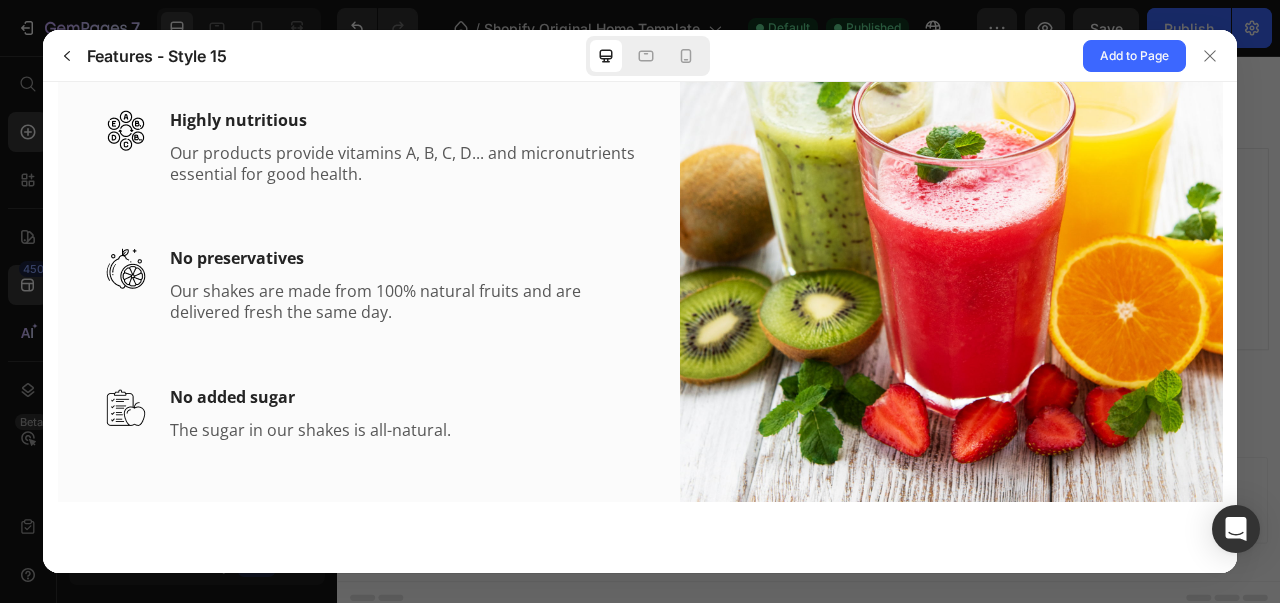 scroll, scrollTop: 0, scrollLeft: 0, axis: both 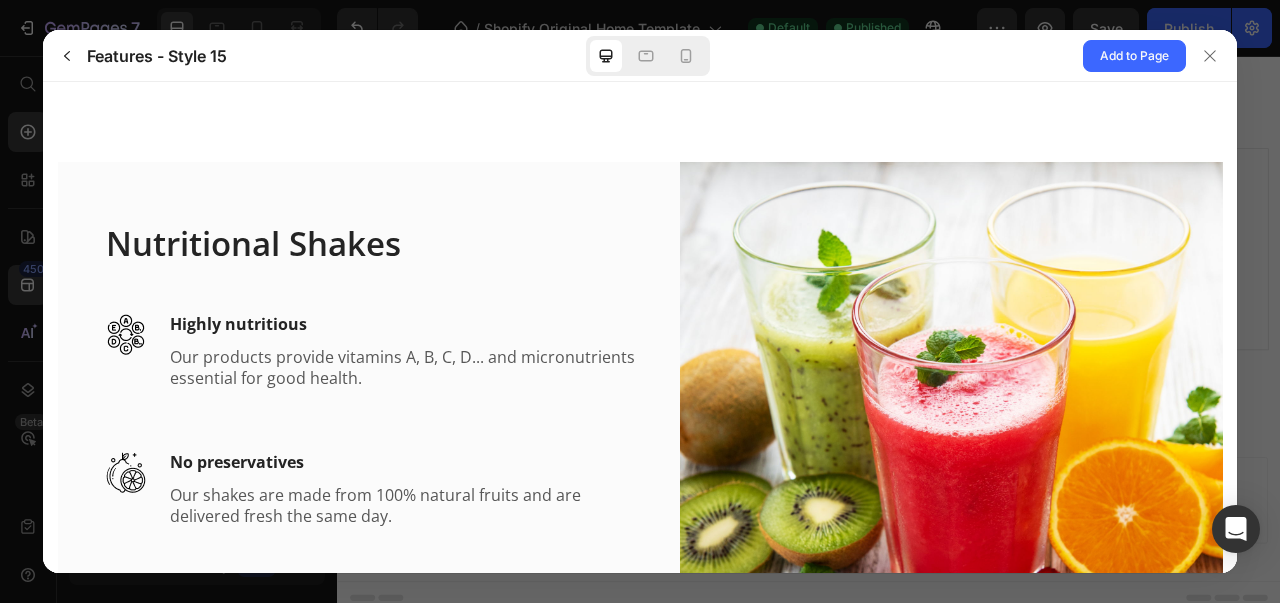 click 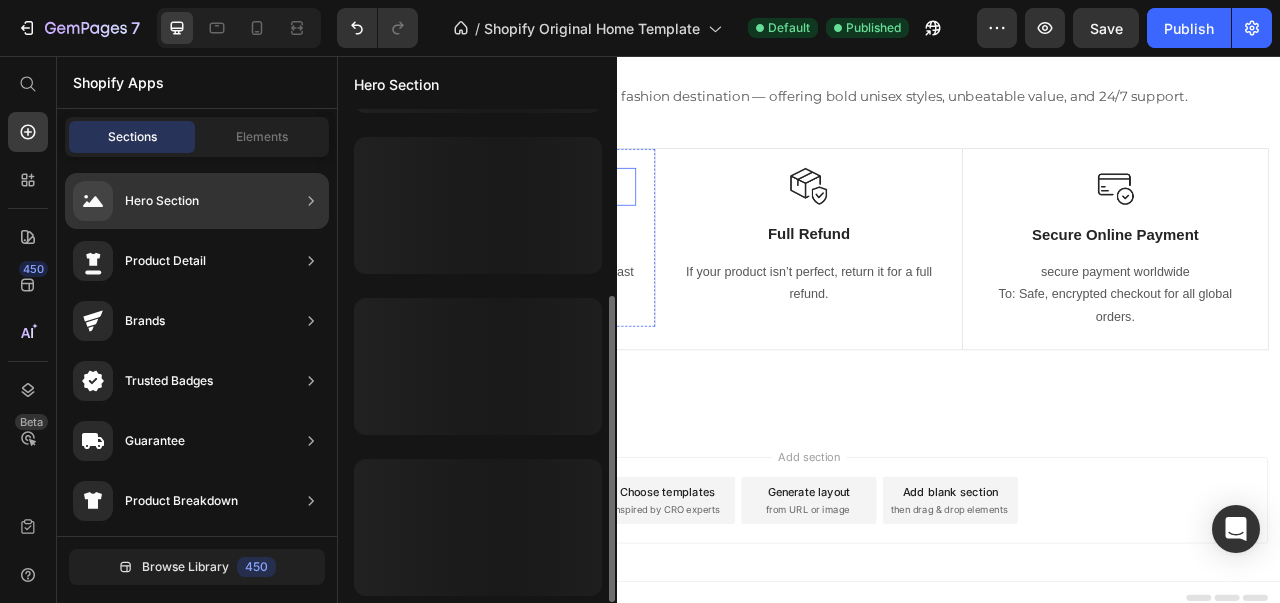 scroll, scrollTop: 300, scrollLeft: 0, axis: vertical 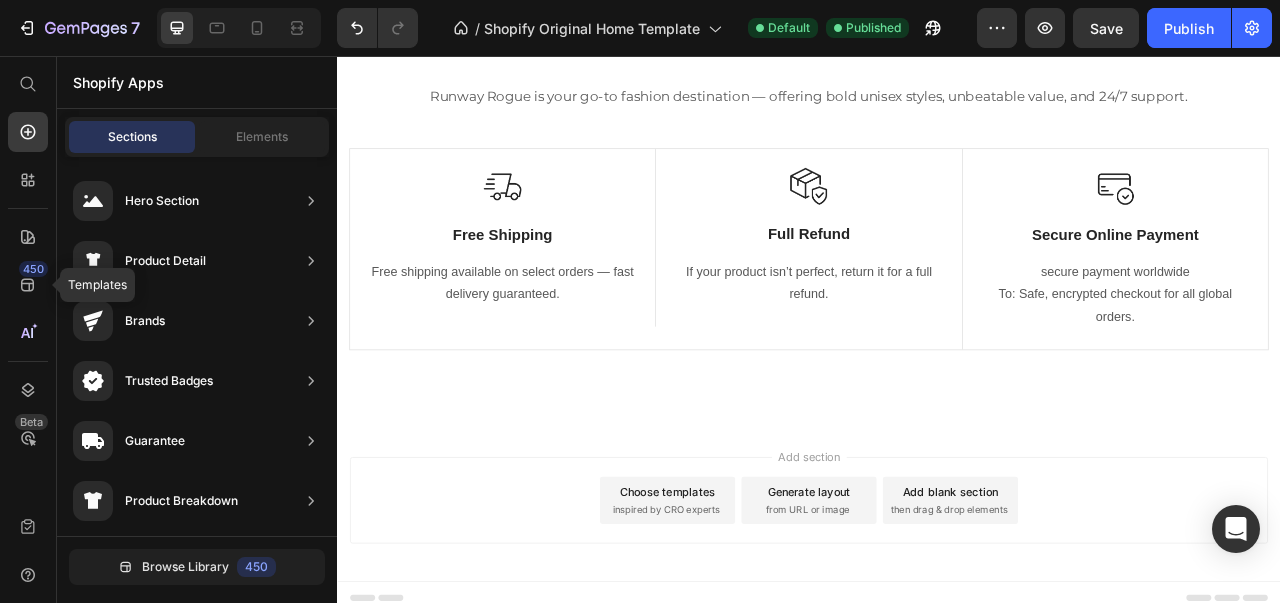 click 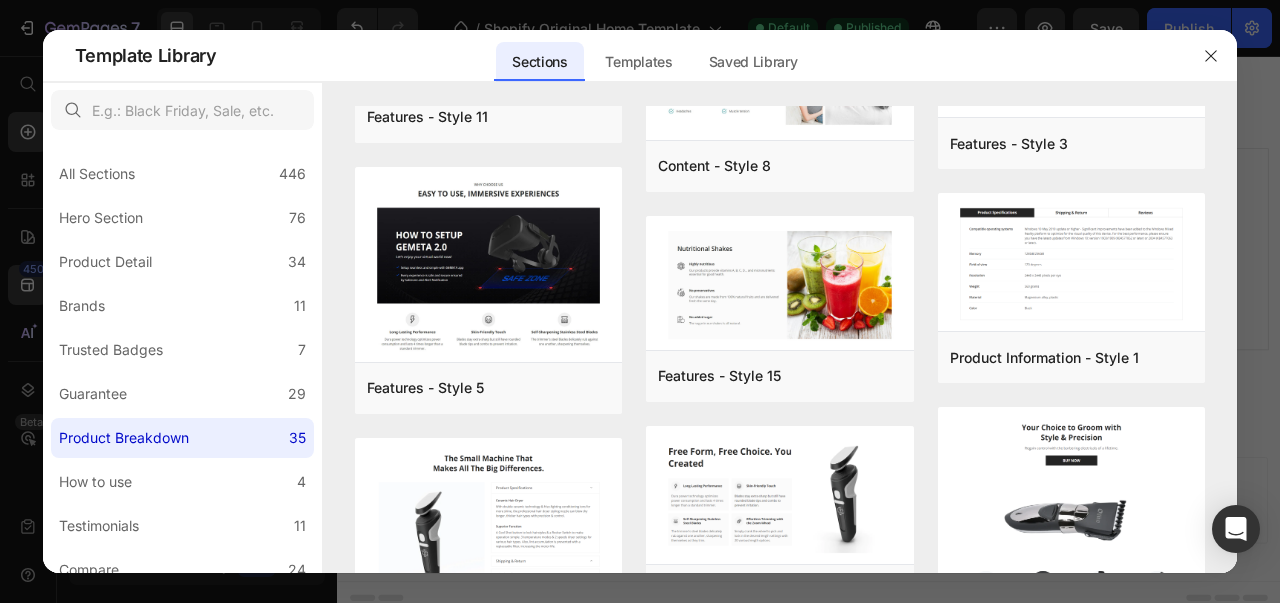 scroll, scrollTop: 0, scrollLeft: 0, axis: both 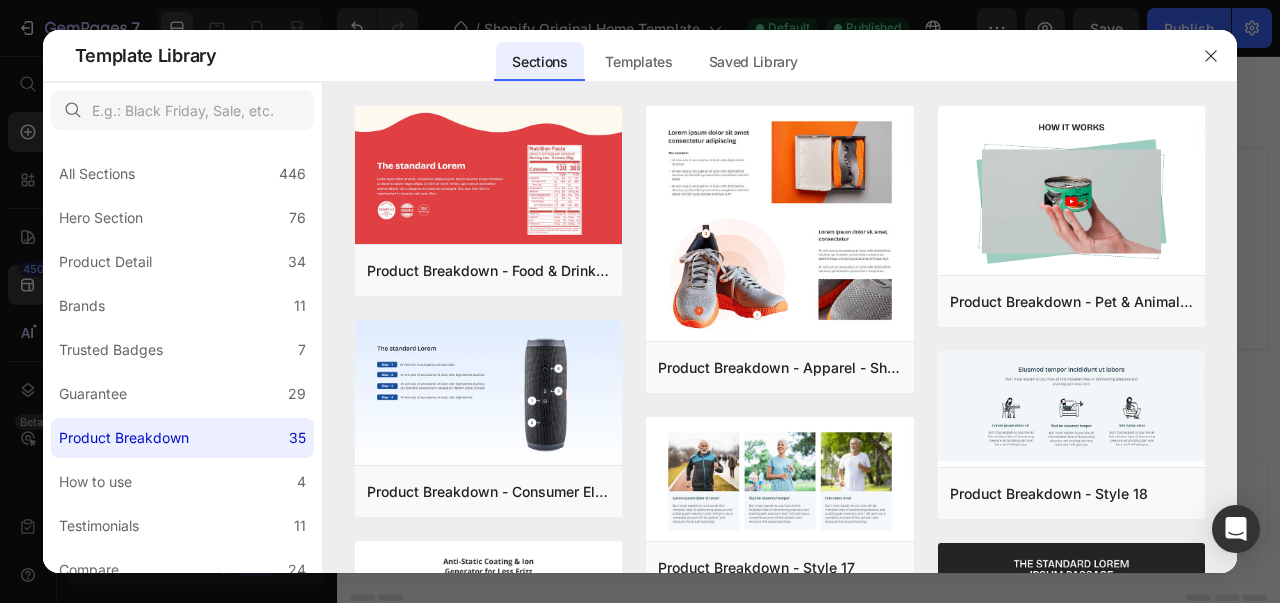 click on "Product Breakdown" at bounding box center (124, 438) 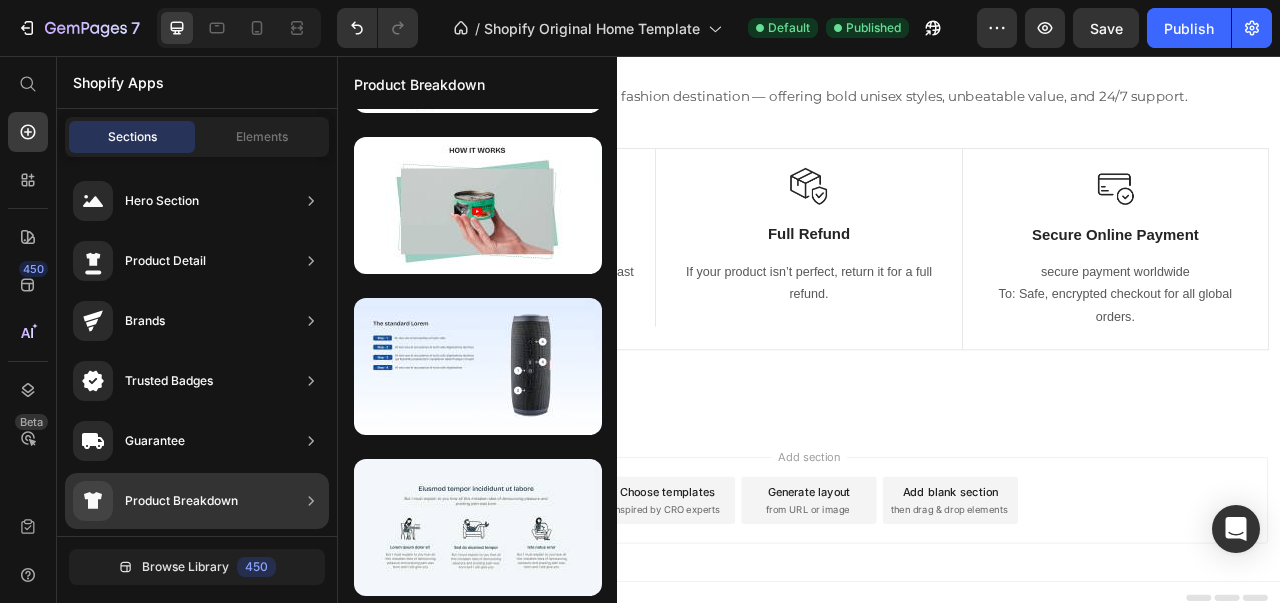 click on "Product Breakdown" at bounding box center (181, 501) 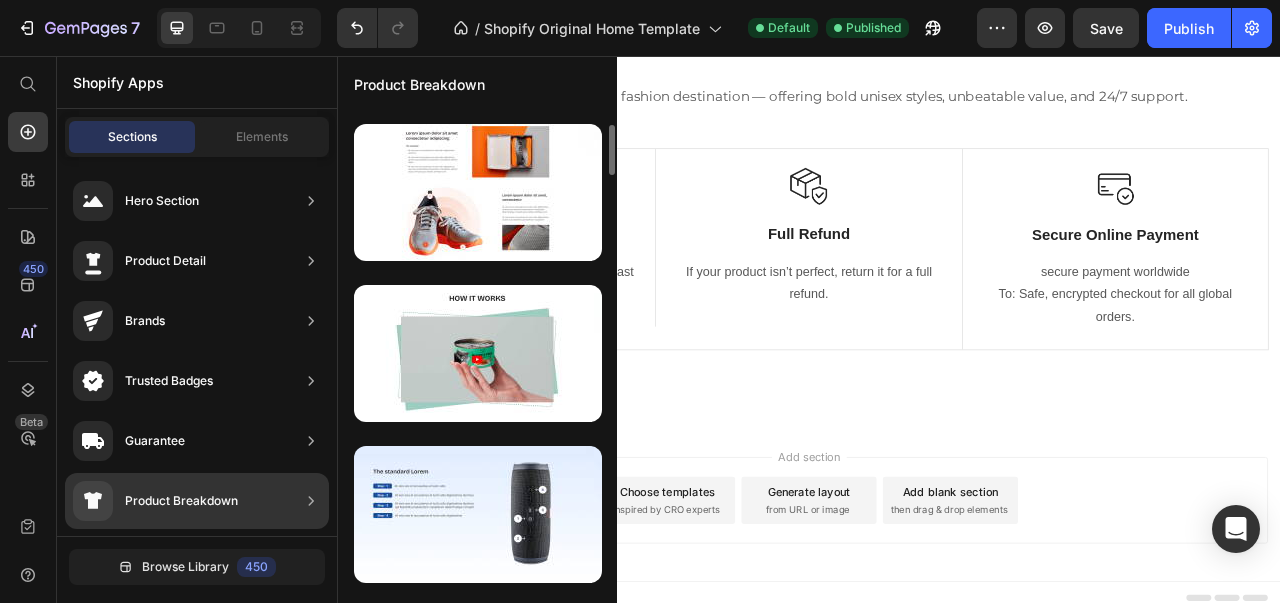 scroll, scrollTop: 162, scrollLeft: 0, axis: vertical 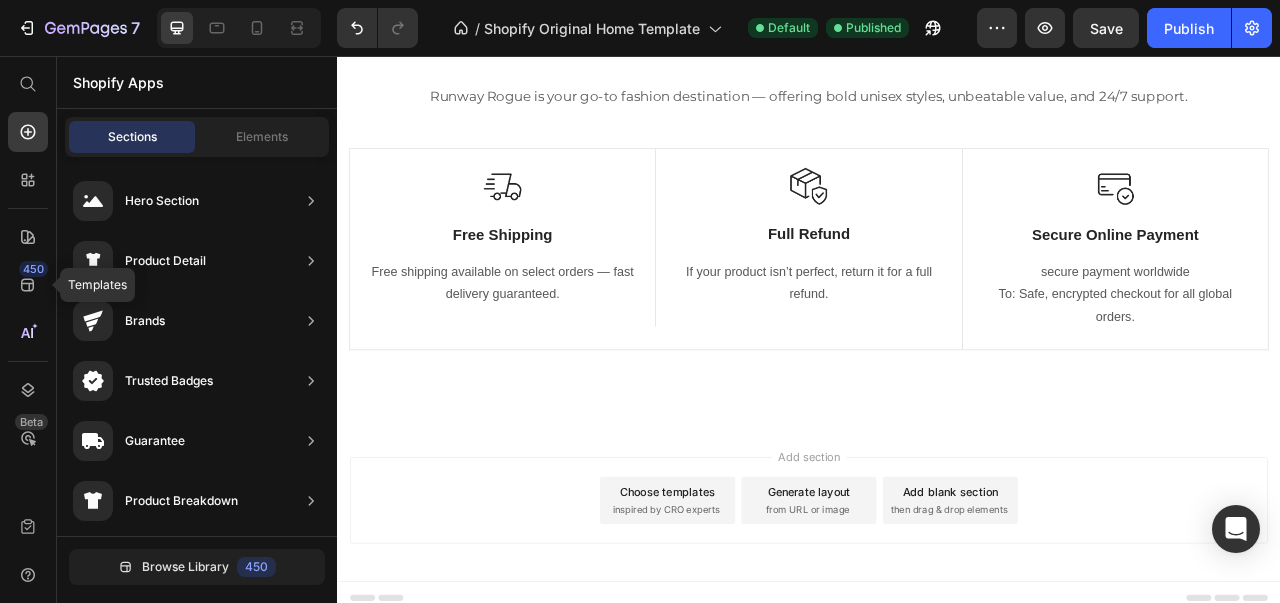 click 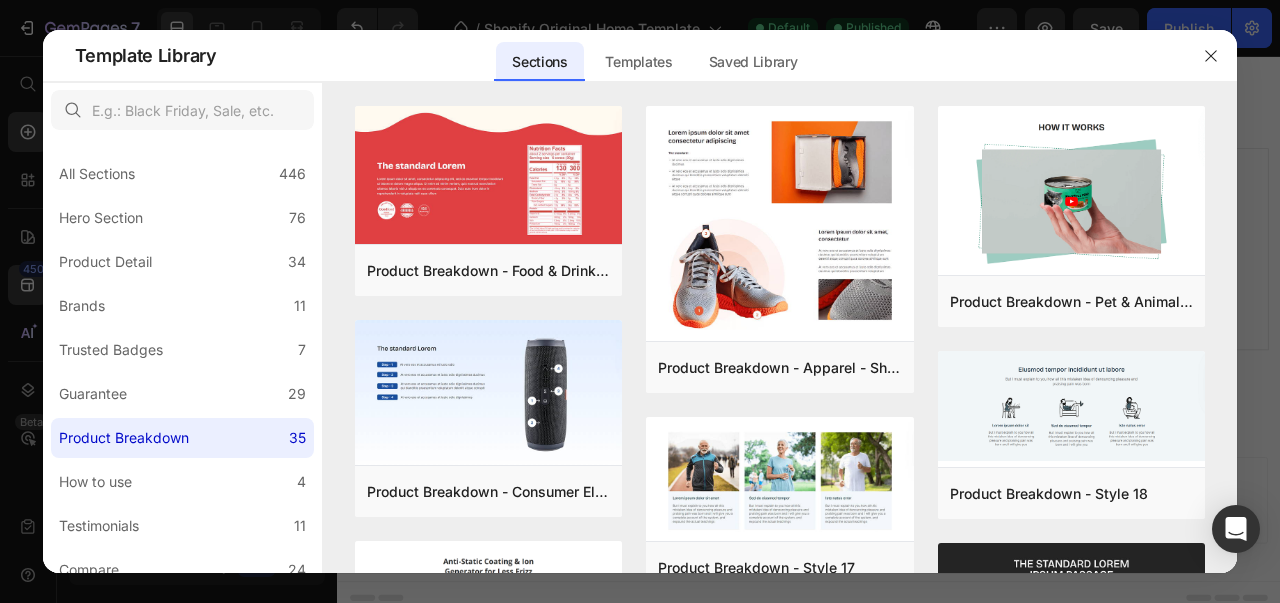 click 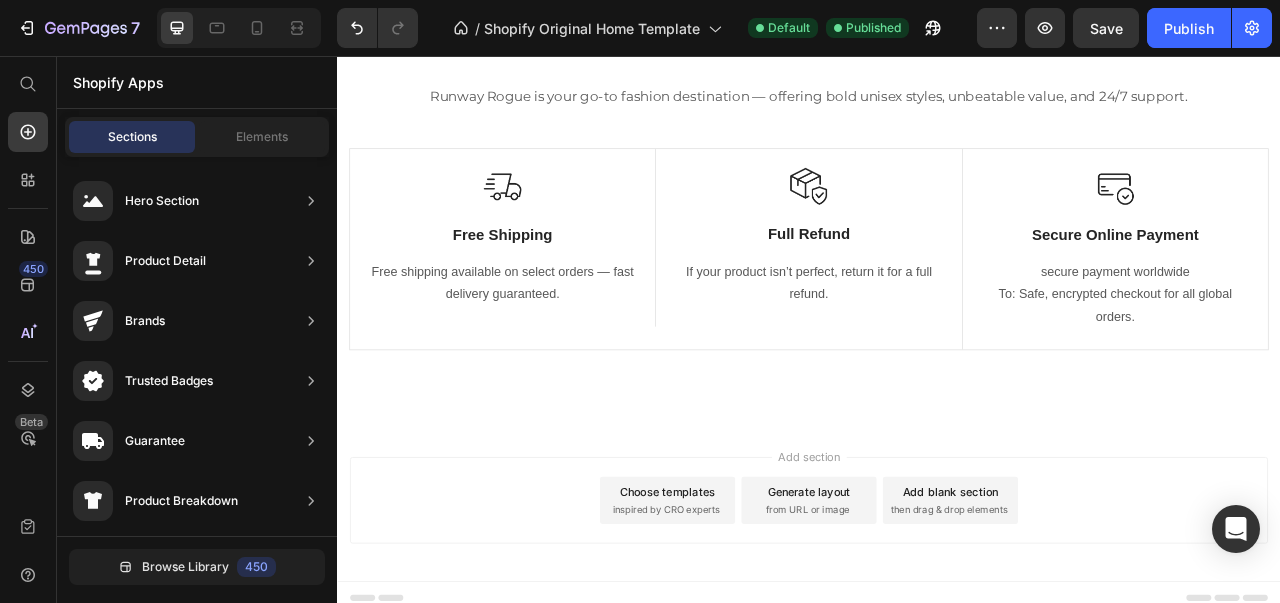 click on "Browse Library" at bounding box center (185, 567) 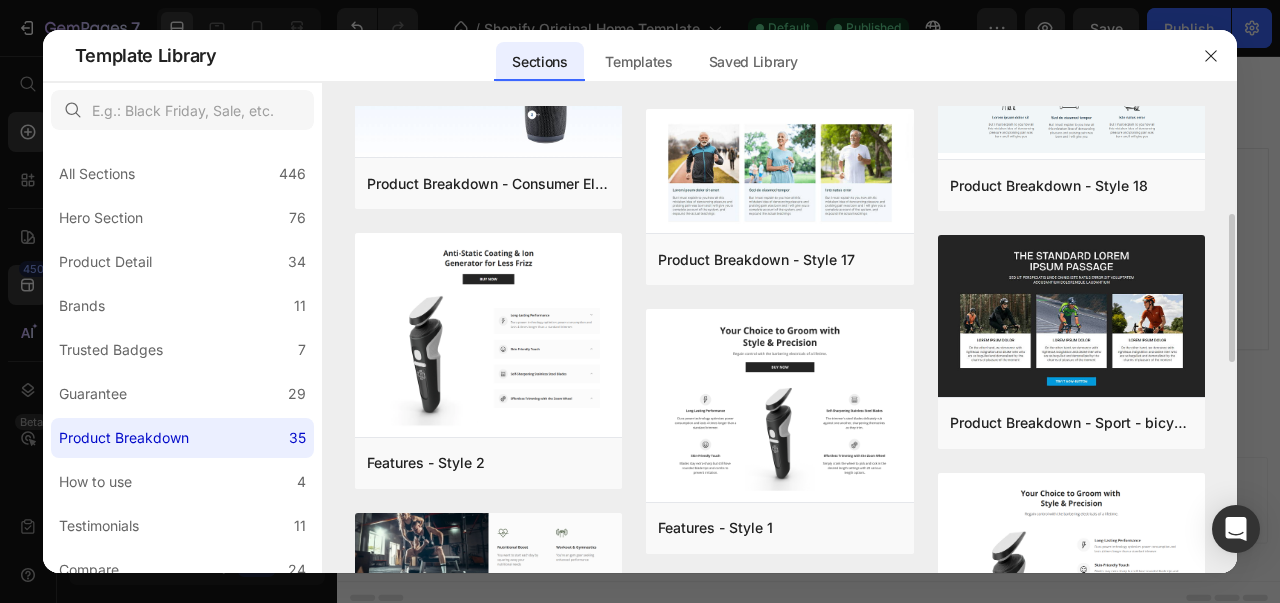 scroll, scrollTop: 324, scrollLeft: 0, axis: vertical 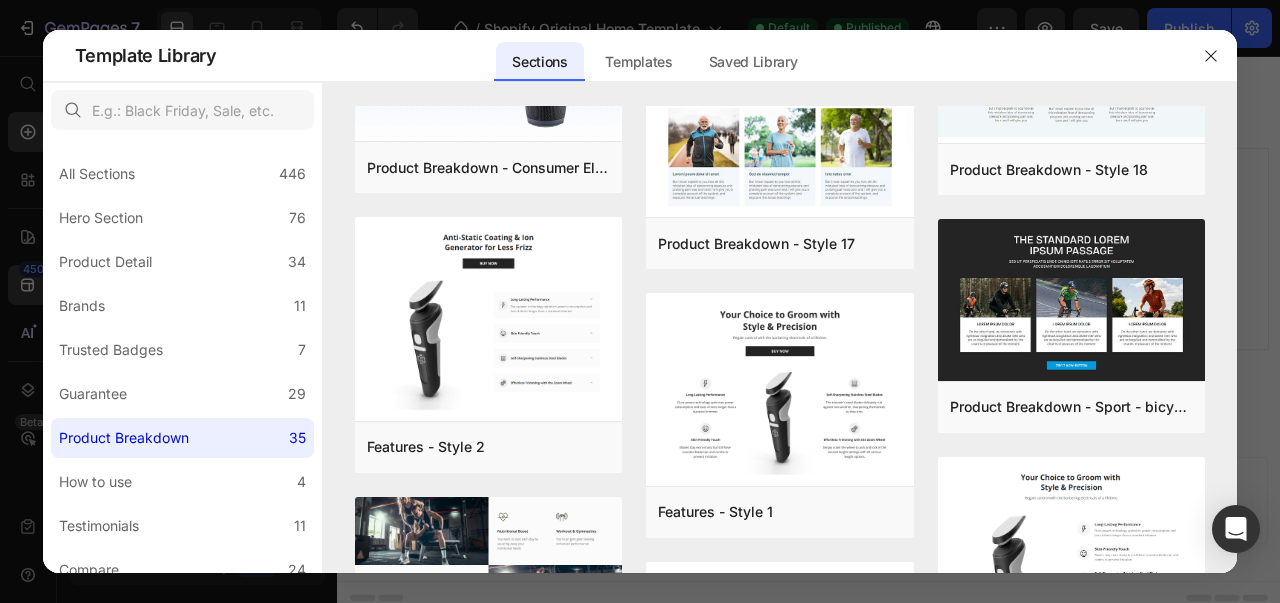 drag, startPoint x: 535, startPoint y: 366, endPoint x: 330, endPoint y: 334, distance: 207.48253 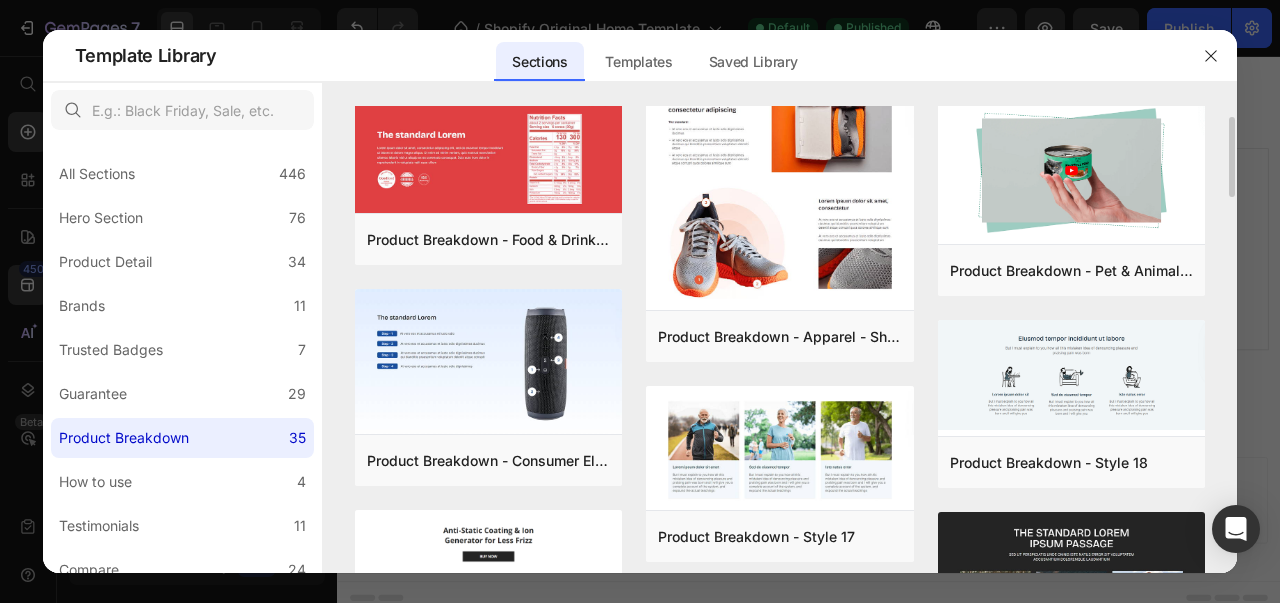 scroll, scrollTop: 58, scrollLeft: 0, axis: vertical 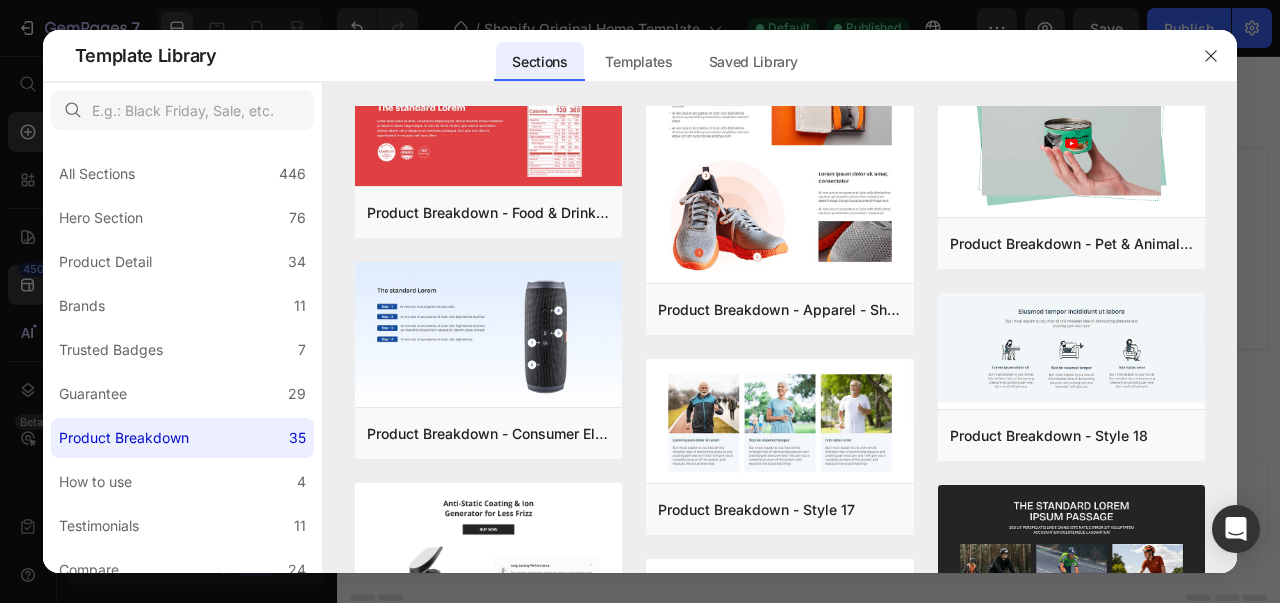 click on "Preview" at bounding box center (0, 0) 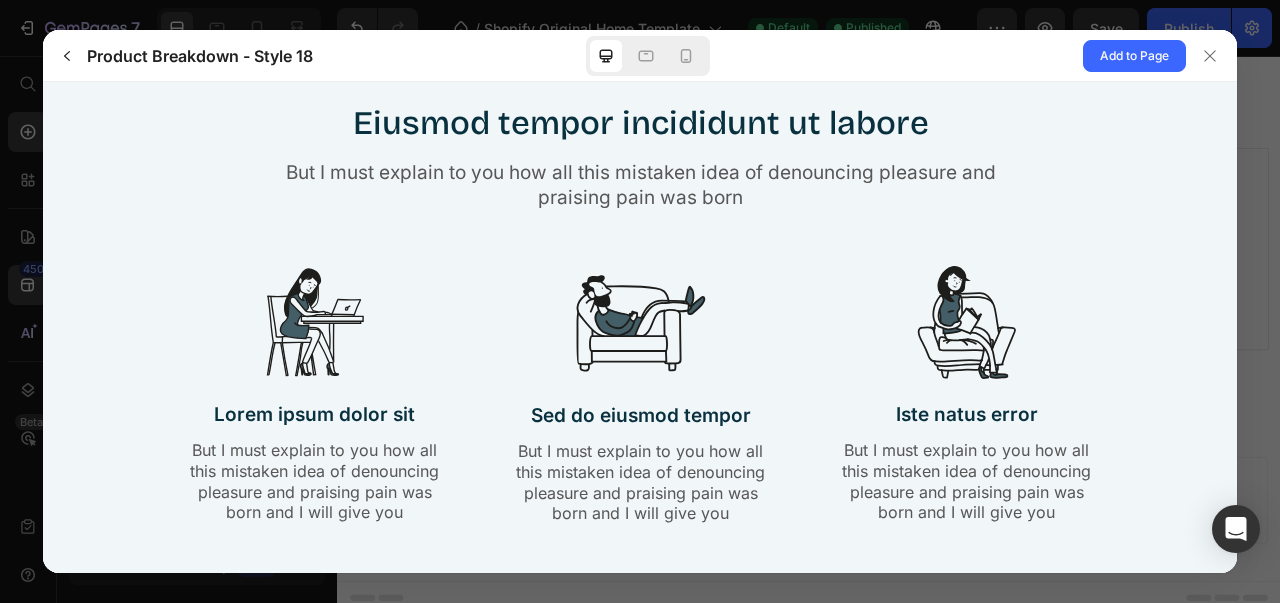 scroll, scrollTop: 57, scrollLeft: 0, axis: vertical 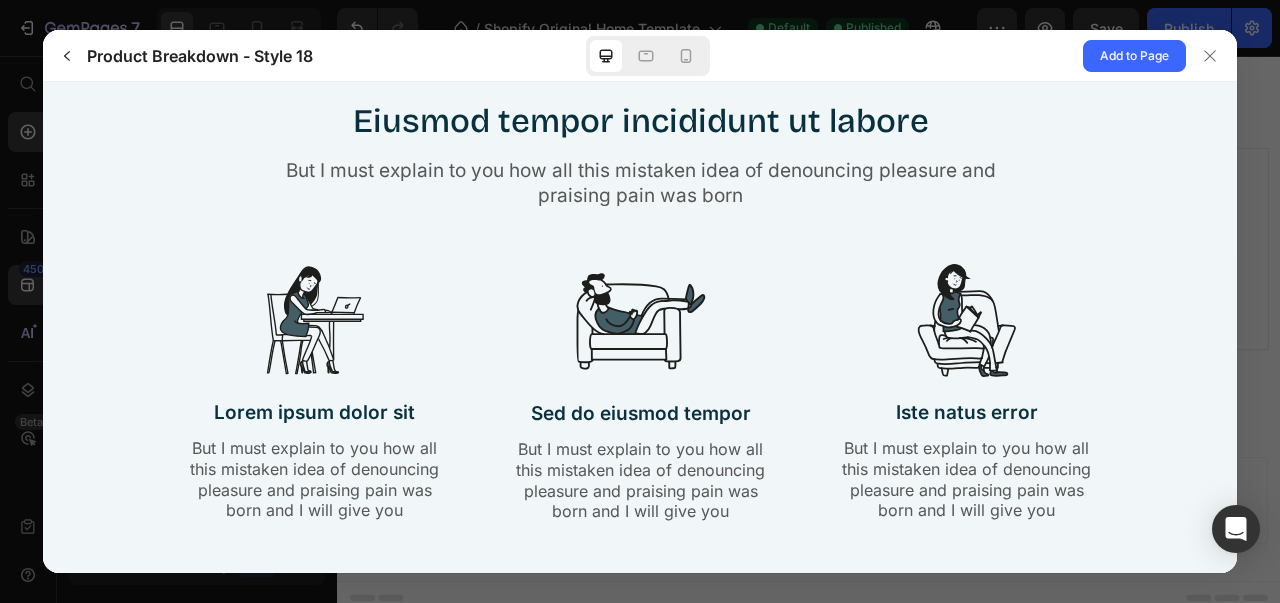 drag, startPoint x: 1132, startPoint y: 501, endPoint x: 1096, endPoint y: 260, distance: 243.67397 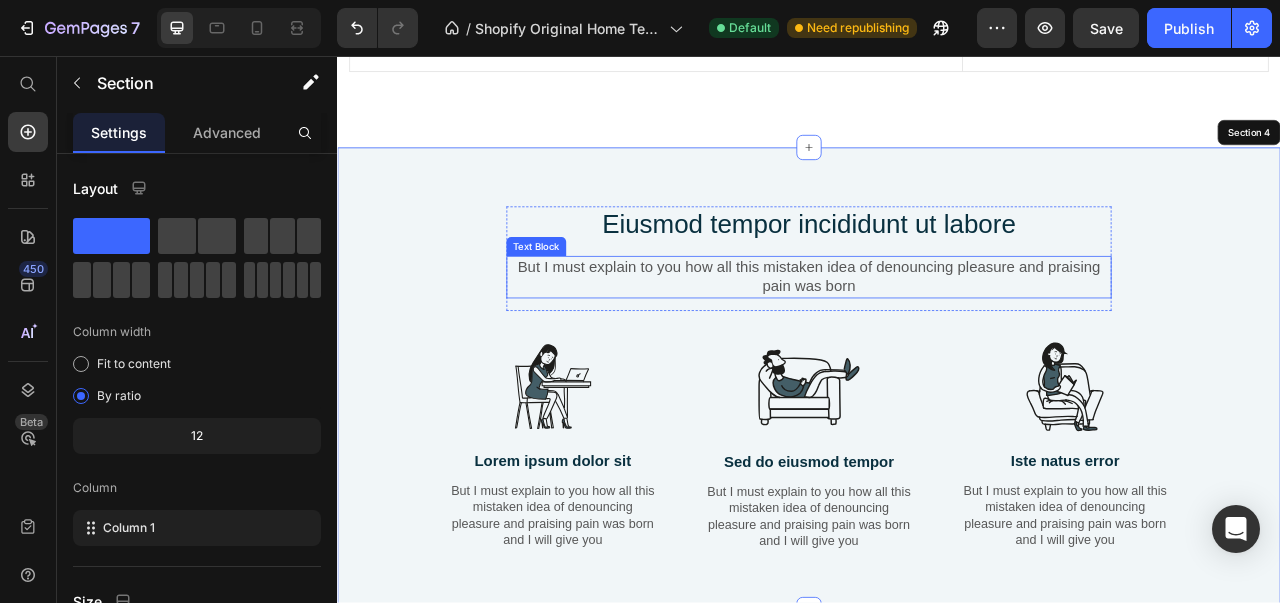 scroll, scrollTop: 2144, scrollLeft: 0, axis: vertical 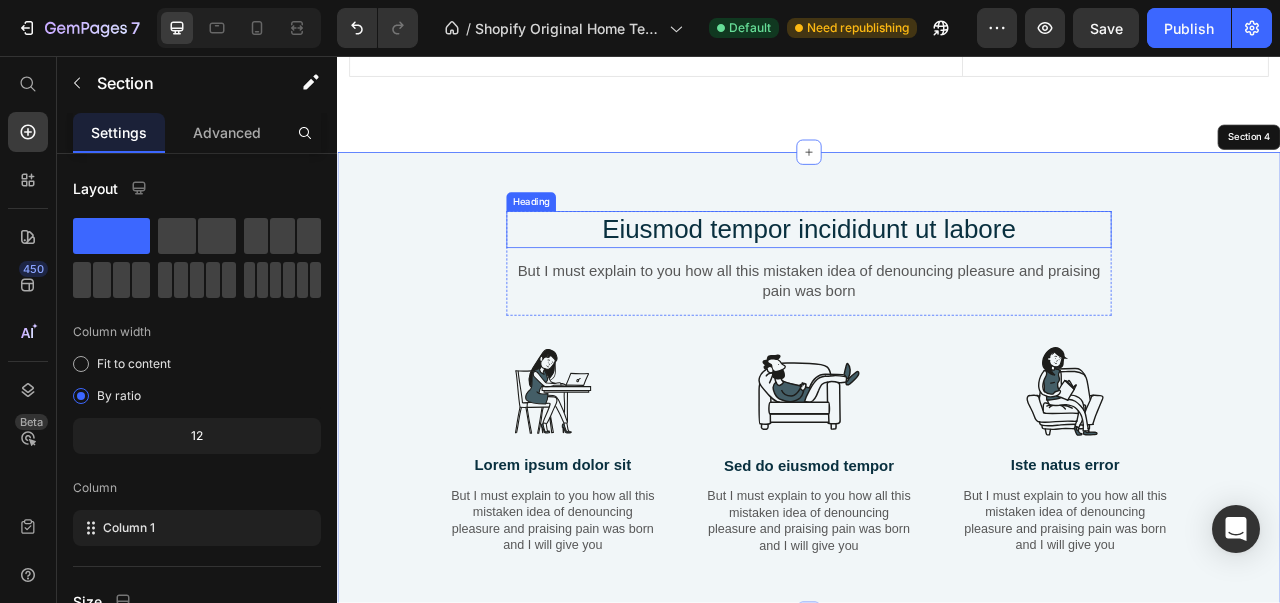 click on "Eiusmod tempor incididunt ut labore" at bounding box center (937, 277) 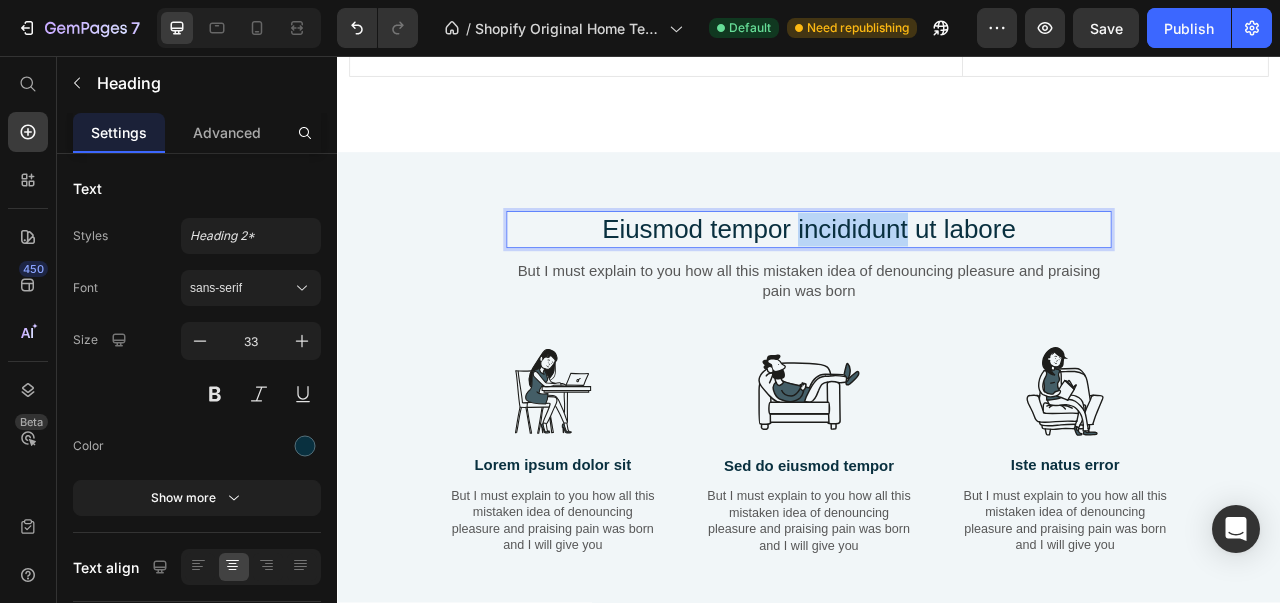 click on "Eiusmod tempor incididunt ut labore" at bounding box center (937, 277) 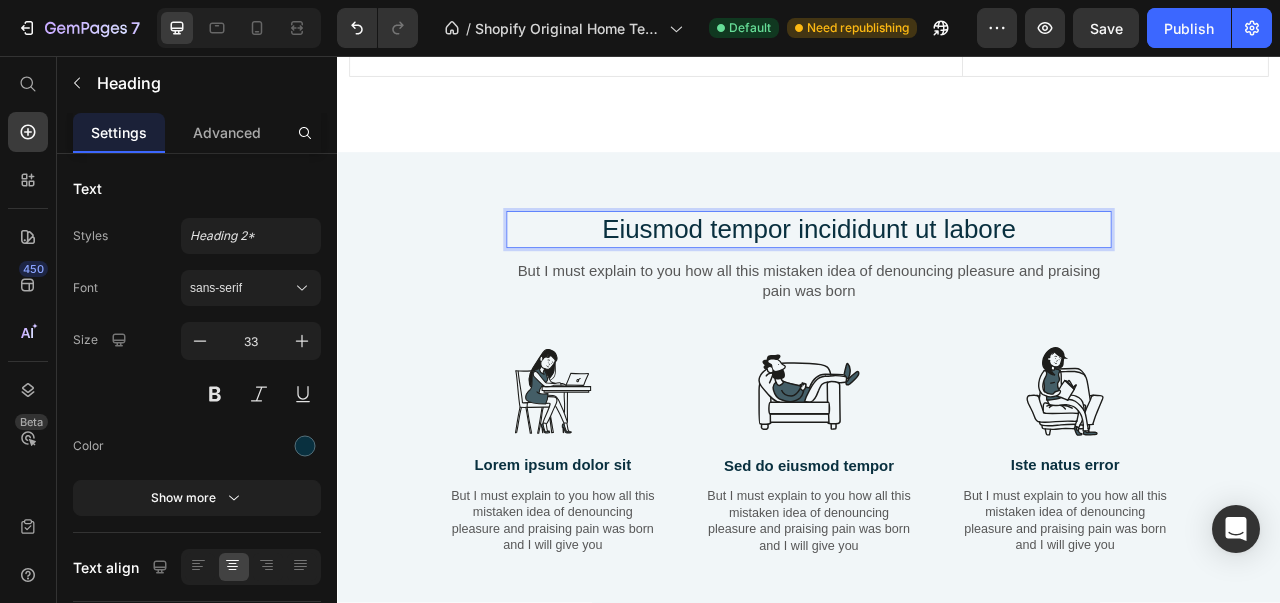 click on "Eiusmod tempor incididunt ut labore" at bounding box center (937, 277) 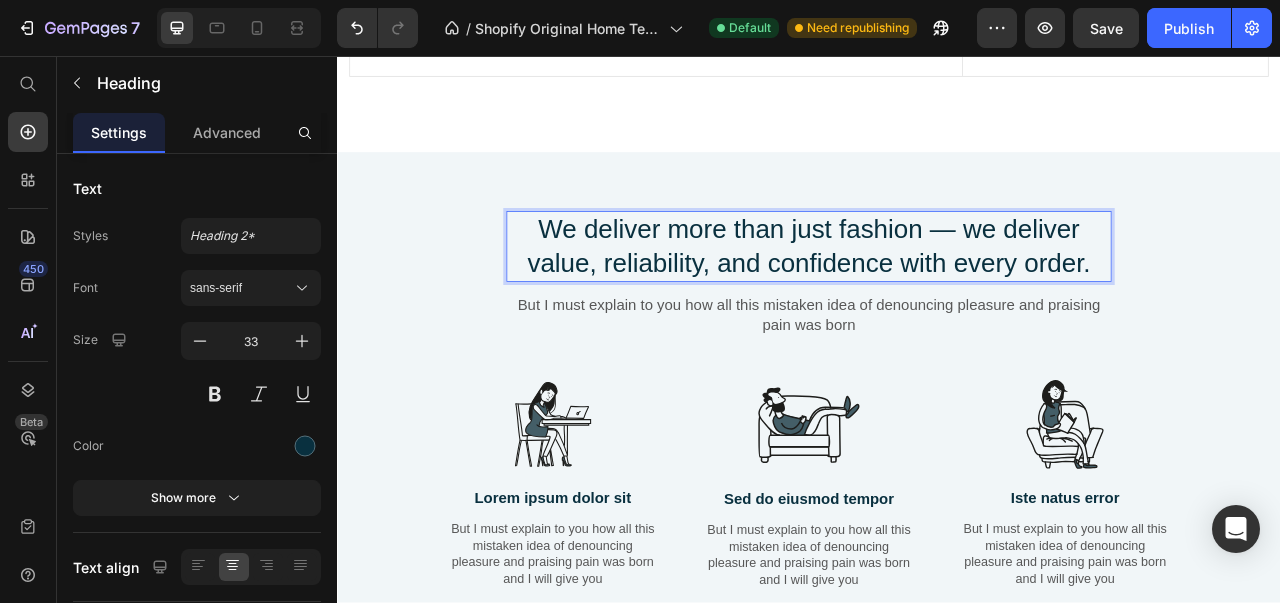 click on "We deliver more than just fashion — we deliver value, reliability, and confidence with every order." at bounding box center [937, 299] 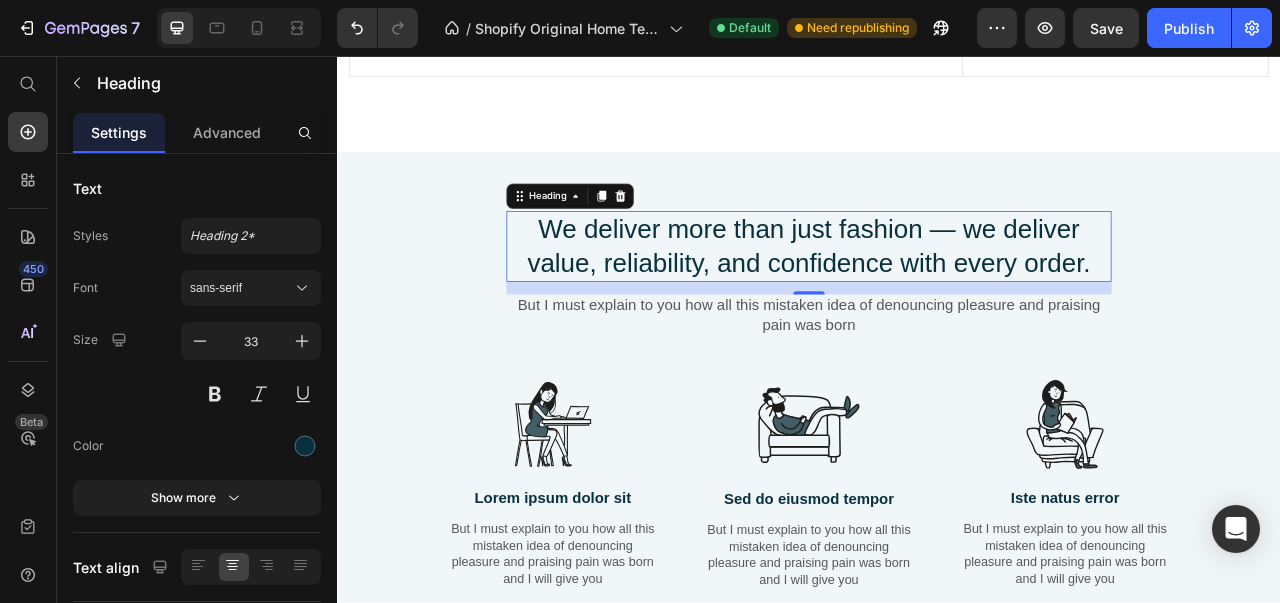 click at bounding box center (215, 394) 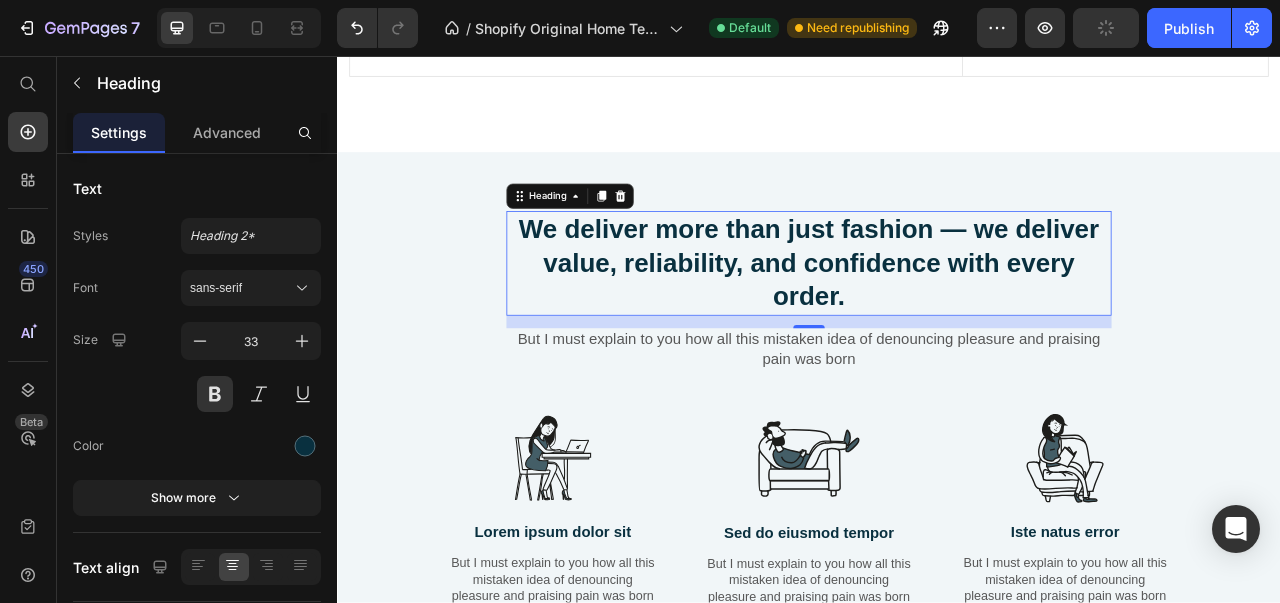 click 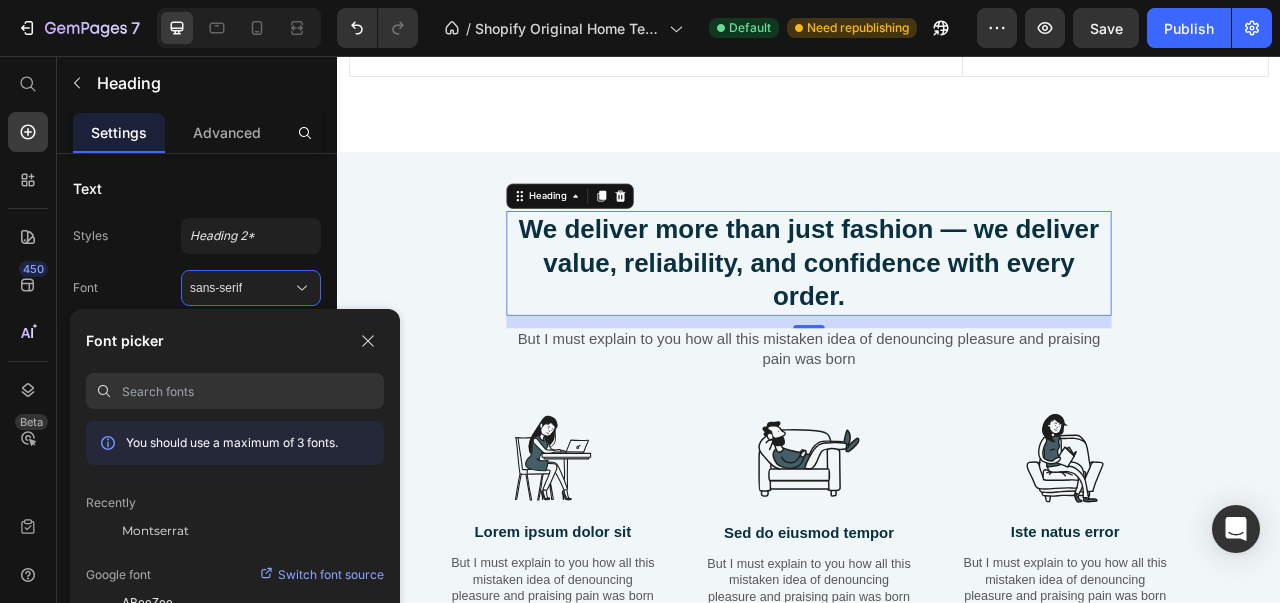 click on "Montserrat" 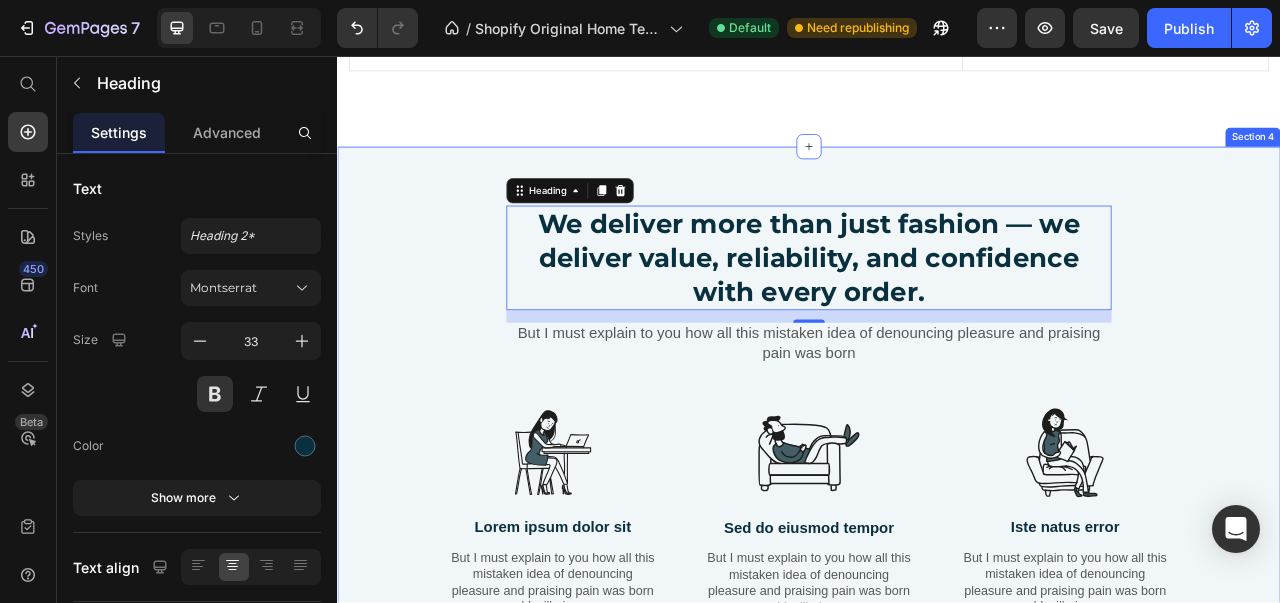 scroll, scrollTop: 2065, scrollLeft: 0, axis: vertical 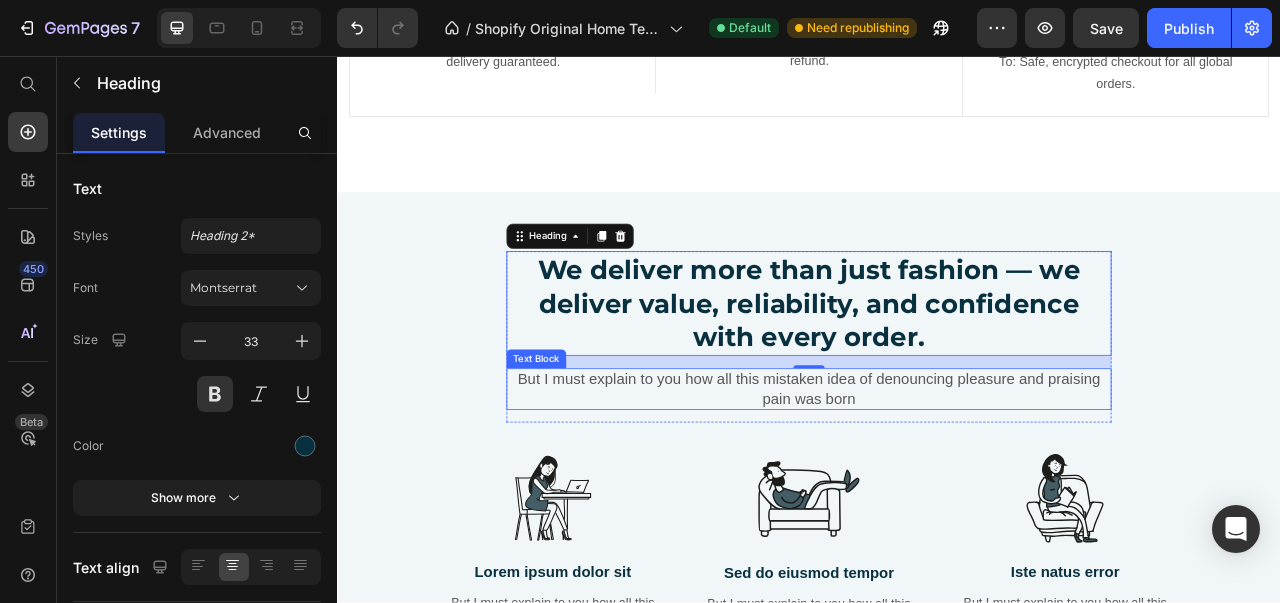 click on "But I must explain to you how all this mistaken idea of denouncing pleasure and praising pain was born" at bounding box center [937, 480] 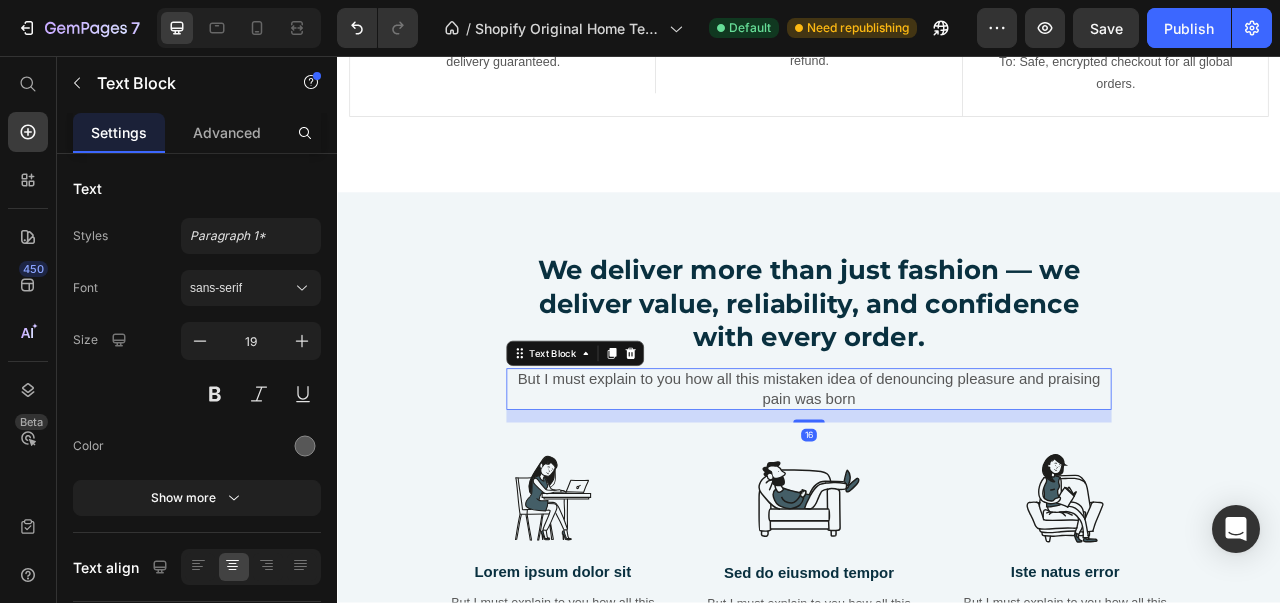 click on "But I must explain to you how all this mistaken idea of denouncing pleasure and praising pain was born" at bounding box center (937, 480) 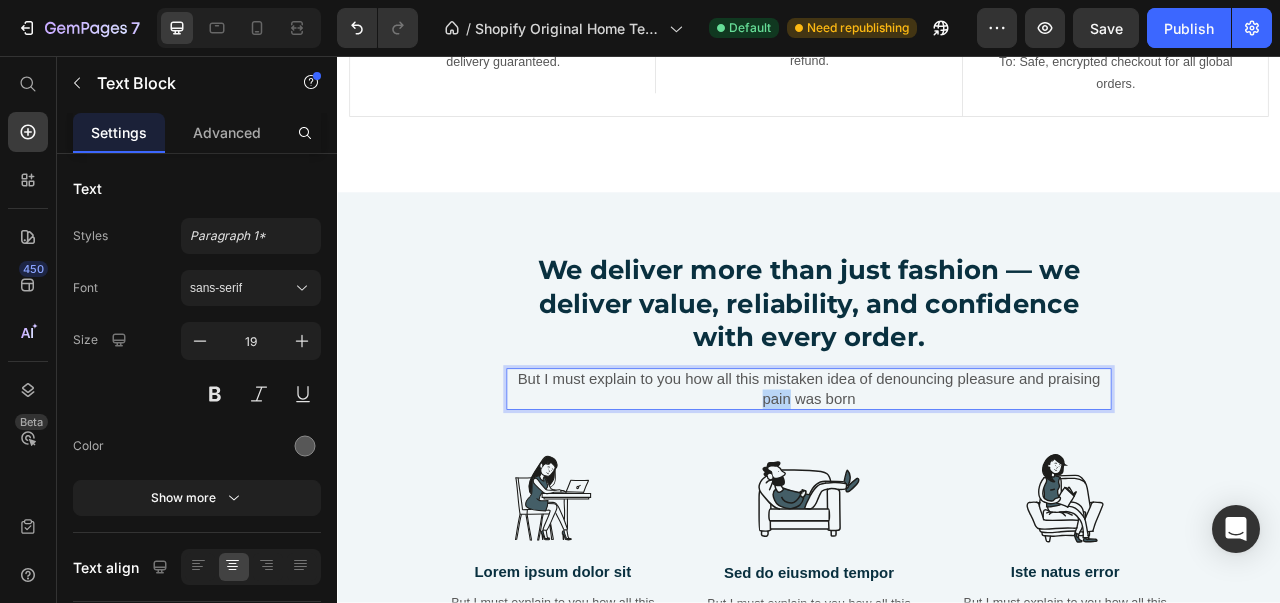 scroll, scrollTop: 2105, scrollLeft: 0, axis: vertical 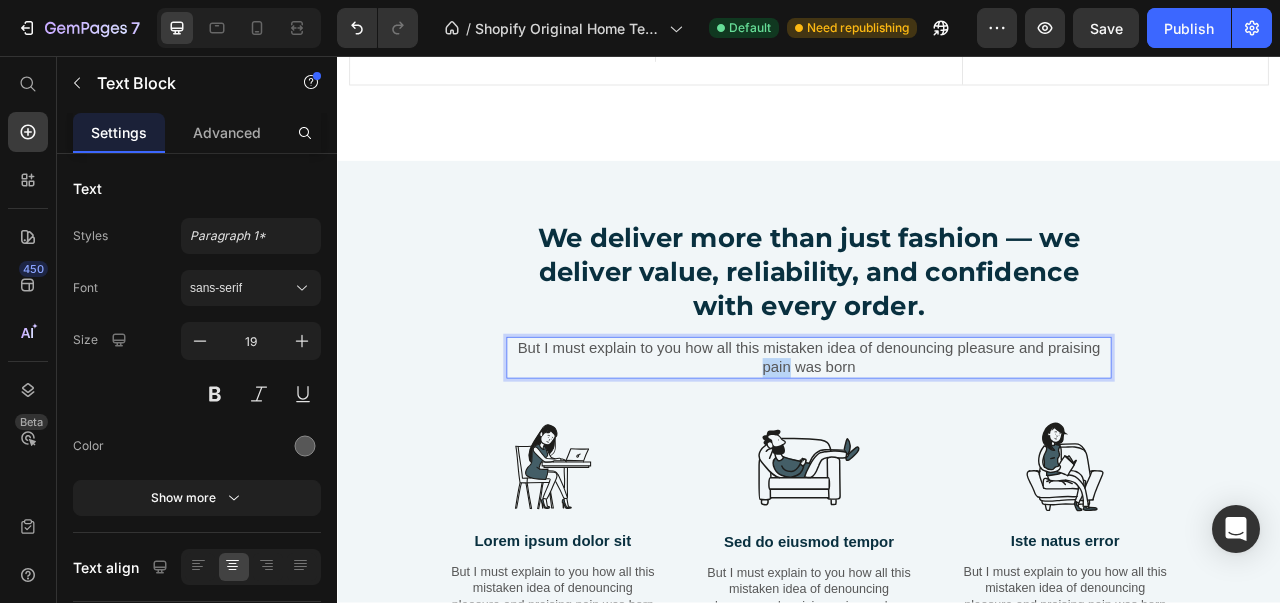 click on "But I must explain to you how all this mistaken idea of denouncing pleasure and praising pain was born" at bounding box center [937, 440] 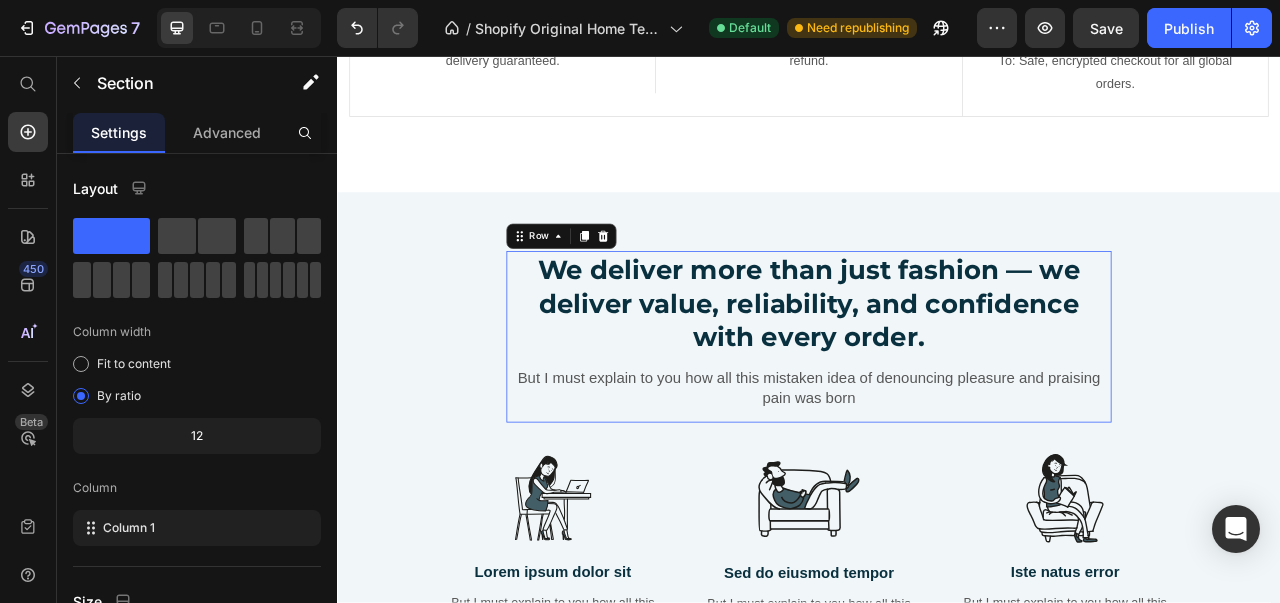 click on "We deliver more than just fashion — we deliver value, reliability, and confidence with every order. Heading But I must explain to you how all this mistaken idea of denouncing pleasure and praising pain was born Text Block" at bounding box center [937, 414] 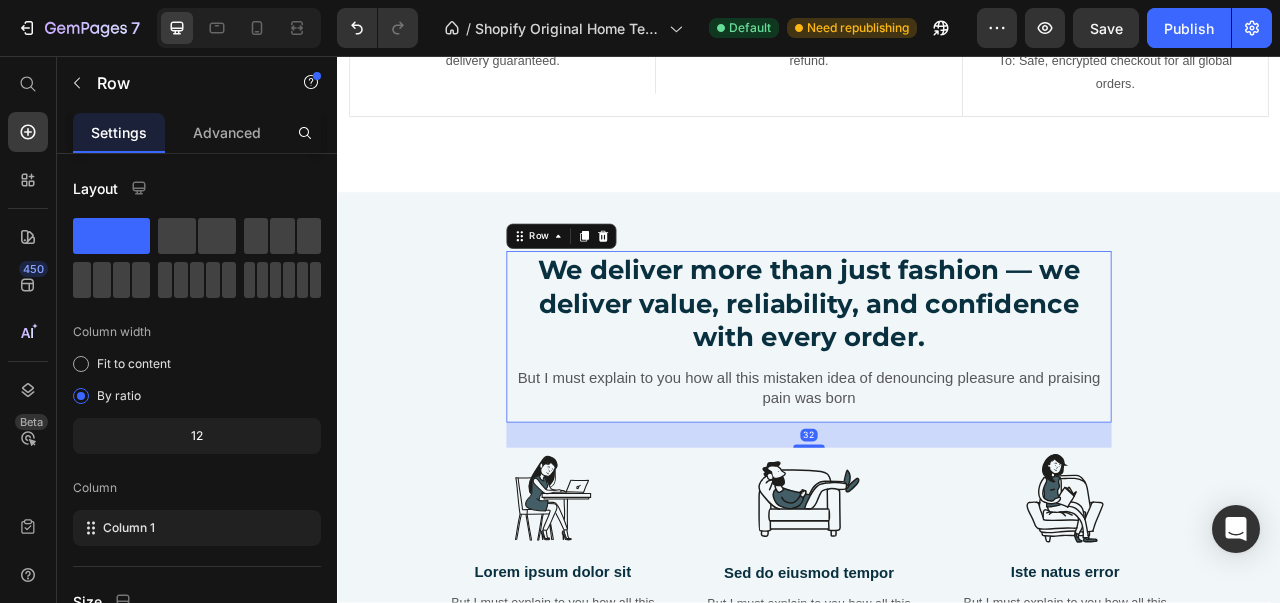click on "We deliver more than just fashion — we deliver value, reliability, and confidence with every order. Heading But I must explain to you how all this mistaken idea of denouncing pleasure and praising pain was born Text Block" at bounding box center (937, 414) 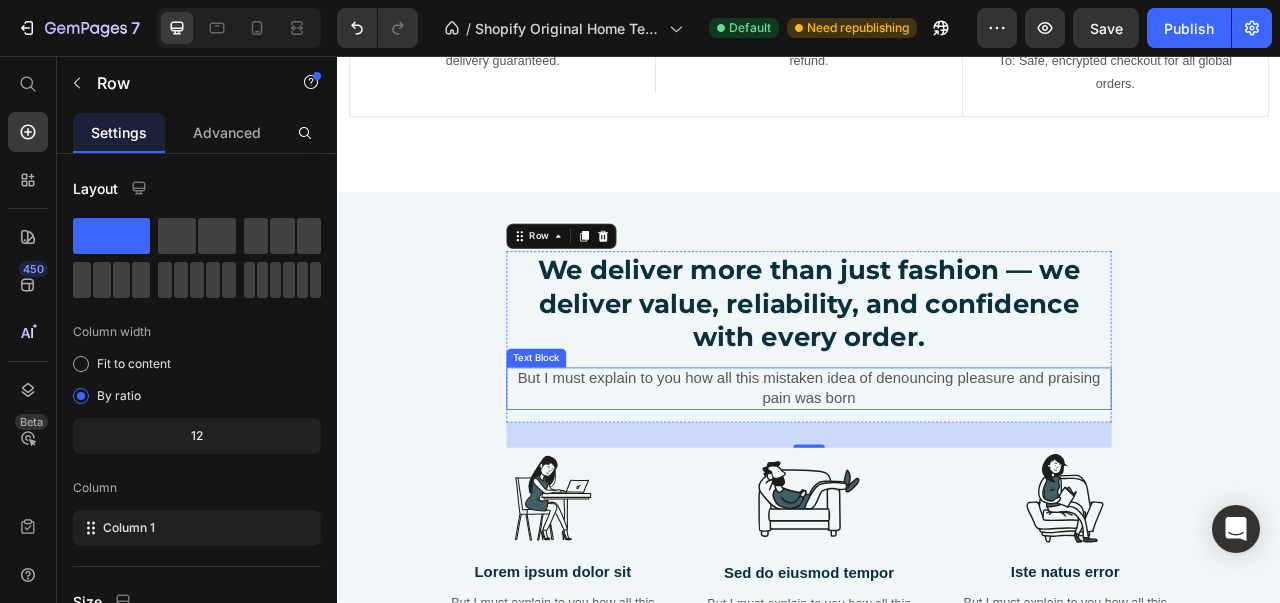 click on "But I must explain to you how all this mistaken idea of denouncing pleasure and praising pain was born" at bounding box center (937, 479) 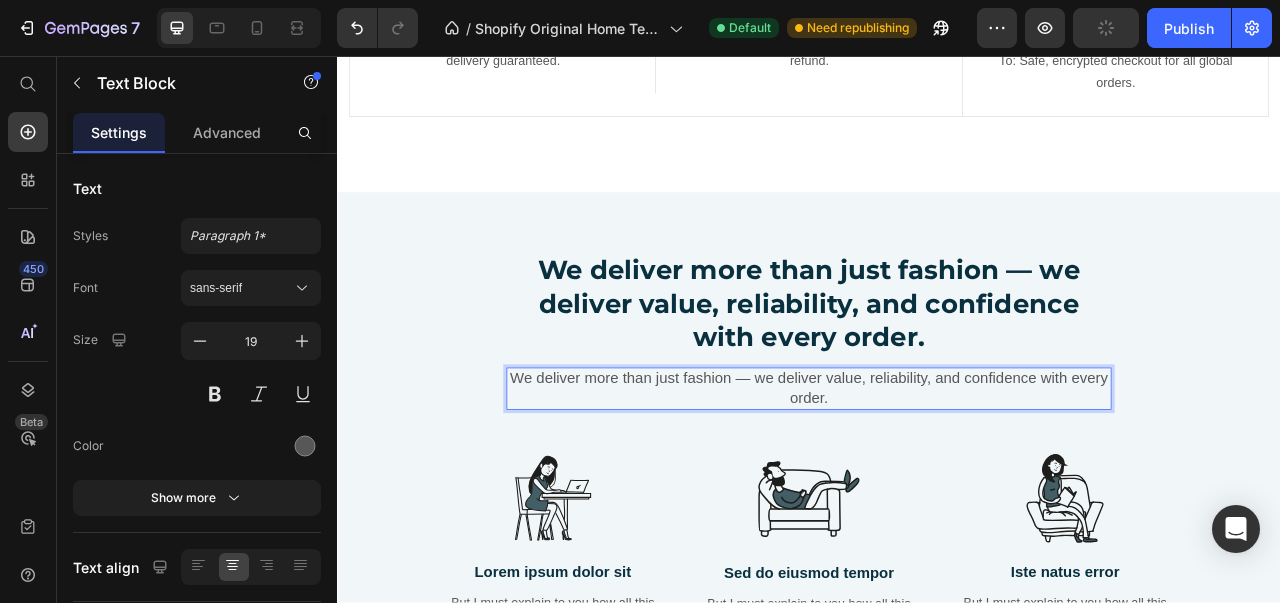 click on "We deliver more than just fashion — we deliver value, reliability, and confidence with every order." at bounding box center (937, 479) 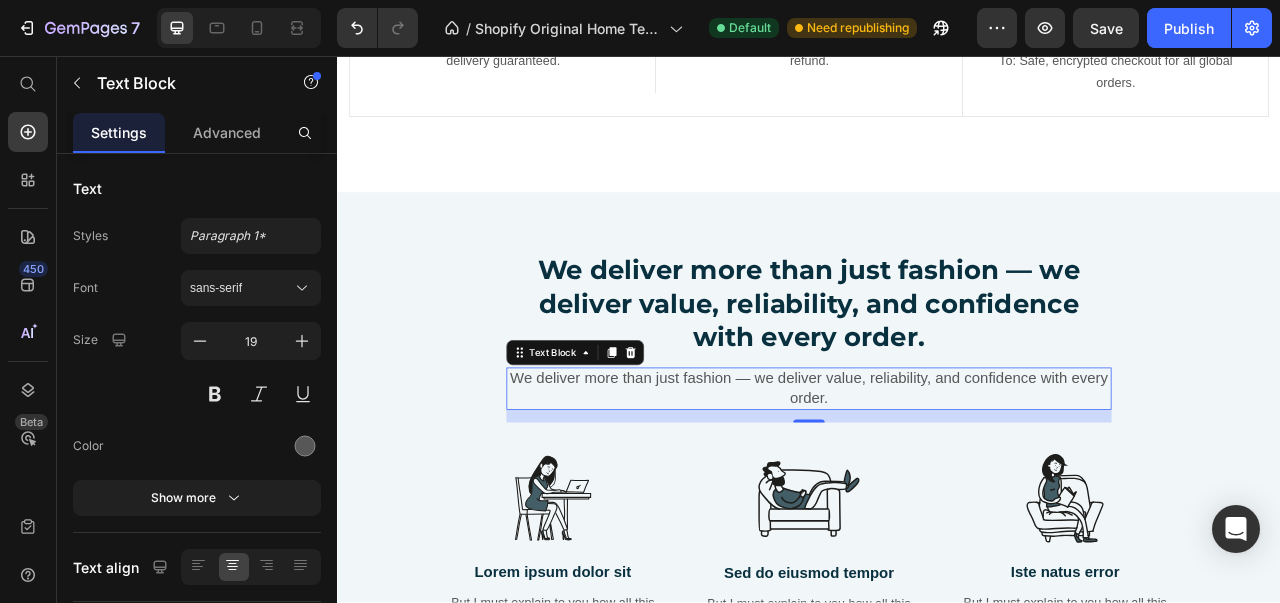 click at bounding box center (215, 394) 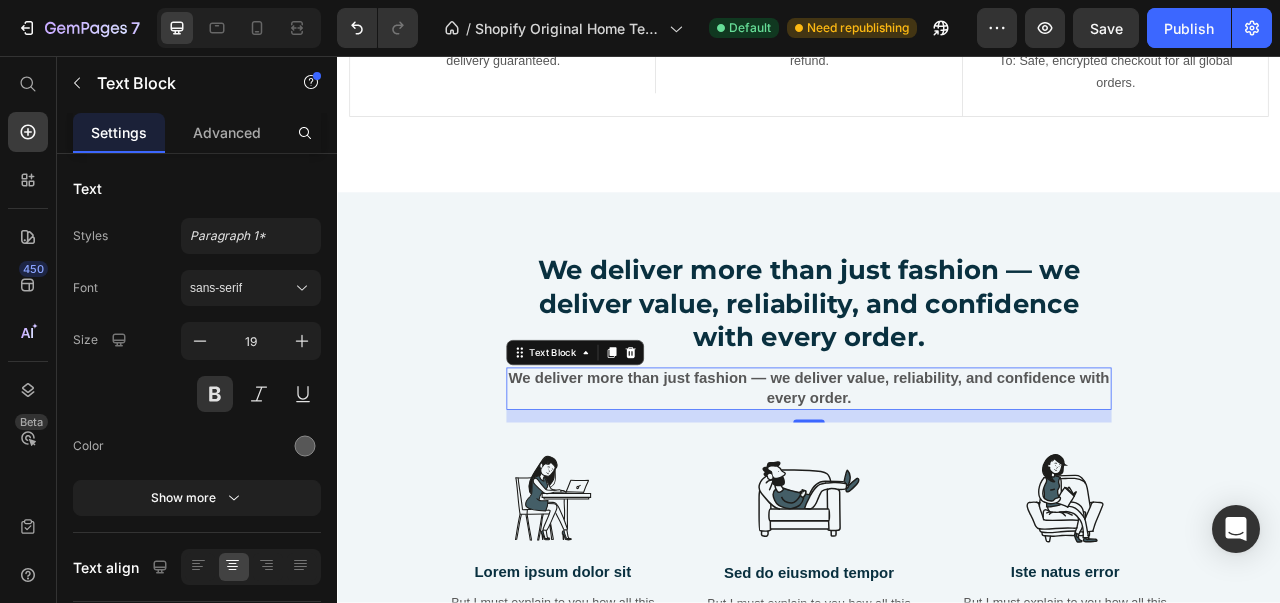 click on "Font sans-serif Size 19 Color Show more" at bounding box center (197, 393) 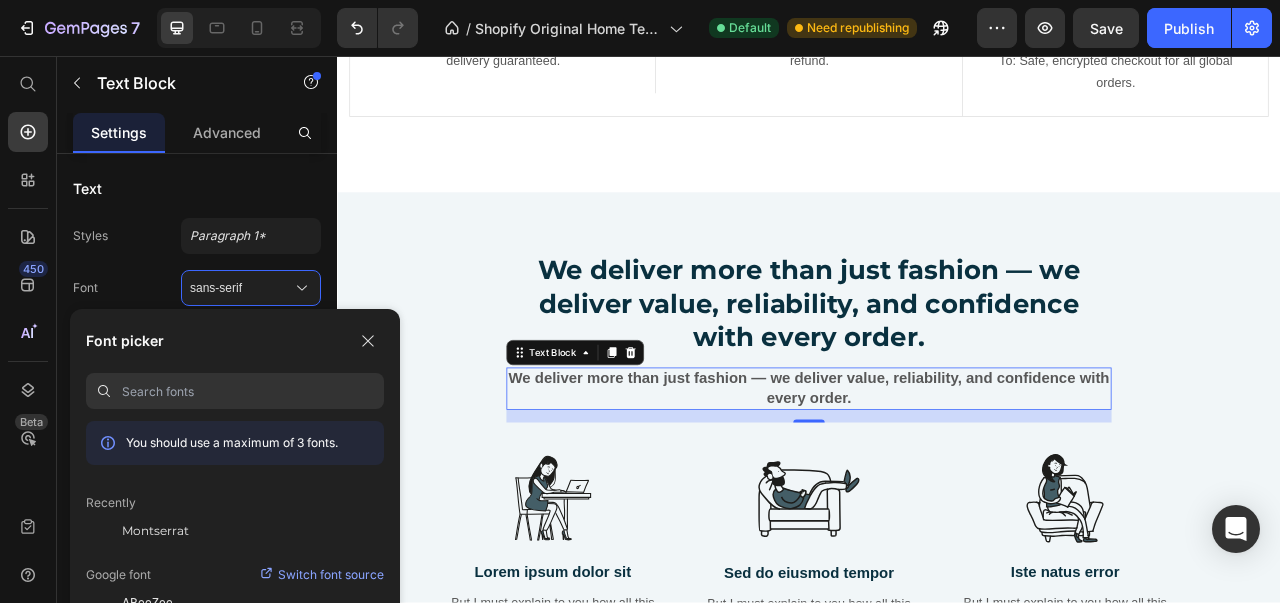 click on "Montserrat" at bounding box center (155, 531) 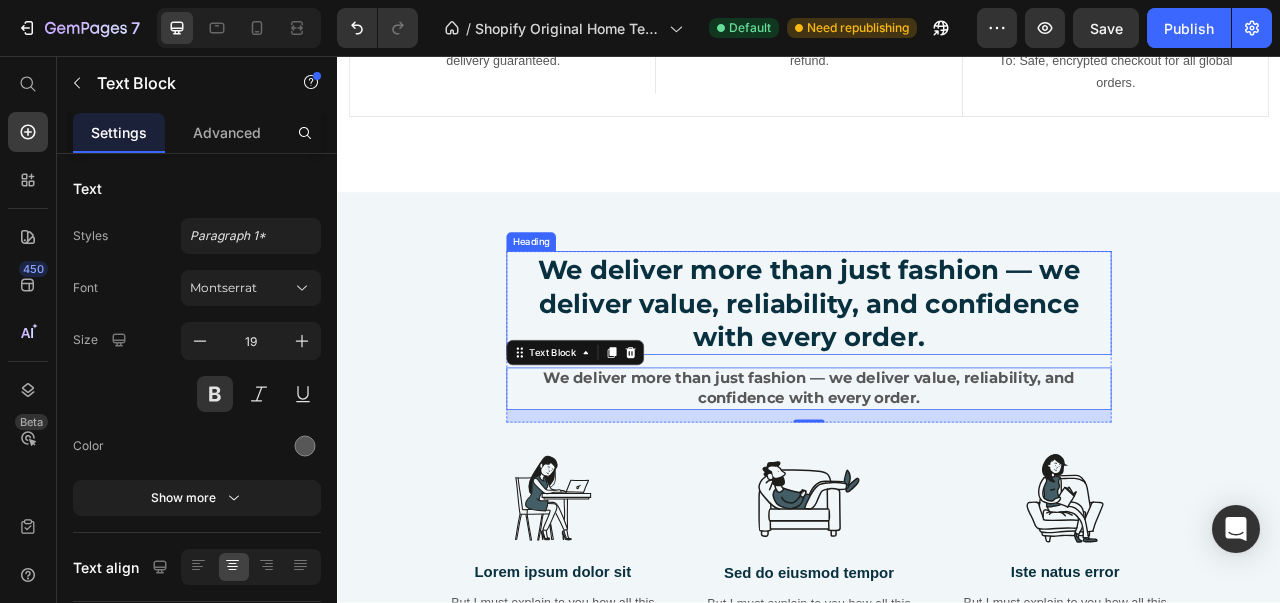 click on "We deliver more than just fashion — we deliver value, reliability, and confidence with every order." at bounding box center [937, 371] 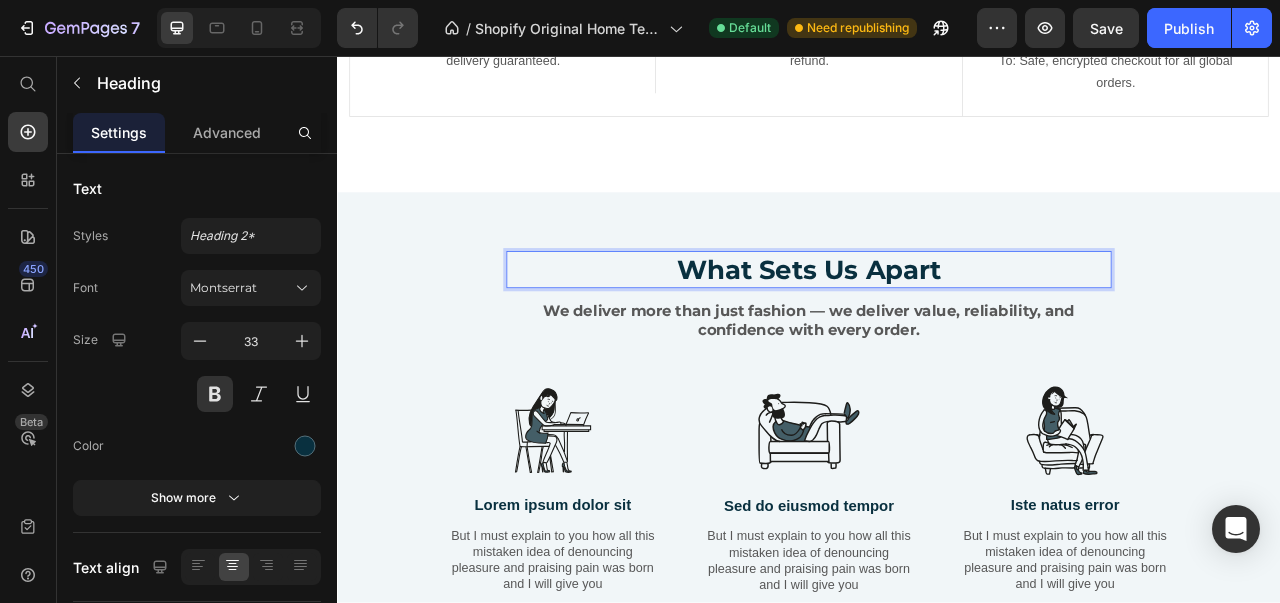 click on "What Sets Us Apart" at bounding box center (937, 328) 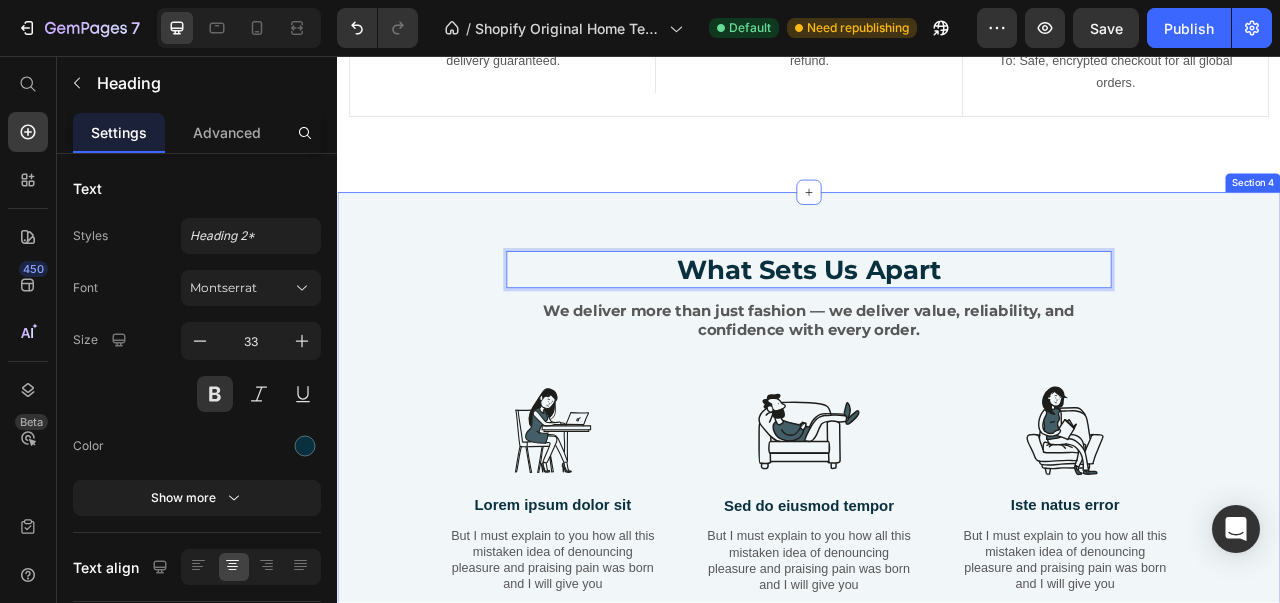 click on "What Sets Us Apart Heading   16 We deliver more than just fashion — we deliver value, reliability, and confidence with every order. Text Block Row Image Lorem ipsum dolor sit  Text Block But I must explain to you how all this mistaken idea of denouncing pleasure and praising pain was born and I will give you Text Block Row Image Sed do eiusmod tempor Text Block But I must explain to you how all this mistaken idea of denouncing pleasure and praising pain was born and I will give you Text Block Row Image Iste natus error Text Block But I must explain to you how all this mistaken idea of denouncing pleasure and praising pain was born and I will give you Text Block Row Row" at bounding box center (937, 540) 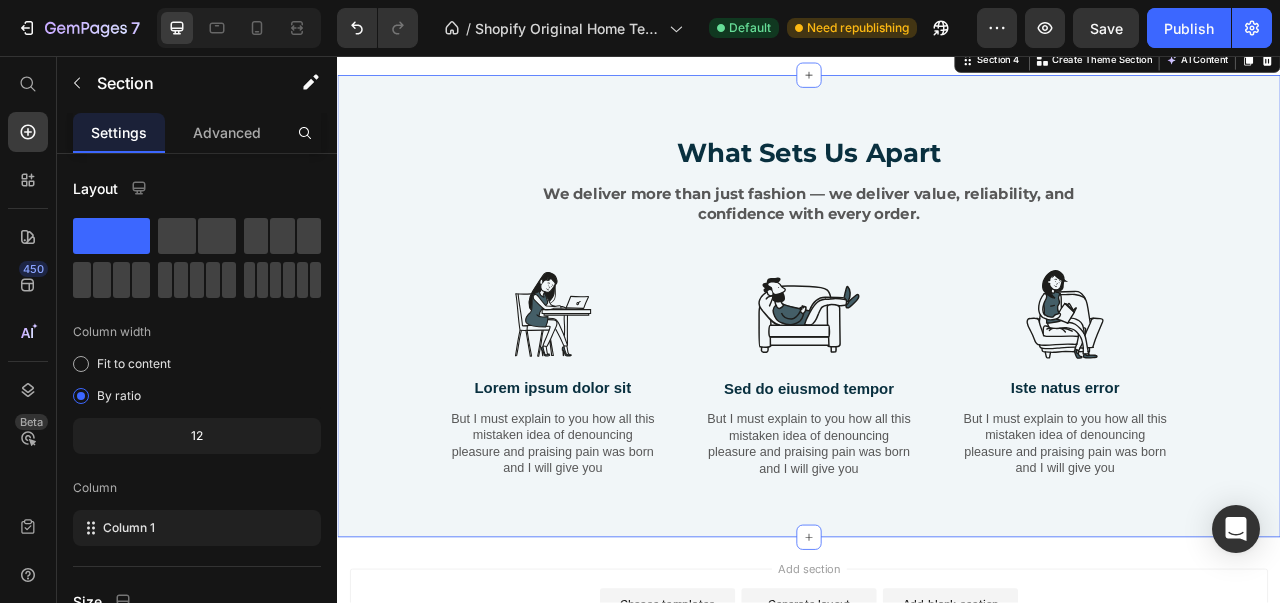 scroll, scrollTop: 2263, scrollLeft: 0, axis: vertical 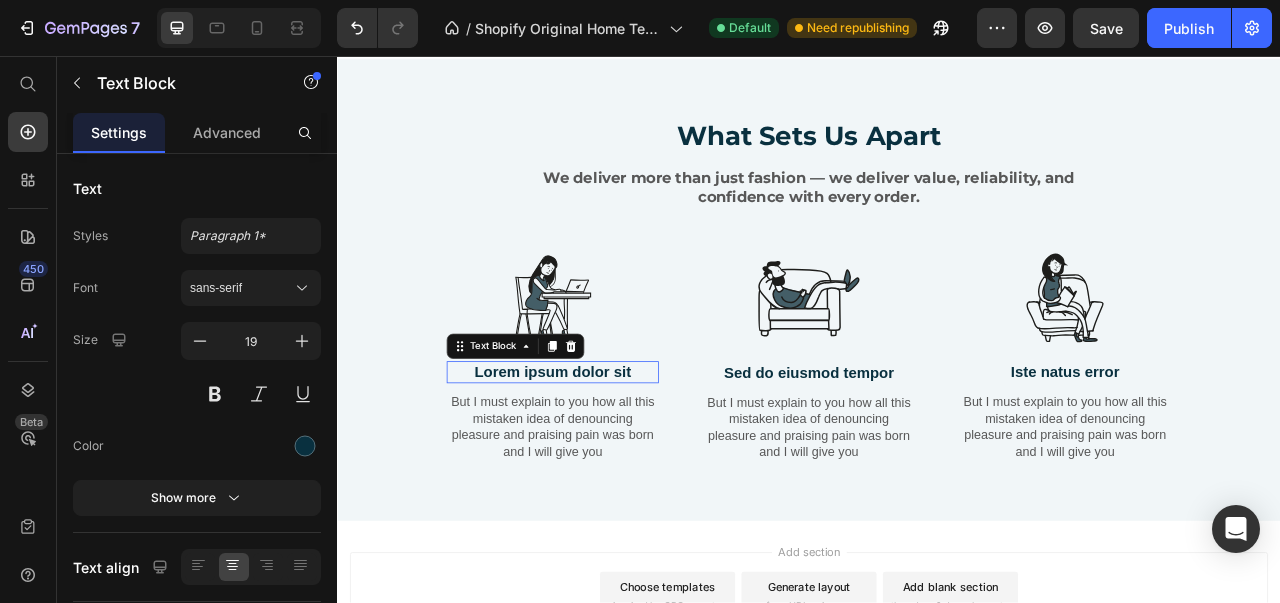 click on "Lorem ipsum dolor sit" at bounding box center [611, 459] 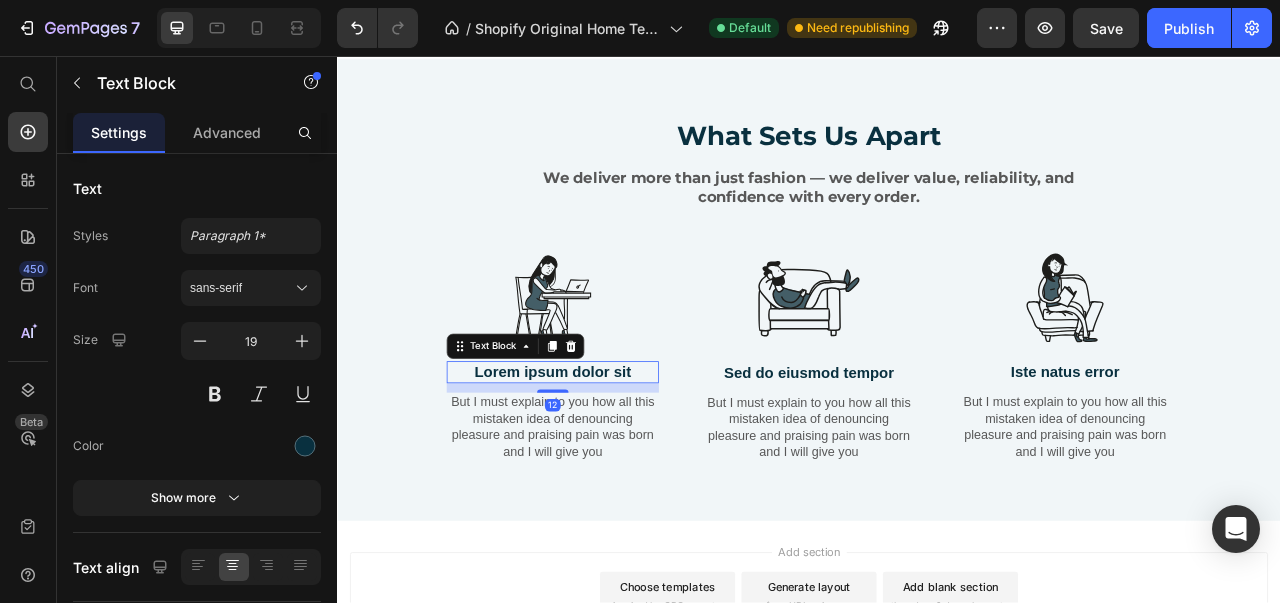 click on "Lorem ipsum dolor sit" at bounding box center (611, 459) 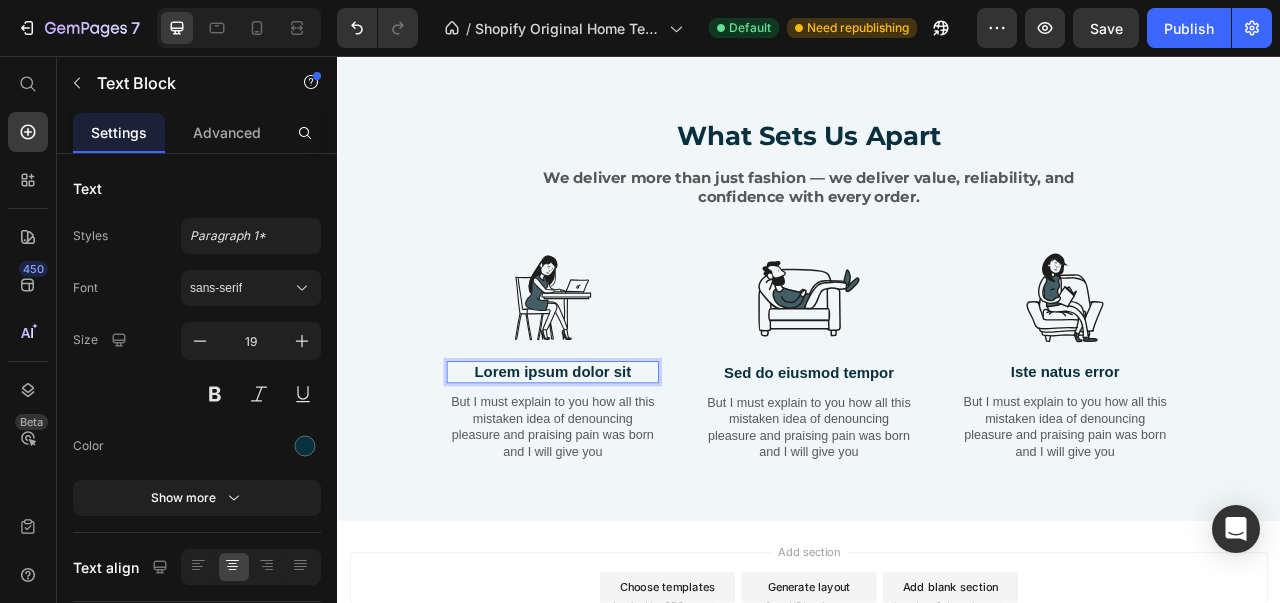 click on "Lorem ipsum dolor sit" at bounding box center (611, 459) 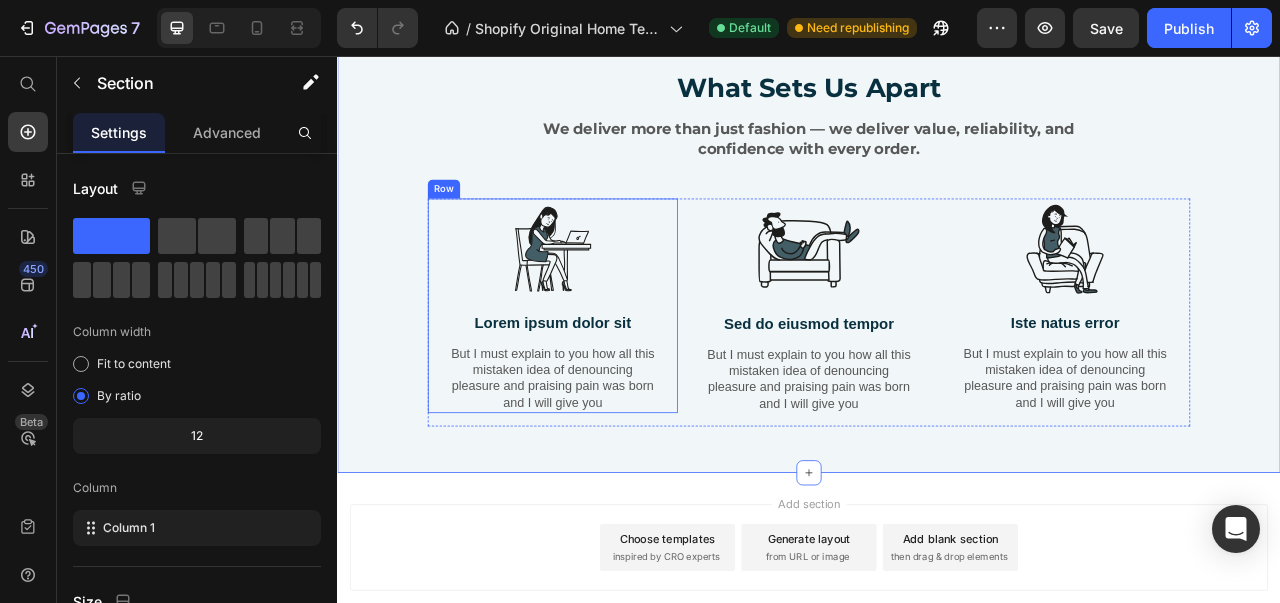 scroll, scrollTop: 2286, scrollLeft: 0, axis: vertical 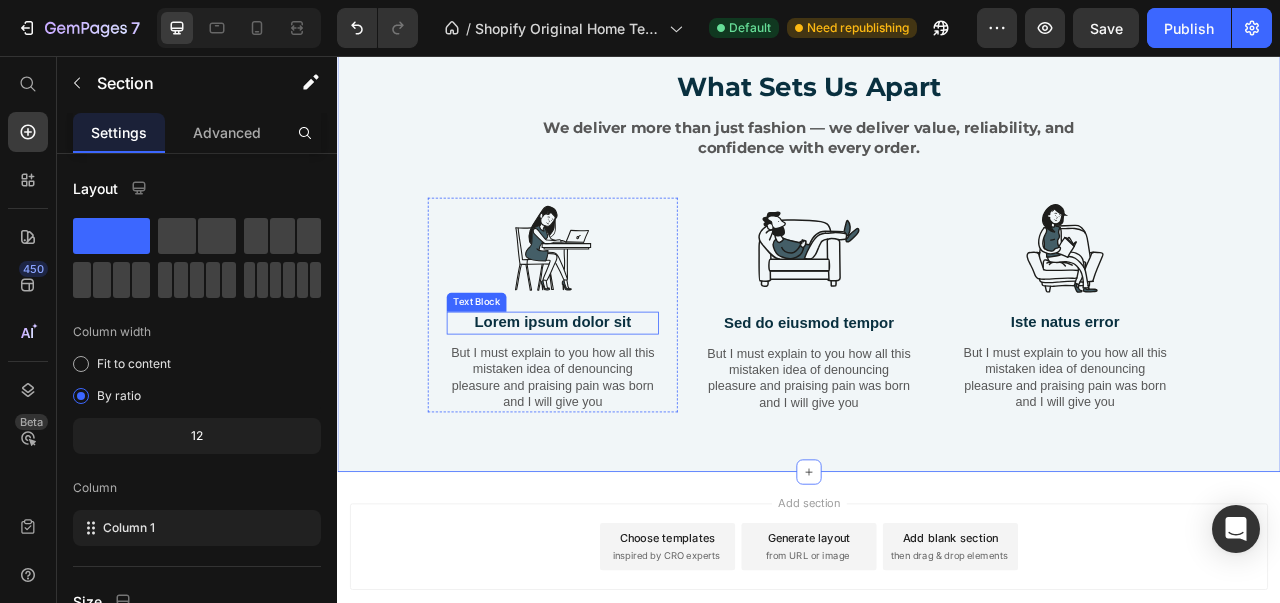 click on "Lorem ipsum dolor sit" at bounding box center (611, 396) 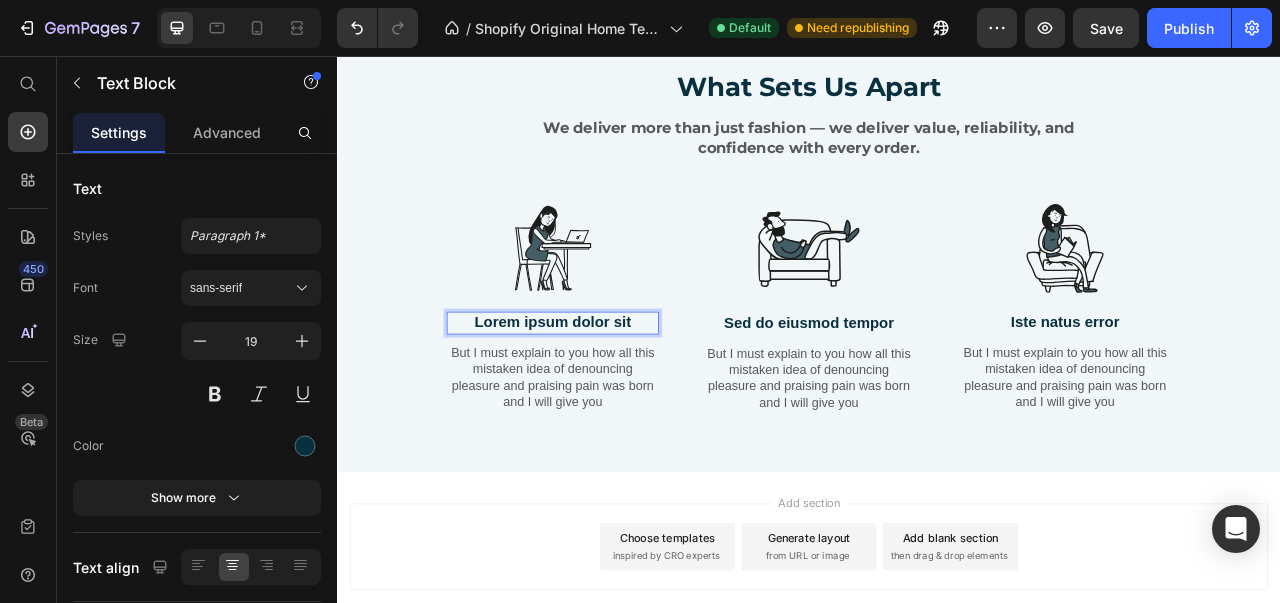 click on "Lorem ipsum dolor sit" at bounding box center [611, 396] 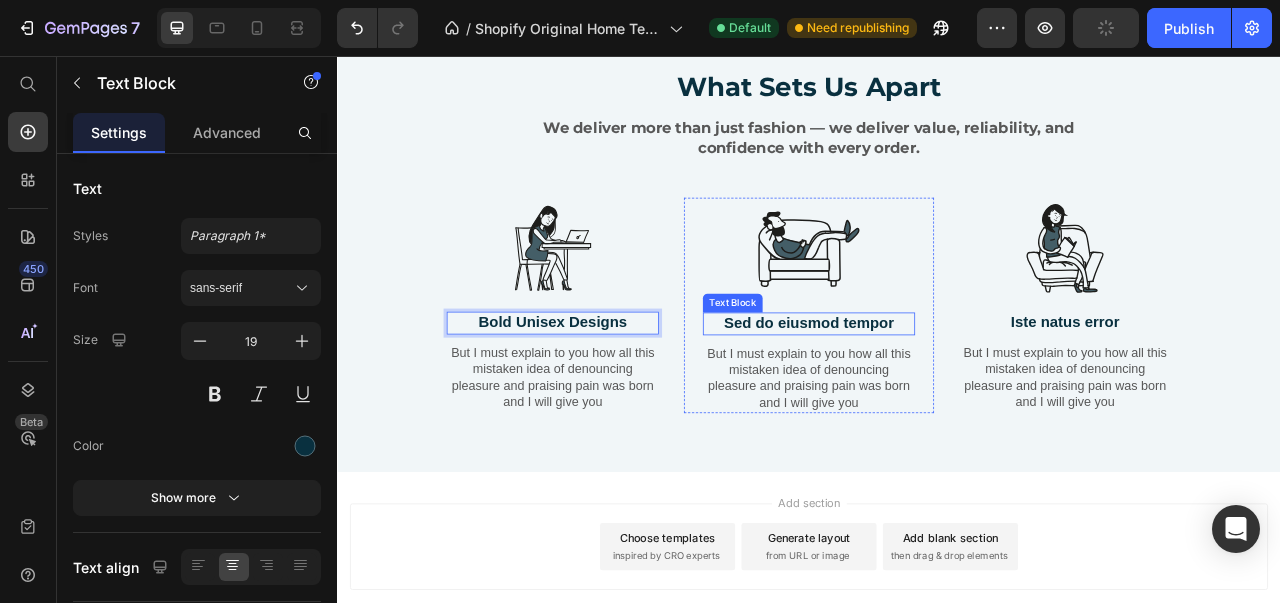 click on "Sed do eiusmod tempor" at bounding box center [937, 397] 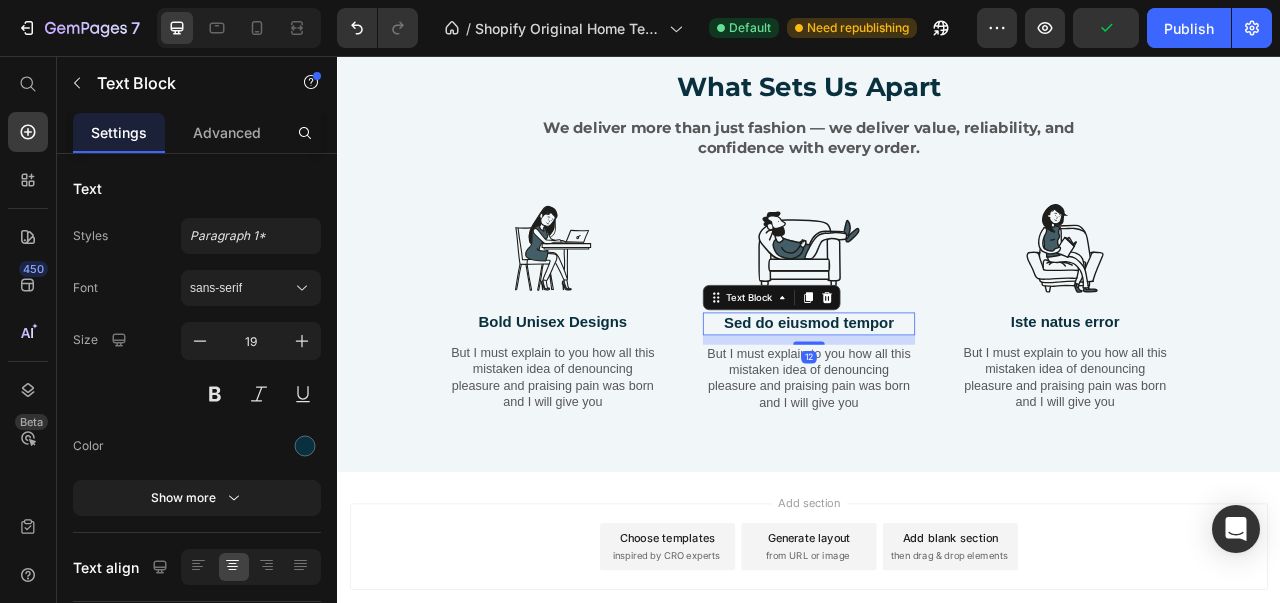 click on "Sed do eiusmod tempor" at bounding box center [937, 397] 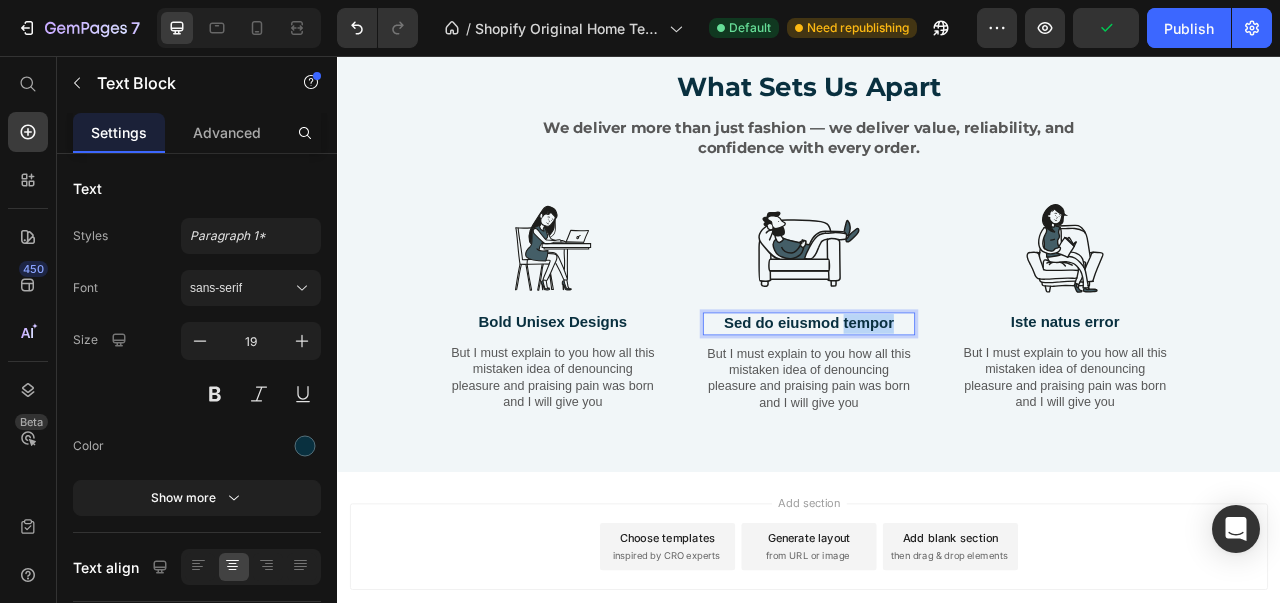 click on "Sed do eiusmod tempor" at bounding box center [937, 397] 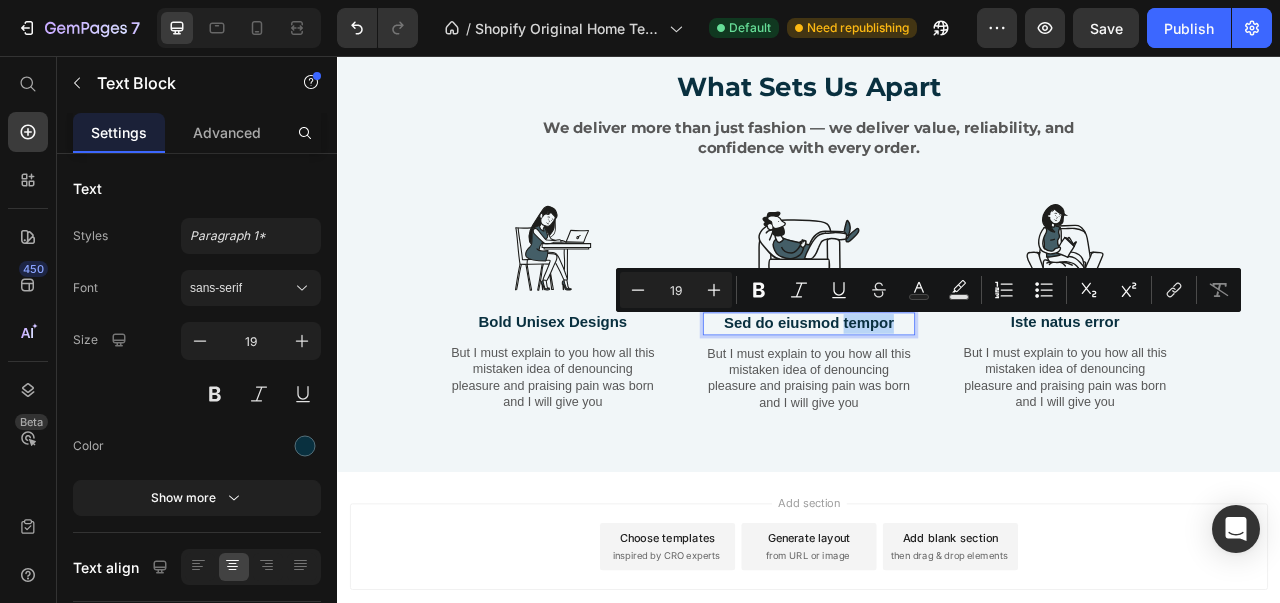 click on "Sed do eiusmod tempor" at bounding box center (937, 397) 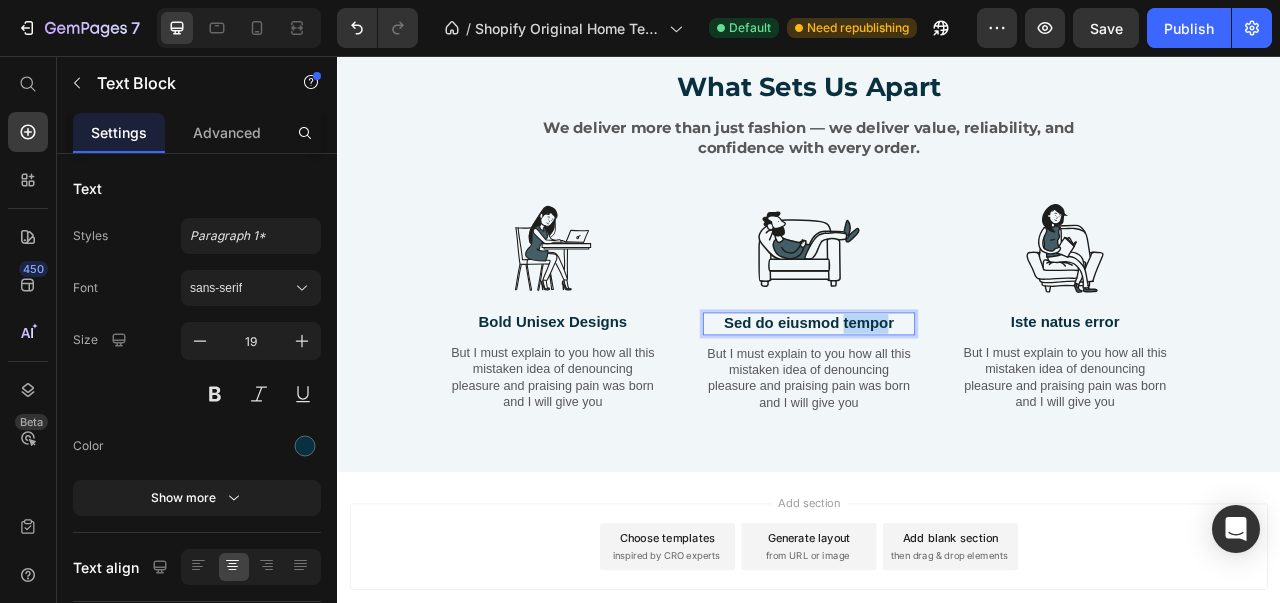 click on "Sed do eiusmod tempor" at bounding box center (937, 397) 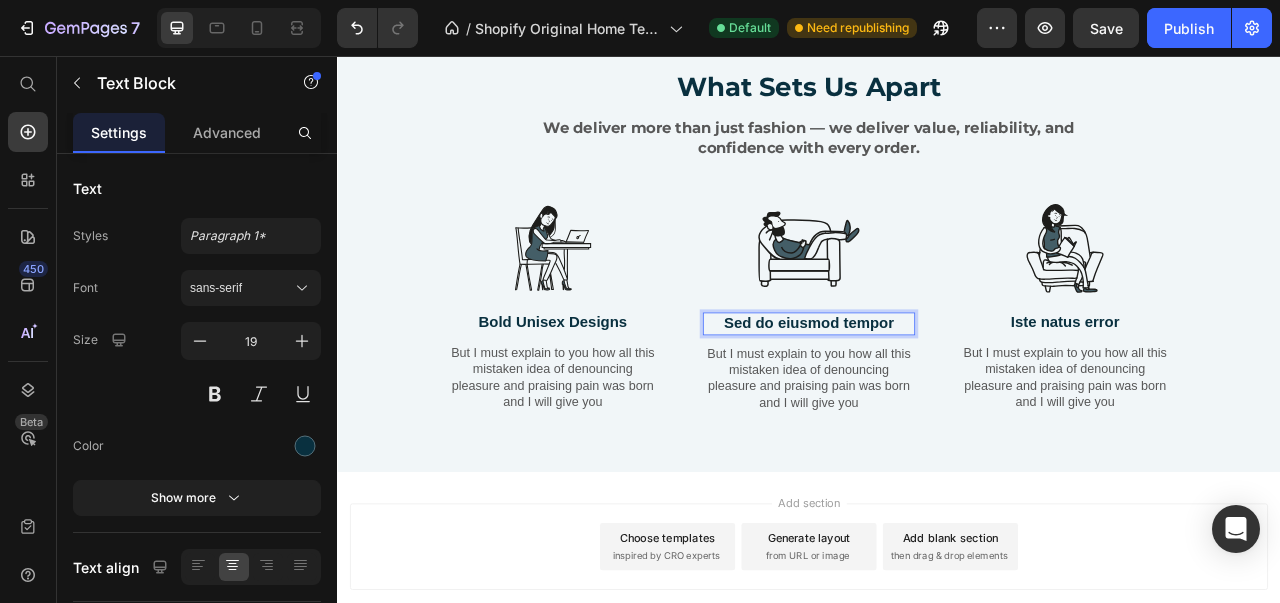 click on "Sed do eiusmod tempor" at bounding box center (937, 397) 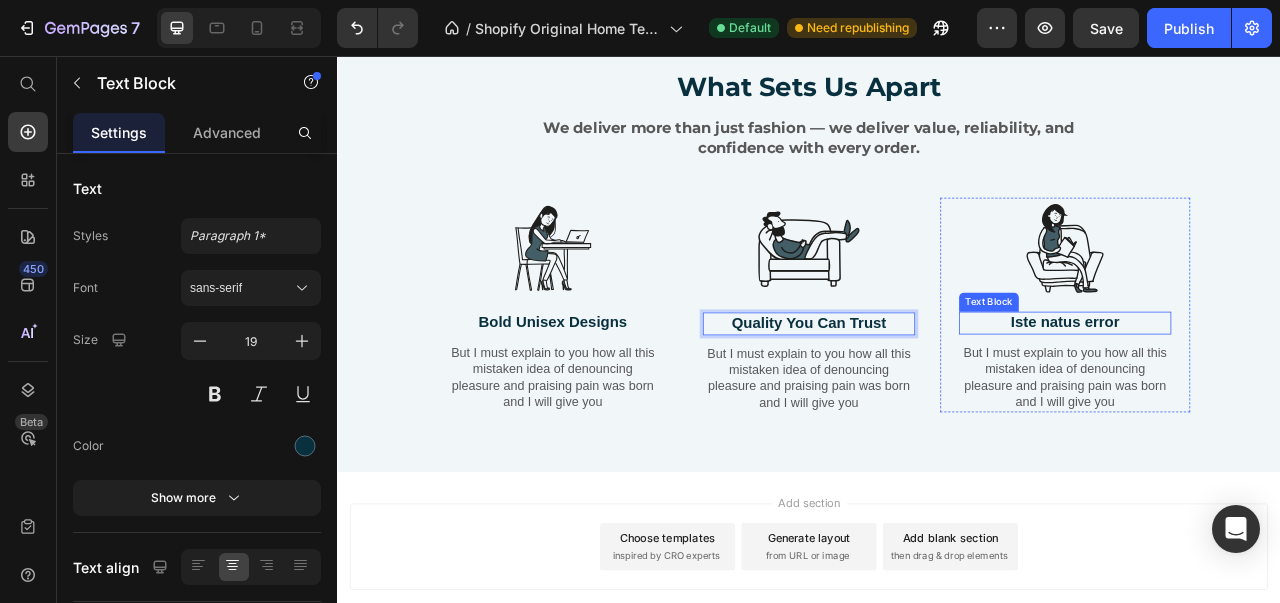 click on "Iste natus error" at bounding box center (1263, 396) 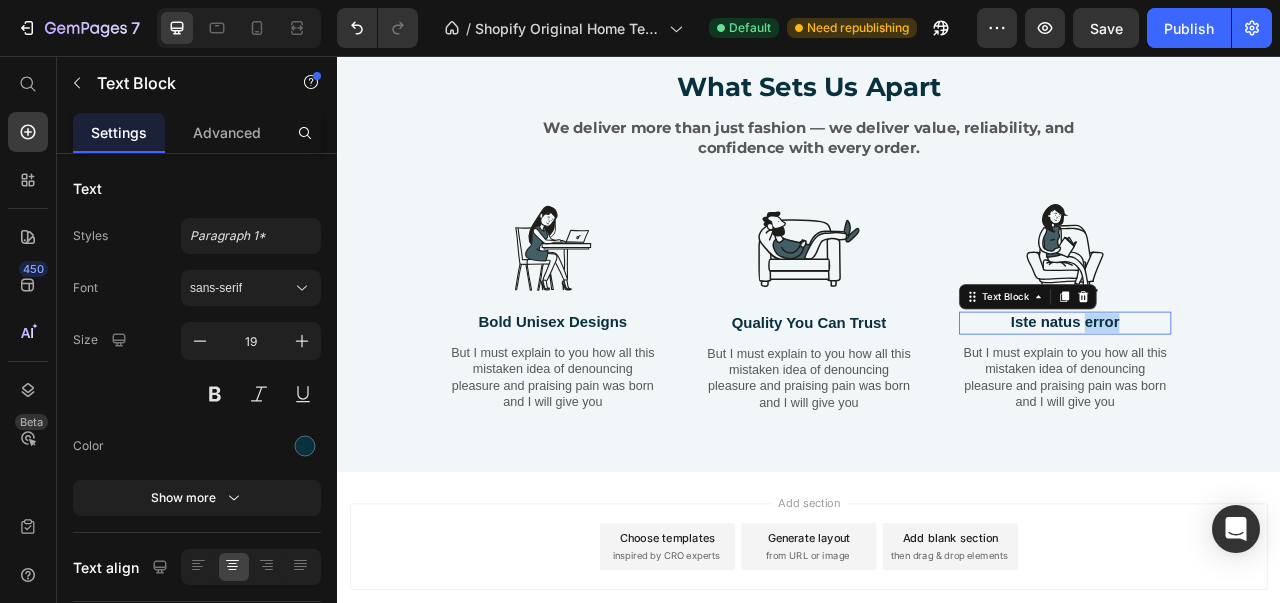 click on "Iste natus error" at bounding box center [1263, 396] 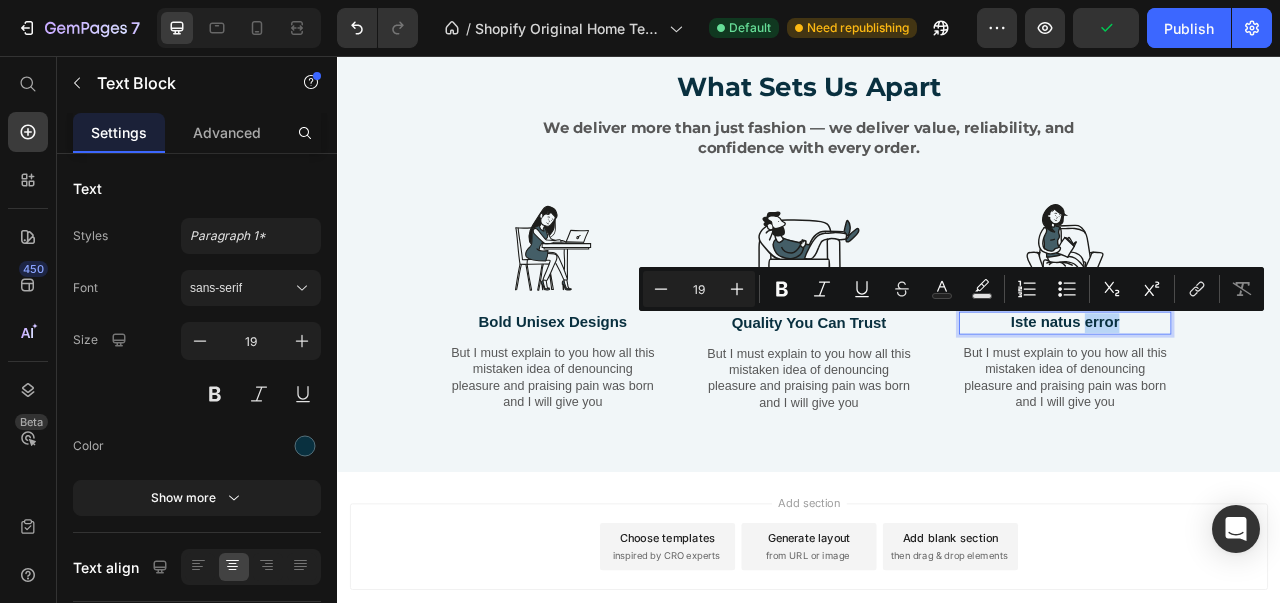 click on "Iste natus error" at bounding box center [1263, 396] 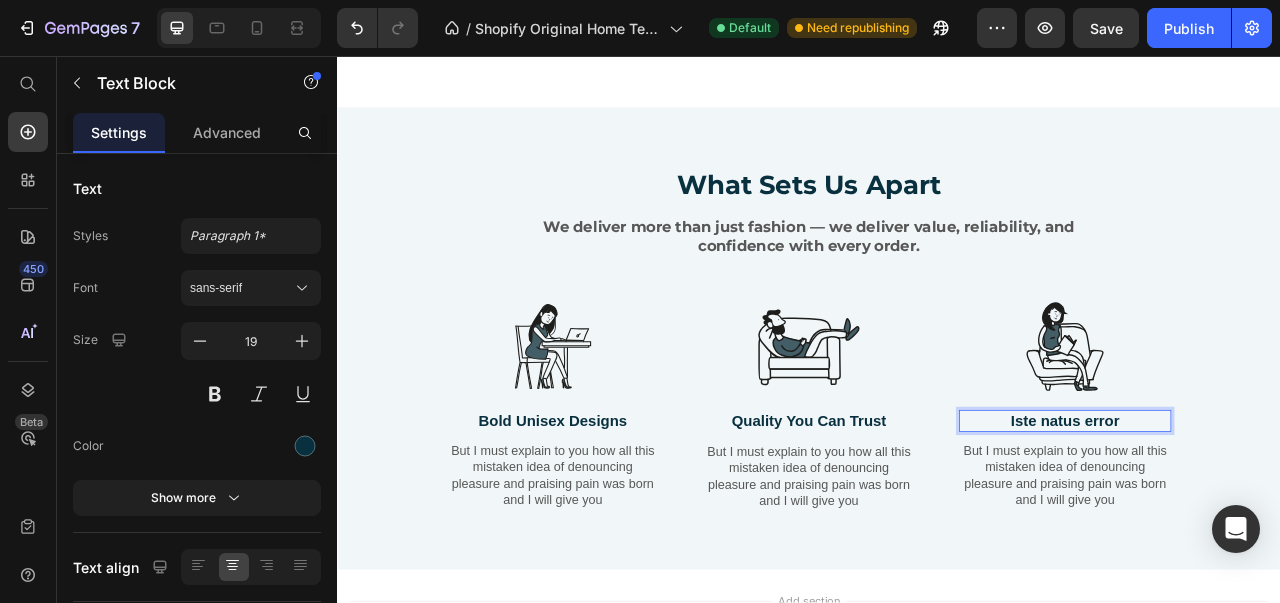 scroll, scrollTop: 2202, scrollLeft: 0, axis: vertical 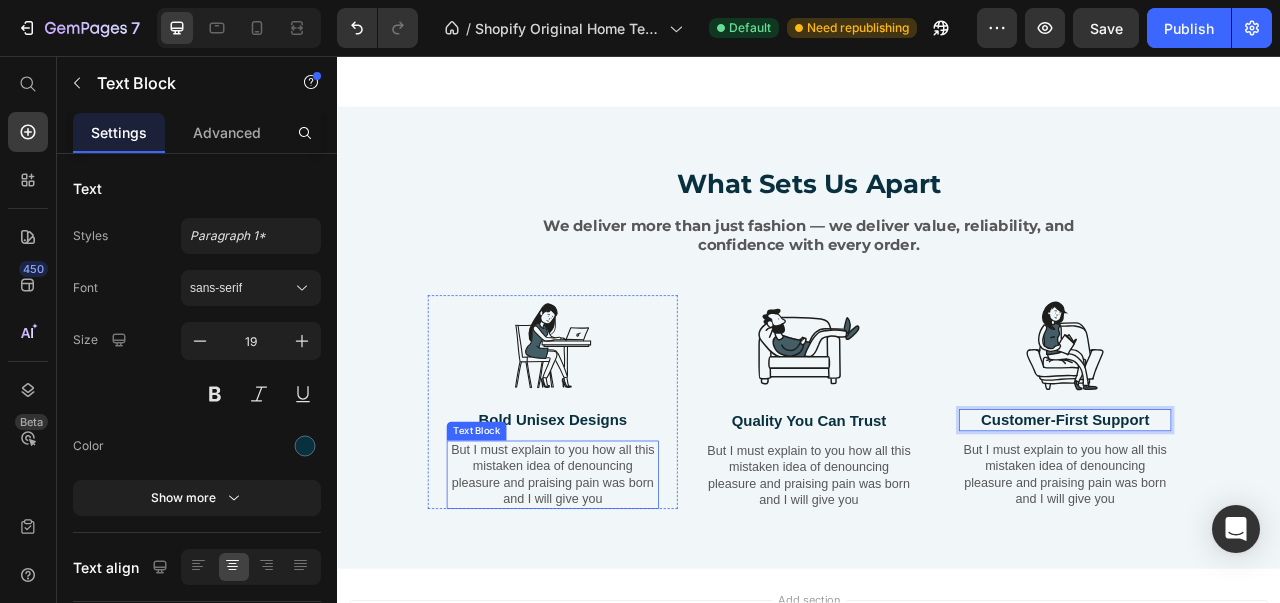 click on "But I must explain to you how all this mistaken idea of denouncing pleasure and praising pain was born and I will give you" at bounding box center (611, 589) 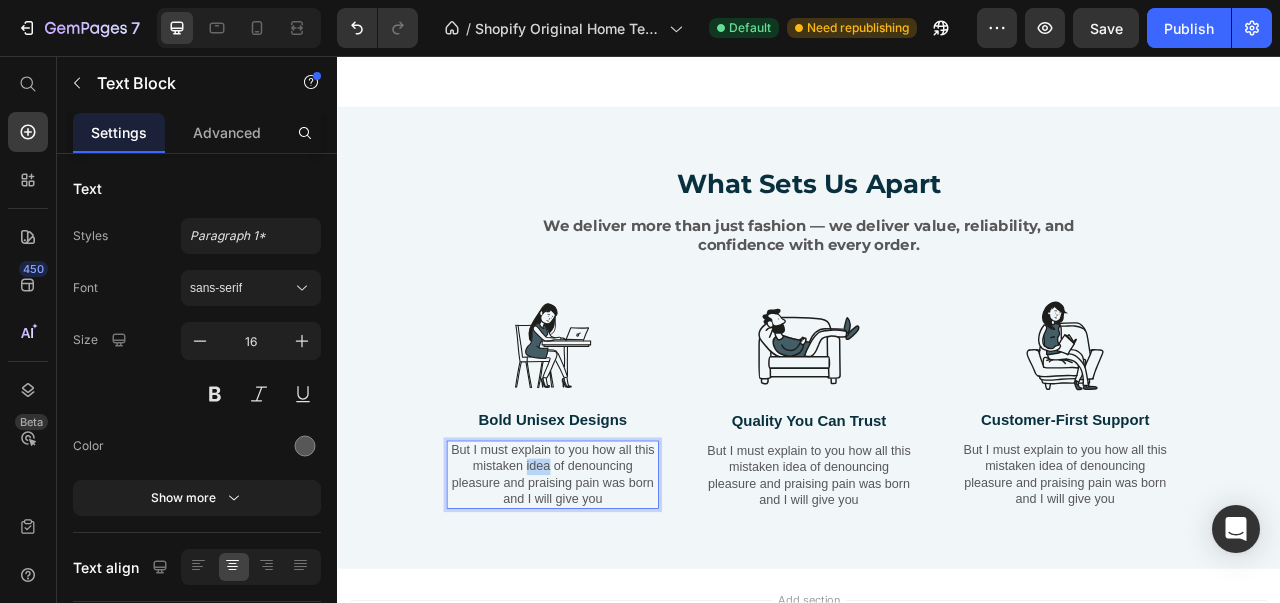 click on "But I must explain to you how all this mistaken idea of denouncing pleasure and praising pain was born and I will give you" at bounding box center [611, 589] 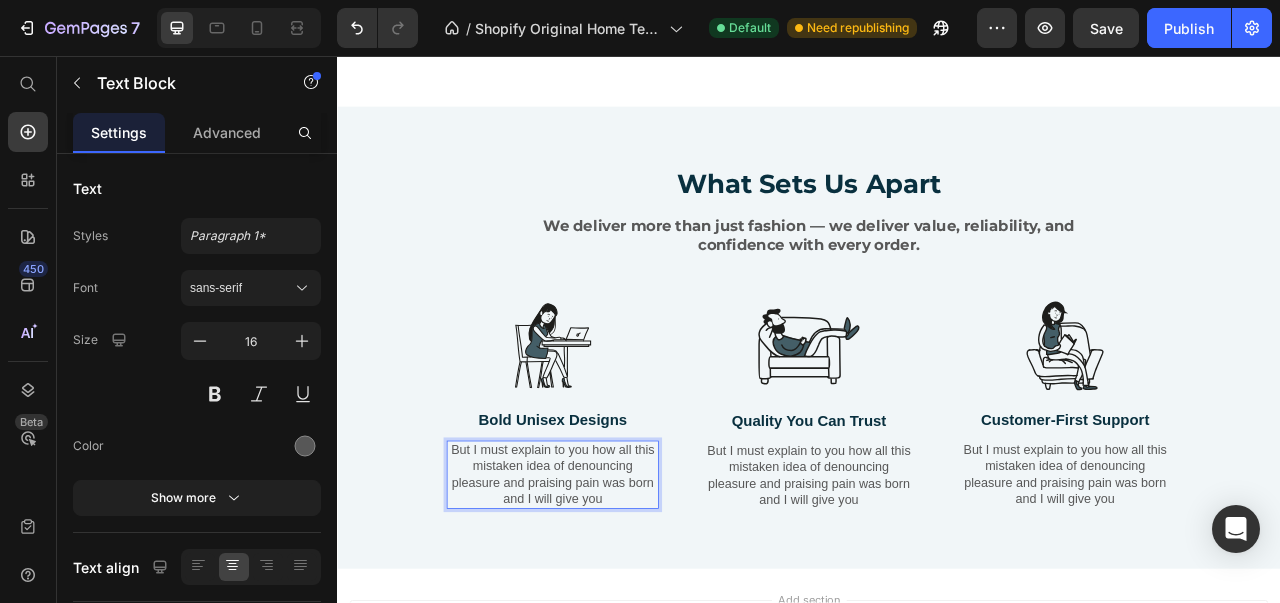 click on "But I must explain to you how all this mistaken idea of denouncing pleasure and praising pain was born and I will give you" at bounding box center [611, 589] 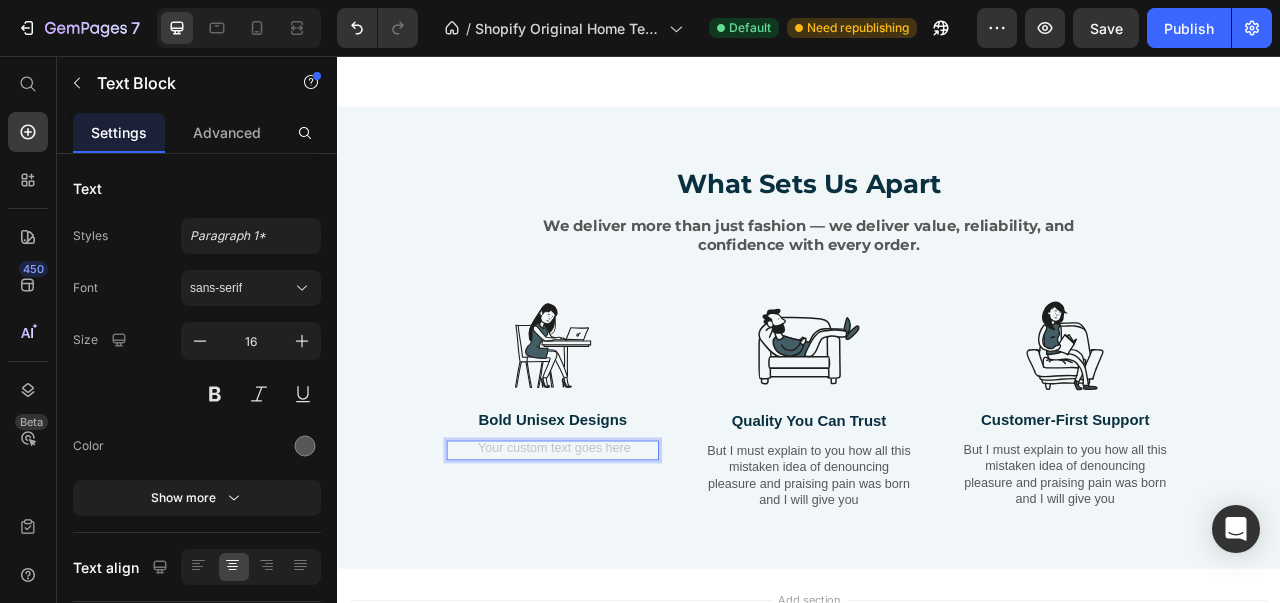 scroll, scrollTop: 1631, scrollLeft: 0, axis: vertical 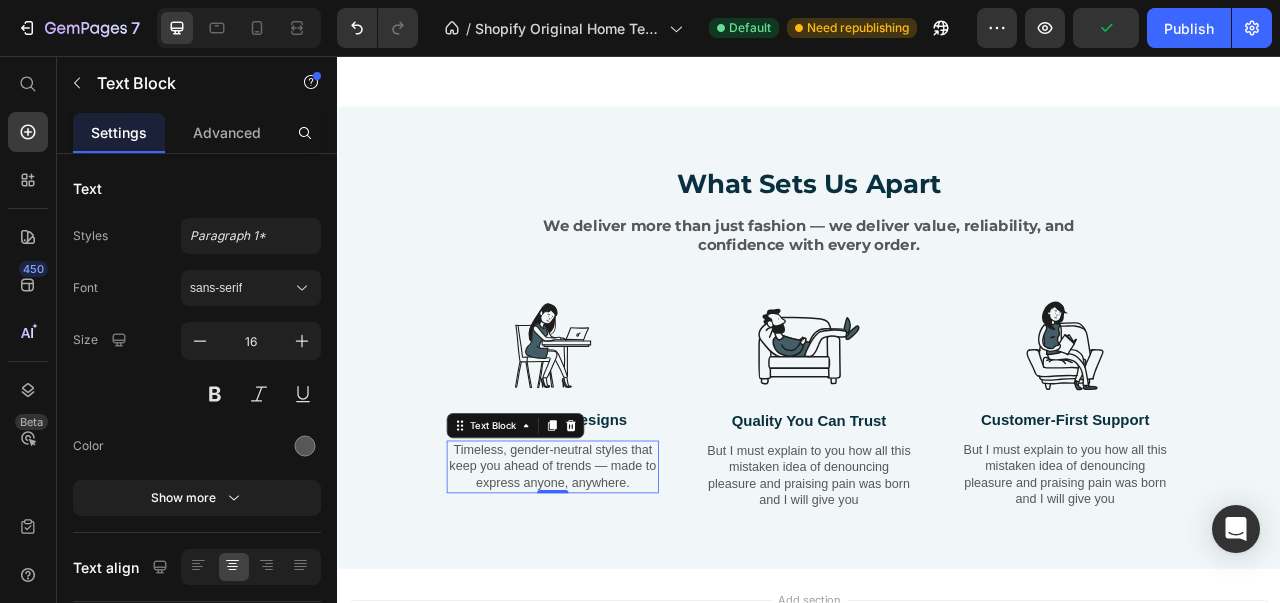 click on "sans-serif" at bounding box center [251, 288] 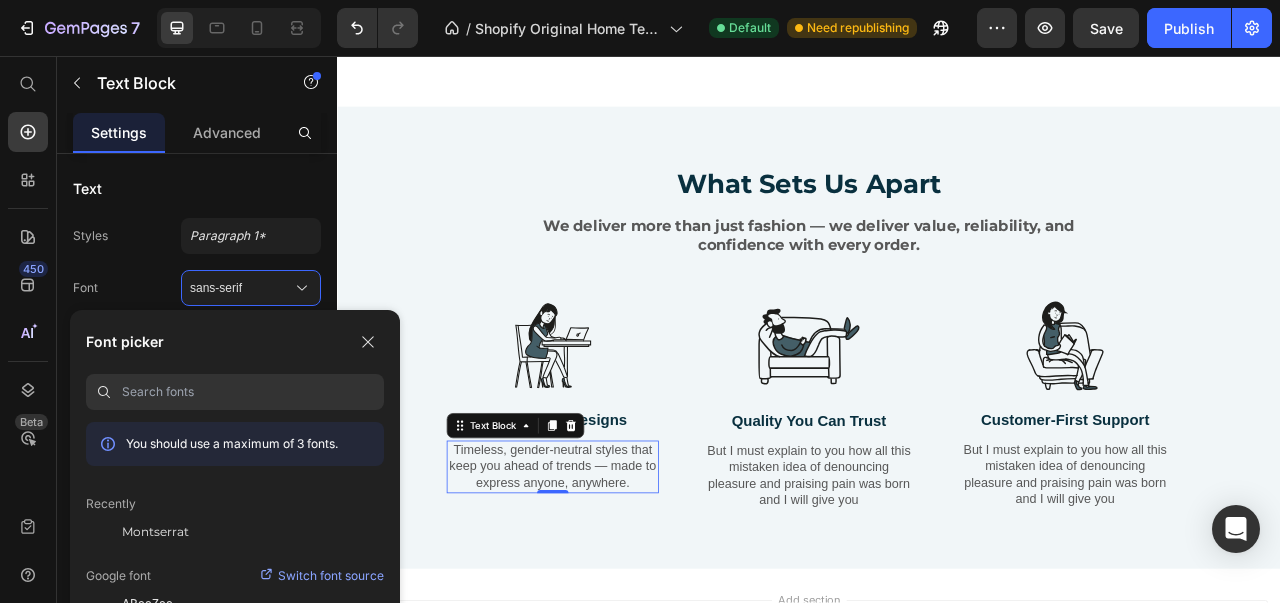 click on "Montserrat" 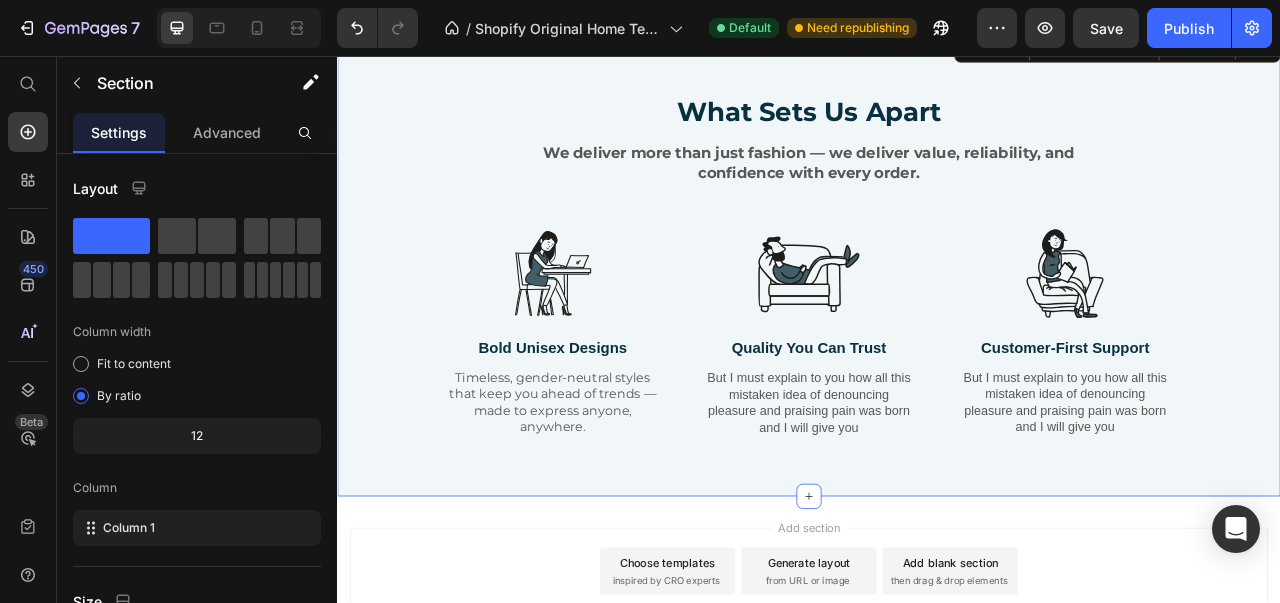 scroll, scrollTop: 2297, scrollLeft: 0, axis: vertical 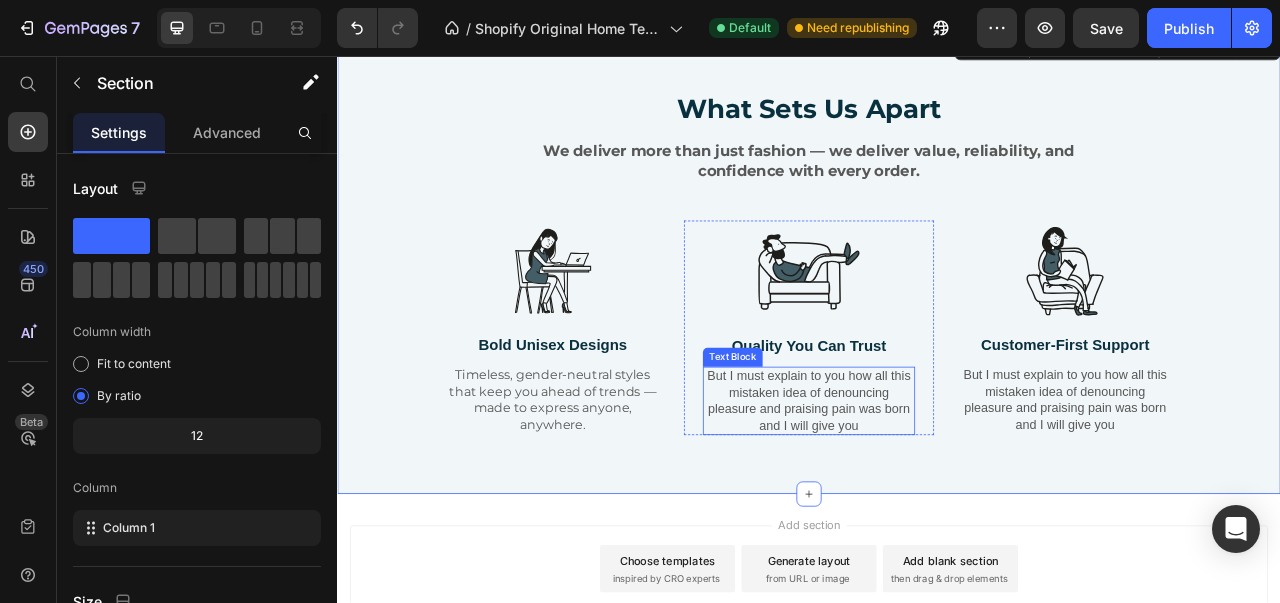 click on "But I must explain to you how all this mistaken idea of denouncing pleasure and praising pain was born and I will give you" at bounding box center (937, 495) 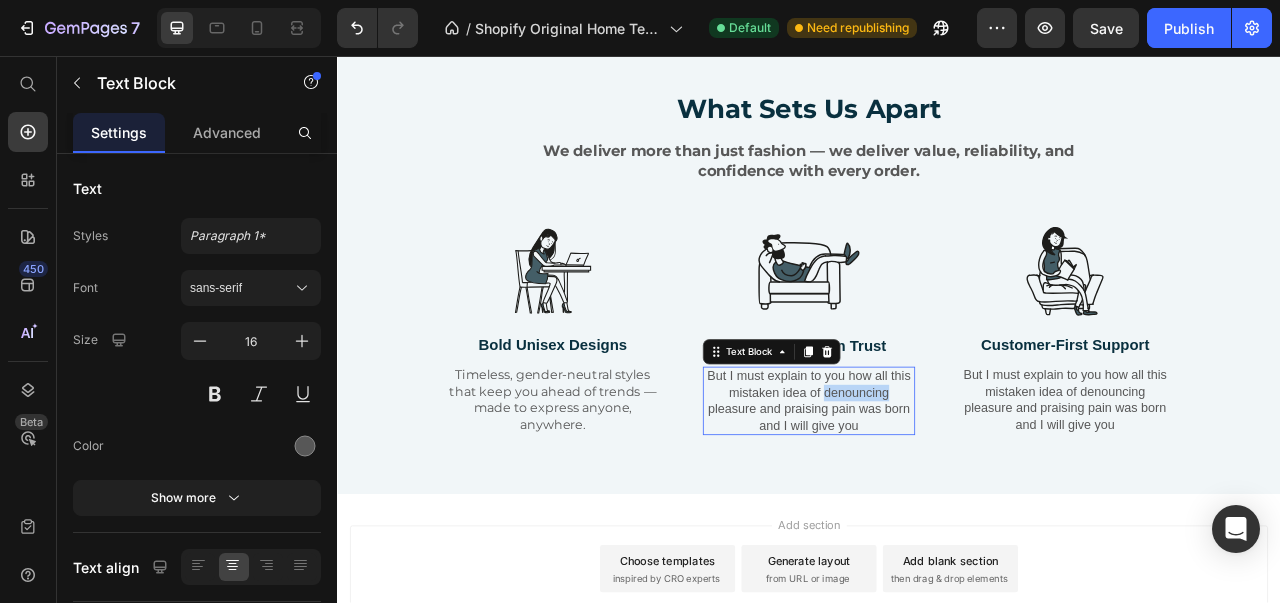 click on "But I must explain to you how all this mistaken idea of denouncing pleasure and praising pain was born and I will give you" at bounding box center [937, 495] 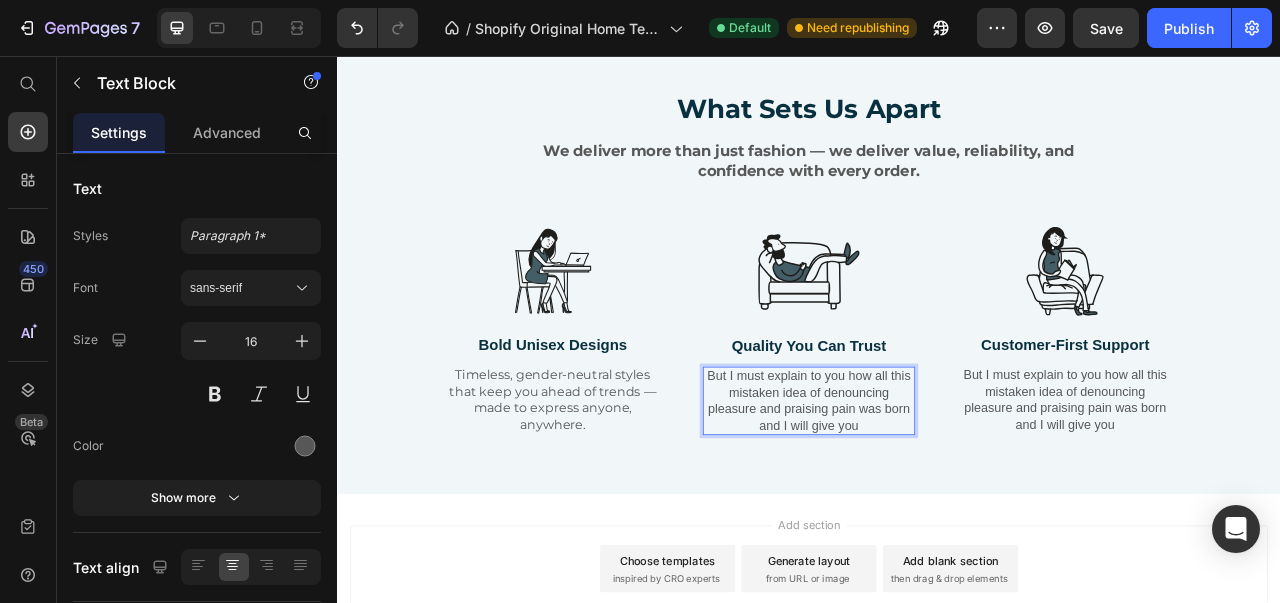 click on "But I must explain to you how all this mistaken idea of denouncing pleasure and praising pain was born and I will give you" at bounding box center [937, 495] 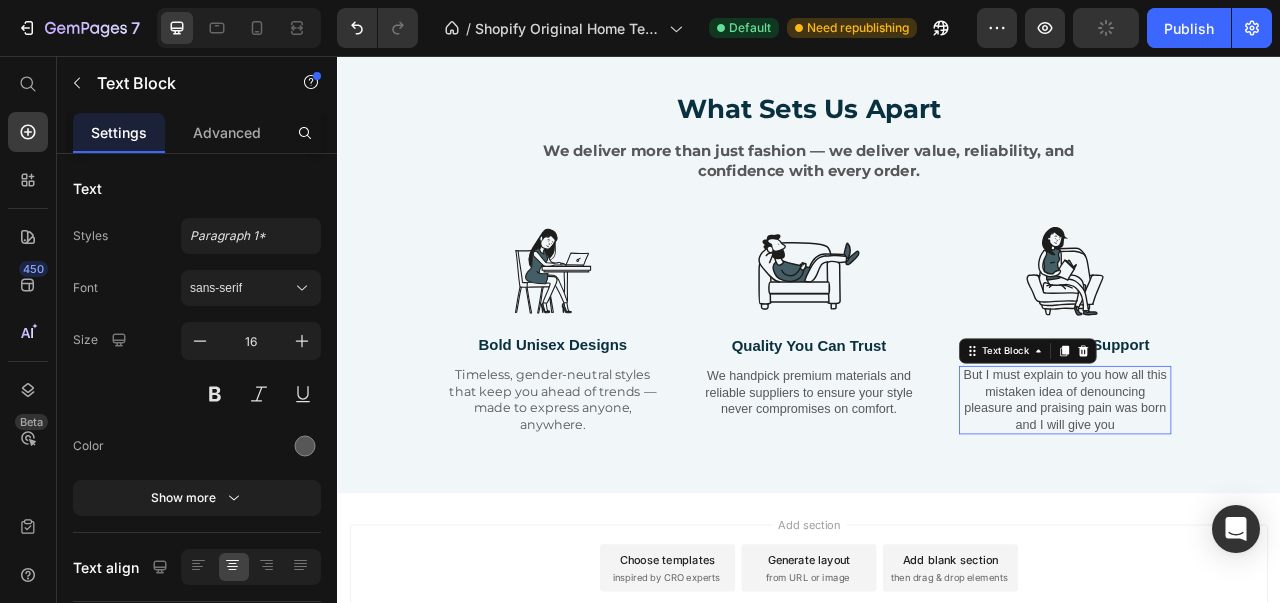 click on "But I must explain to you how all this mistaken idea of denouncing pleasure and praising pain was born and I will give you" at bounding box center [1263, 494] 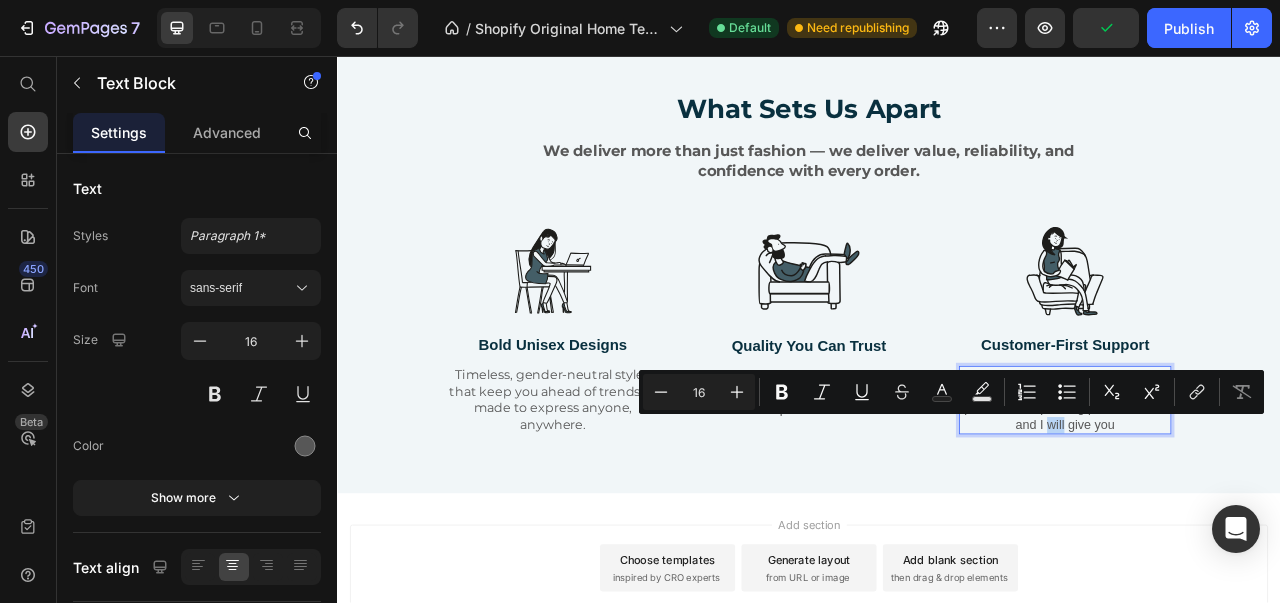click on "But I must explain to you how all this mistaken idea of denouncing pleasure and praising pain was born and I will give you" at bounding box center [1263, 494] 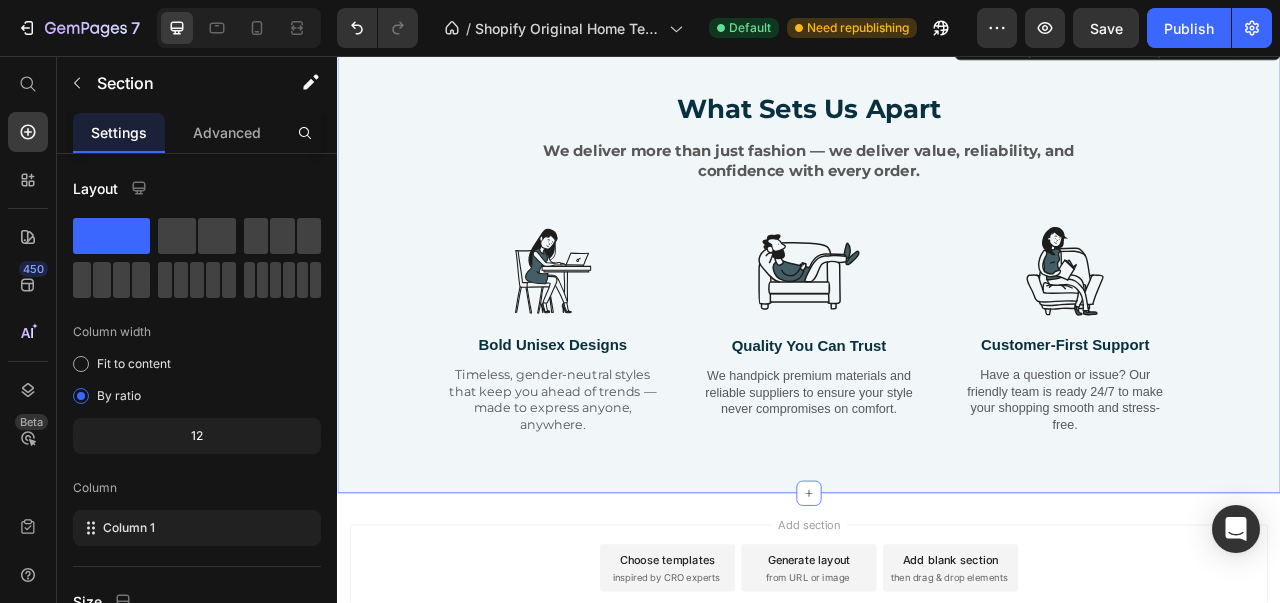 click on "What Sets Us Apart Heading We deliver more than just fashion — we deliver value, reliability, and confidence with every order. Text Block Row Image Bold Unisex Designs  Text Block Timeless, gender-neutral styles that keep you ahead of trends — made to express anyone, anywhere. Text Block Row Image Quality You Can Trust  Text Block We handpick premium materials and reliable suppliers to ensure your style never compromises on comfort. Text Block Row Image Customer-First Support Text Block Have a question or issue? Our friendly team is ready 24/7 to make your shopping smooth and stress-free. Text Block Row Row Section 4   You can create reusable sections Create Theme Section AI Content Write with GemAI What would you like to describe here? Tone and Voice Persuasive Product Show more Generate" at bounding box center (937, 319) 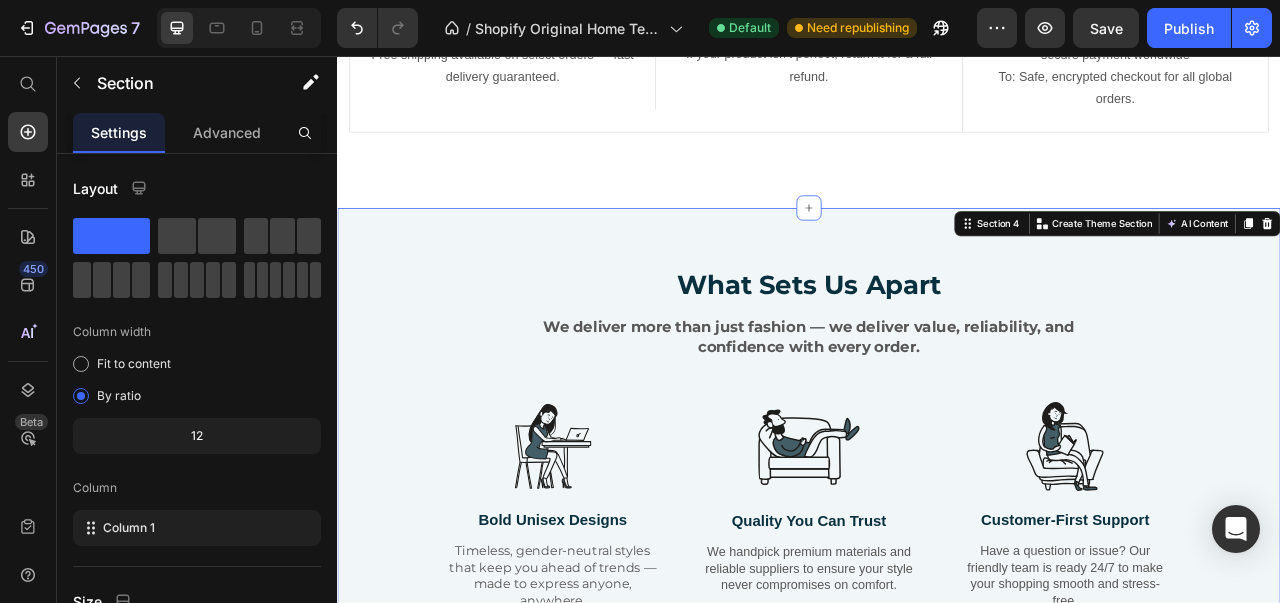 scroll, scrollTop: 2085, scrollLeft: 0, axis: vertical 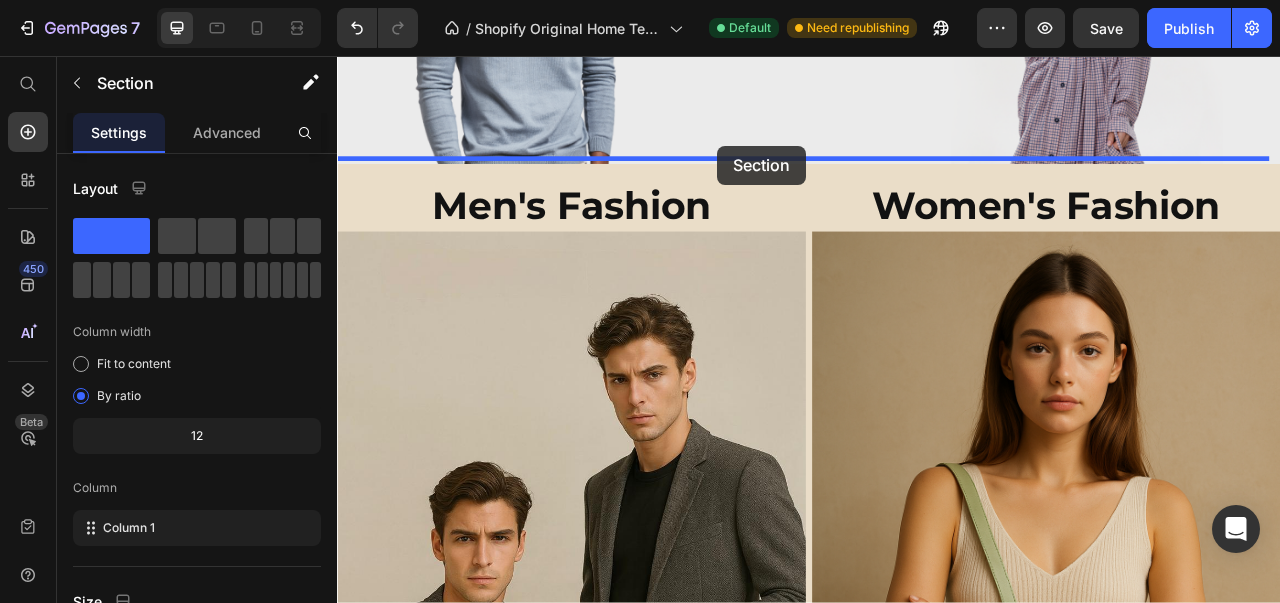 drag, startPoint x: 784, startPoint y: 236, endPoint x: 822, endPoint y: 170, distance: 76.15773 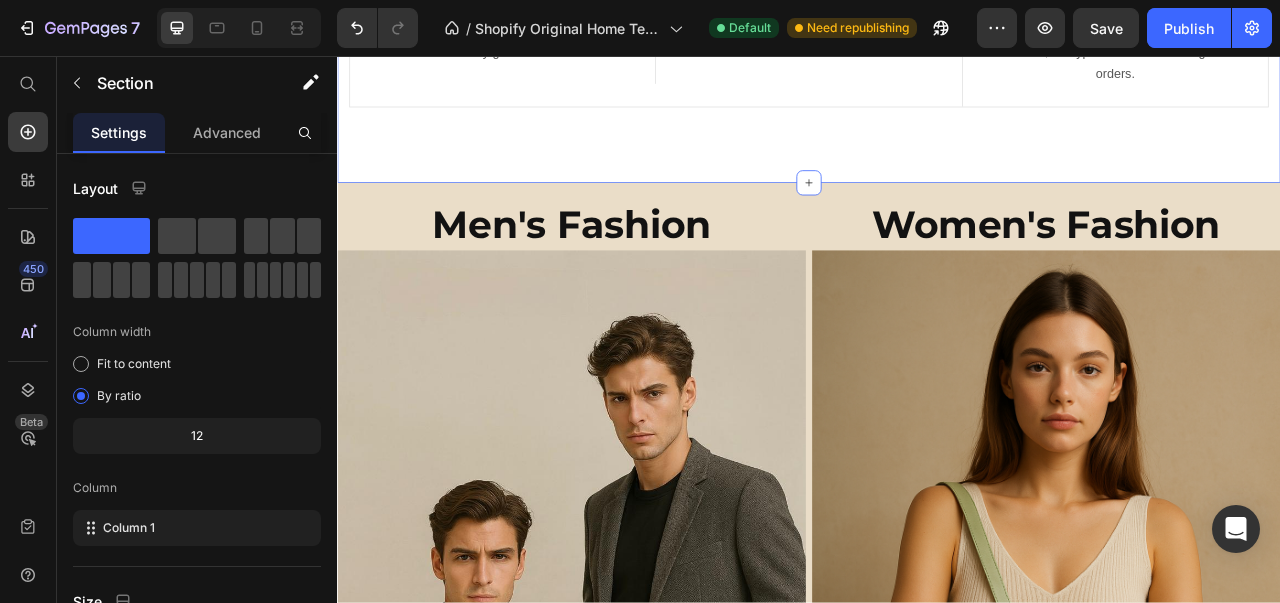 scroll, scrollTop: 923, scrollLeft: 0, axis: vertical 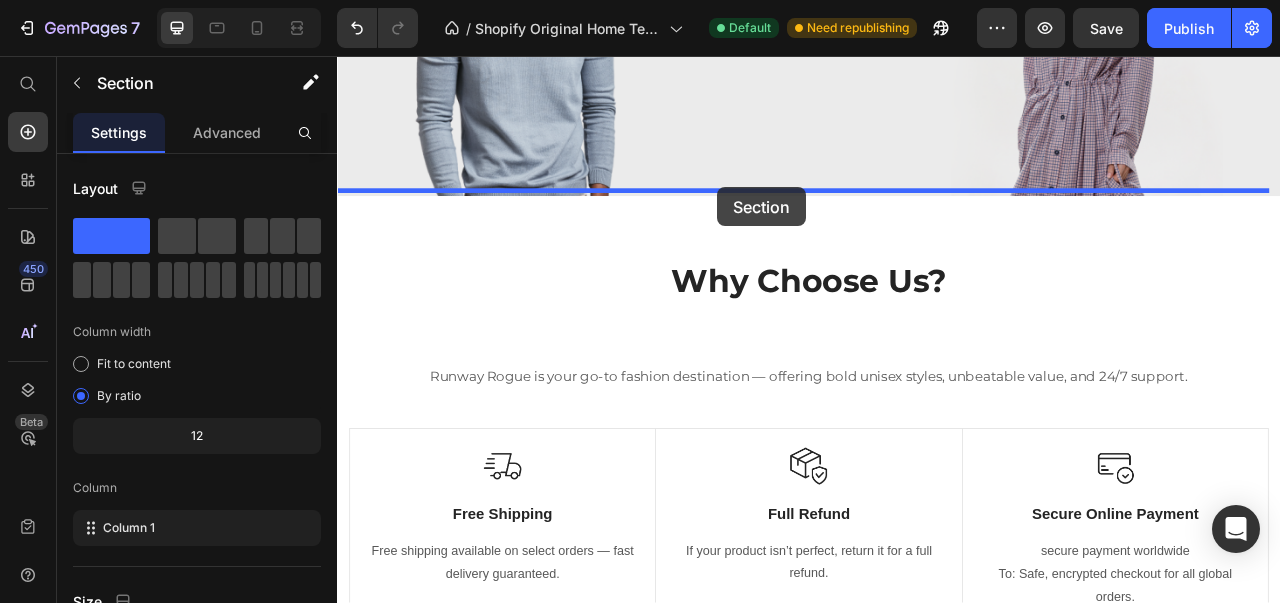 drag, startPoint x: 554, startPoint y: 520, endPoint x: 821, endPoint y: 223, distance: 399.372 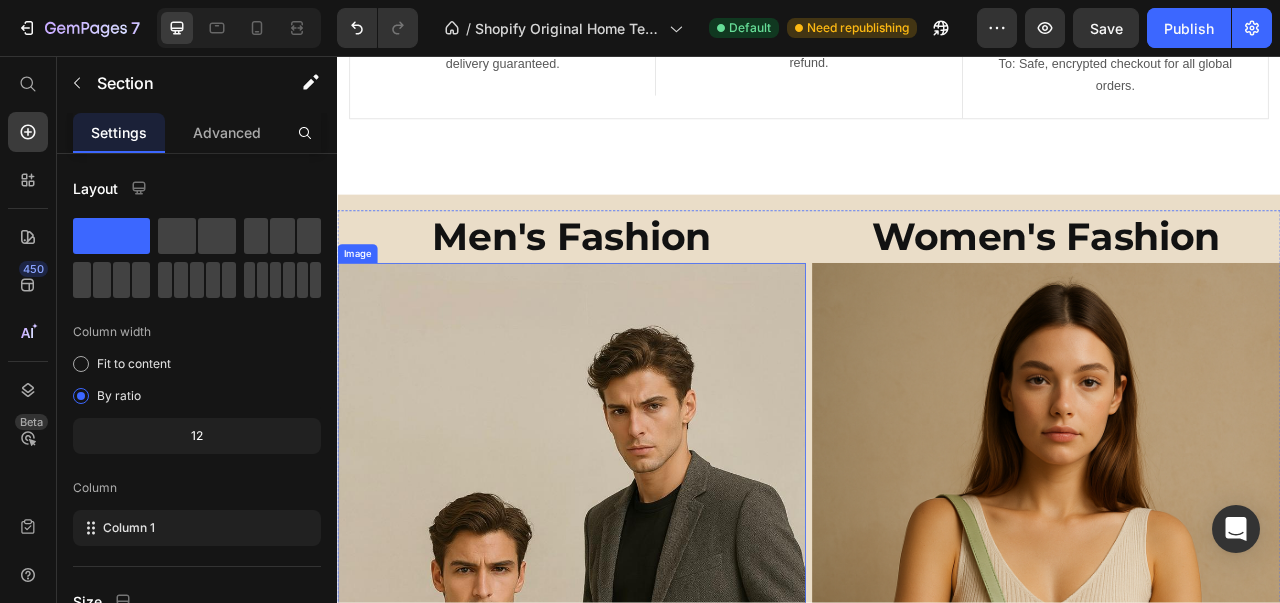 scroll, scrollTop: 1562, scrollLeft: 0, axis: vertical 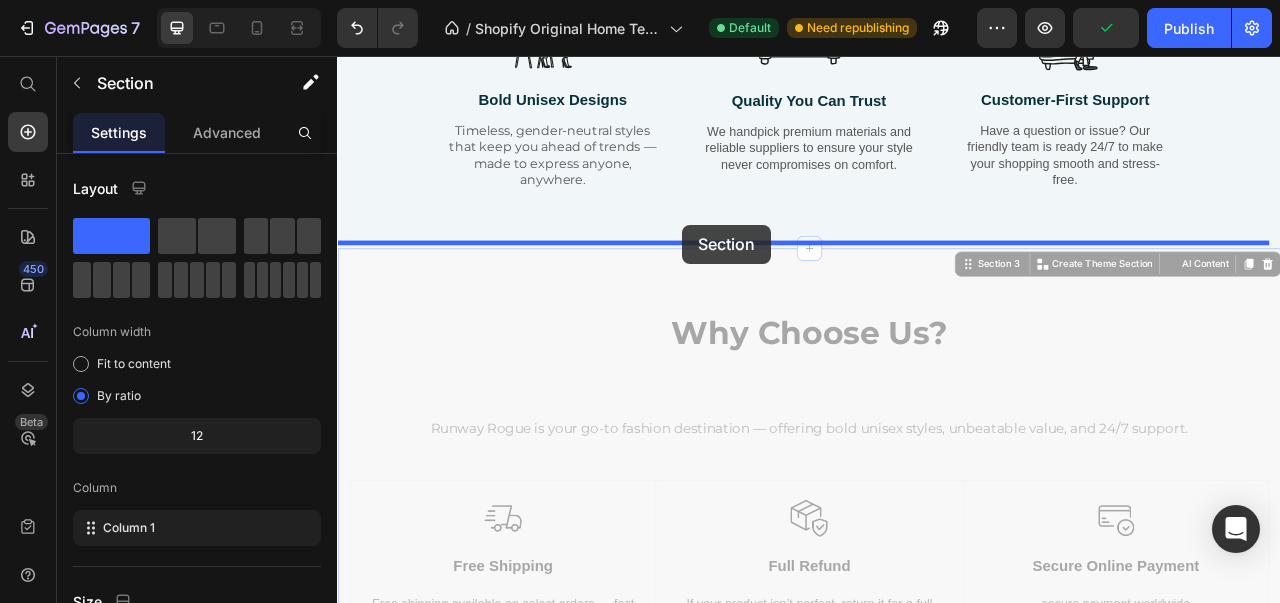 drag, startPoint x: 825, startPoint y: 255, endPoint x: 776, endPoint y: 271, distance: 51.546097 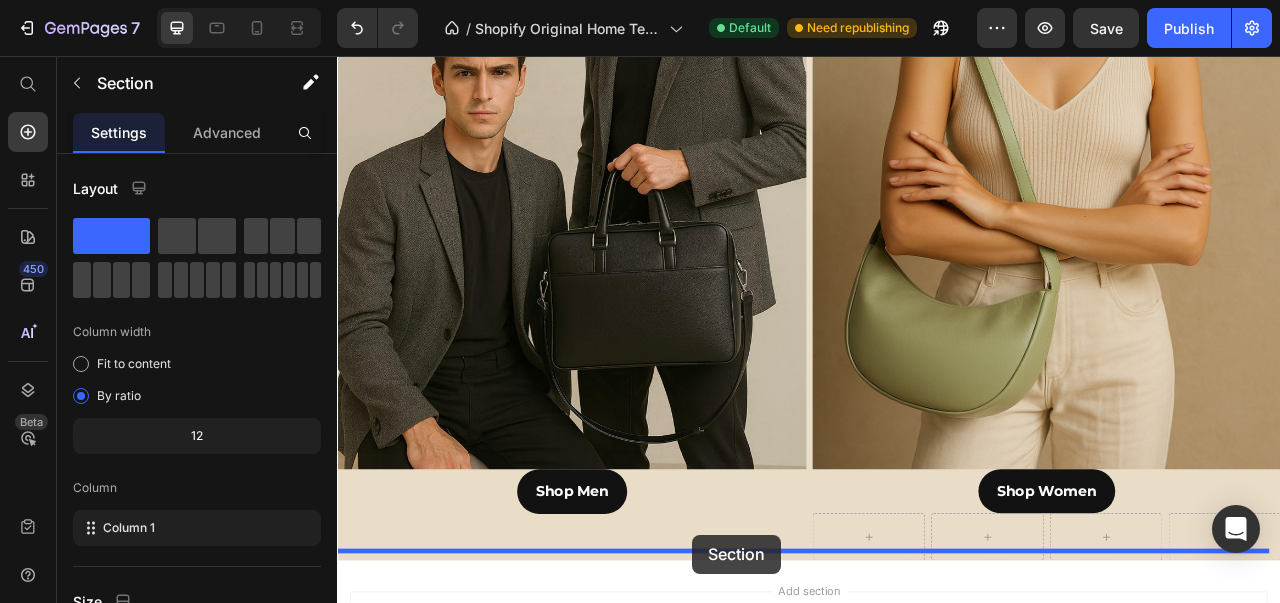 scroll, scrollTop: 2396, scrollLeft: 0, axis: vertical 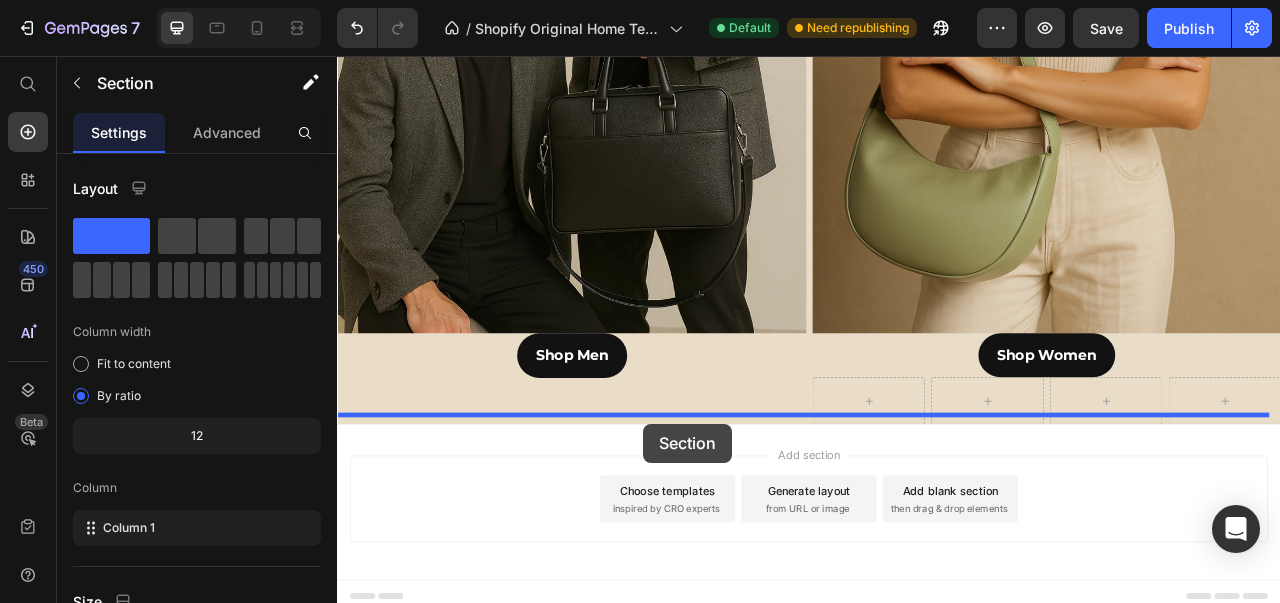drag, startPoint x: 757, startPoint y: 295, endPoint x: 726, endPoint y: 524, distance: 231.08873 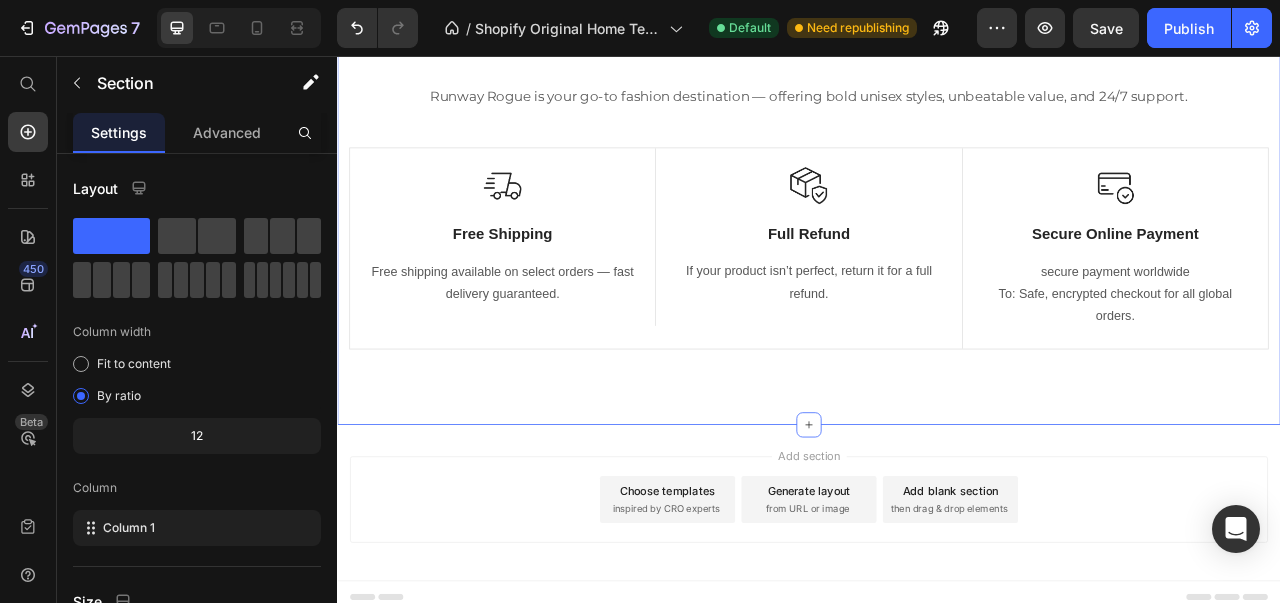 scroll, scrollTop: 1749, scrollLeft: 0, axis: vertical 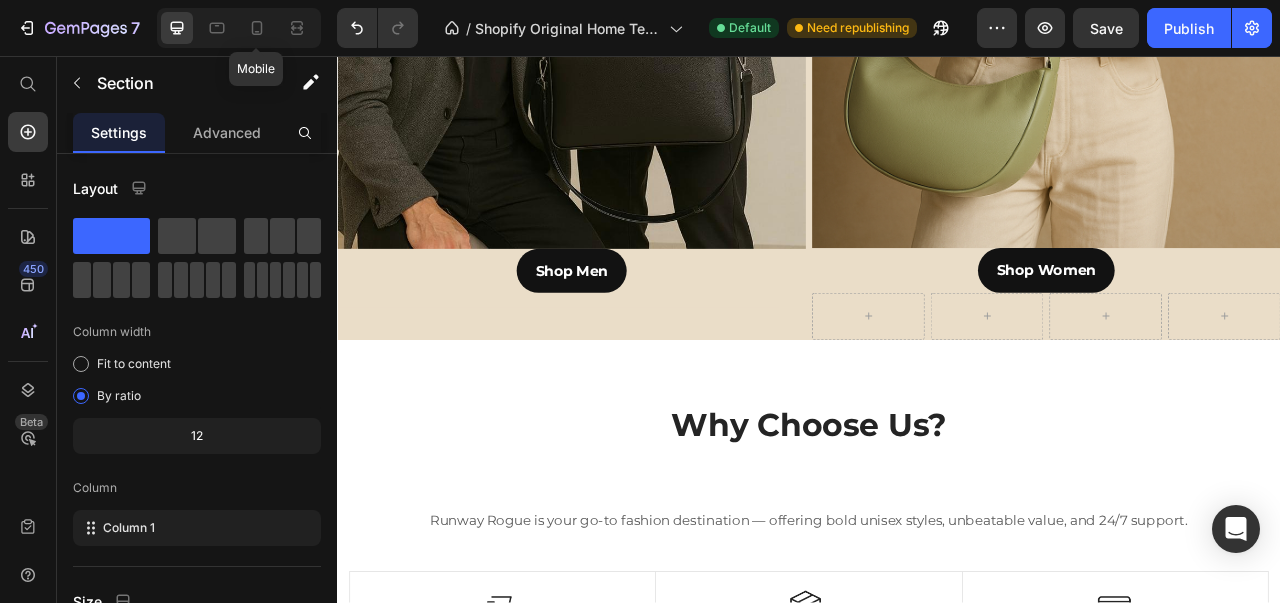 click 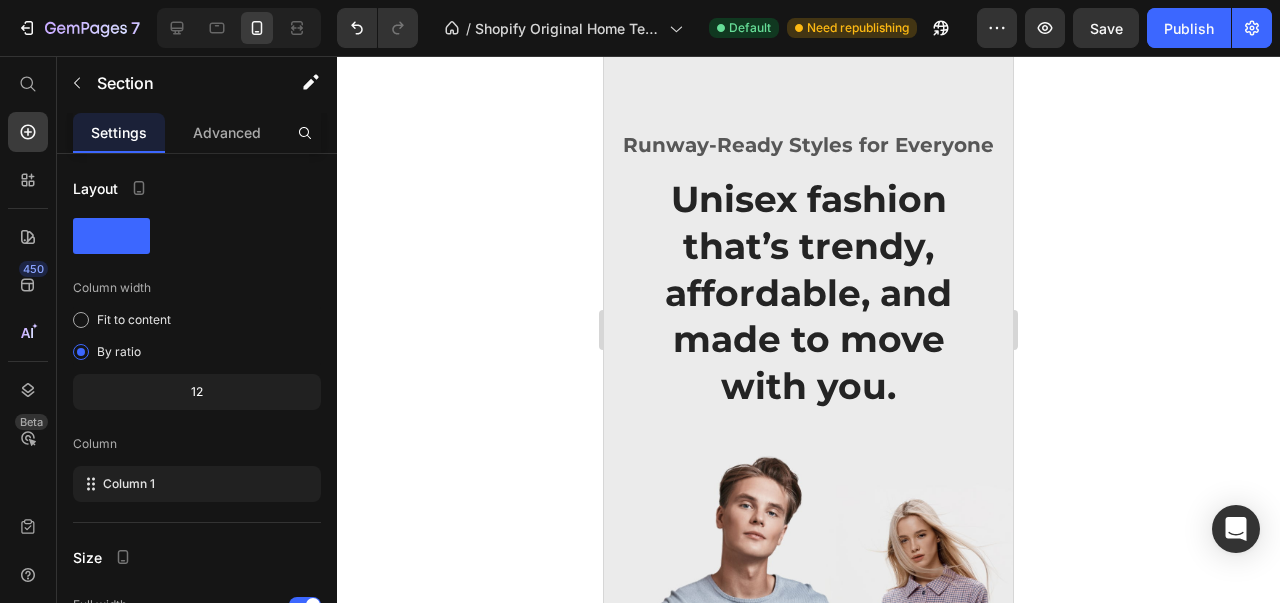 scroll, scrollTop: 0, scrollLeft: 0, axis: both 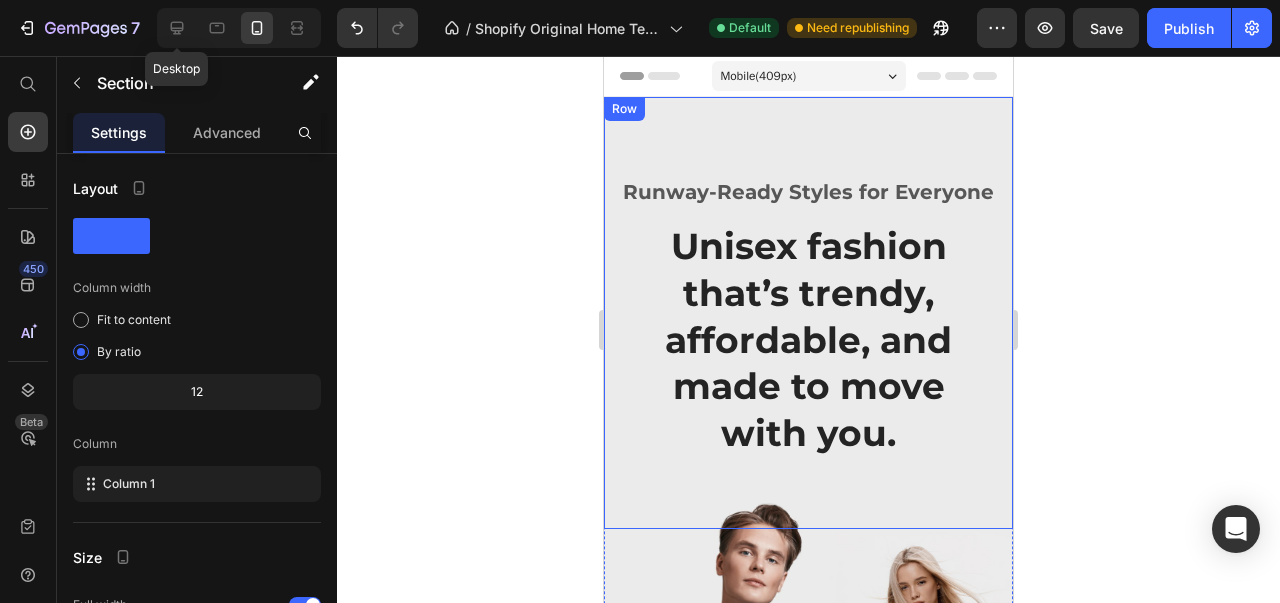 click 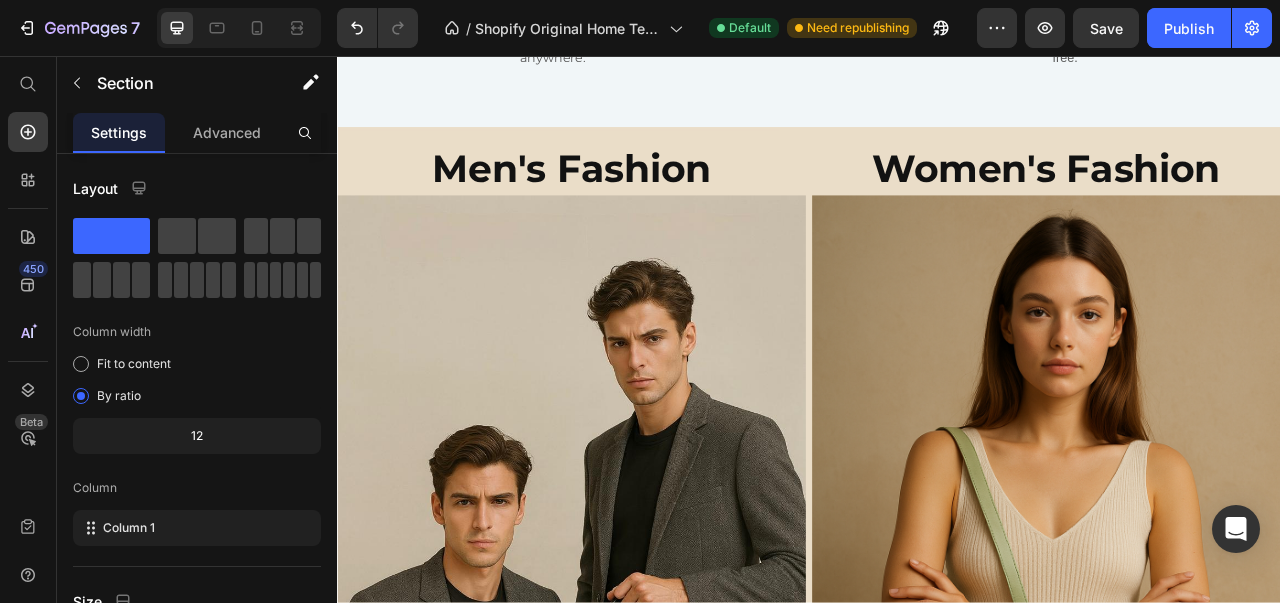 scroll, scrollTop: 1022, scrollLeft: 0, axis: vertical 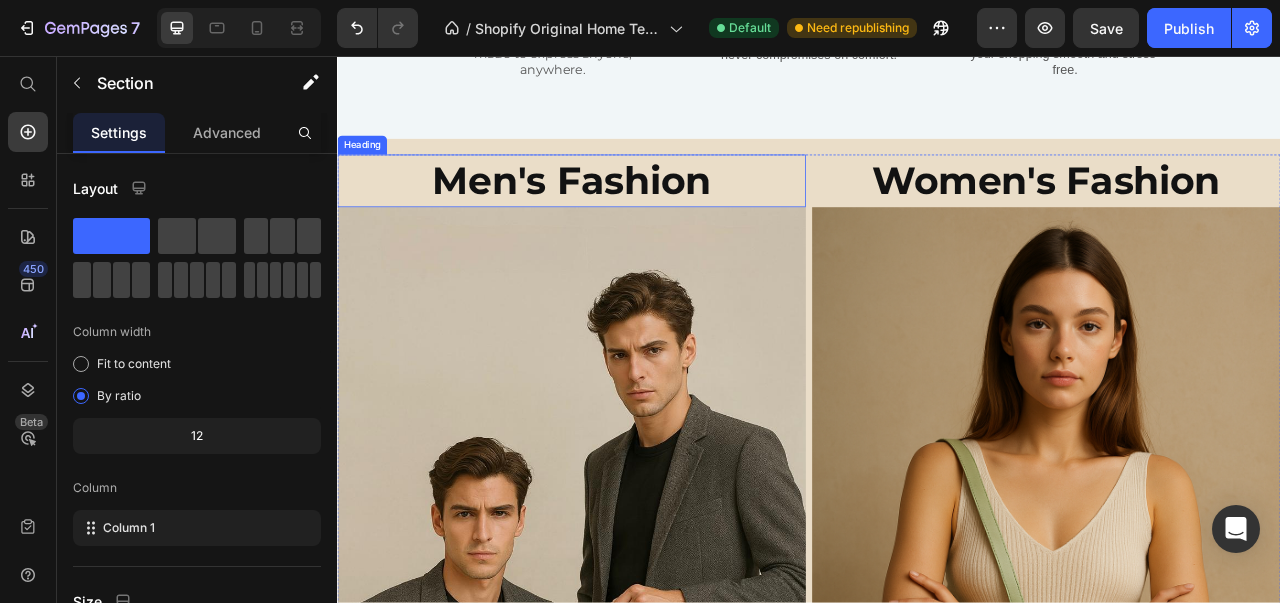 click on "Men's Fashion" at bounding box center [635, 215] 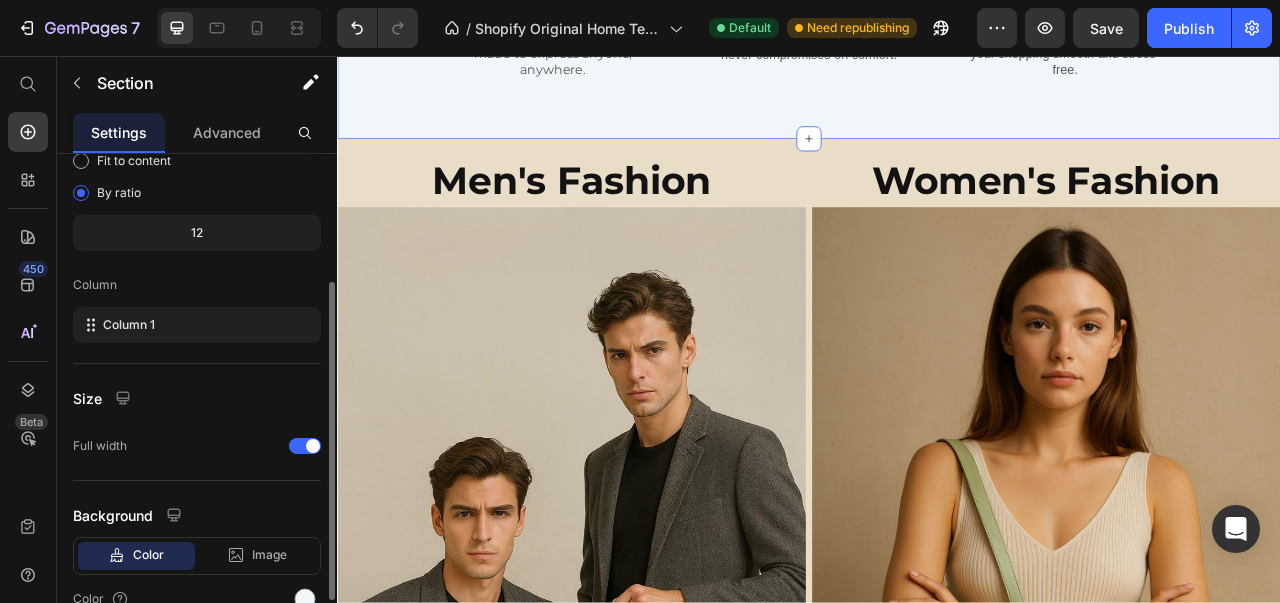 scroll, scrollTop: 300, scrollLeft: 0, axis: vertical 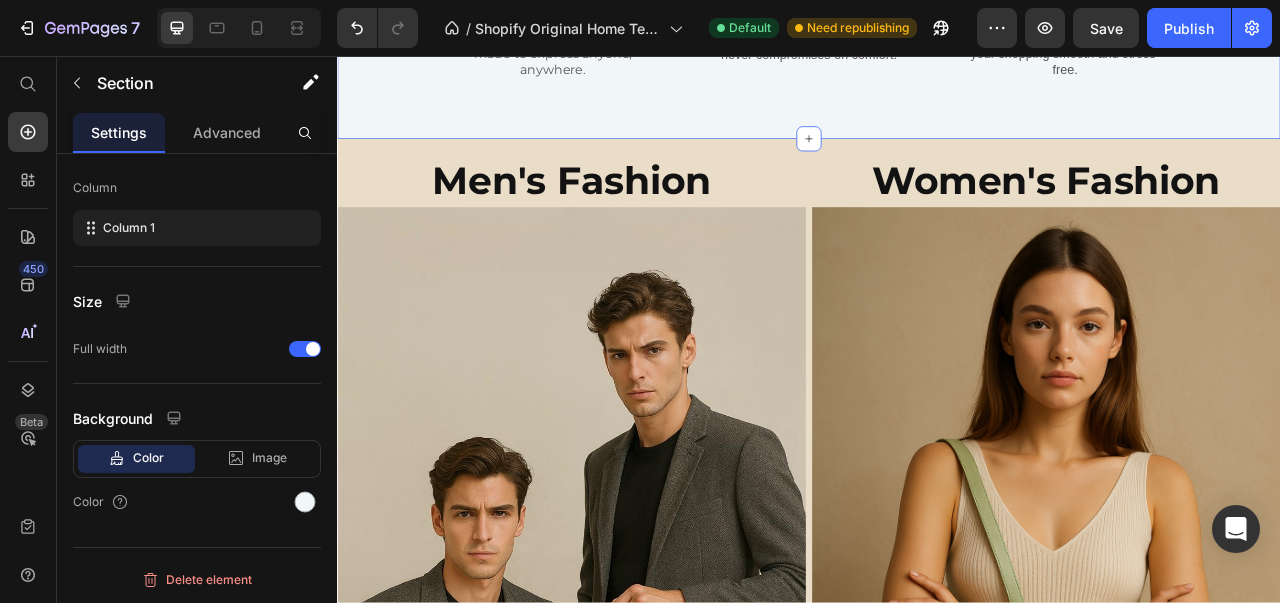 click on "Color" at bounding box center [148, 458] 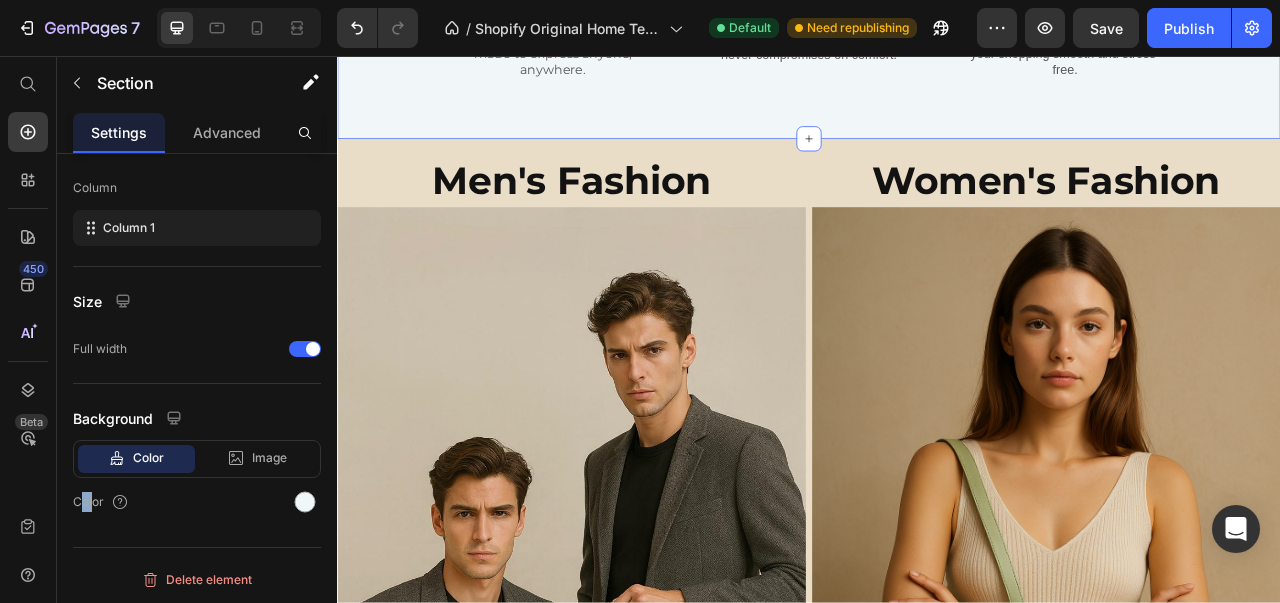 drag, startPoint x: 86, startPoint y: 502, endPoint x: 157, endPoint y: 456, distance: 84.59905 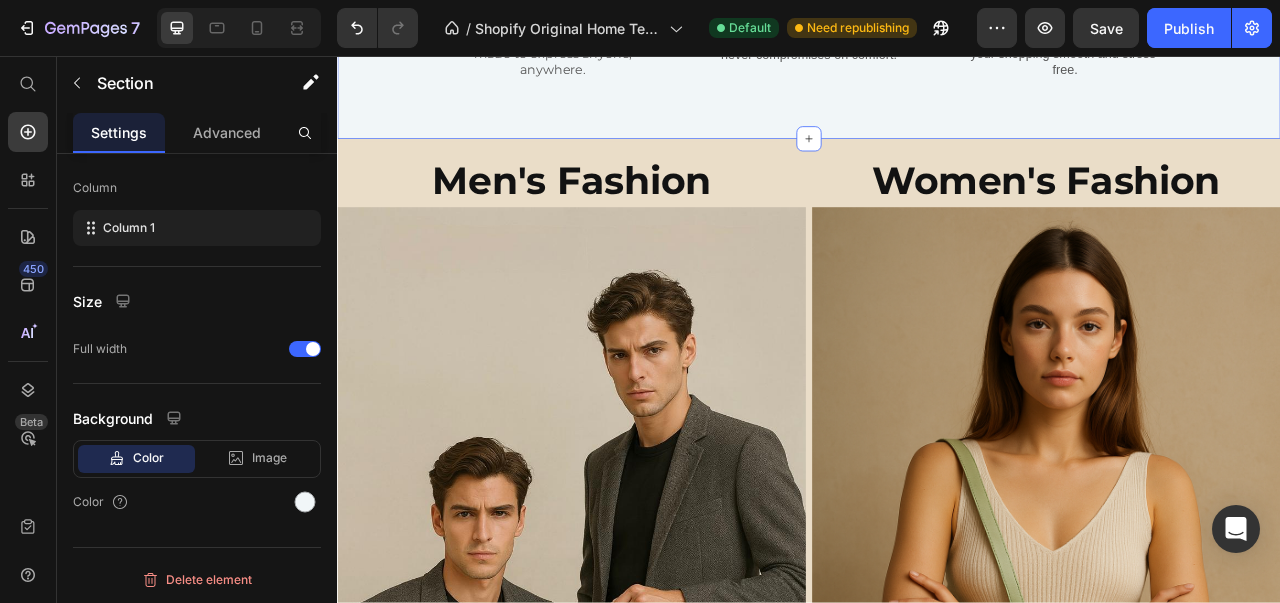 click at bounding box center (305, 502) 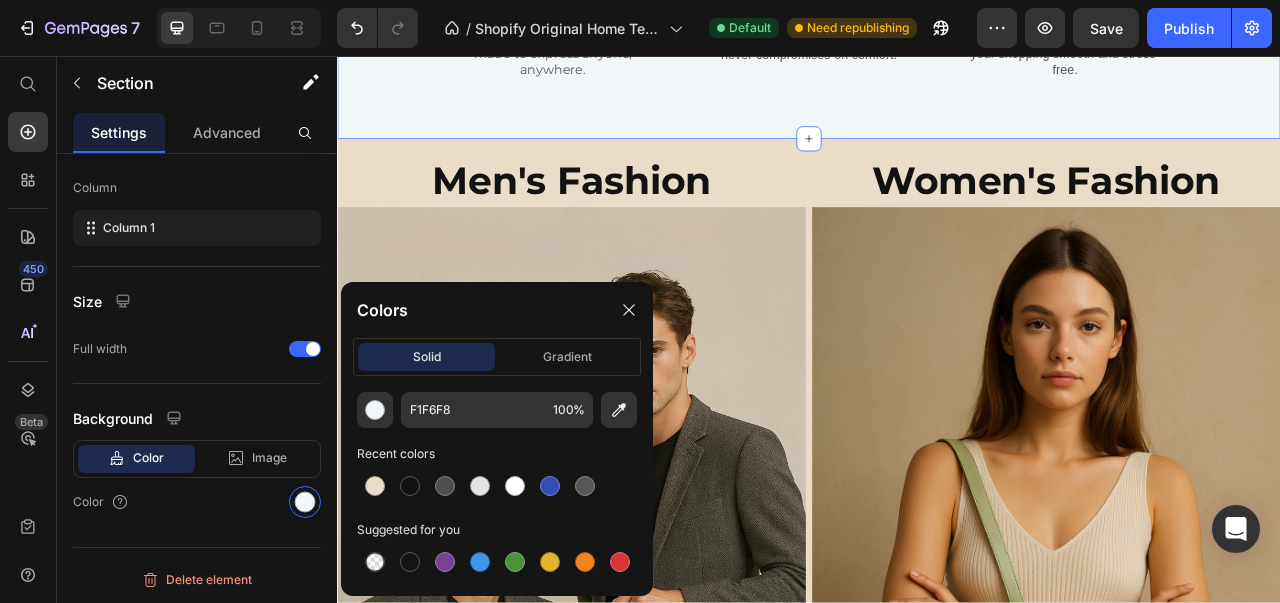 click at bounding box center [375, 410] 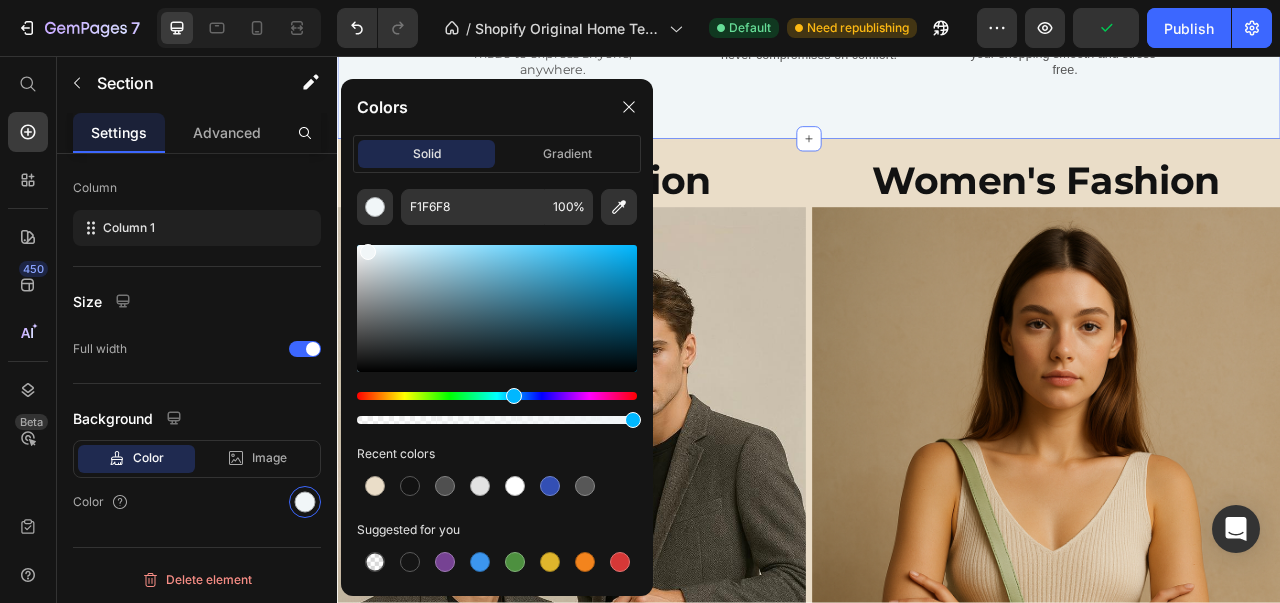 click at bounding box center (368, 252) 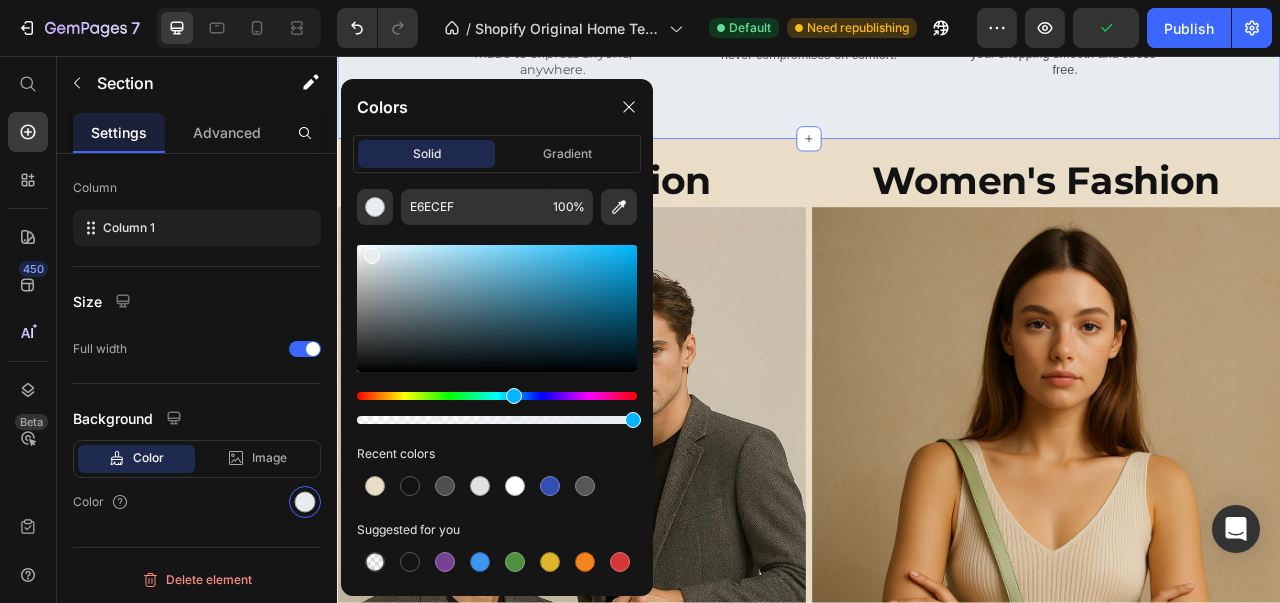 scroll, scrollTop: 300, scrollLeft: 0, axis: vertical 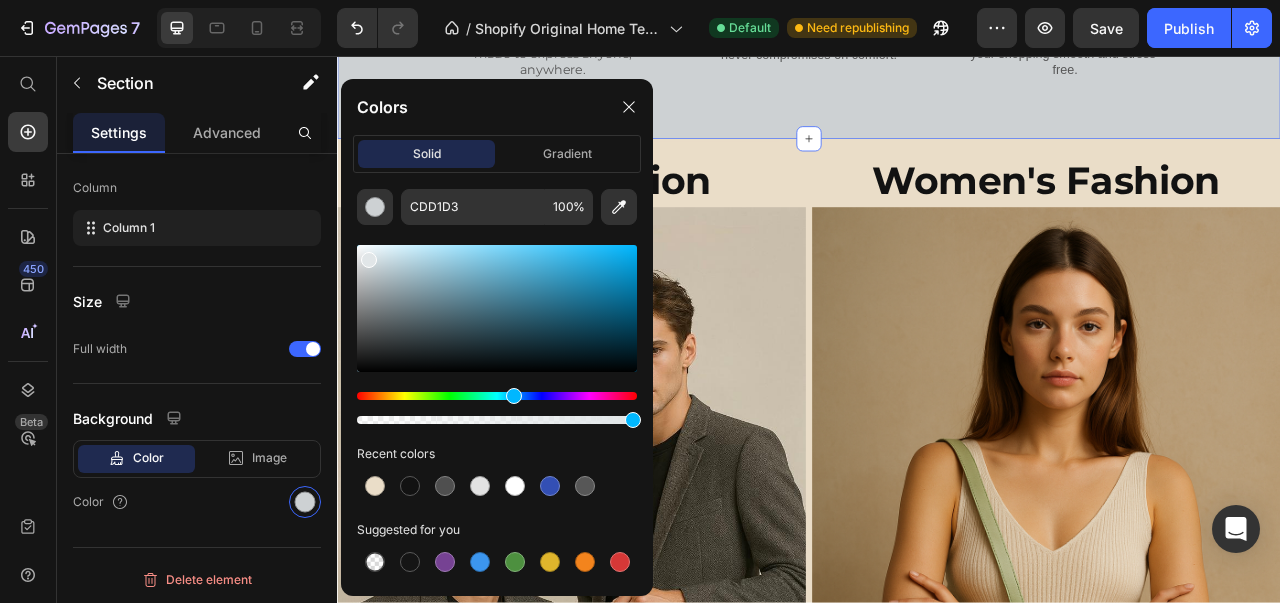 click at bounding box center (497, 308) 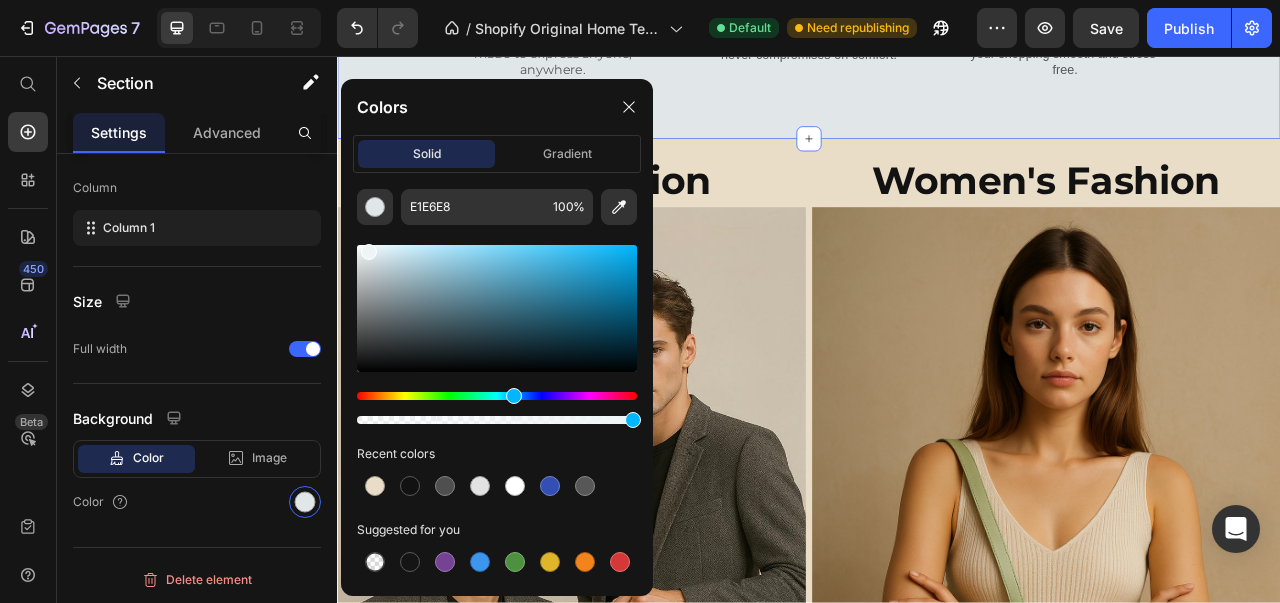 click at bounding box center (497, 308) 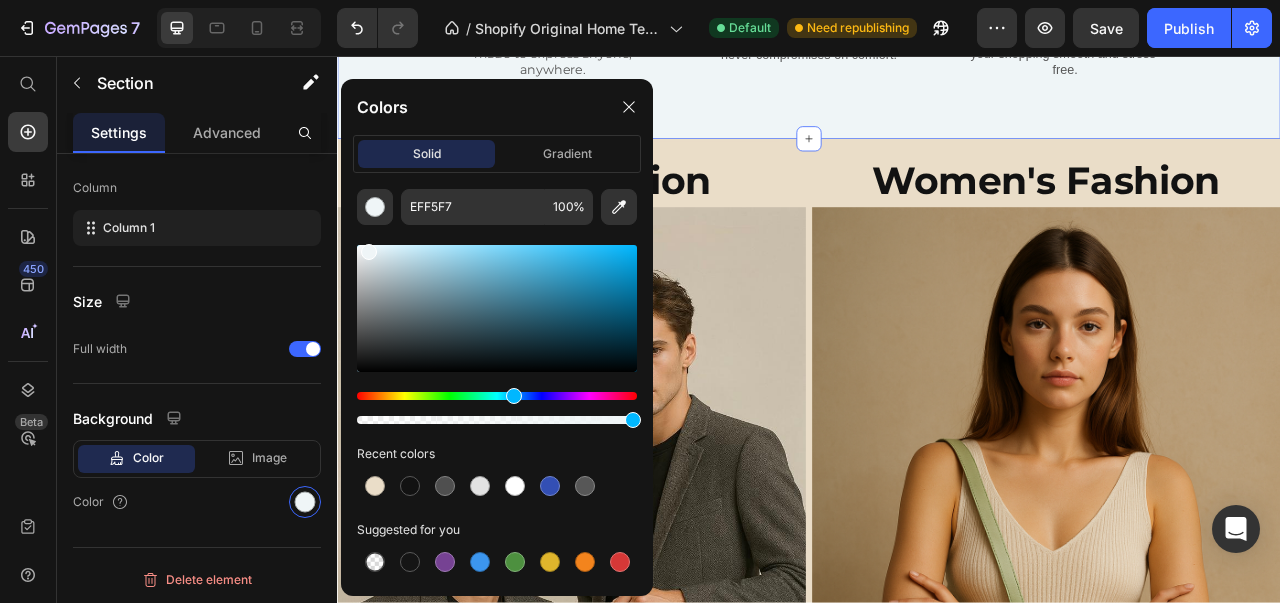 click at bounding box center [480, 486] 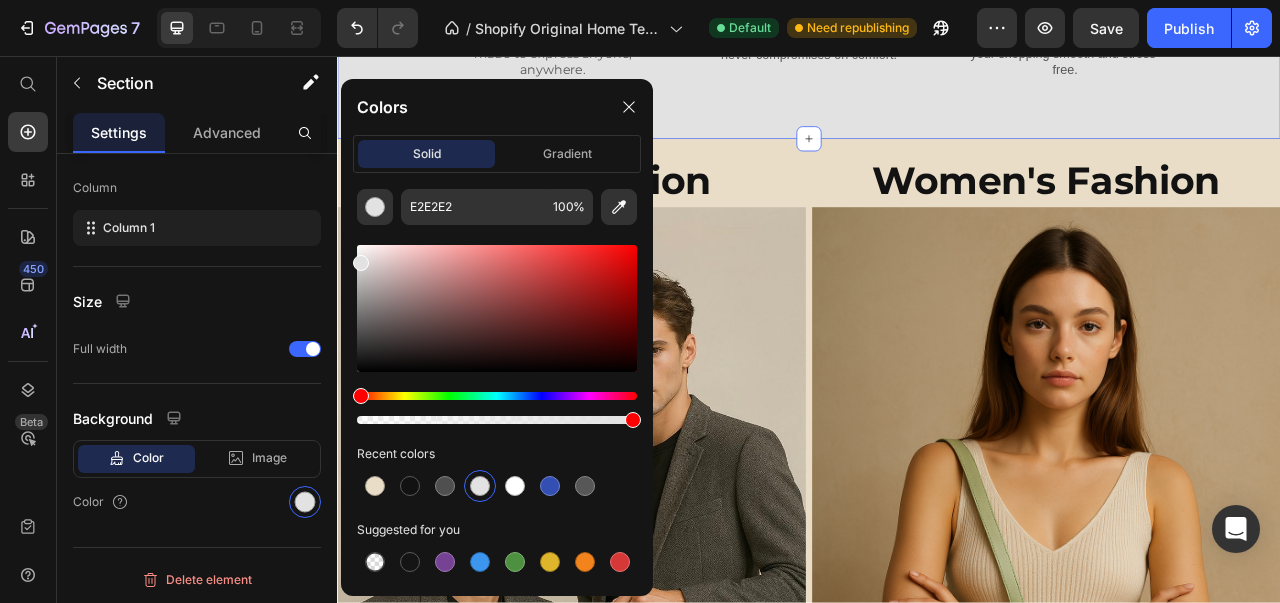 click at bounding box center (515, 486) 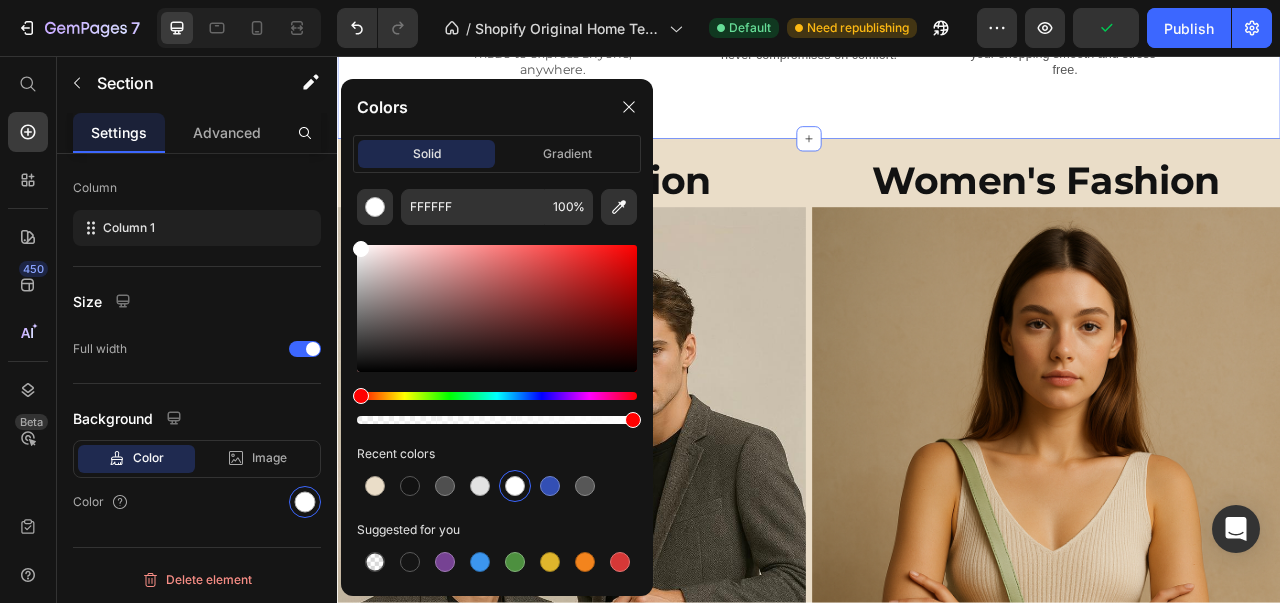 click 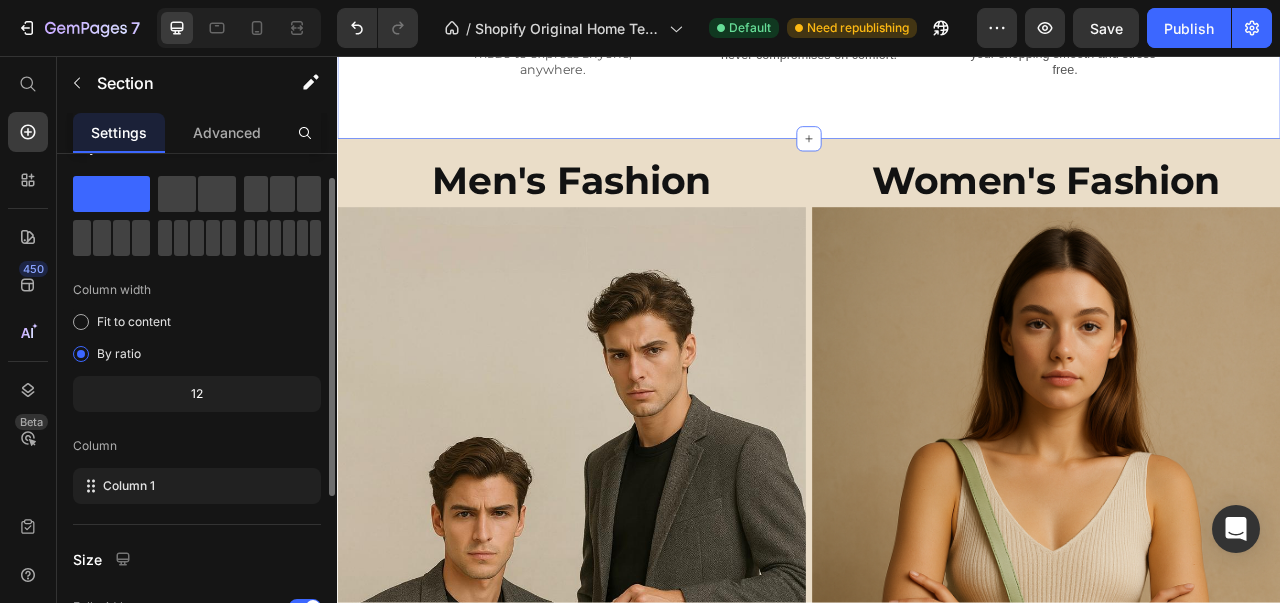 scroll, scrollTop: 41, scrollLeft: 0, axis: vertical 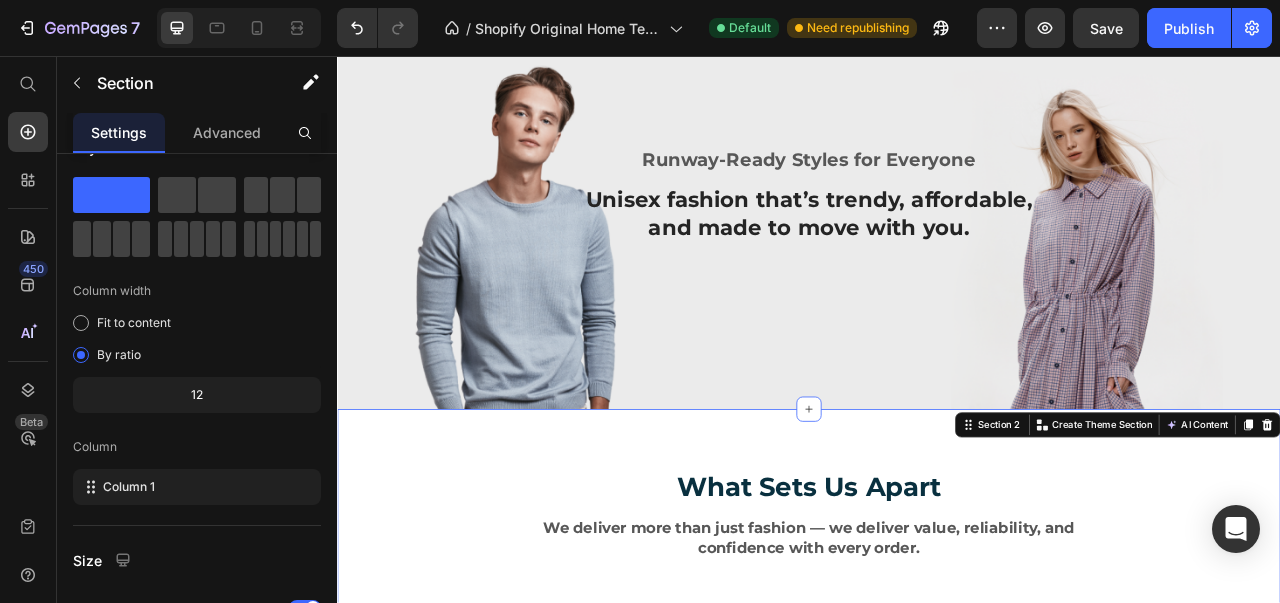 click on "Publish" at bounding box center (1189, 28) 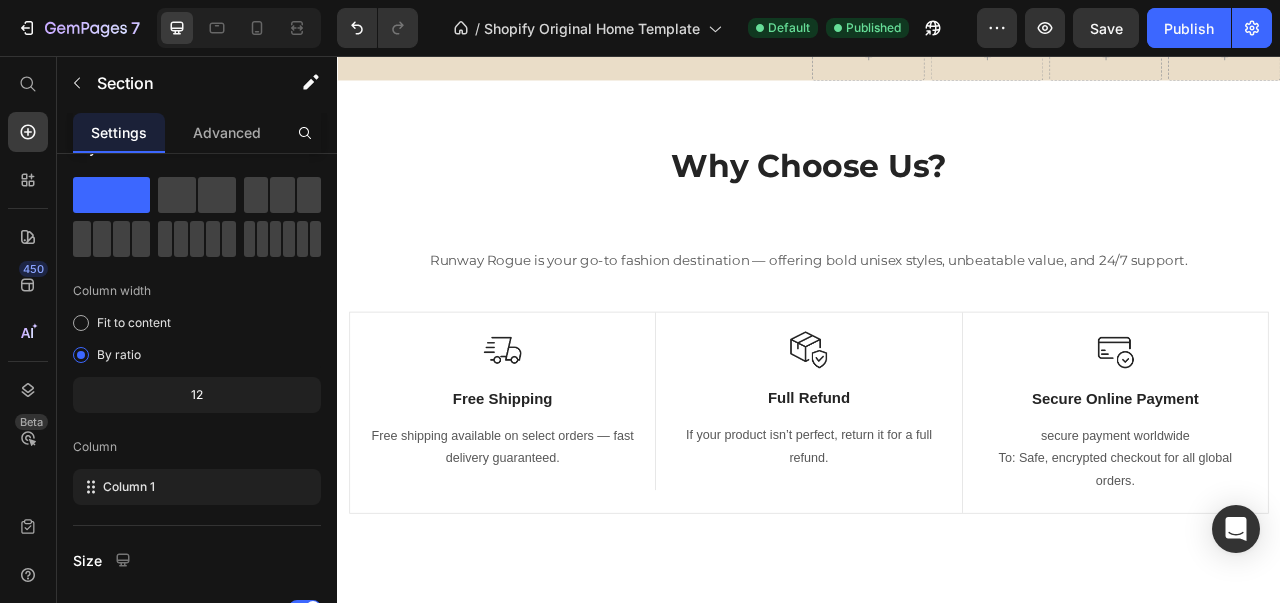 scroll, scrollTop: 2396, scrollLeft: 0, axis: vertical 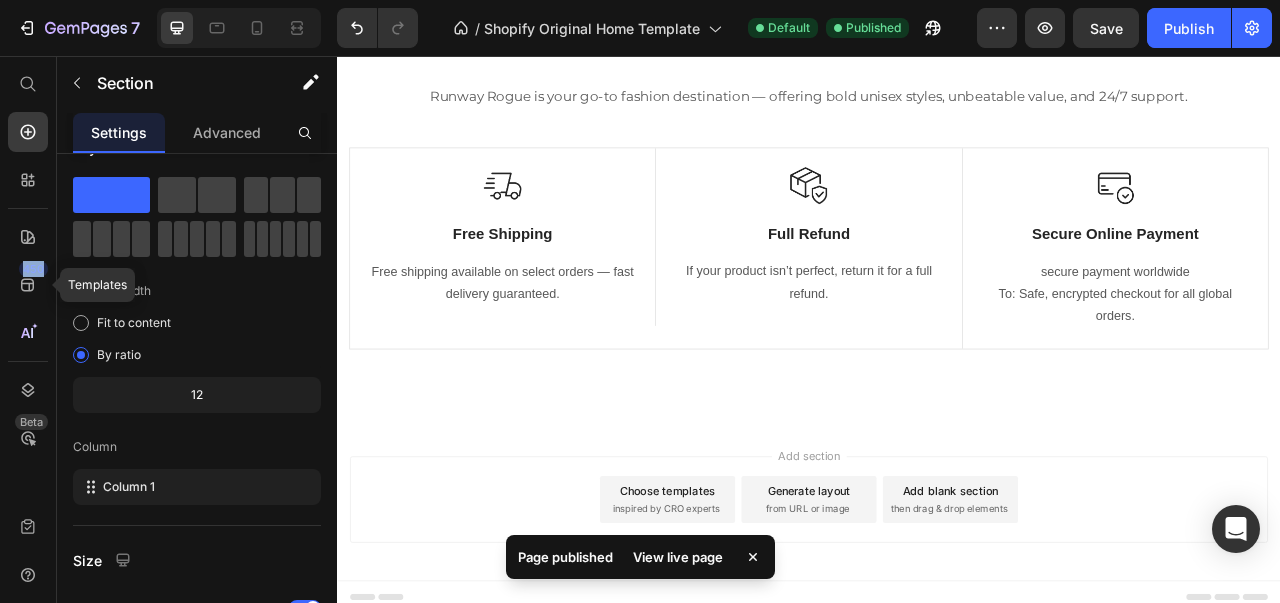 drag, startPoint x: 30, startPoint y: 309, endPoint x: 30, endPoint y: 289, distance: 20 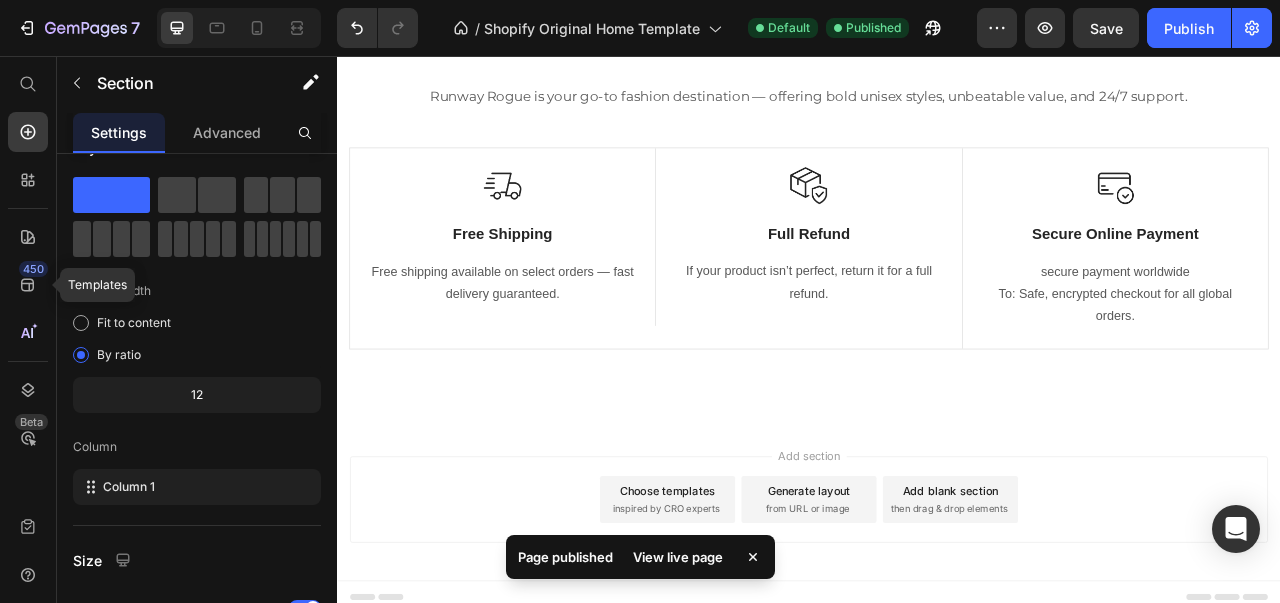 click 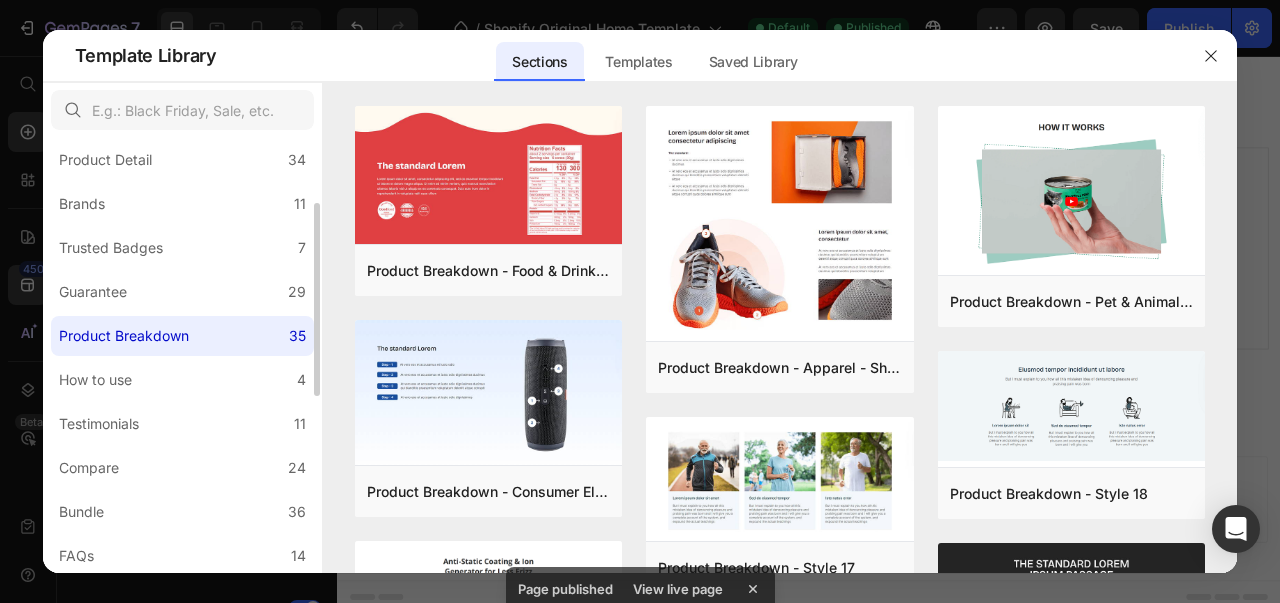 scroll, scrollTop: 119, scrollLeft: 0, axis: vertical 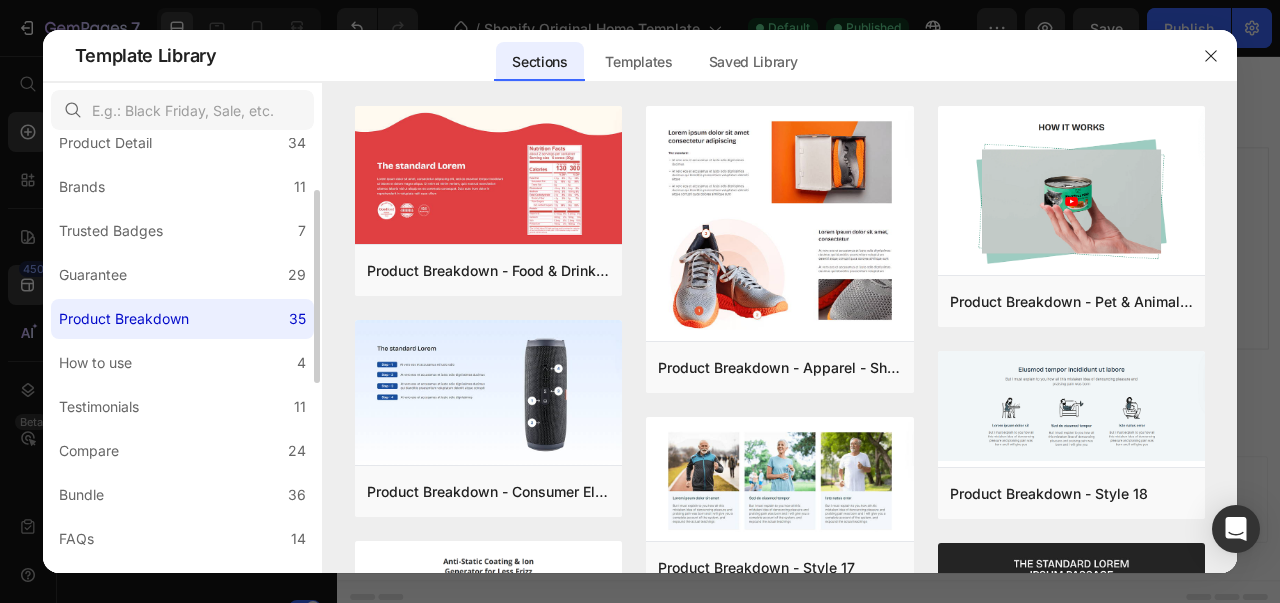 click on "Testimonials 11" 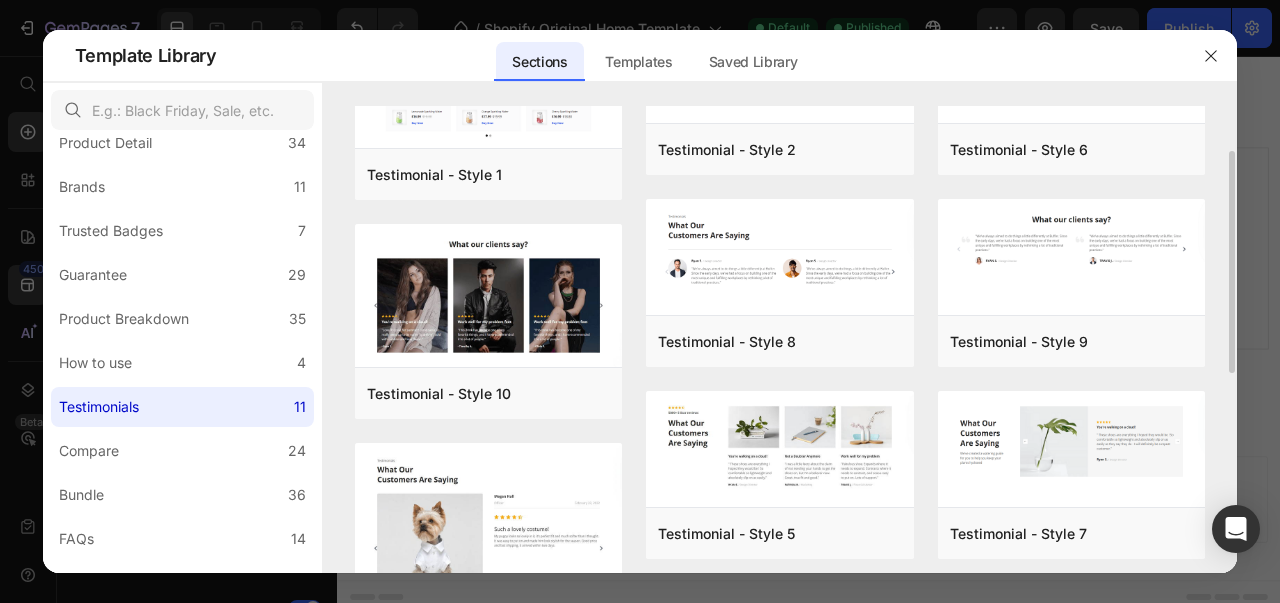scroll, scrollTop: 0, scrollLeft: 0, axis: both 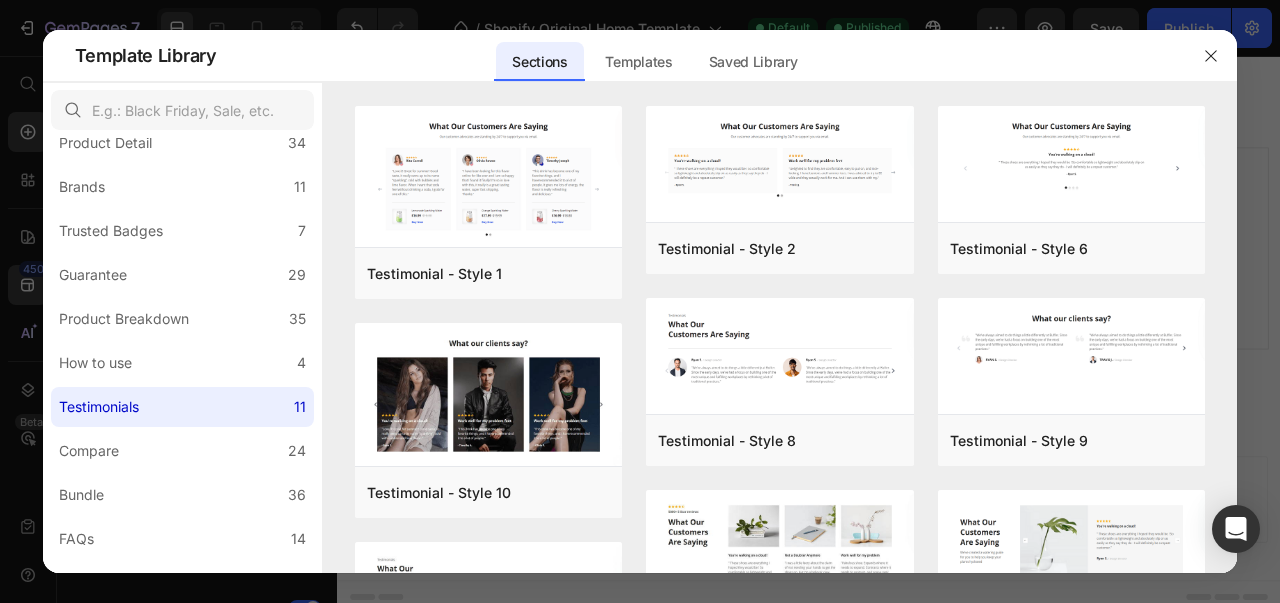 click on "Add to page" at bounding box center (0, 0) 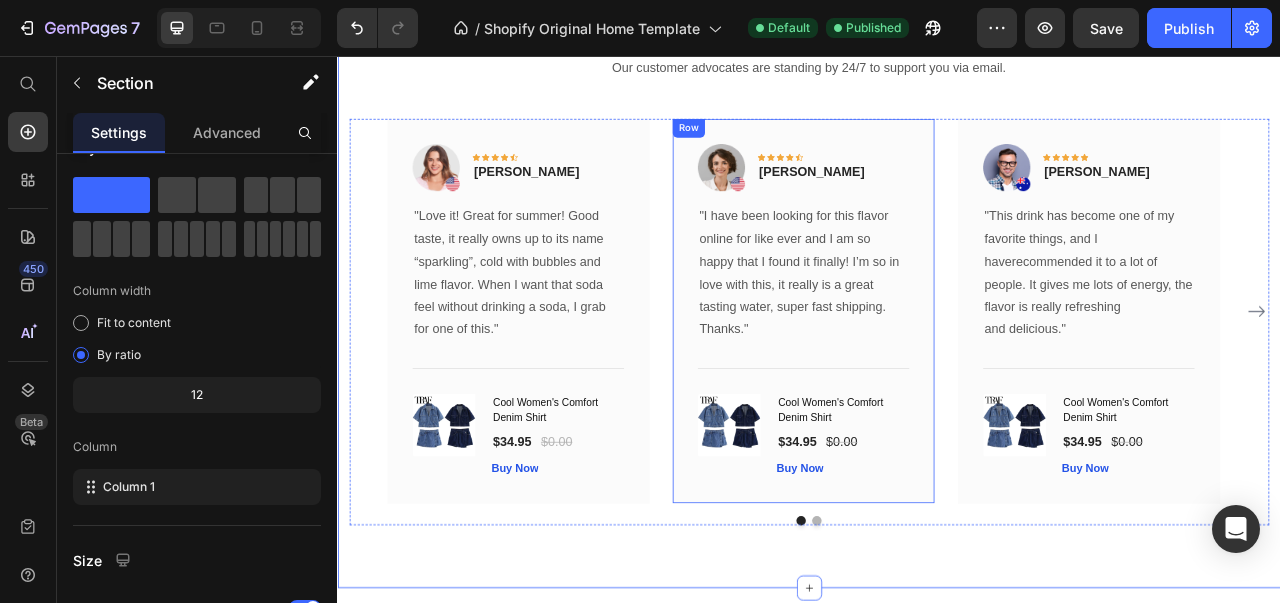 scroll, scrollTop: 3022, scrollLeft: 0, axis: vertical 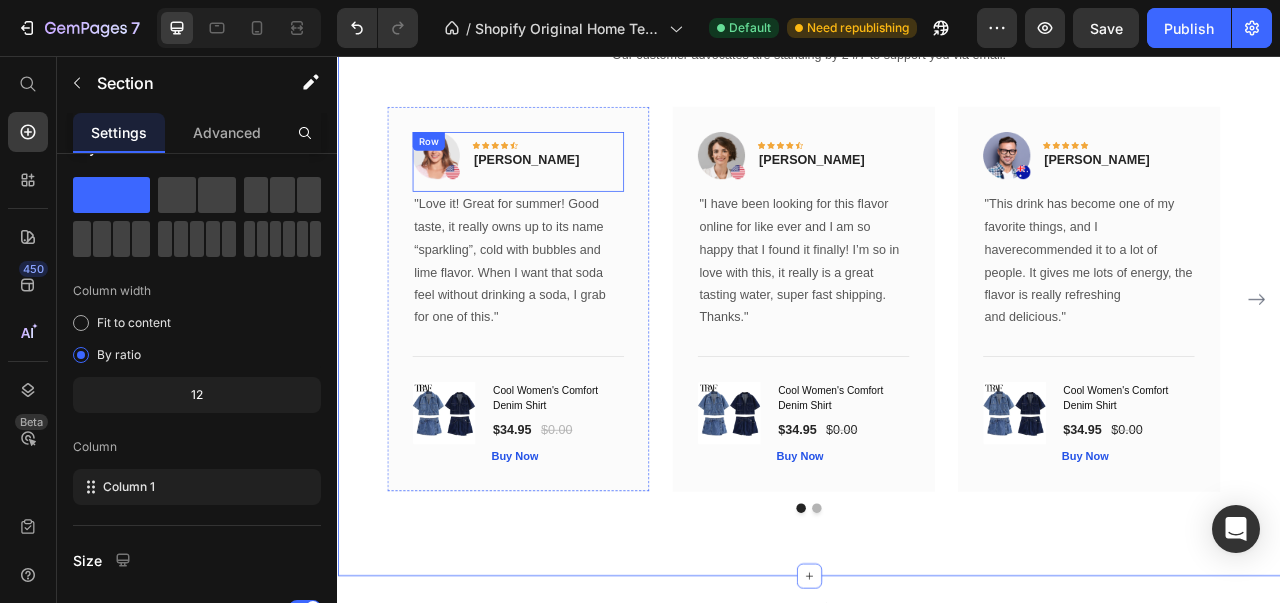 click on "Image
Icon
Icon
Icon
Icon
Icon Row Rita Carroll Text block Row" at bounding box center (566, 191) 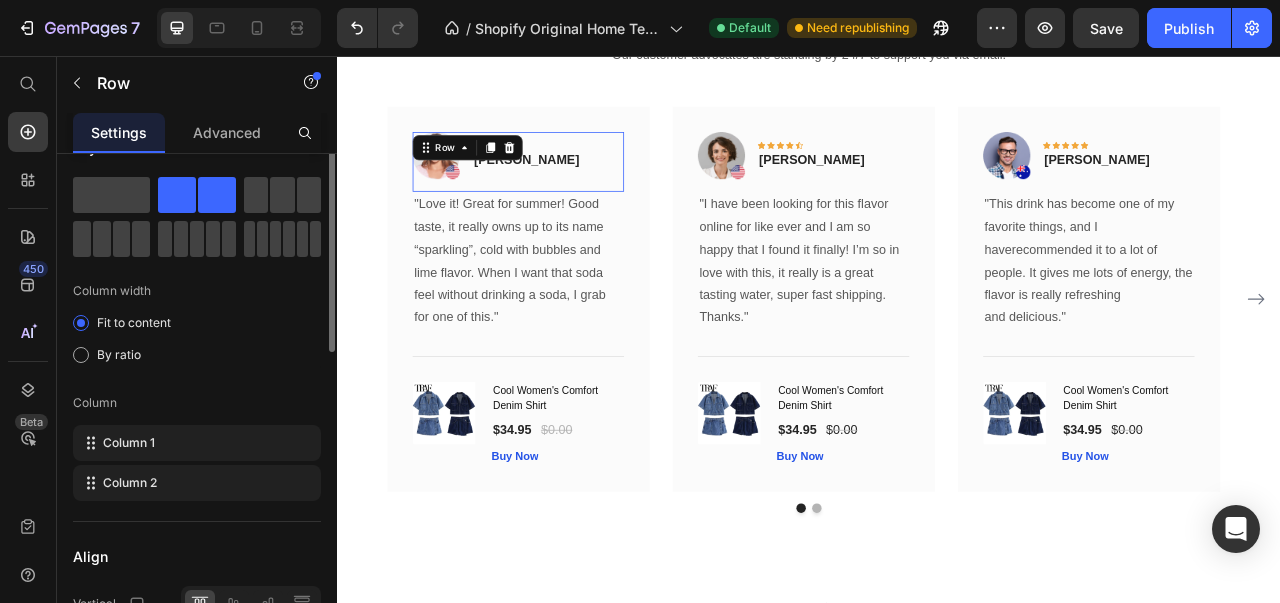 scroll, scrollTop: 0, scrollLeft: 0, axis: both 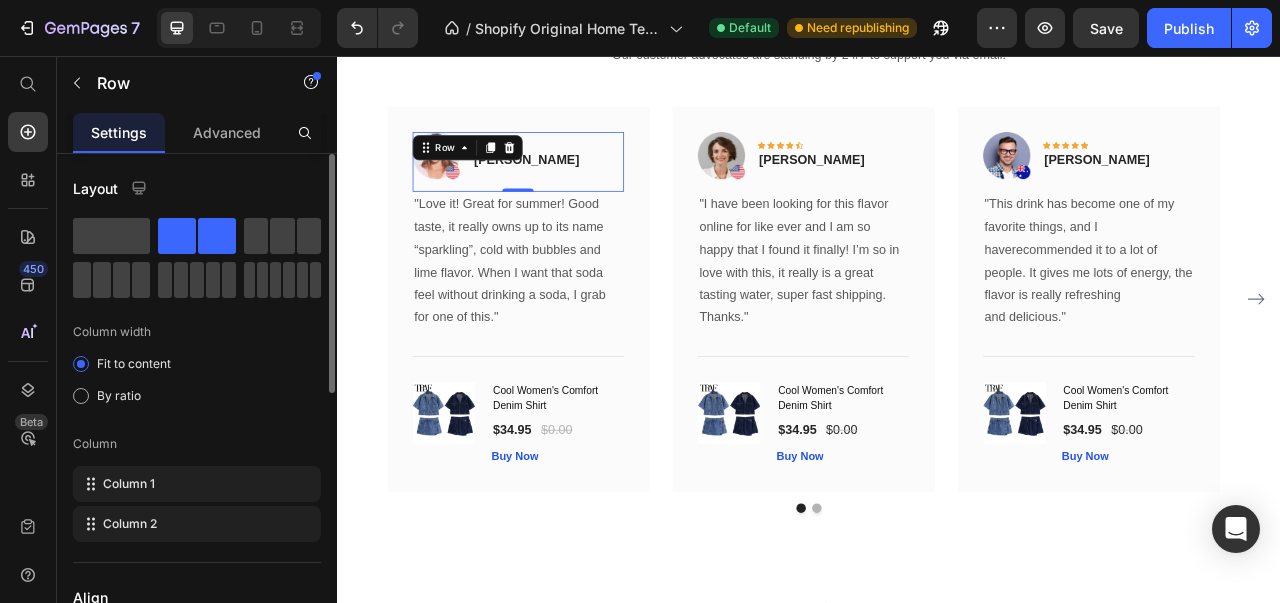 click on "Image
Icon
Icon
Icon
Icon
Icon Row Rita Carroll Text block Row   0" at bounding box center [566, 191] 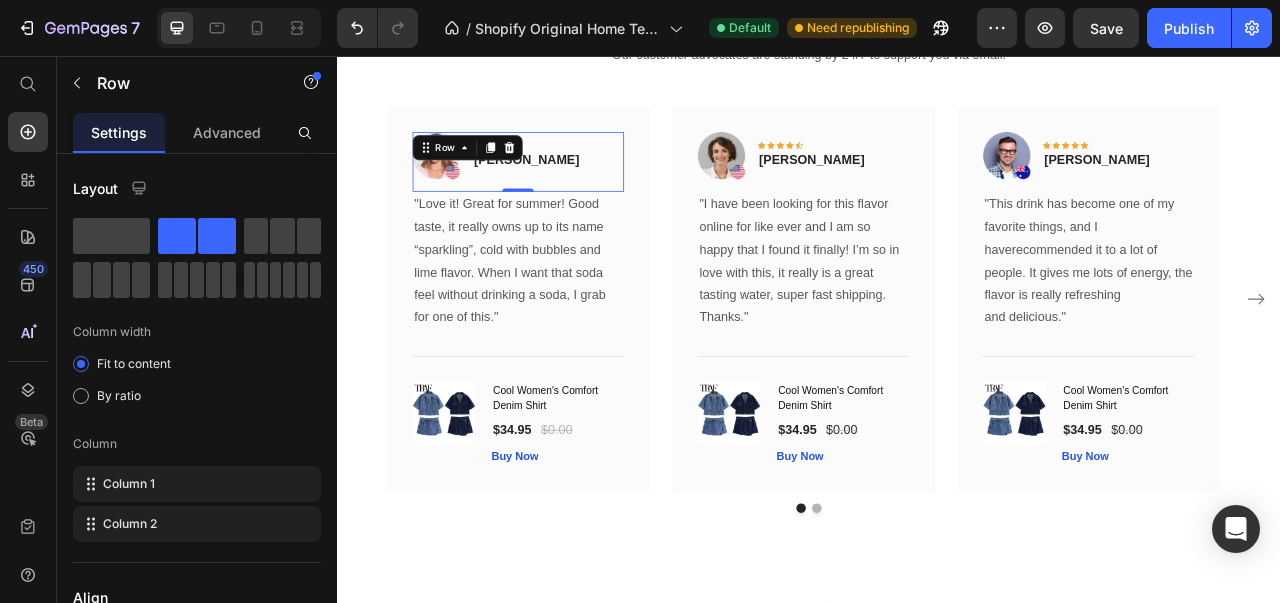 click on "Image
Icon
Icon
Icon
Icon
Icon Row Rita Carroll Text block Row   0" at bounding box center [566, 191] 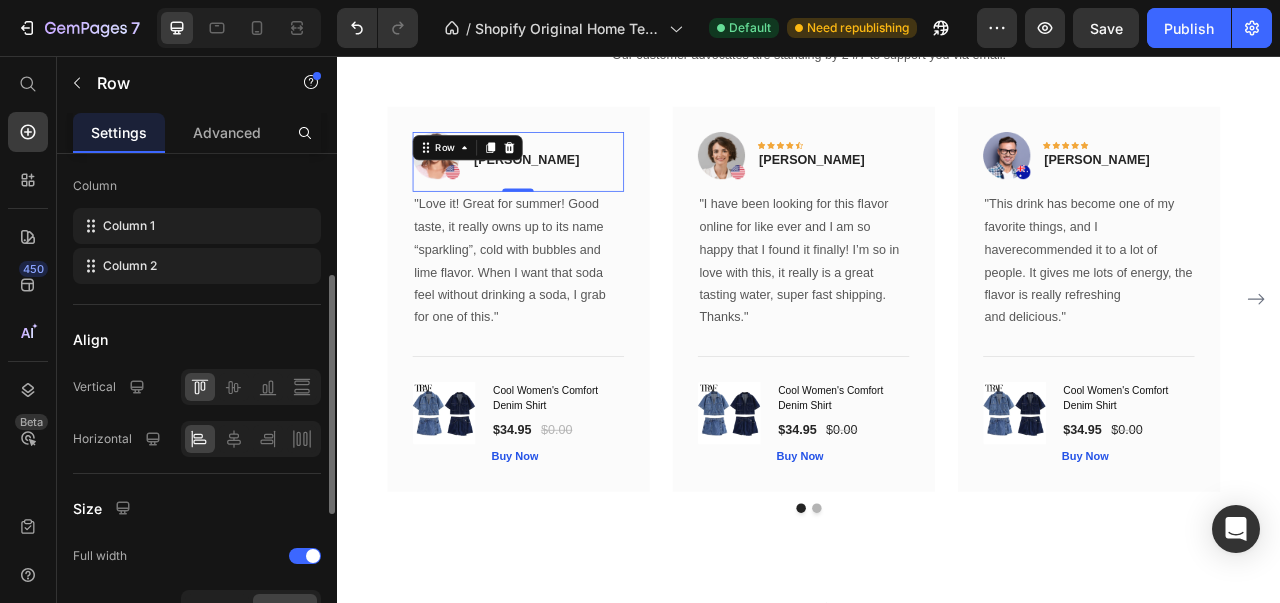 scroll, scrollTop: 260, scrollLeft: 0, axis: vertical 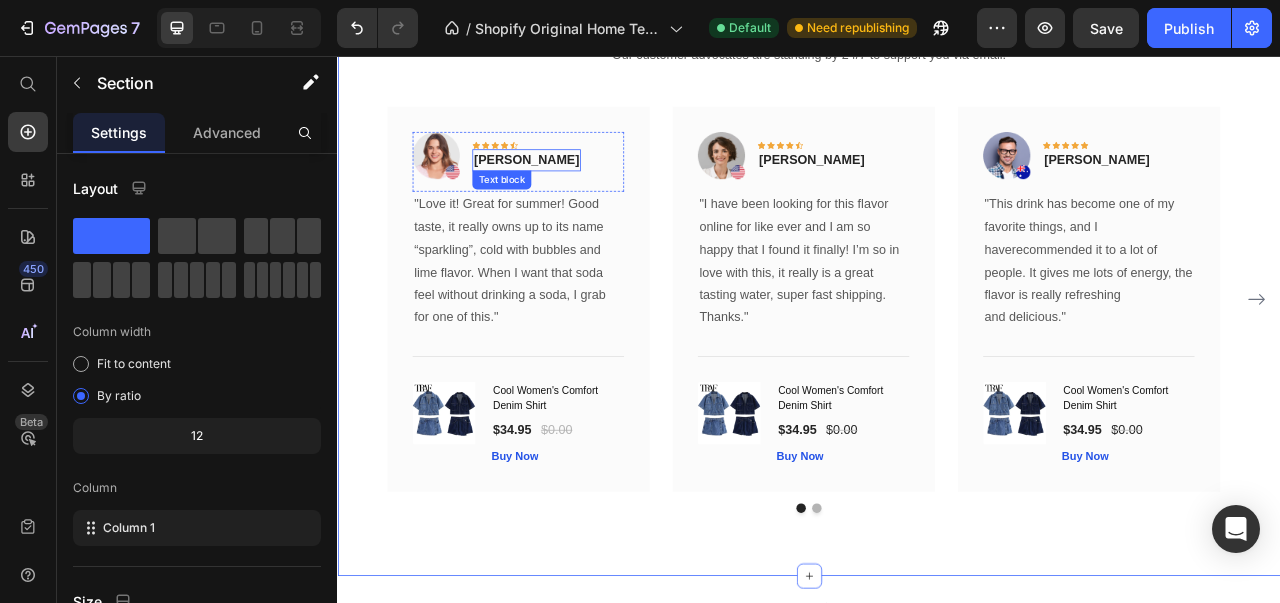 click on "Rita Carroll" at bounding box center (577, 189) 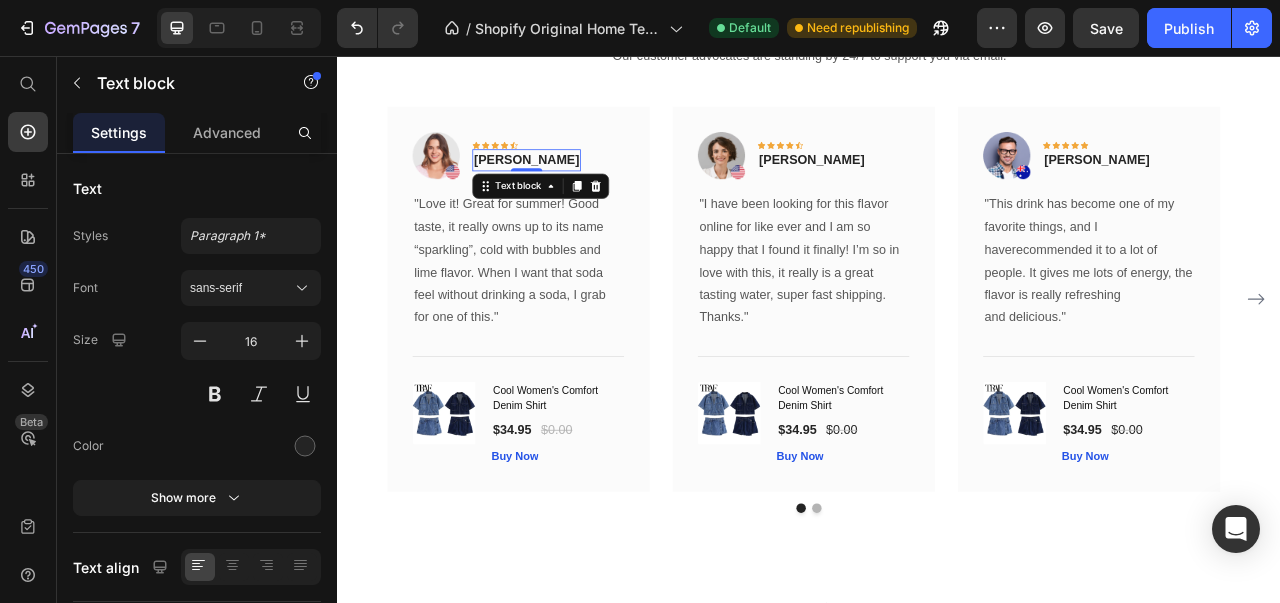 click on "Rita Carroll" at bounding box center (577, 189) 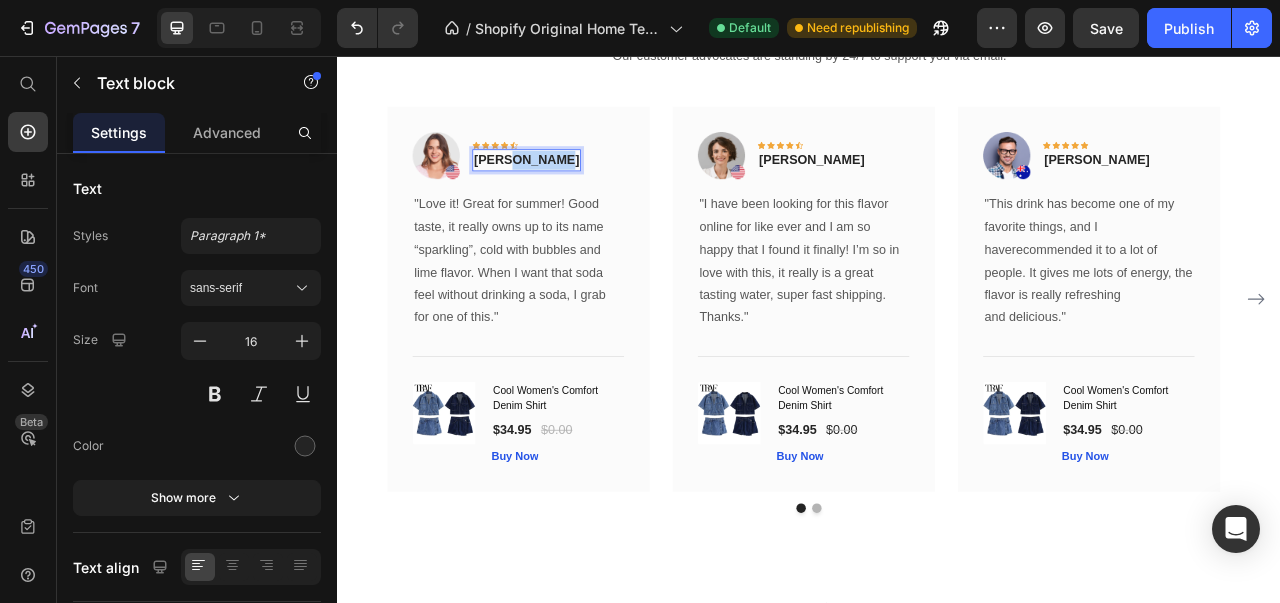 click on "Rita Carroll" at bounding box center (577, 189) 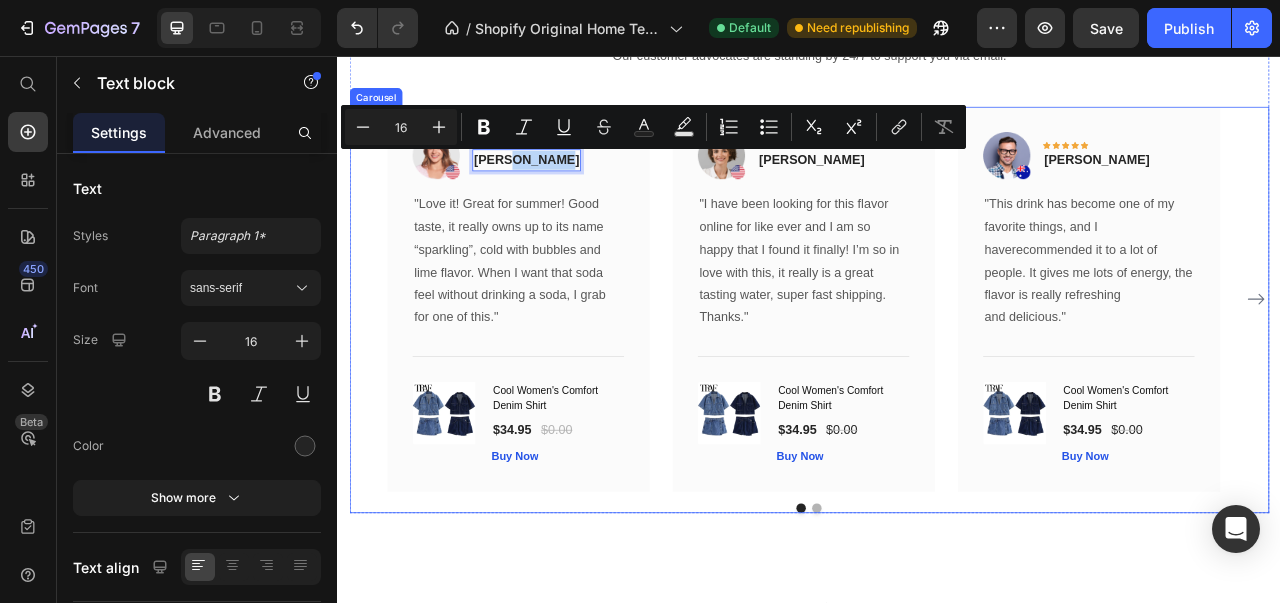 click on "Image
Icon
Icon
Icon
Icon
Icon Row Rita Carroll Text block   0 Row "Love it! Great for summer! Good taste, it really owns up to its name “sparkling”, cold with bubbles and lime flavor. When I want that soda feel without drinking a soda, I grab for one of this." Text block                Title Line (P) Images & Gallery Cool Women's Comfort Denim Shirt (P) Title $34.95 (P) Price $0.00 (P) Price Row Buy Now (P) Cart Button Product Row Image
Icon
Icon
Icon
Icon
Icon Row Olivia Rowse Text block Row "I have been looking for this flavor online for like ever and I am so happy that I found it finally! I’m so in love with this, it really is a great tasting water, super fast shipping.  Thanks." Text block                Title Line (P) Images & Gallery Cool Women's Comfort Denim Shirt (P) Title $34.95 (P) Price $0.00 (P) Price Row Buy Now" at bounding box center [937, 379] 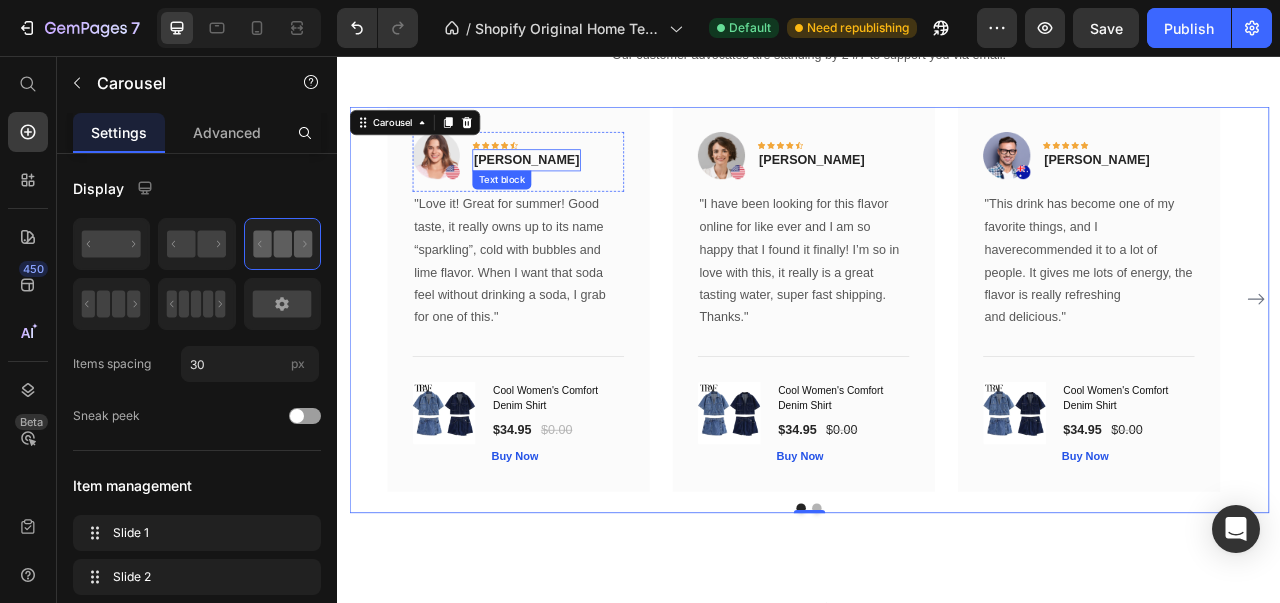 click on "Rita Carroll" at bounding box center [577, 189] 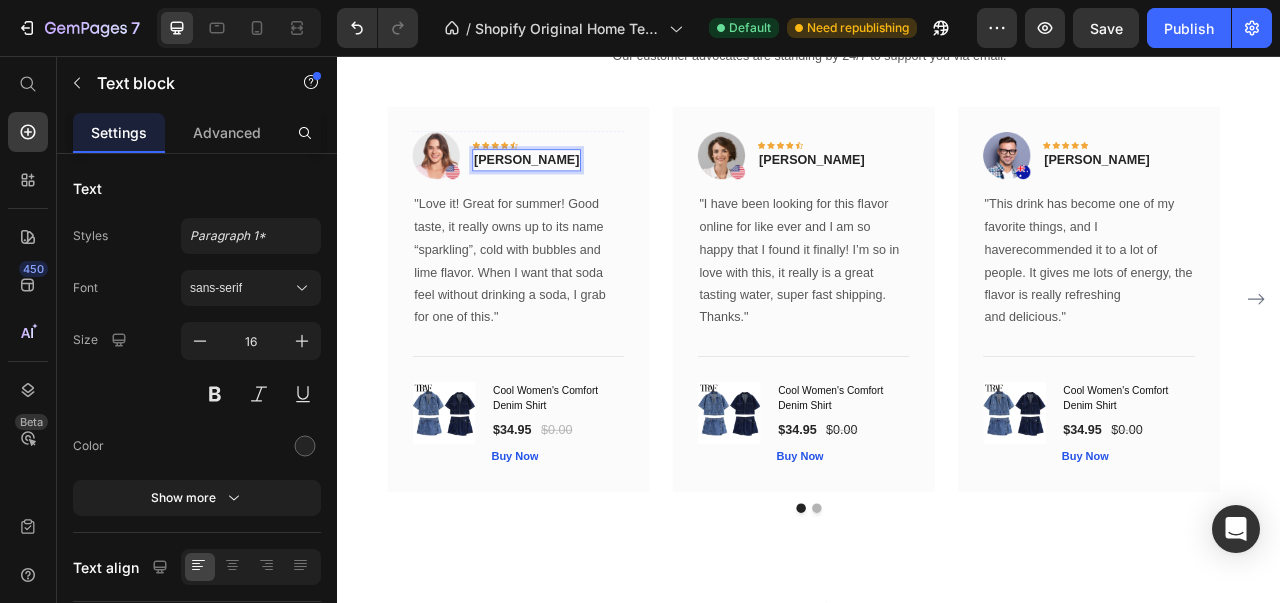 click on "Rita Carroll" at bounding box center (577, 189) 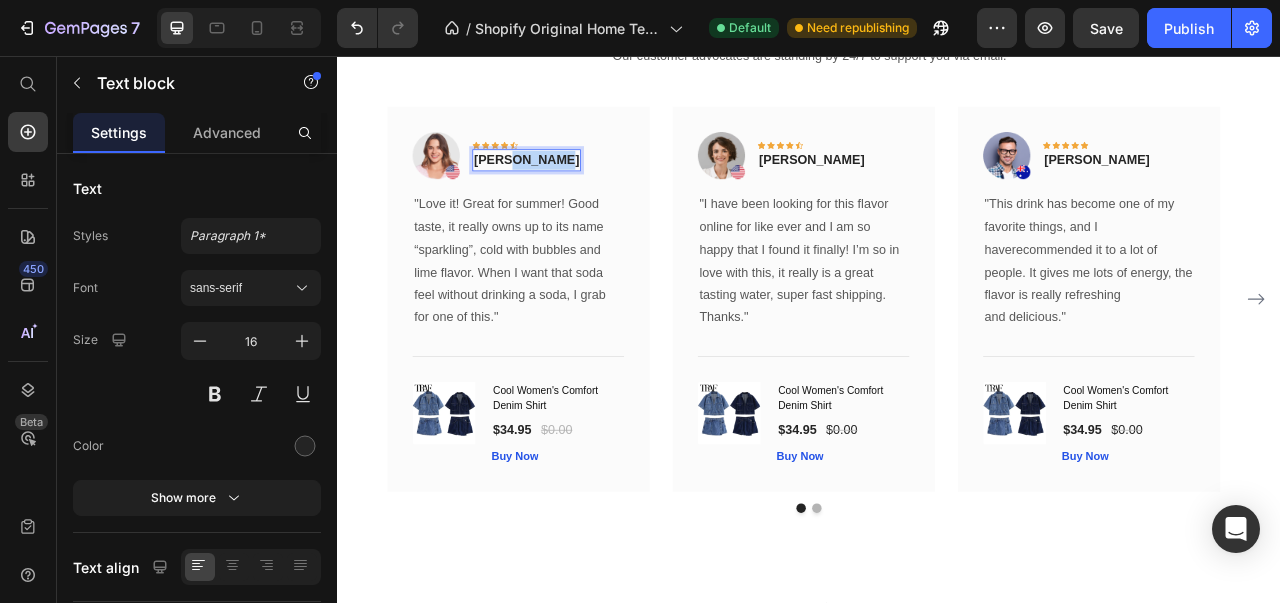 click on "Rita Carroll" at bounding box center (577, 189) 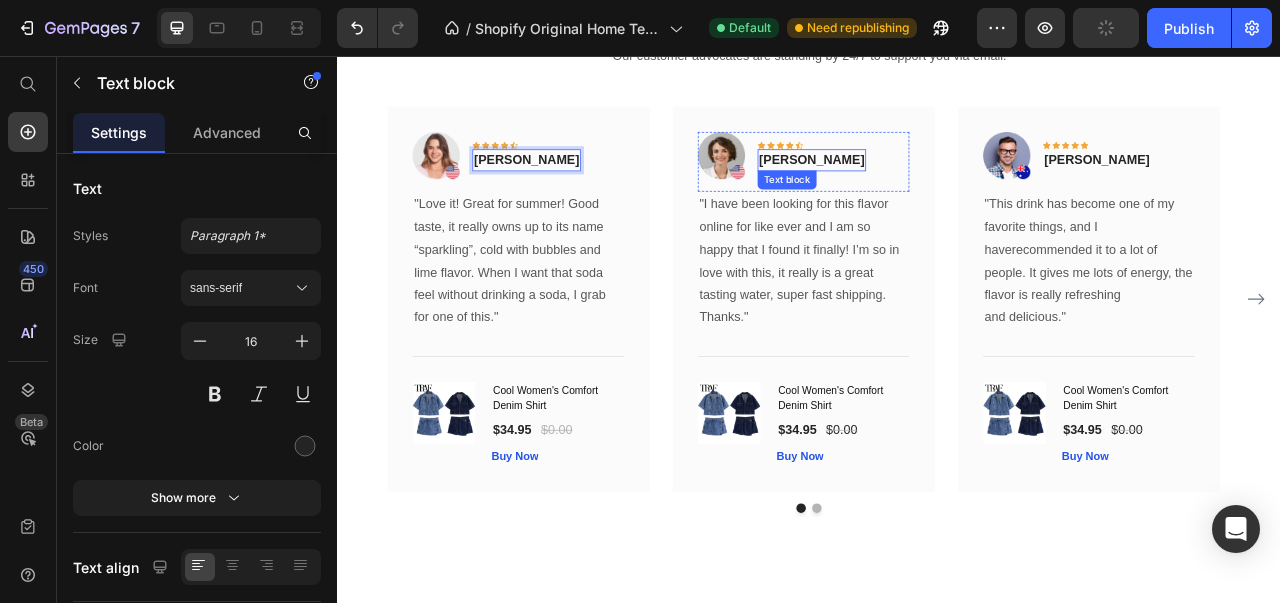 click on "Olivia Rowse" at bounding box center [940, 189] 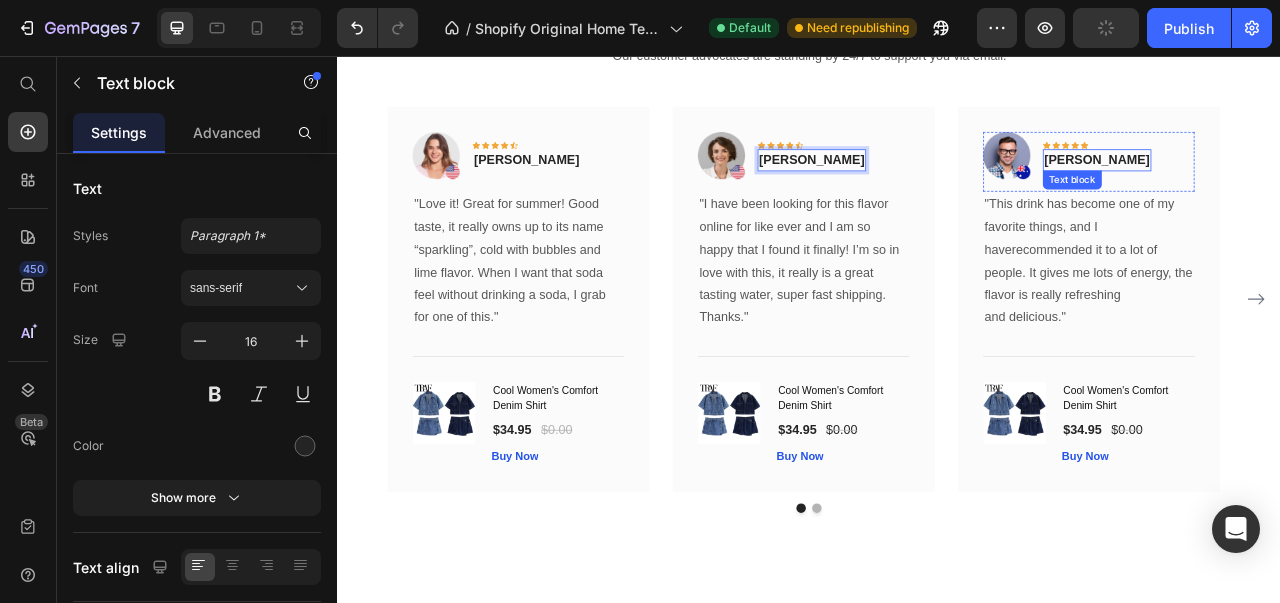 click on "Timothy Joseph" at bounding box center (1303, 189) 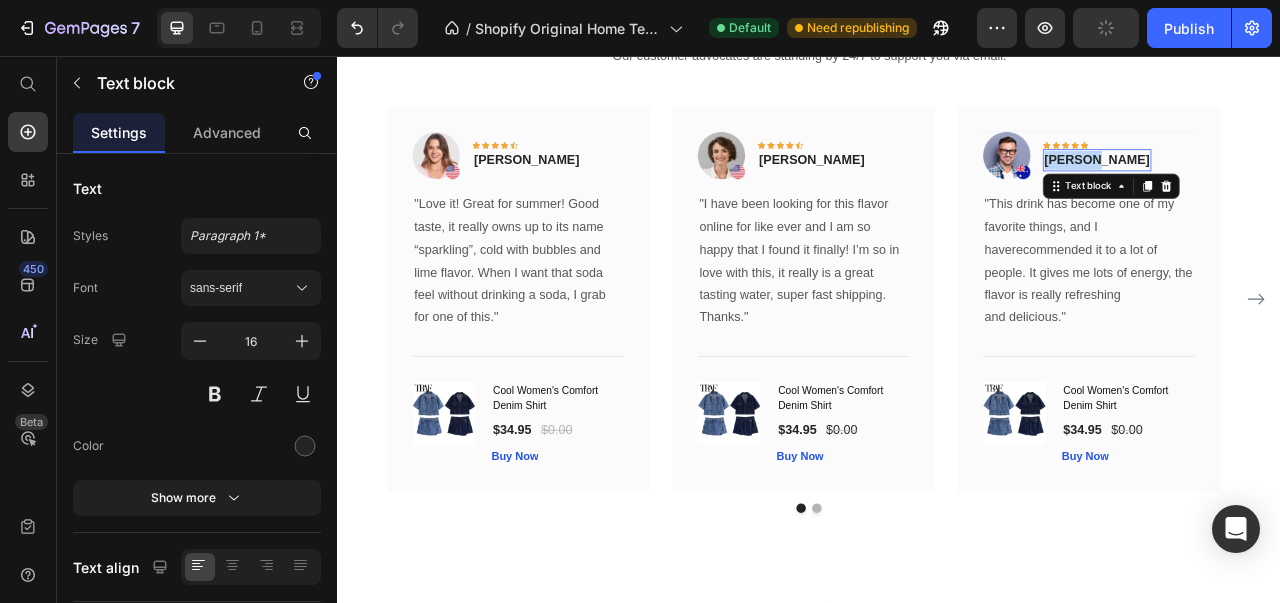 click on "Timothy Joseph" at bounding box center [1303, 189] 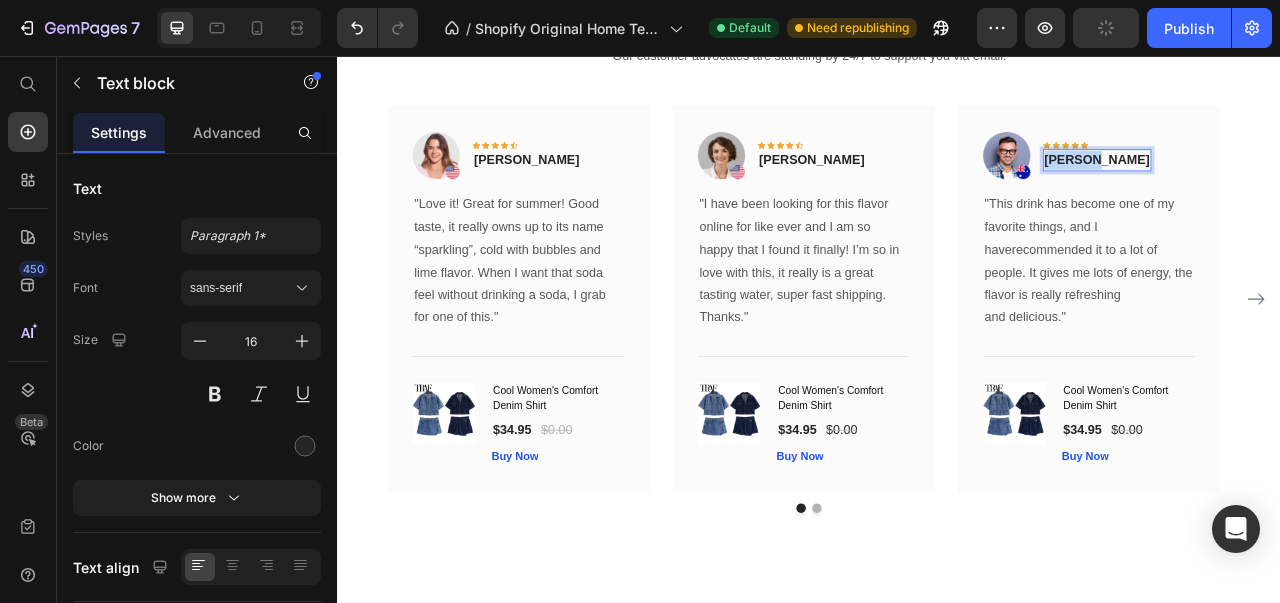 click on "Timothy Joseph" at bounding box center [1303, 189] 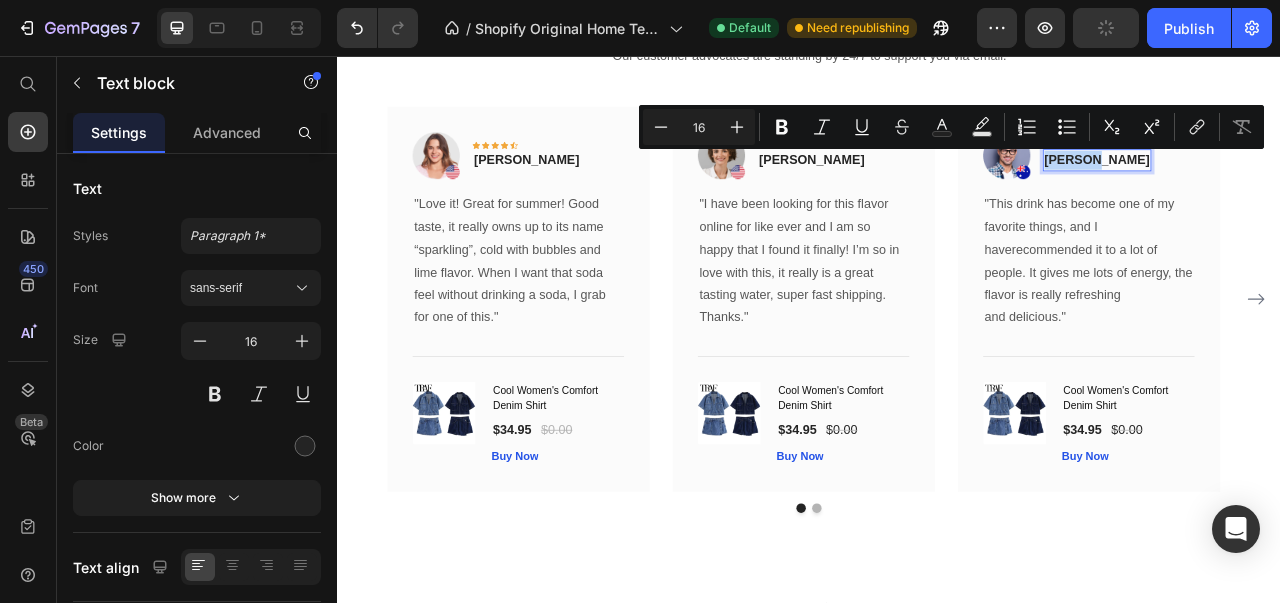 click on "Timothy Joseph" at bounding box center (1303, 189) 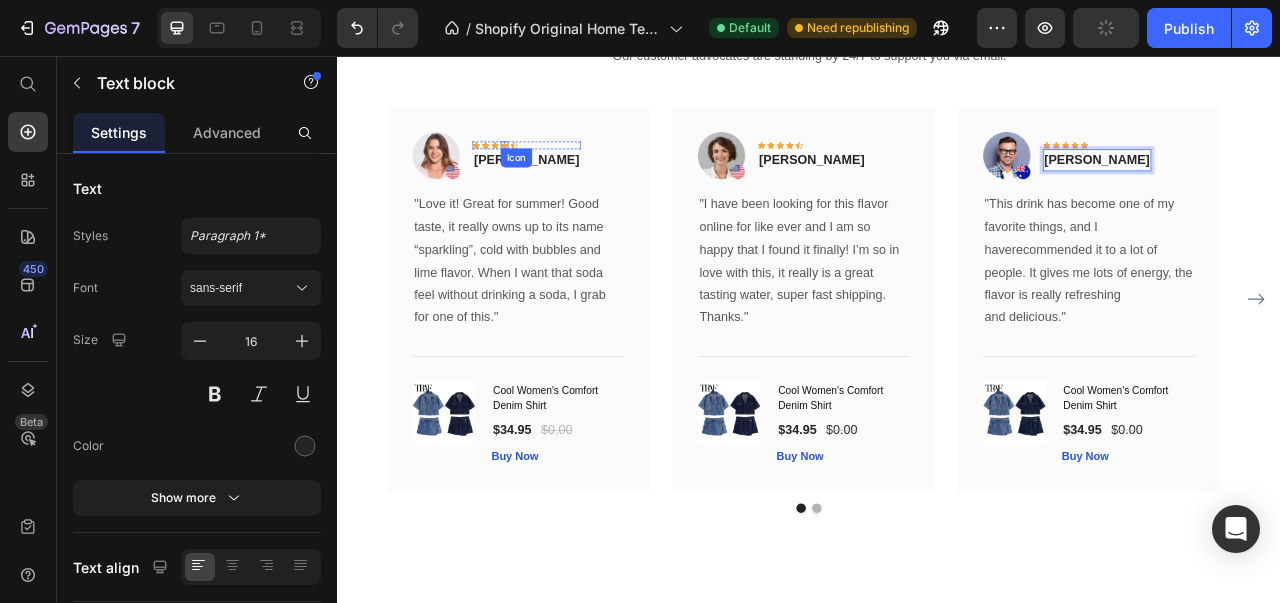 click 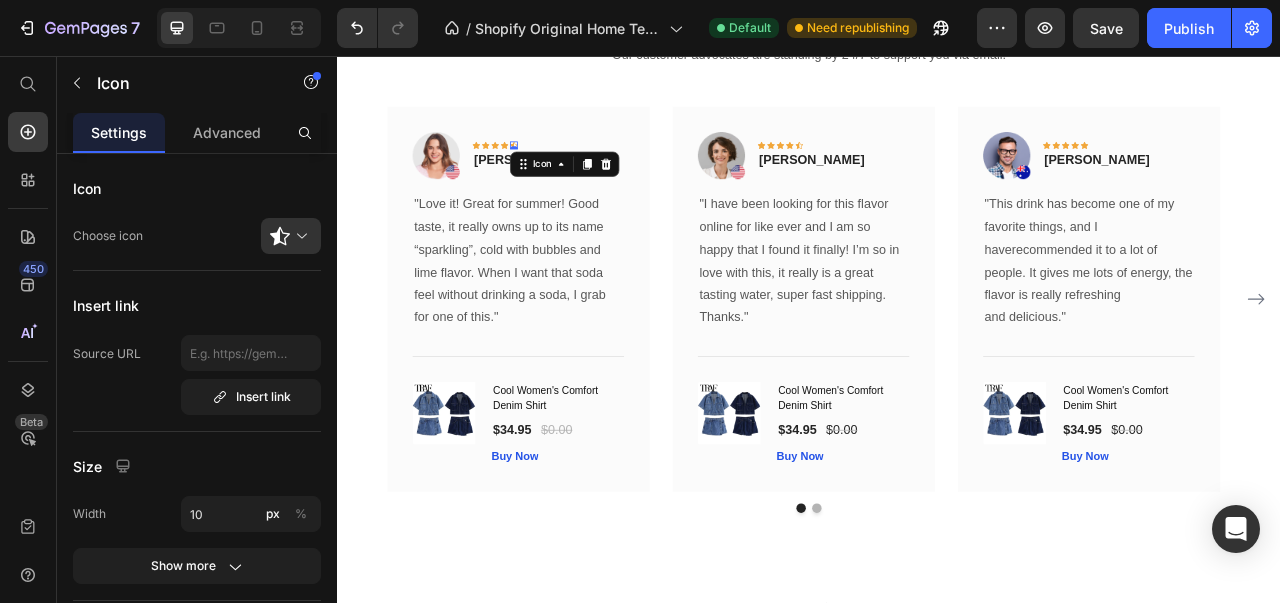 click on "0" at bounding box center (561, 175) 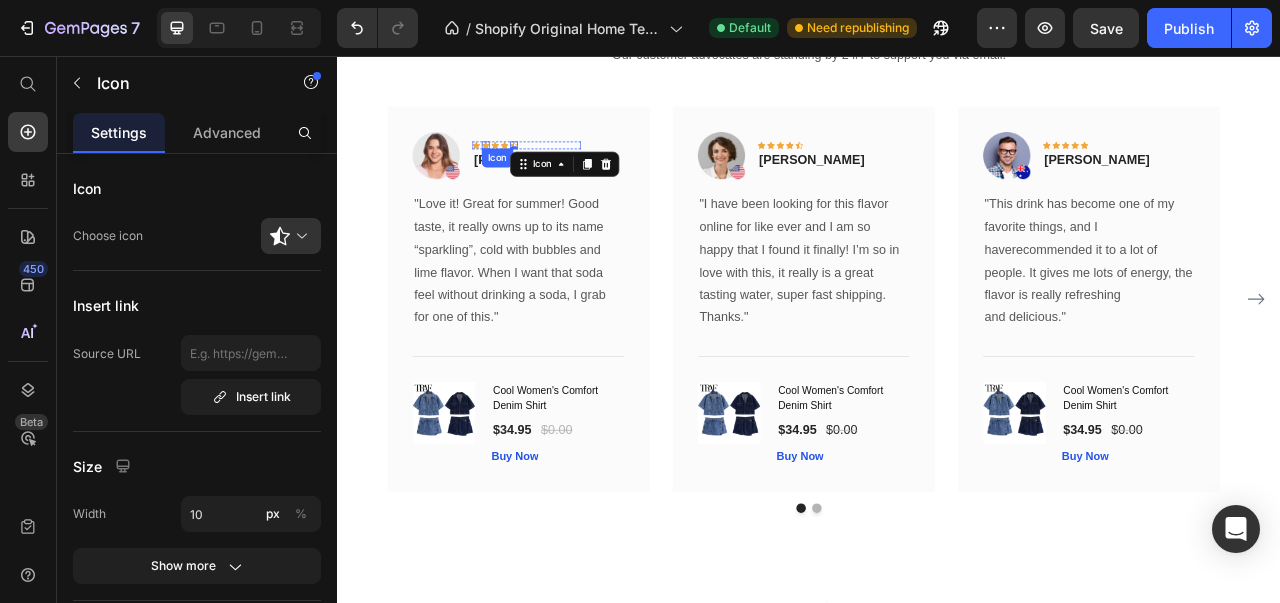 click 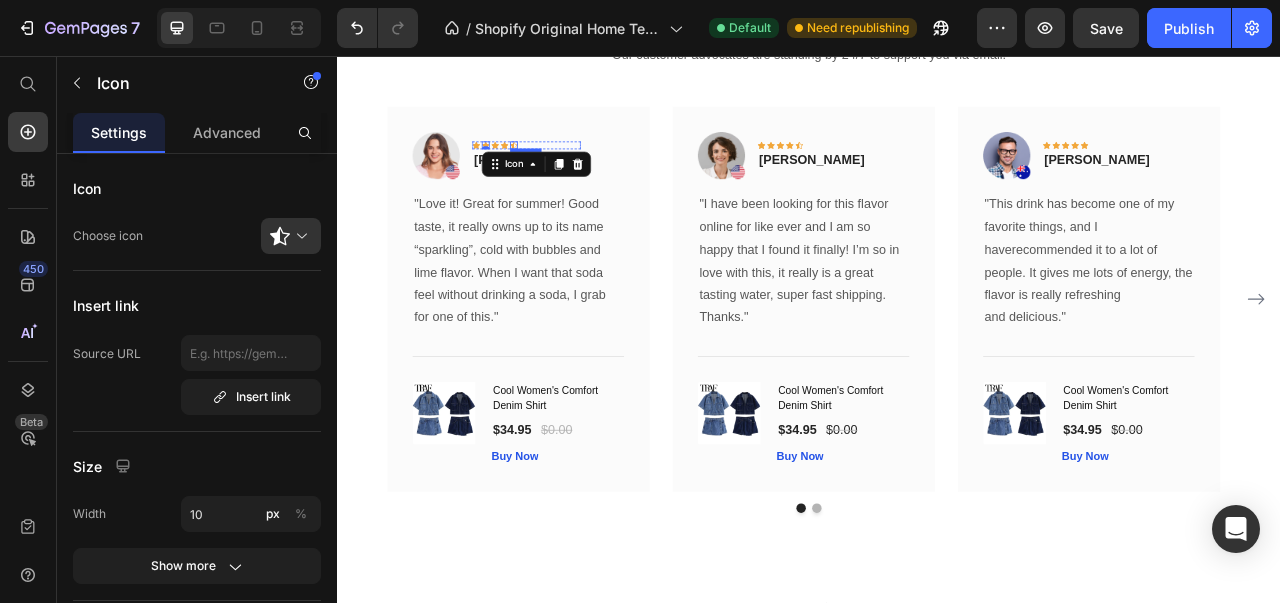 click 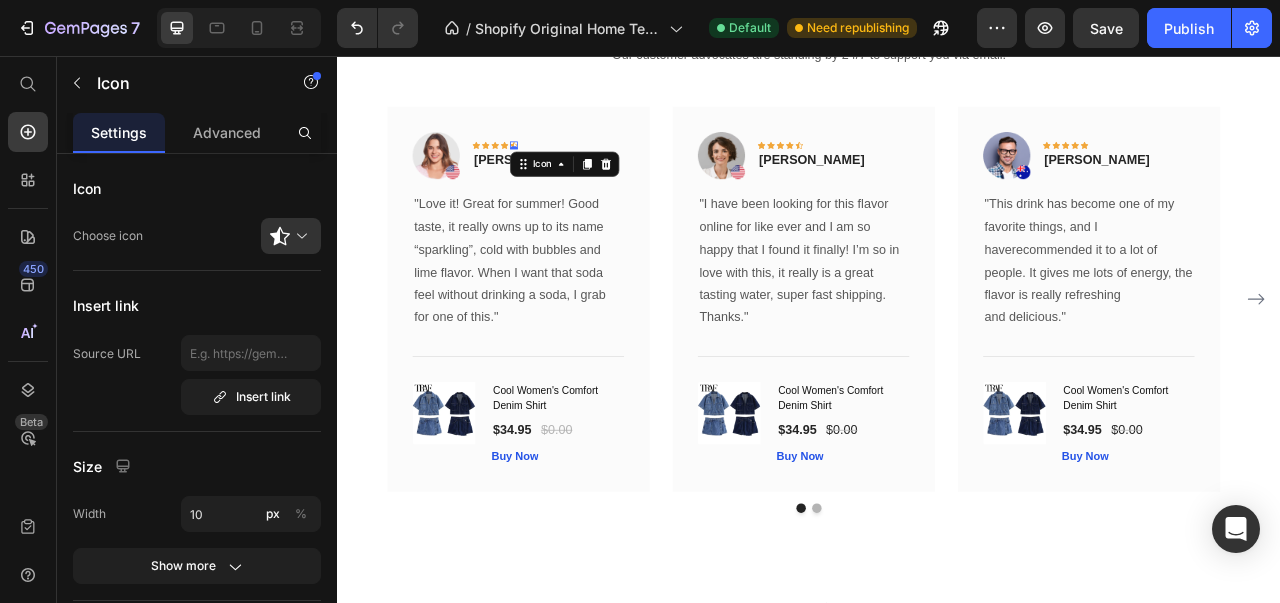 click at bounding box center (299, 236) 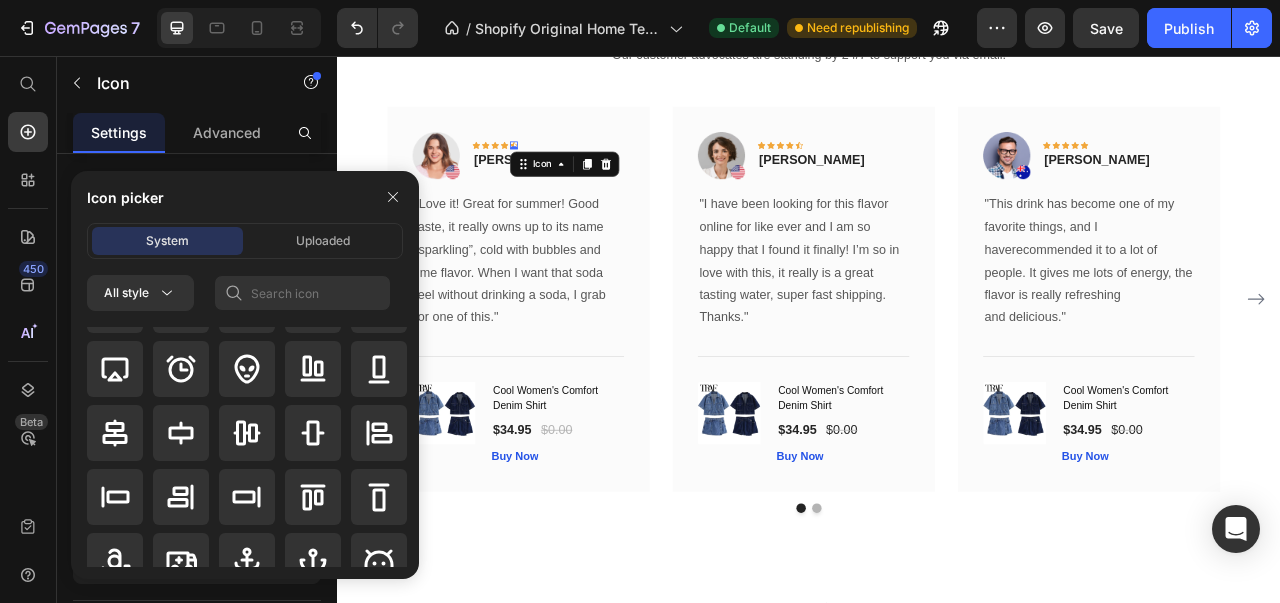 scroll, scrollTop: 29, scrollLeft: 0, axis: vertical 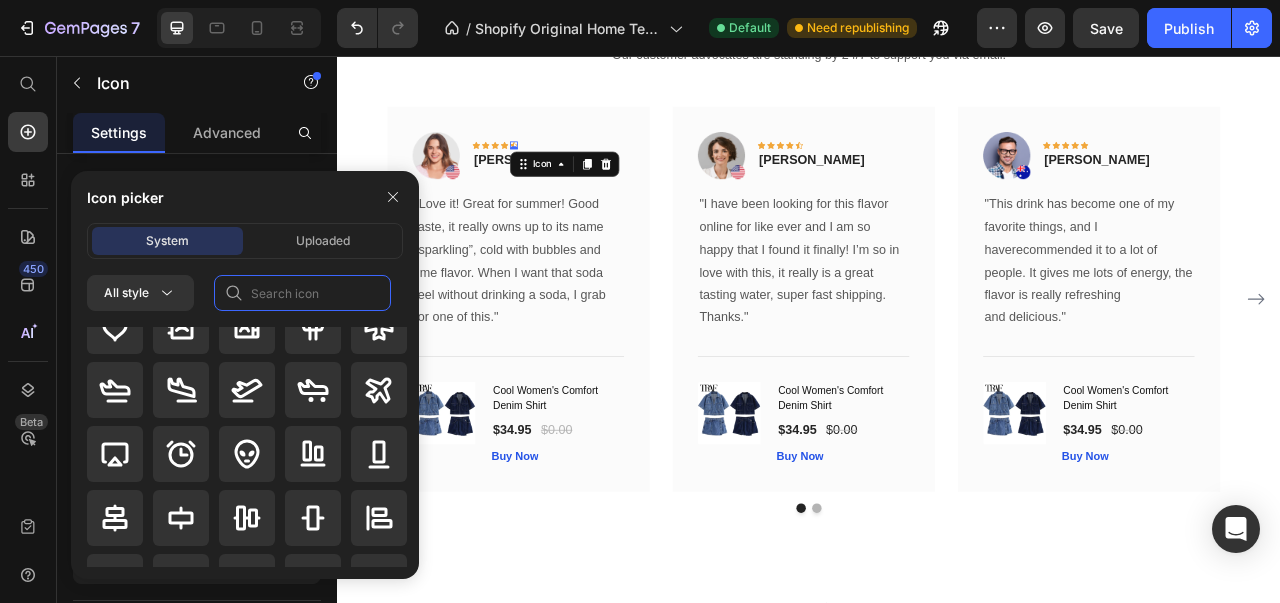 click 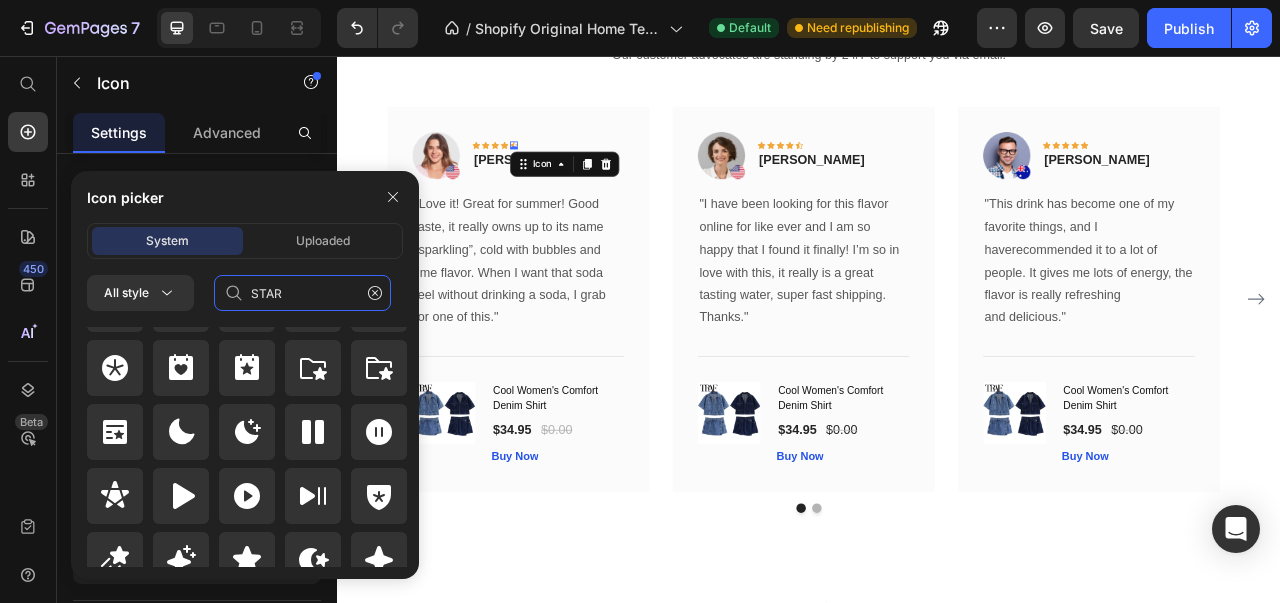 scroll, scrollTop: 872, scrollLeft: 0, axis: vertical 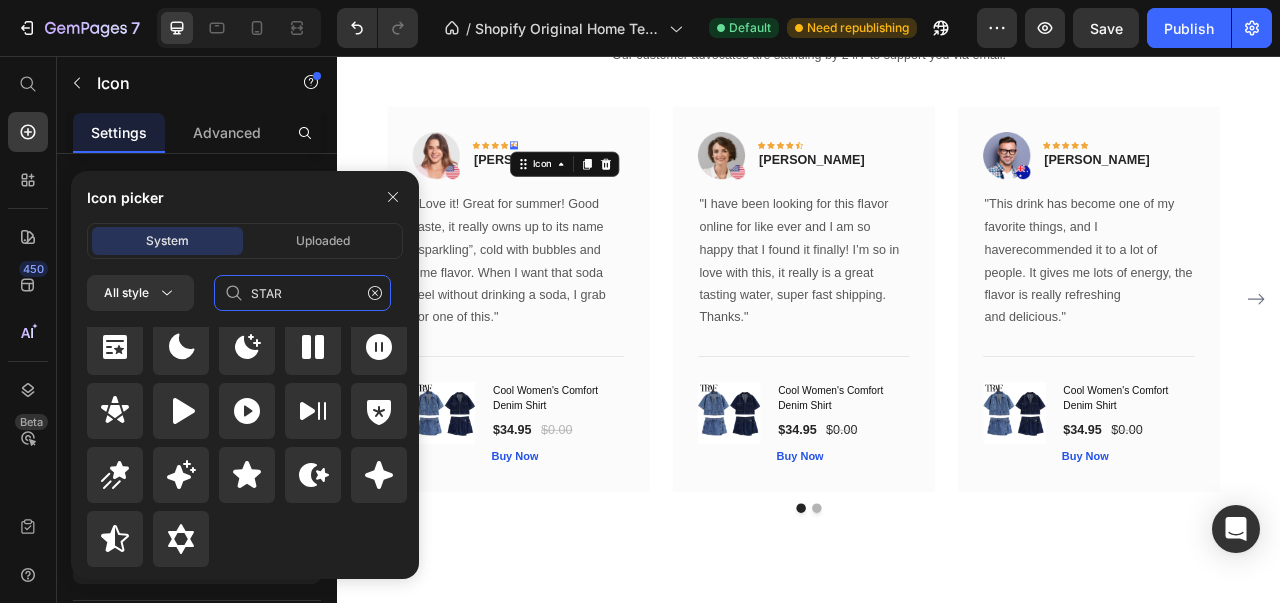 type on "STAR" 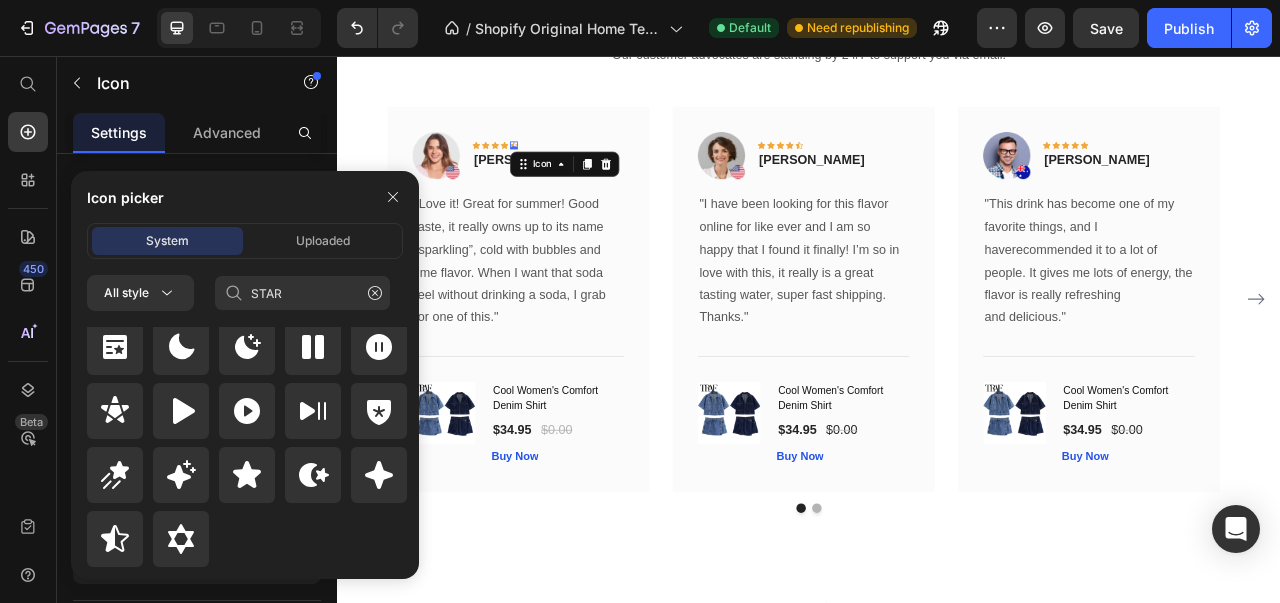 click 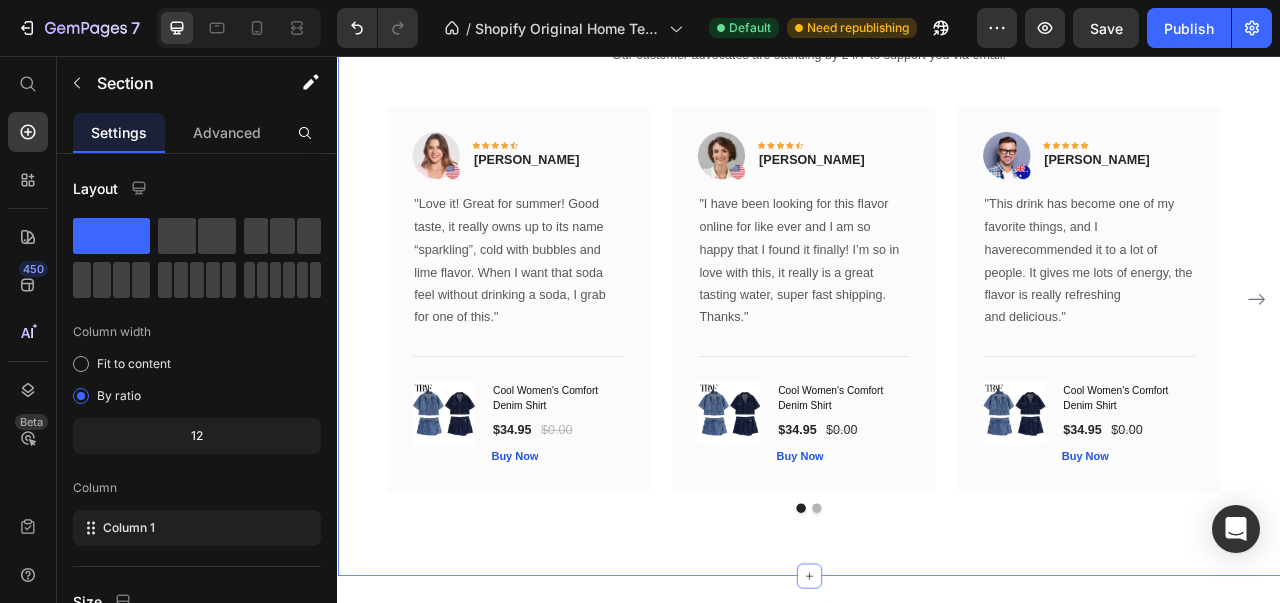 click on "What Our Customers Are Saying Heading Our customer advocates are standing by 24/7 to support you via email. Text block
Image
Icon
Icon
Icon
Icon
Icon Row Alex M. Text block Row "Love it! Great for summer! Good taste, it really owns up to its name “sparkling”, cold with bubbles and lime flavor. When I want that soda feel without drinking a soda, I grab for one of this." Text block                Title Line (P) Images & Gallery Cool Women's Comfort Denim Shirt (P) Title $34.95 (P) Price $0.00 (P) Price Row Buy Now (P) Cart Button Product Row Image
Icon
Icon
Icon
Icon
Icon Row Sophie R. Text block Row "I have been looking for this flavor online for like ever and I am so happy that I found it finally! I’m so in love with this, it really is a great tasting water, super fast shipping.  Thanks." Text block                Title Line Row" at bounding box center [937, 303] 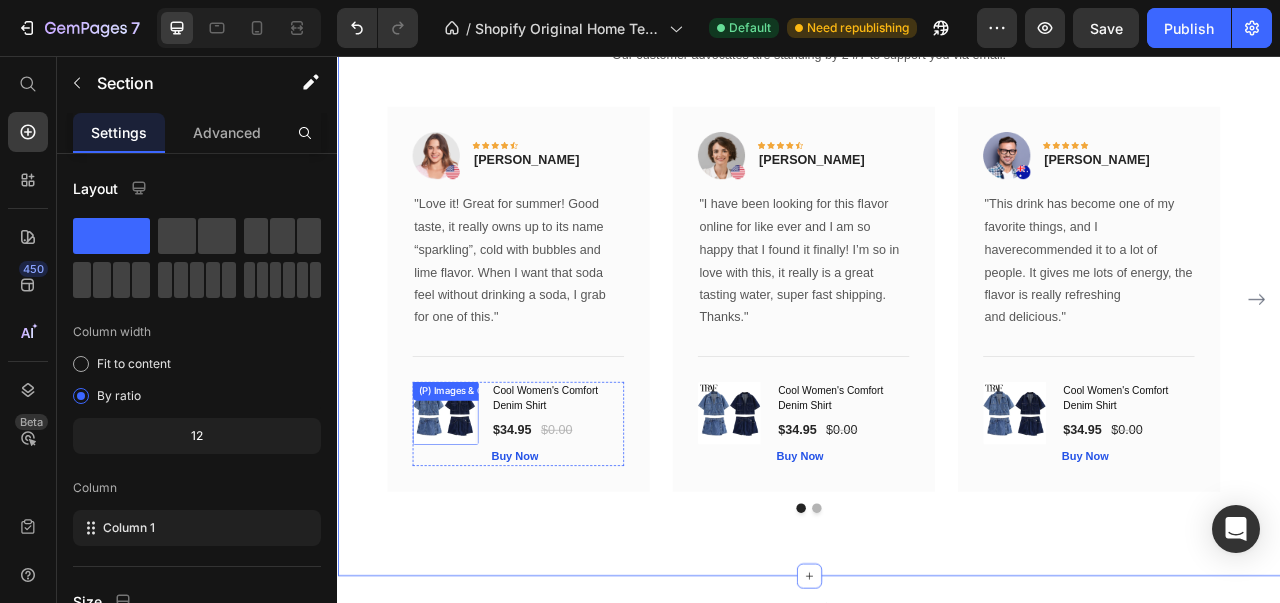 click on "(P) Images & Gallery" at bounding box center [497, 483] 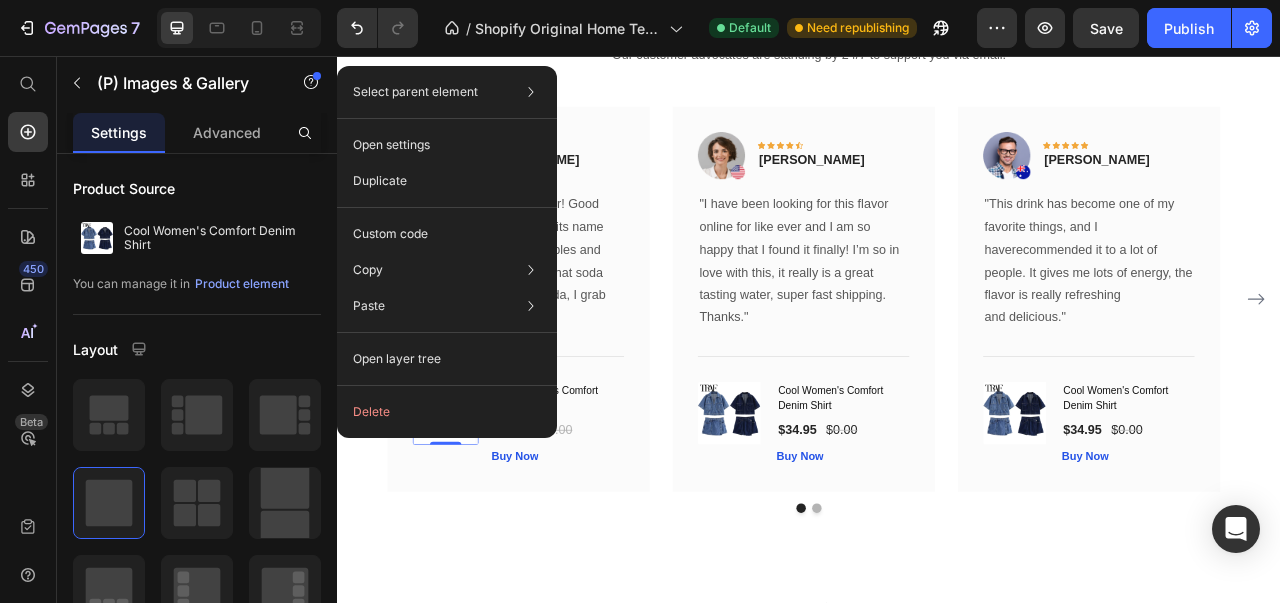 click on "Delete" 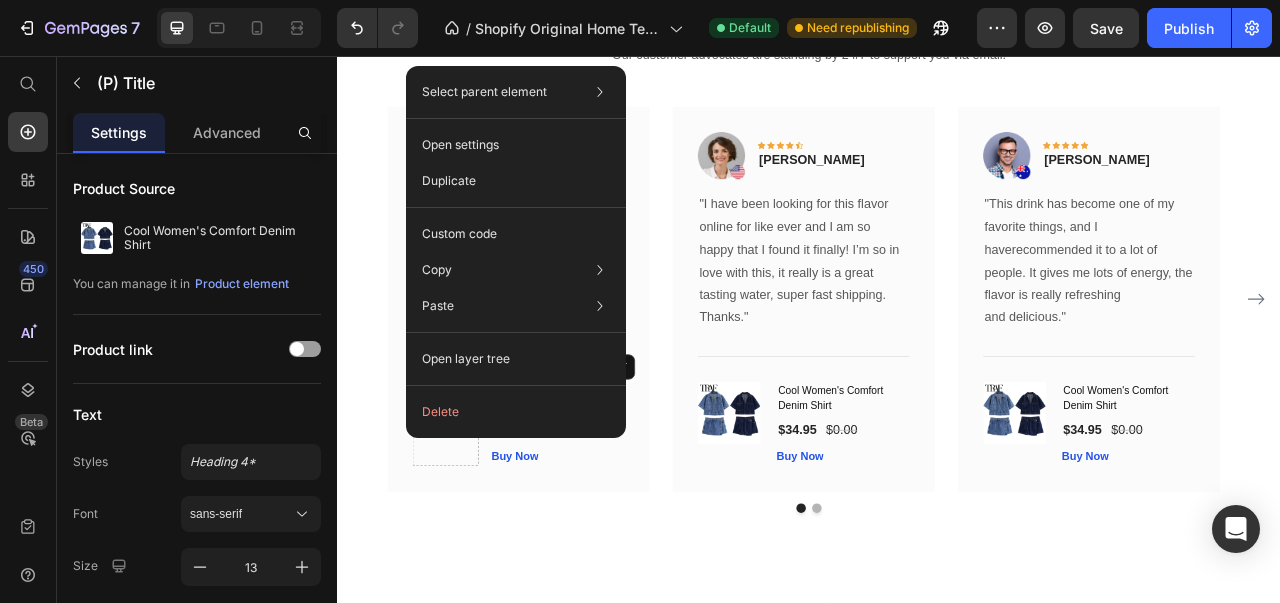 click on "Delete" 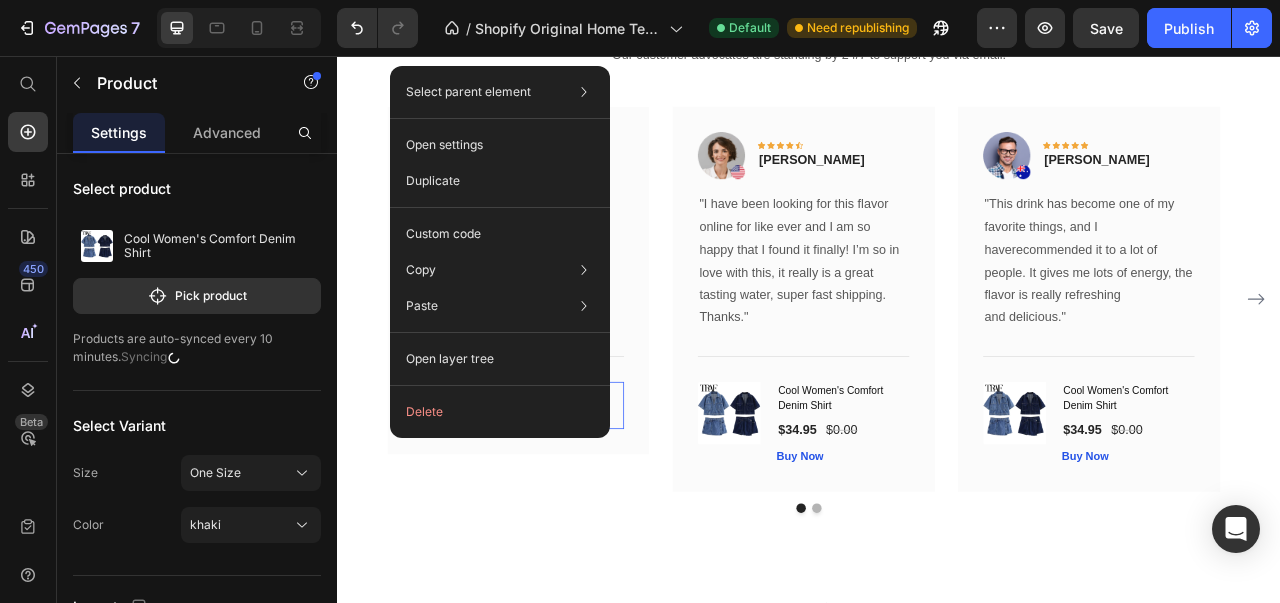 click on "Delete" 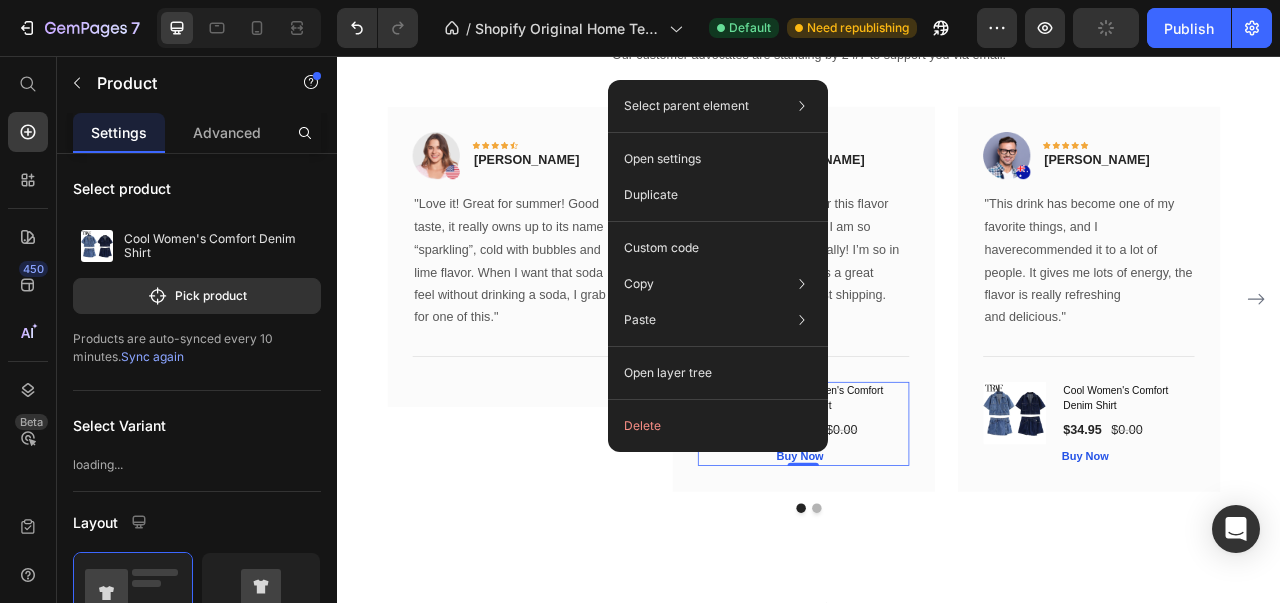 click on "Delete" 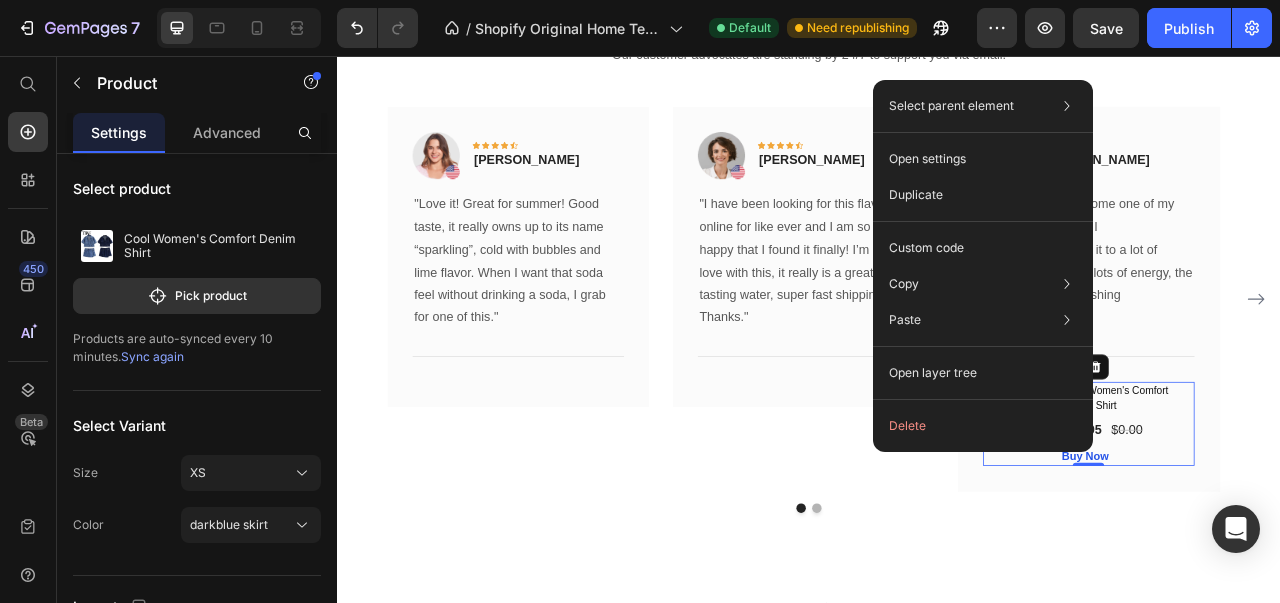 click on "Delete" 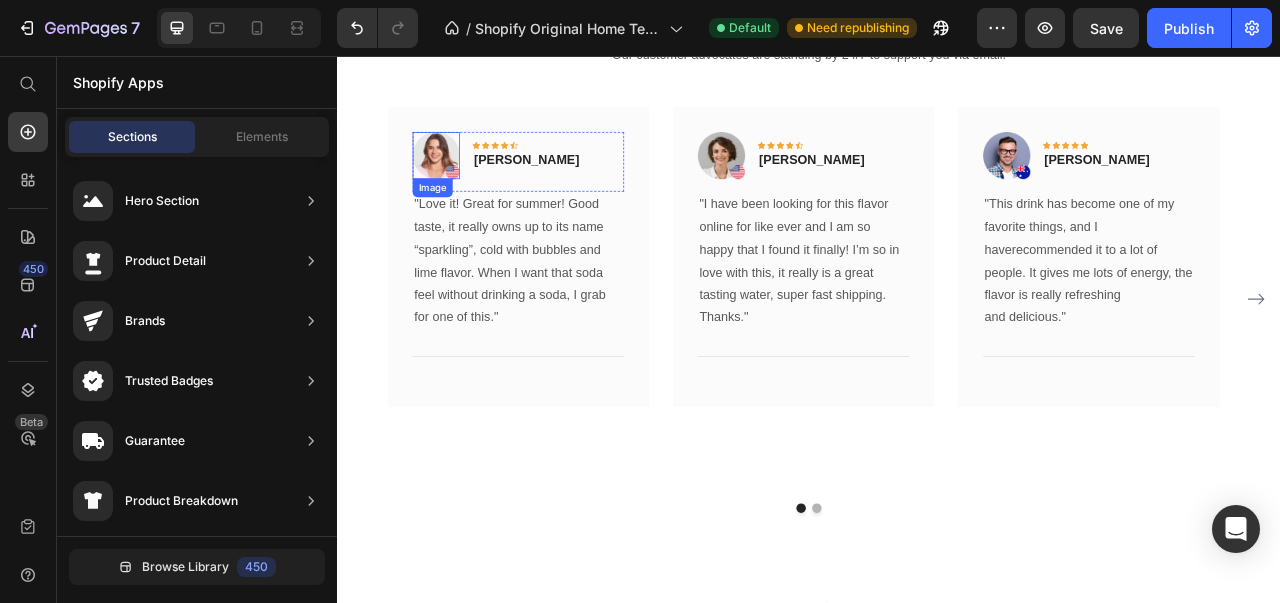click at bounding box center (462, 183) 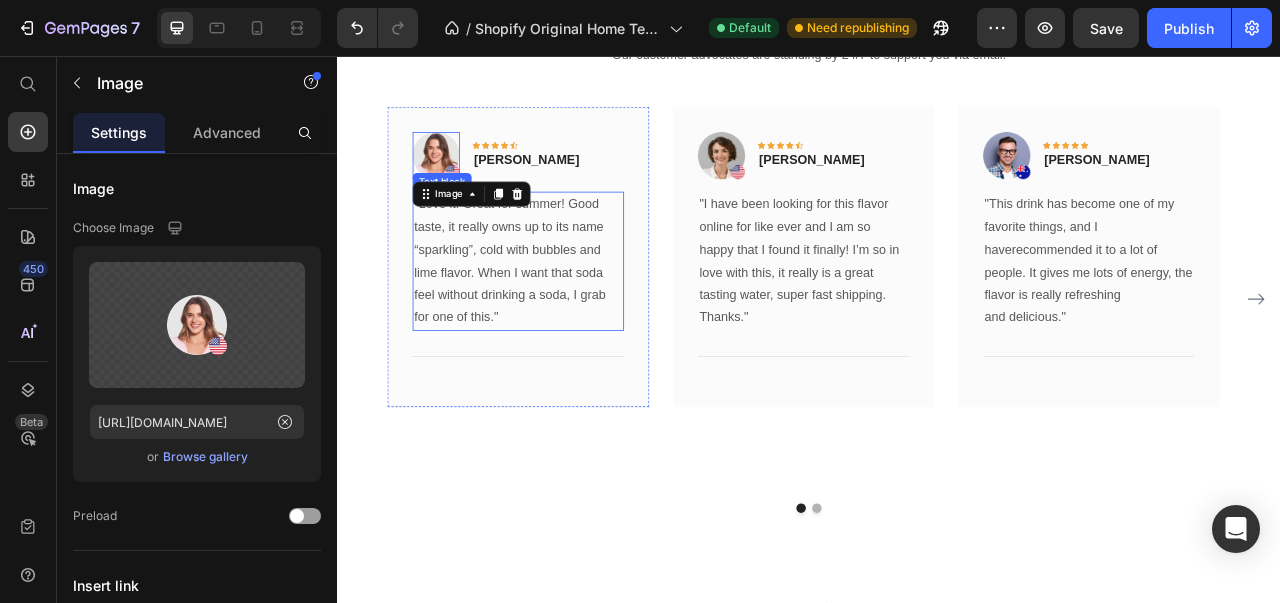 click on ""Love it! Great for summer! Good taste, it really owns up to its name “sparkling”, cold with bubbles and lime flavor. When I want that soda feel without drinking a soda, I grab for one of this."" at bounding box center (566, 317) 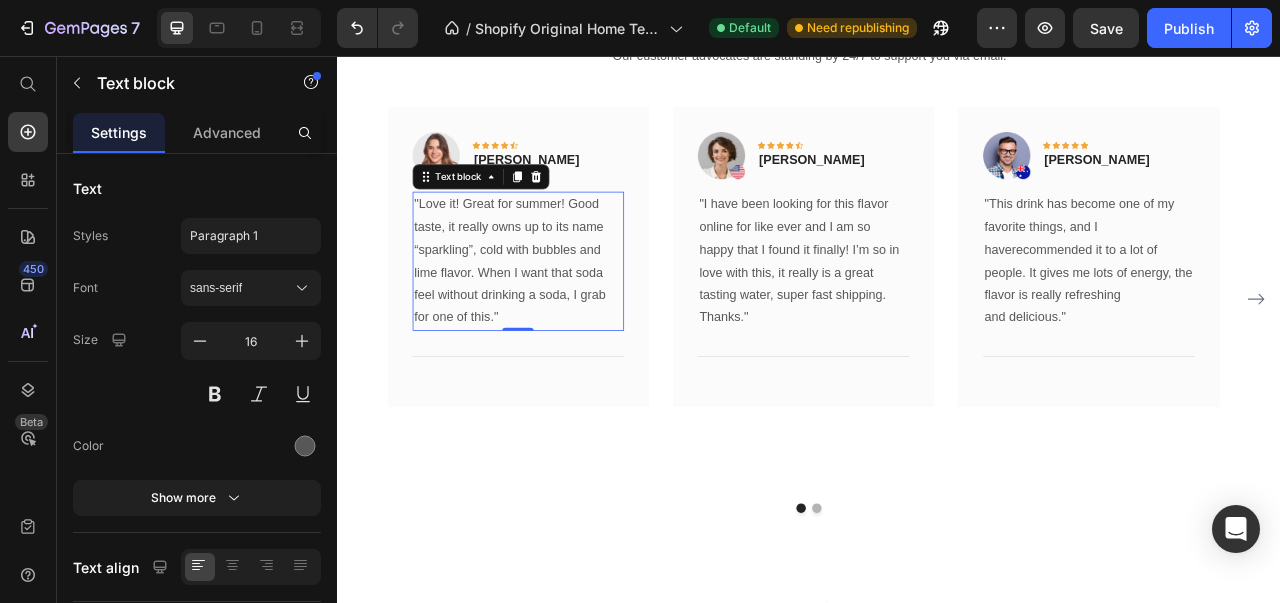 click on ""Love it! Great for summer! Good taste, it really owns up to its name “sparkling”, cold with bubbles and lime flavor. When I want that soda feel without drinking a soda, I grab for one of this."" at bounding box center (566, 317) 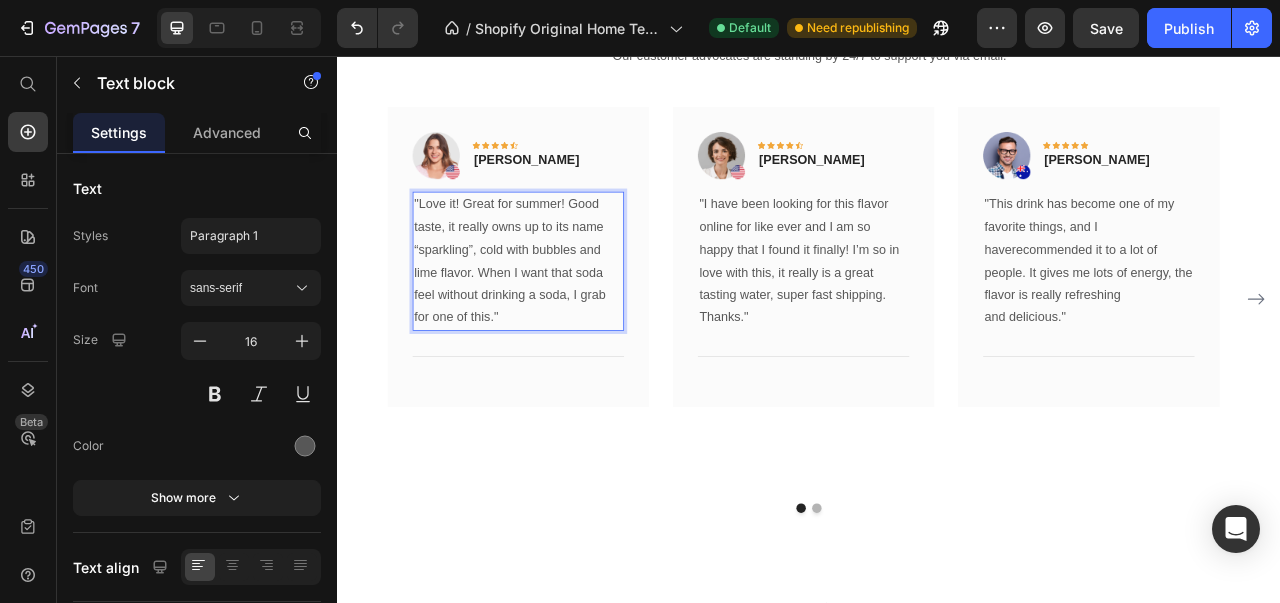 click on ""Love it! Great for summer! Good taste, it really owns up to its name “sparkling”, cold with bubbles and lime flavor. When I want that soda feel without drinking a soda, I grab for one of this."" at bounding box center (566, 317) 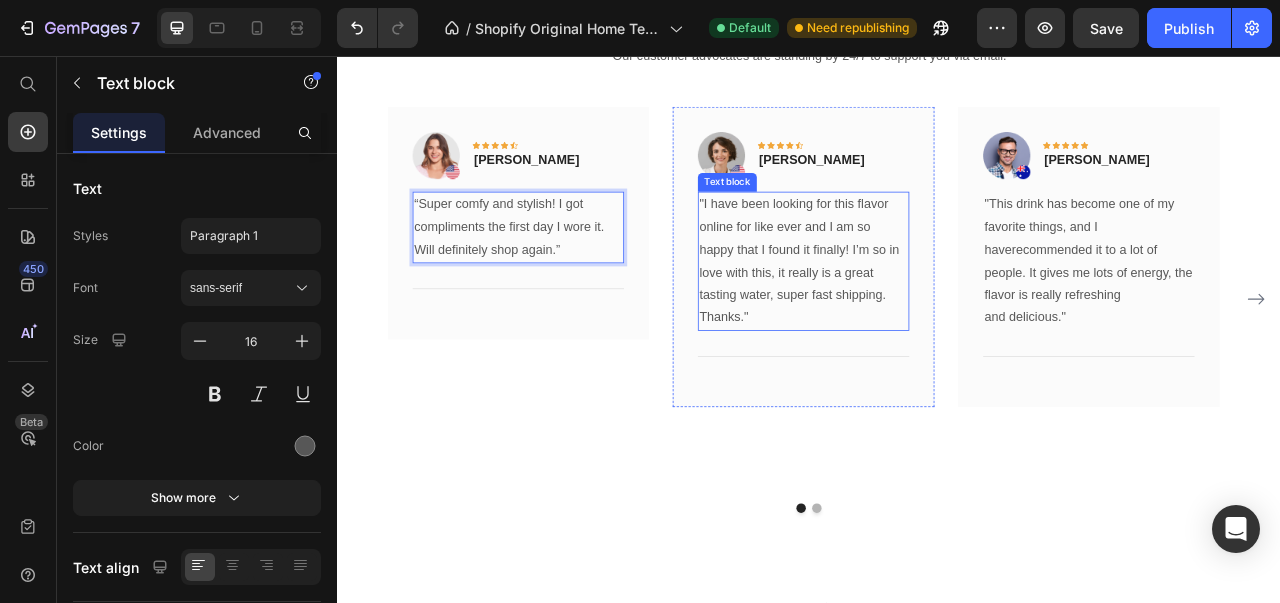 click on ""I have been looking for this flavor online for like ever and I am so happy that I found it finally! I’m so in love with this, it really is a great tasting water, super fast shipping." at bounding box center [929, 303] 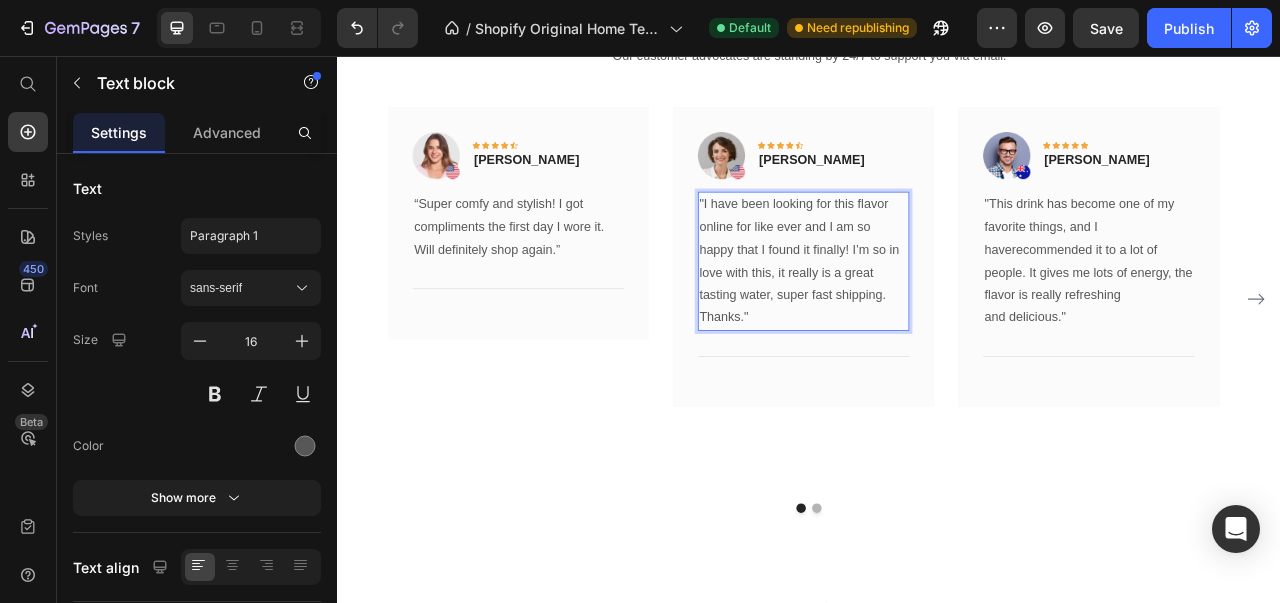click on ""I have been looking for this flavor online for like ever and I am so happy that I found it finally! I’m so in love with this, it really is a great tasting water, super fast shipping." at bounding box center (929, 303) 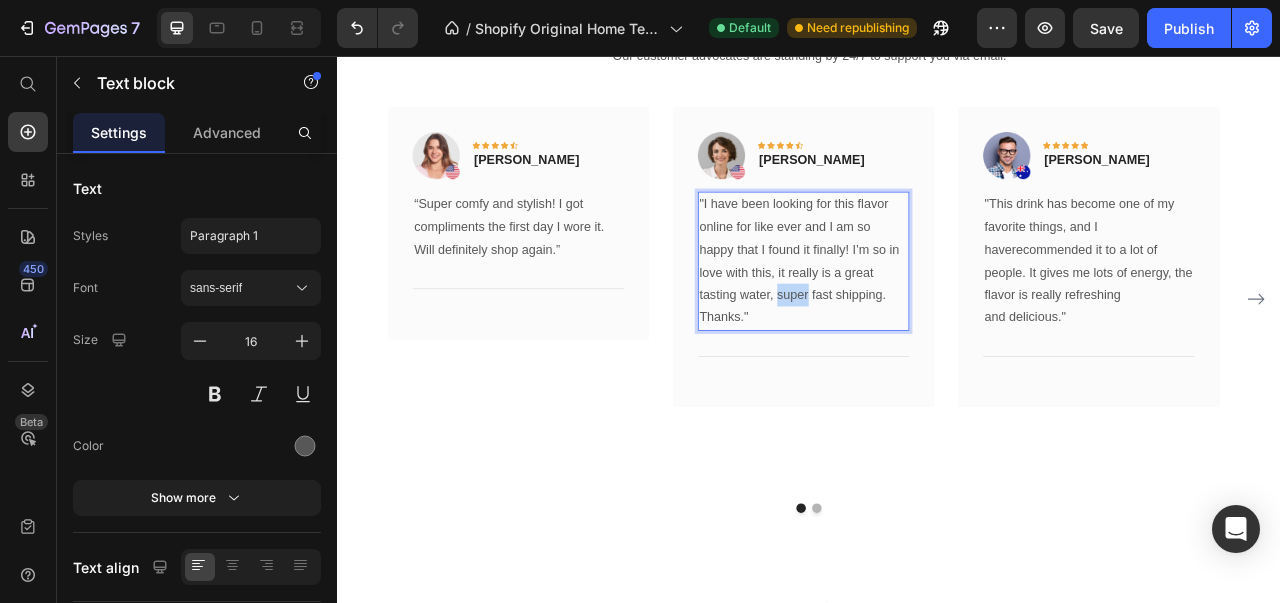 click on ""I have been looking for this flavor online for like ever and I am so happy that I found it finally! I’m so in love with this, it really is a great tasting water, super fast shipping." at bounding box center [929, 303] 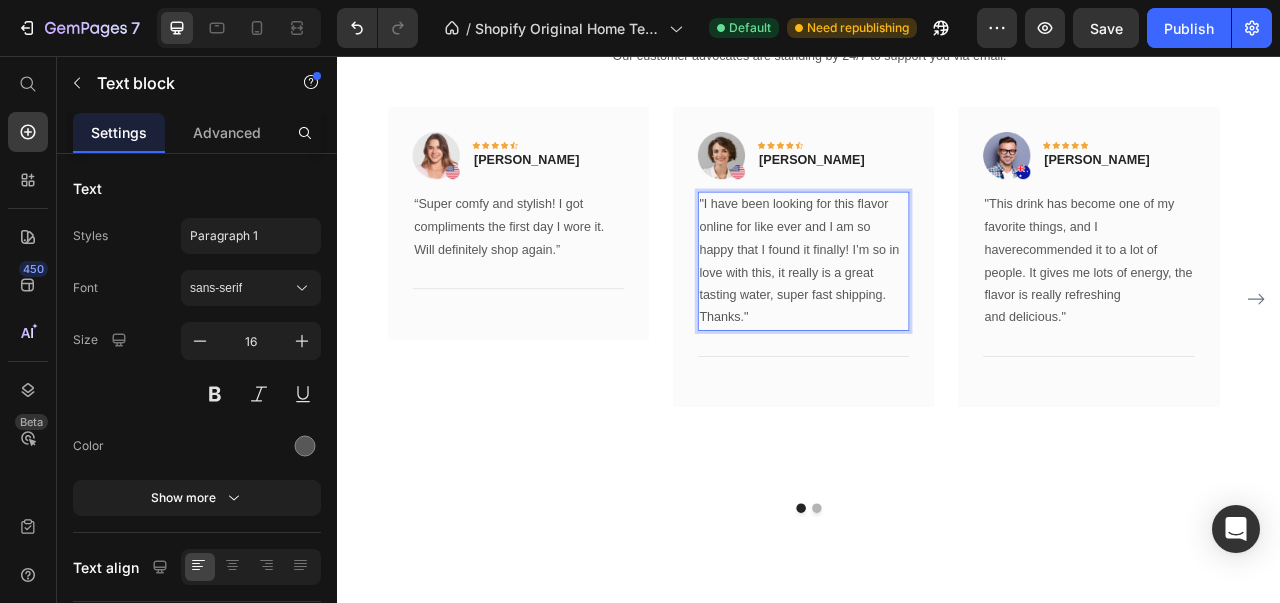 click on "Thanks."" at bounding box center (929, 389) 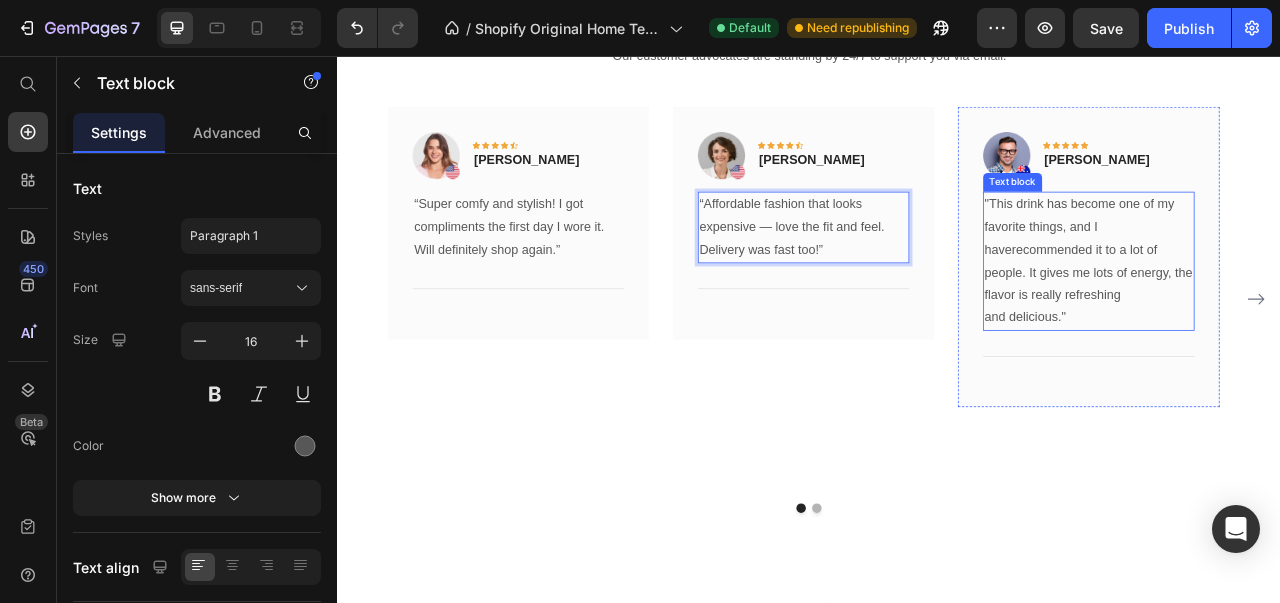 click on ""This drink has become one of my favorite things, and I haverecommended it to a lot of people. It gives me lots of energy, the flavor is really refreshing  and delicious."" at bounding box center (1292, 317) 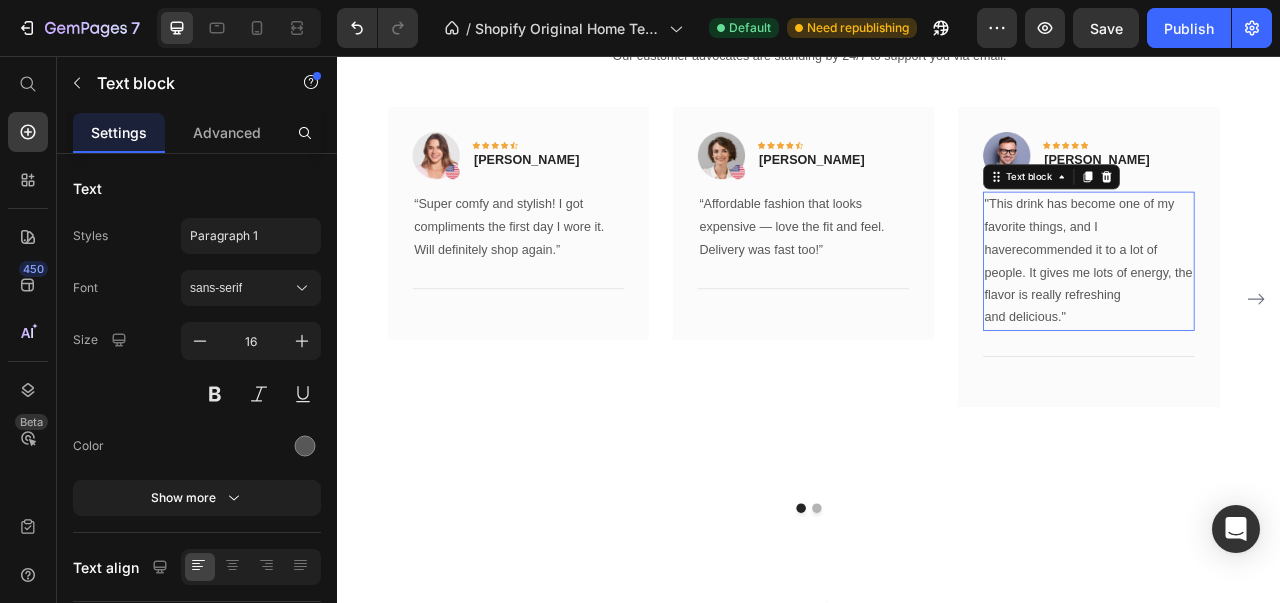 click on ""This drink has become one of my favorite things, and I haverecommended it to a lot of people. It gives me lots of energy, the flavor is really refreshing  and delicious."" at bounding box center (1292, 317) 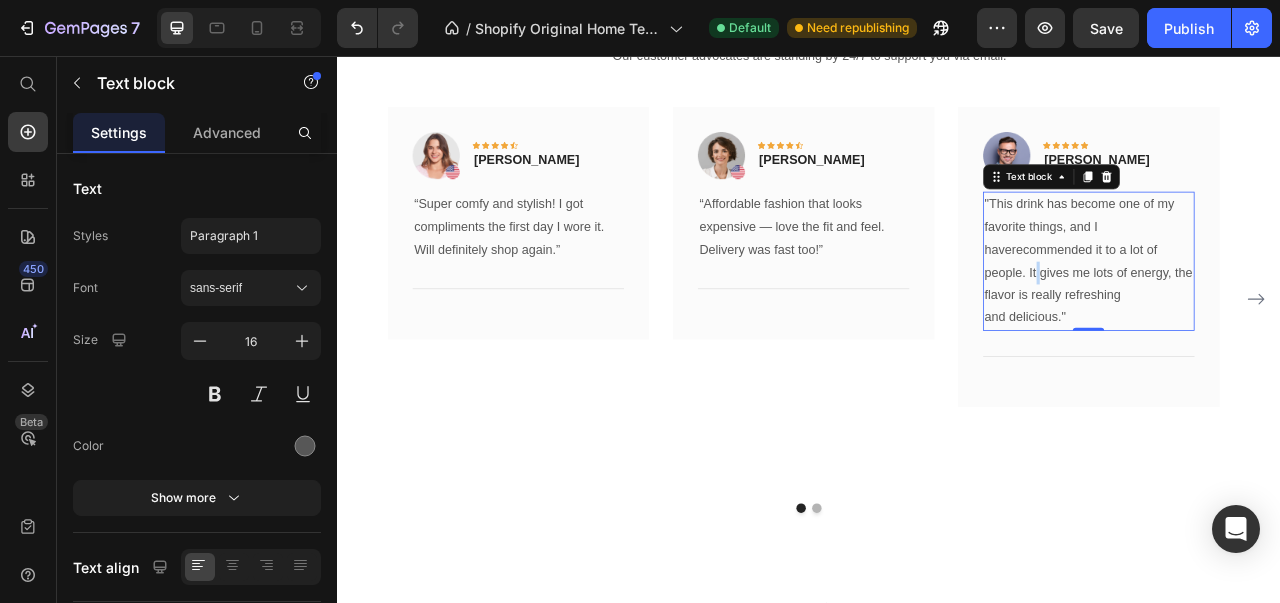 click on ""This drink has become one of my favorite things, and I haverecommended it to a lot of people. It gives me lots of energy, the flavor is really refreshing  and delicious."" at bounding box center (1292, 317) 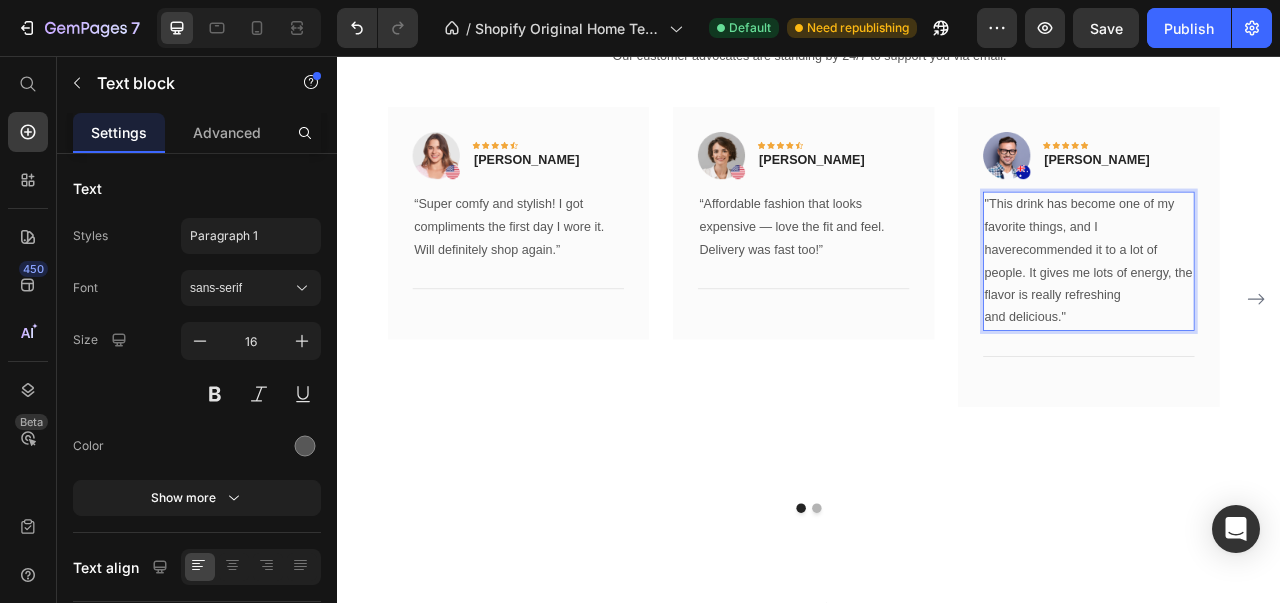 click on ""This drink has become one of my favorite things, and I haverecommended it to a lot of people. It gives me lots of energy, the flavor is really refreshing  and delicious."" at bounding box center (1292, 317) 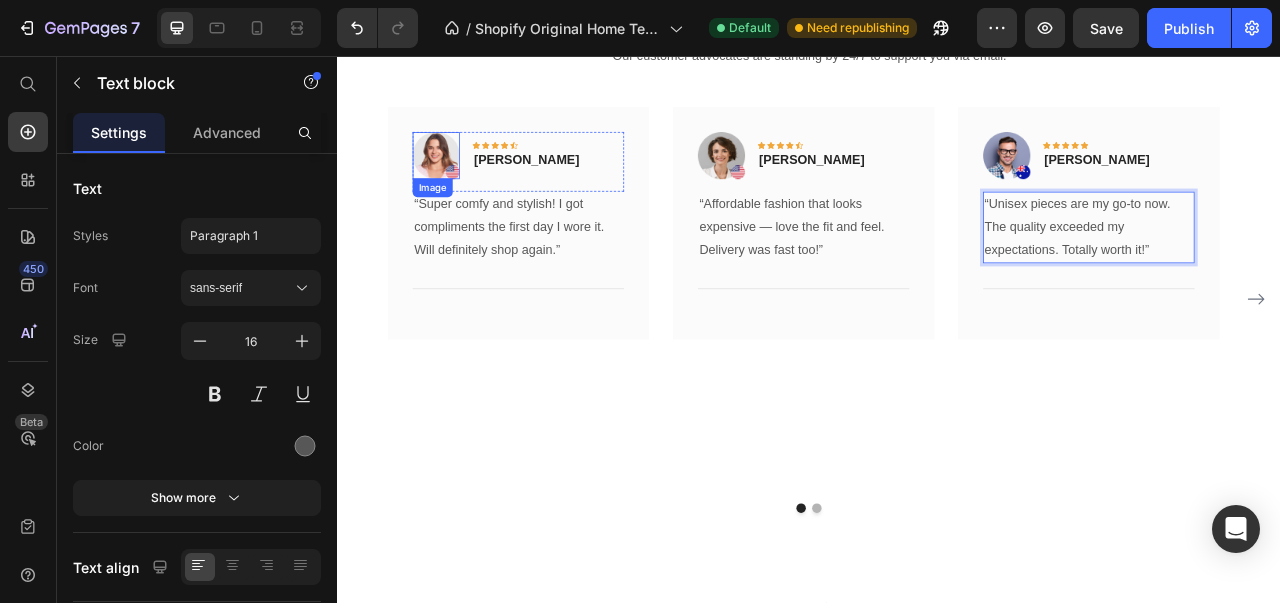 click at bounding box center [462, 183] 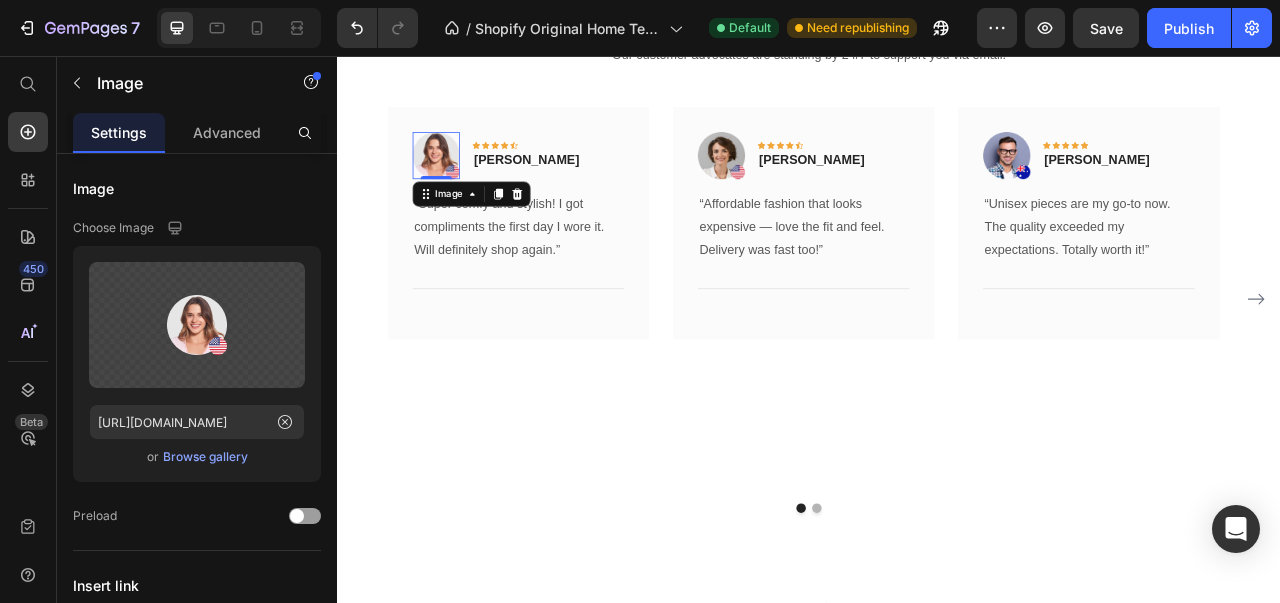 click on "Browse gallery" at bounding box center (205, 457) 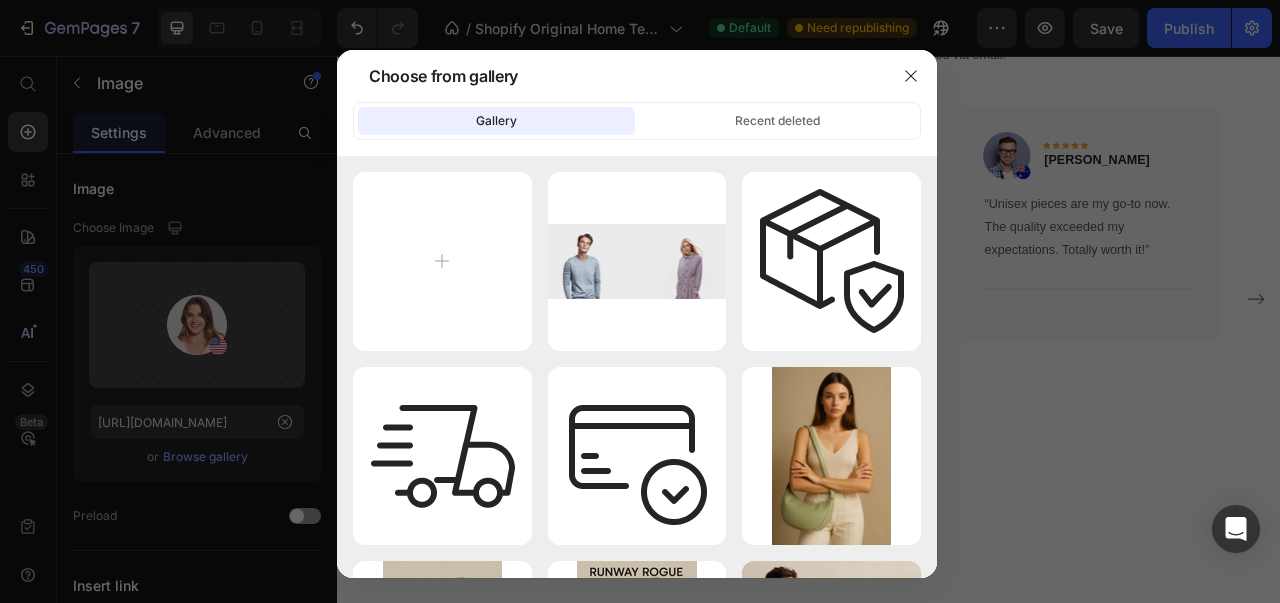 click at bounding box center [442, 261] 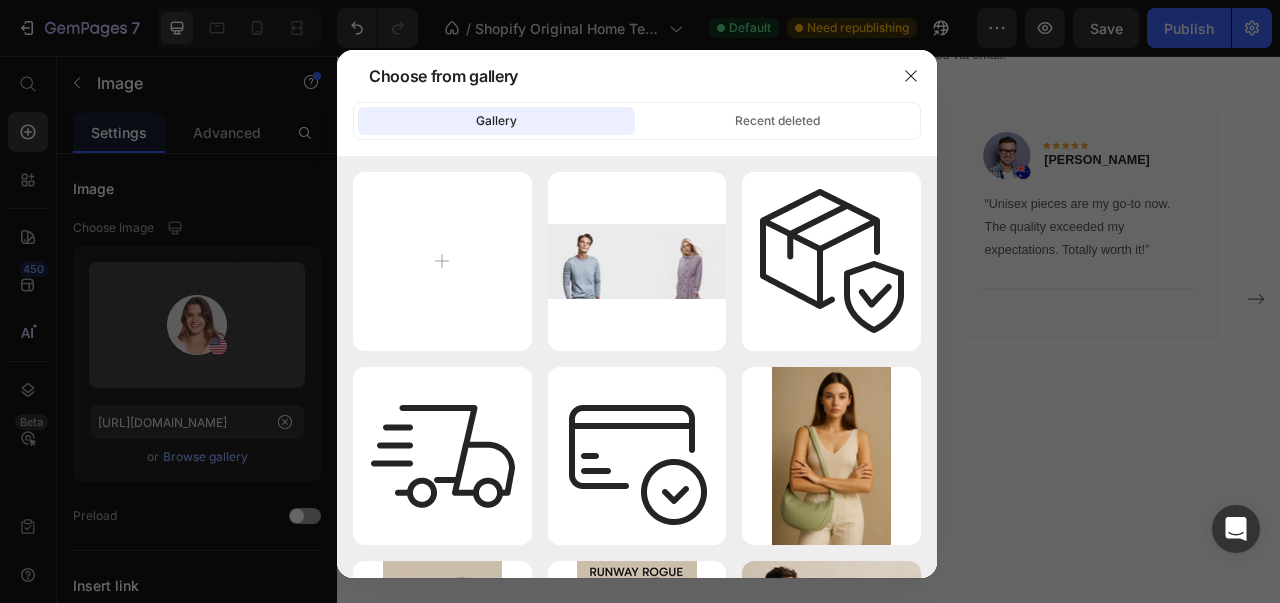 type on "C:\fakepath\ALEX.jpeg" 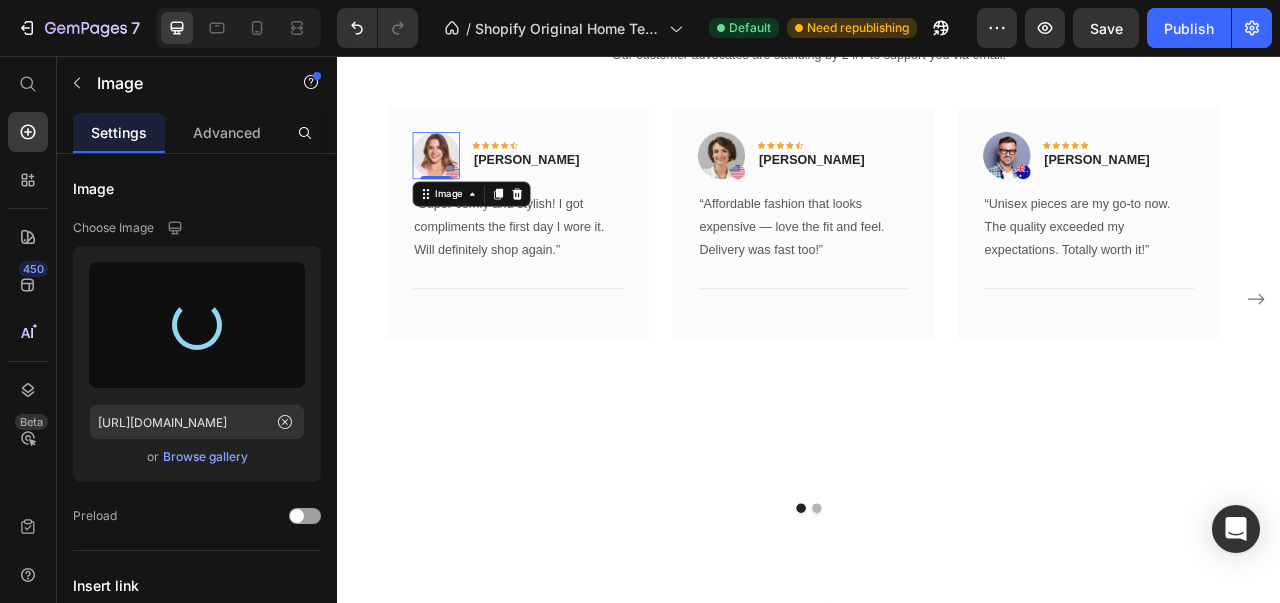 type on "https://cdn.shopify.com/s/files/1/0671/8075/7034/files/gempages_574652875829936927-7675a5d5-46d2-47d5-9c56-1c3400970cc5.jpg" 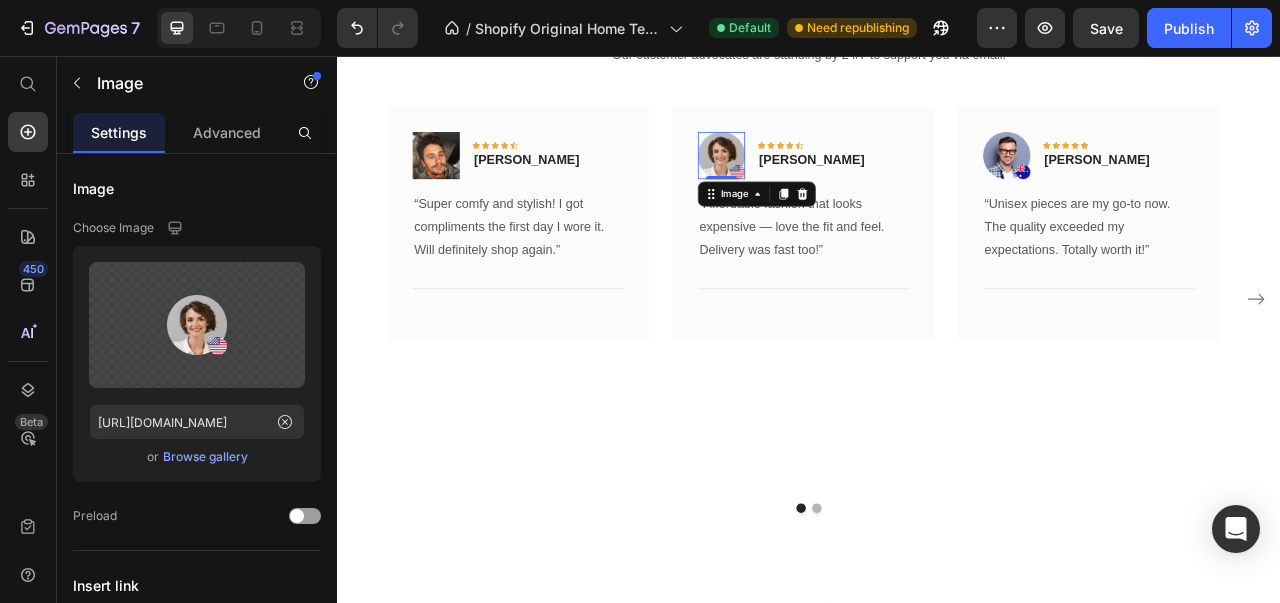 click on "Browse gallery" at bounding box center (205, 457) 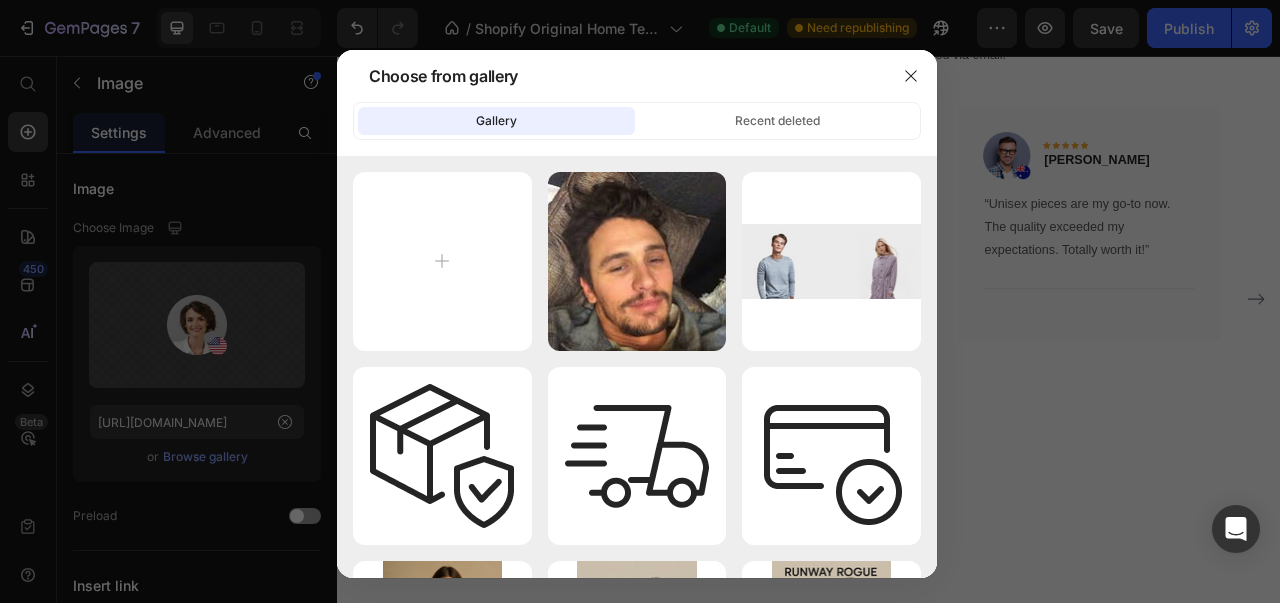 click at bounding box center [442, 261] 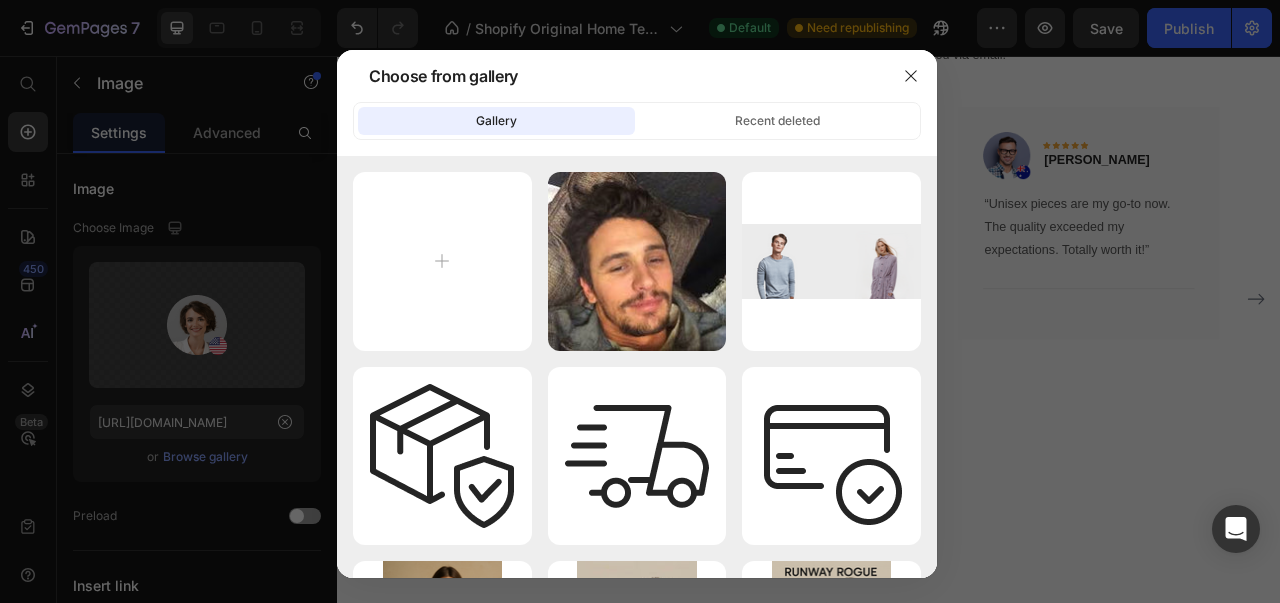type on "C:\fakepath\GGGGGGGGGG GIRL.jpeg" 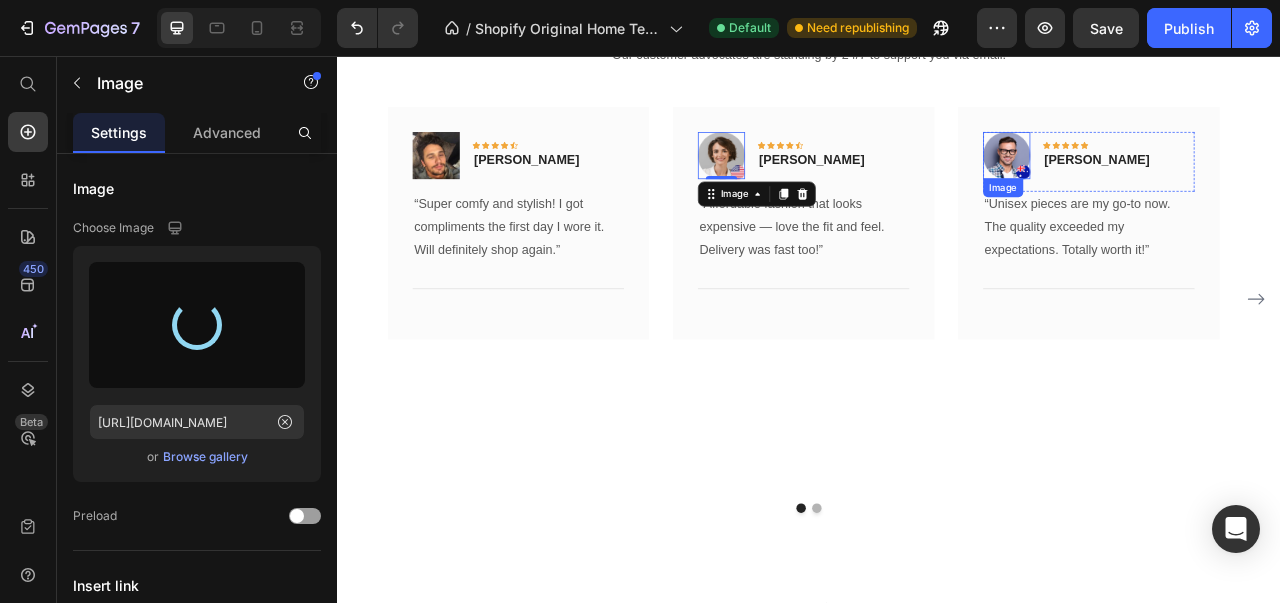 click at bounding box center [1188, 183] 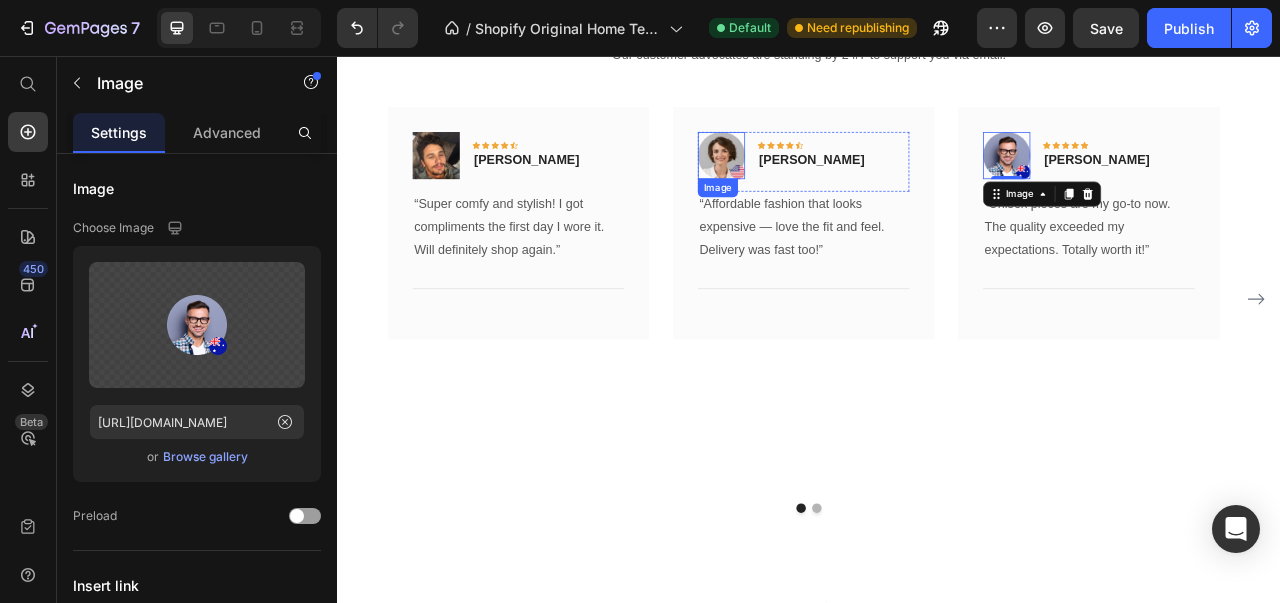 click at bounding box center [825, 183] 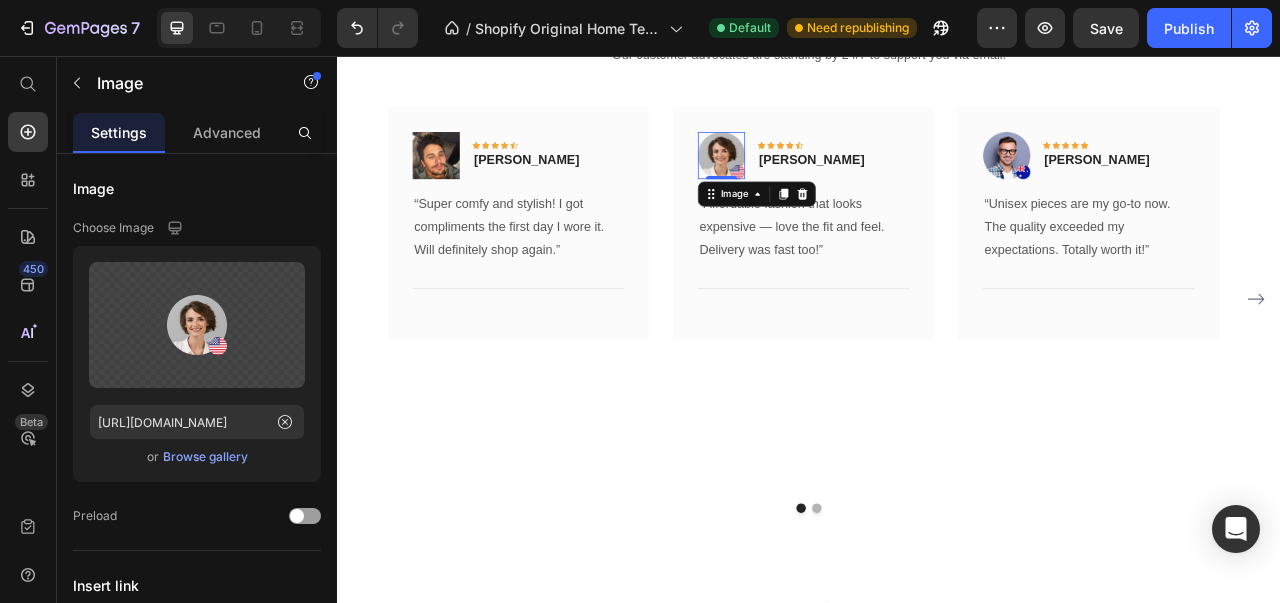 click on "Browse gallery" at bounding box center [205, 457] 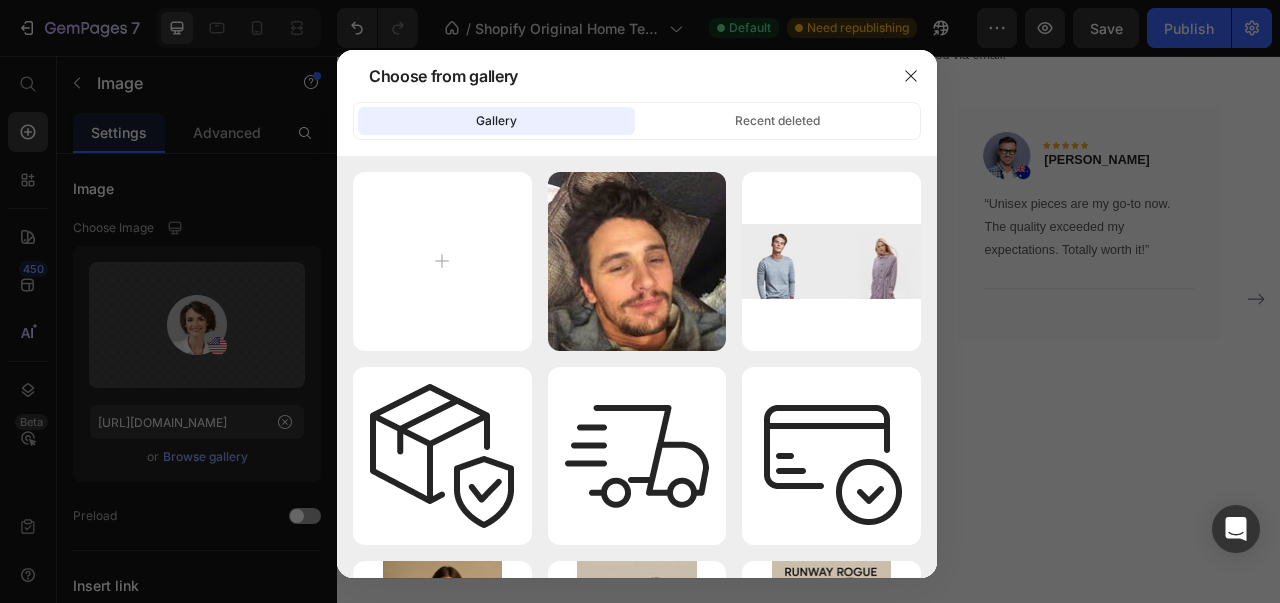 click at bounding box center (442, 261) 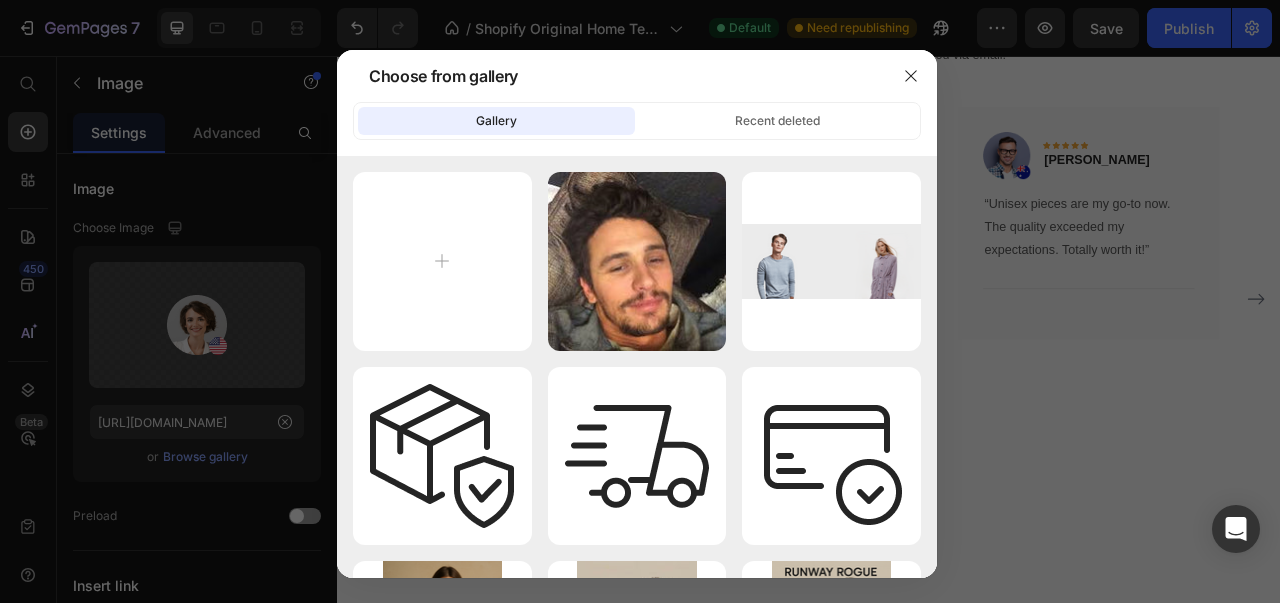 type on "C:\fakepath\GGGGGGGGGG GIRL.jpeg" 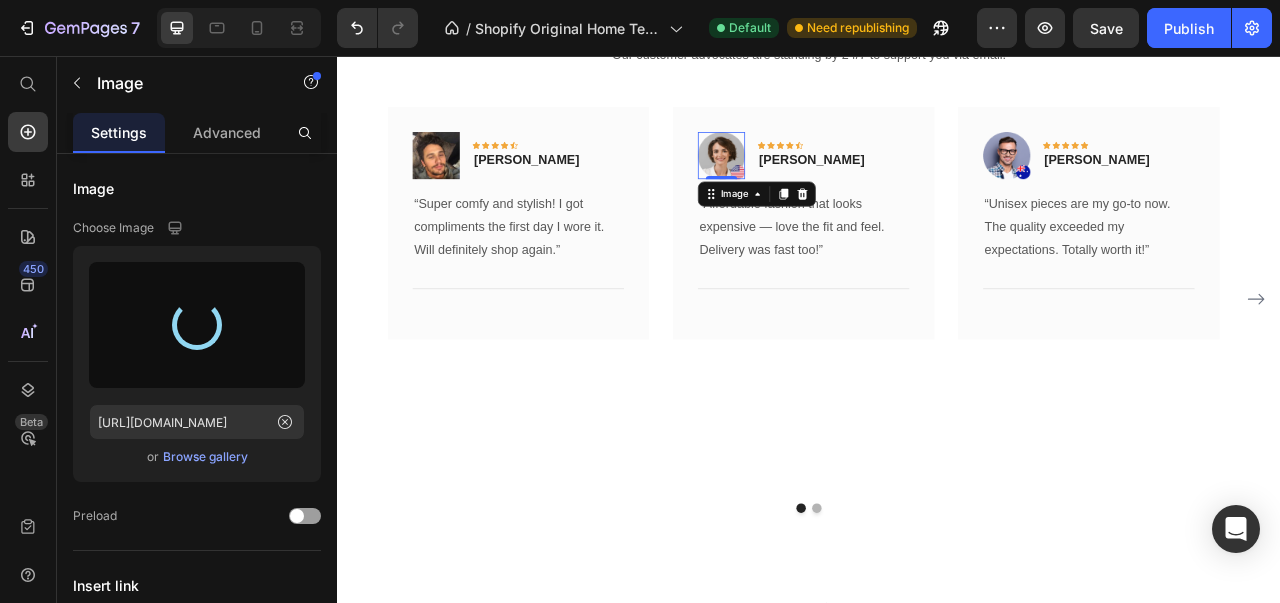 type on "https://cdn.shopify.com/s/files/1/0671/8075/7034/files/gempages_574652875829936927-a78719ac-62f3-49d0-8acf-50106e2f9ba6.jpg" 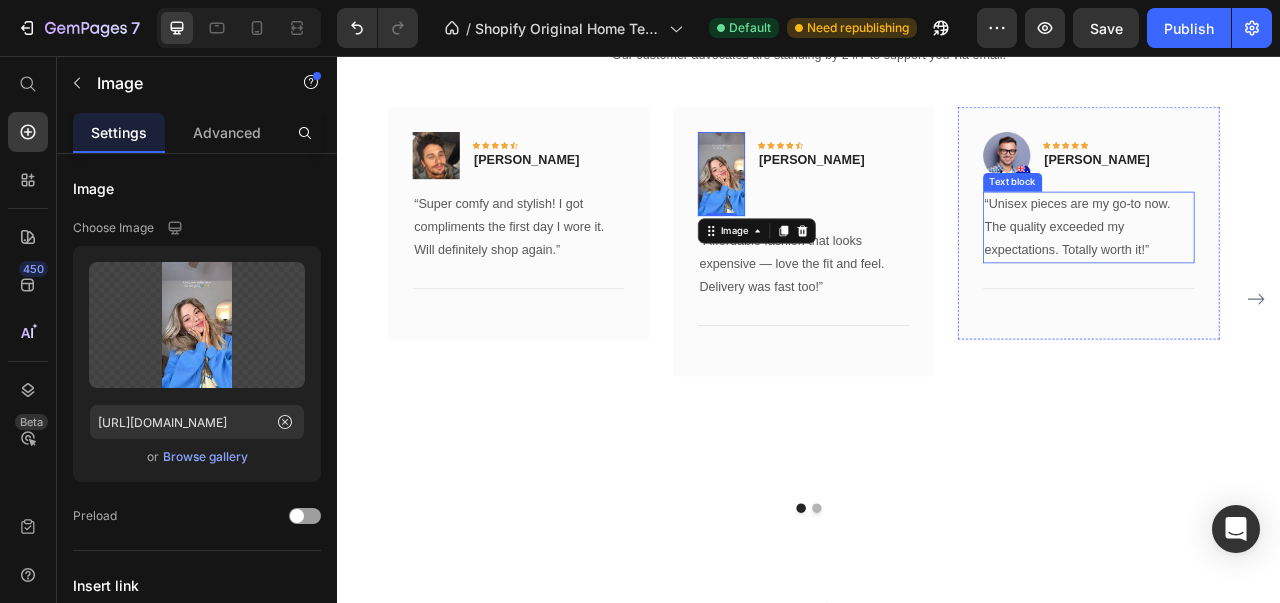 click on "Text block" at bounding box center (1195, 217) 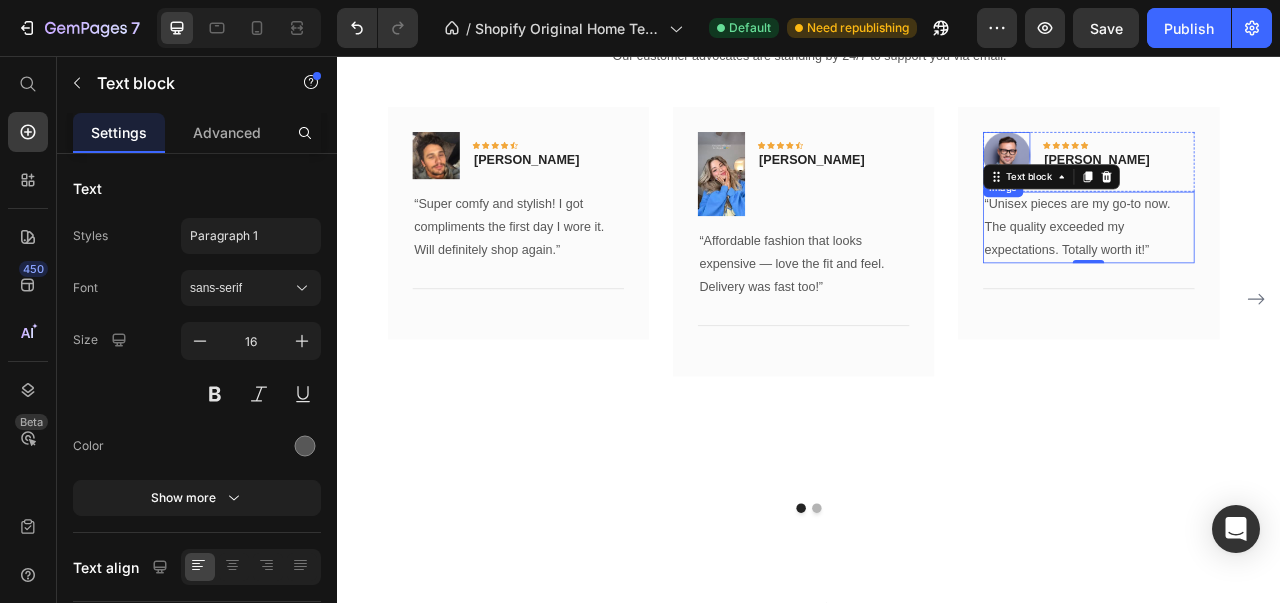 click at bounding box center [1188, 183] 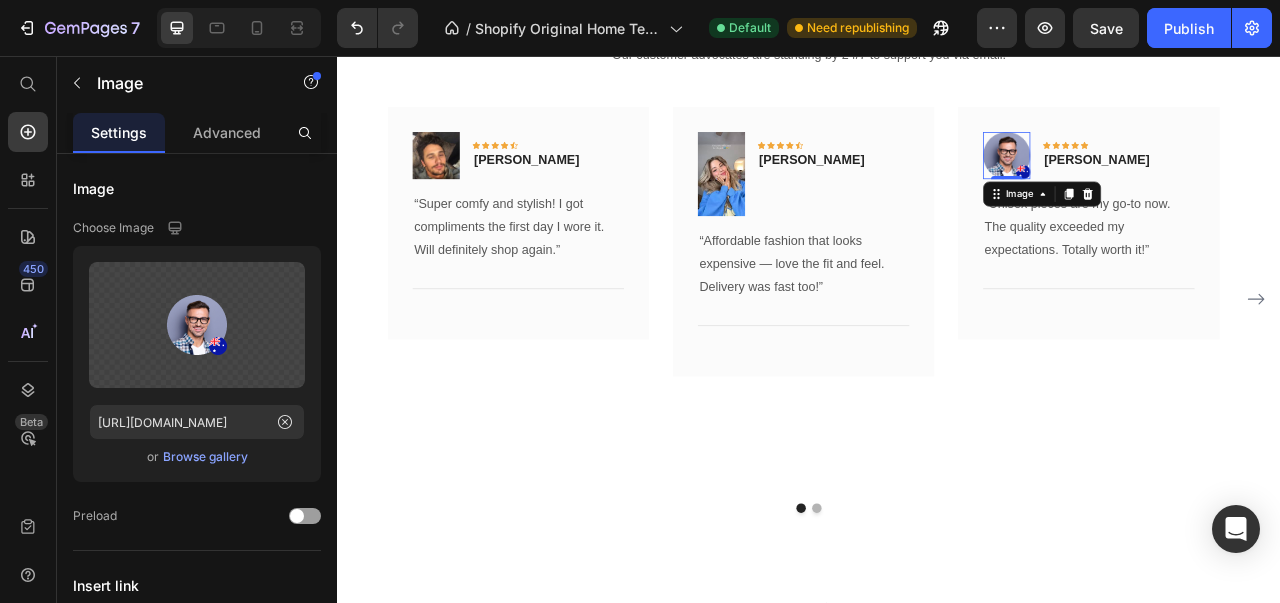 click on "Browse gallery" at bounding box center [205, 457] 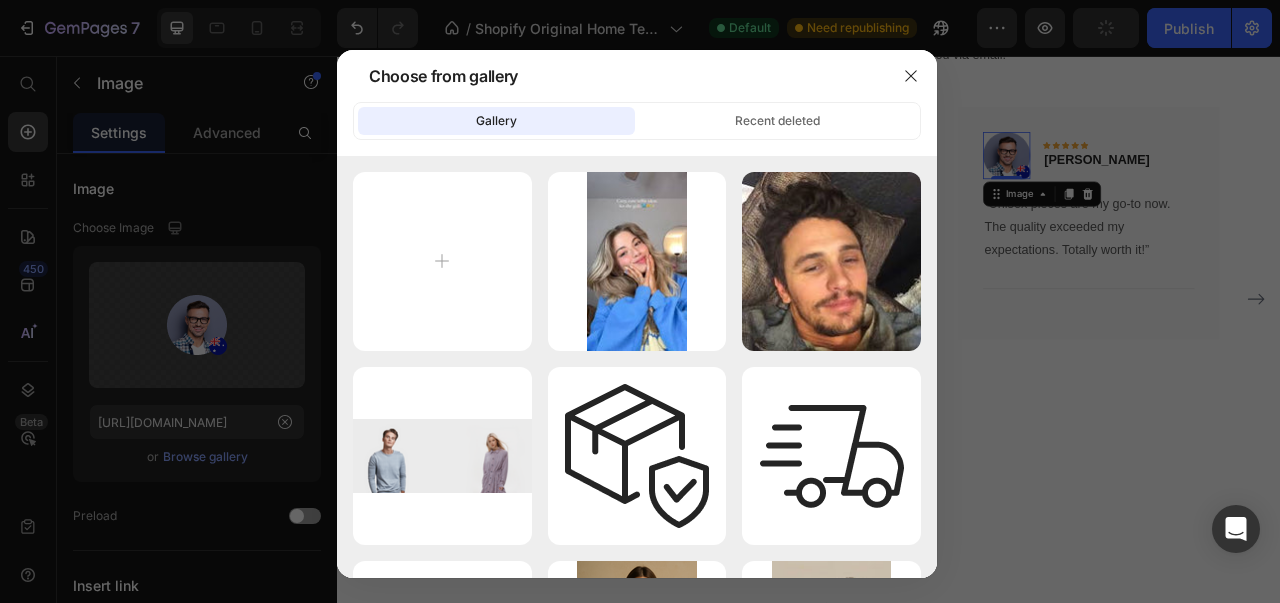 click at bounding box center [442, 261] 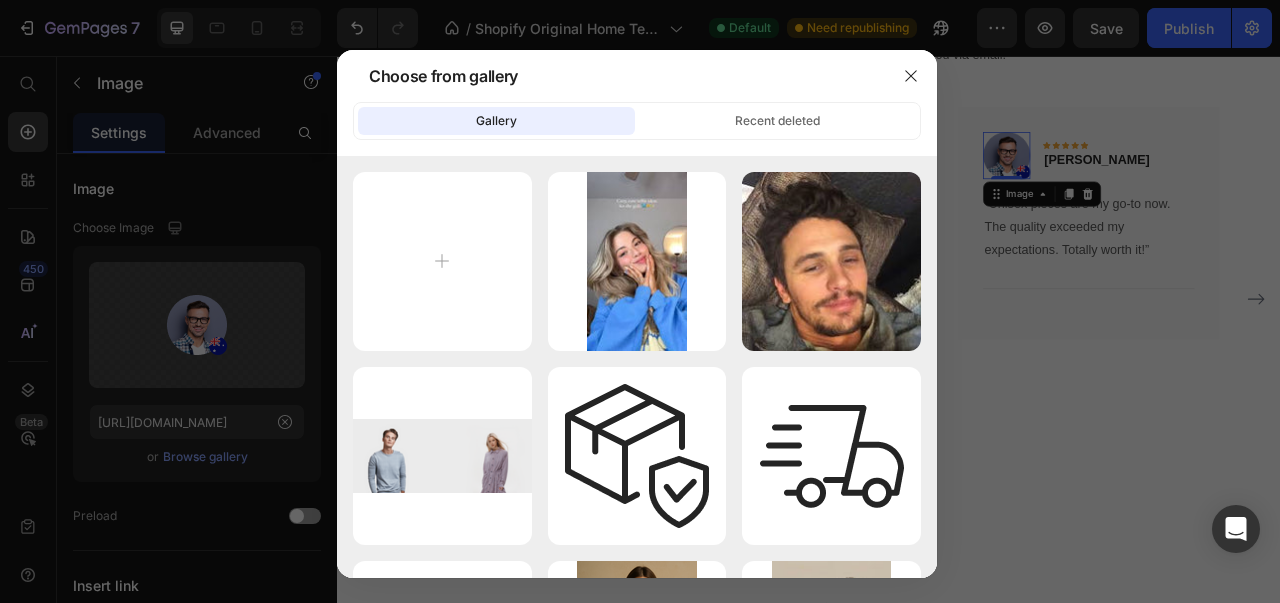 type on "C:\fakepath\BOYSSSSSSSSSSSSS JORDAN.jpeg" 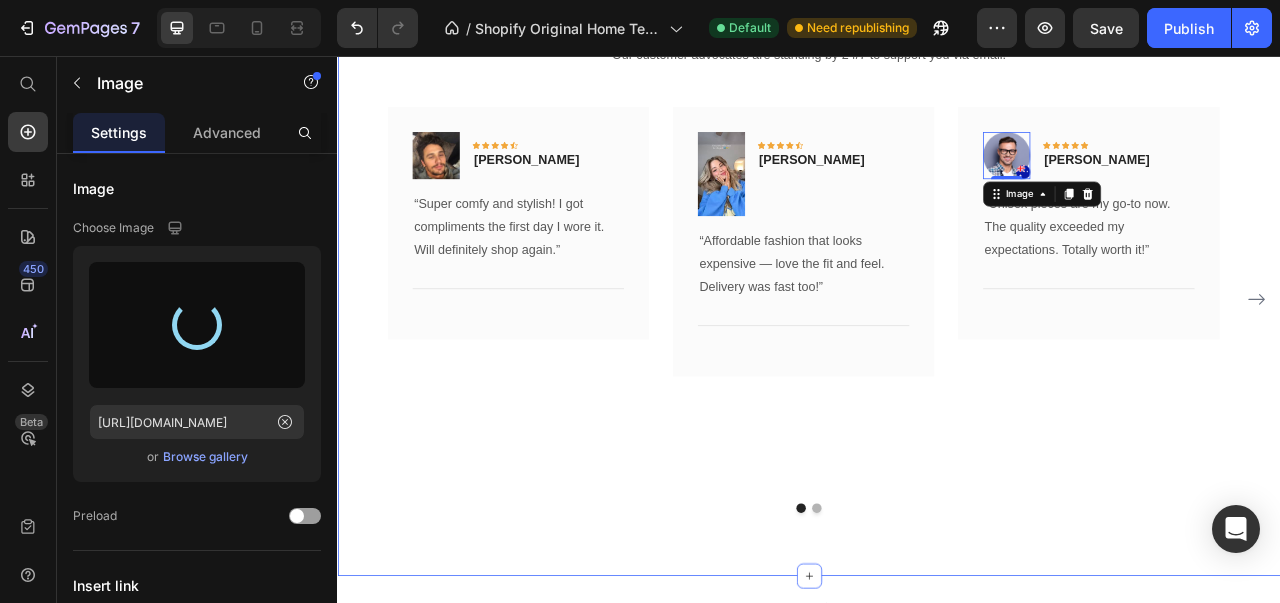 type on "https://cdn.shopify.com/s/files/1/0671/8075/7034/files/gempages_574652875829936927-d1b5b29d-11a5-4e9f-9cd4-13f5927d49e2.jpg" 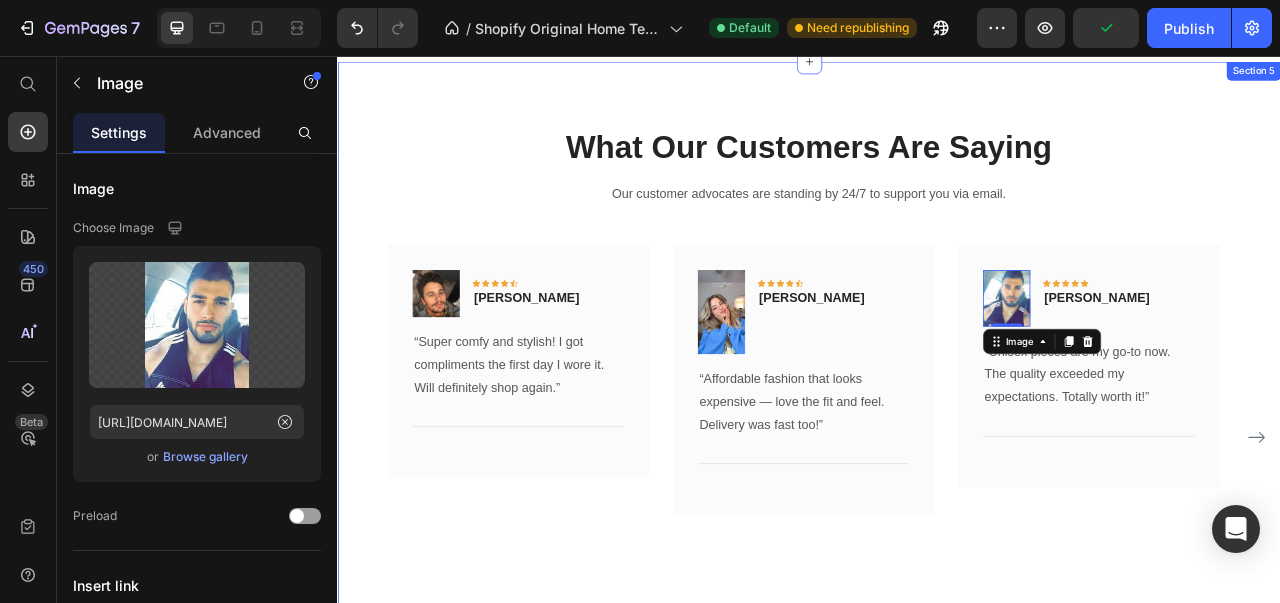 scroll, scrollTop: 2815, scrollLeft: 0, axis: vertical 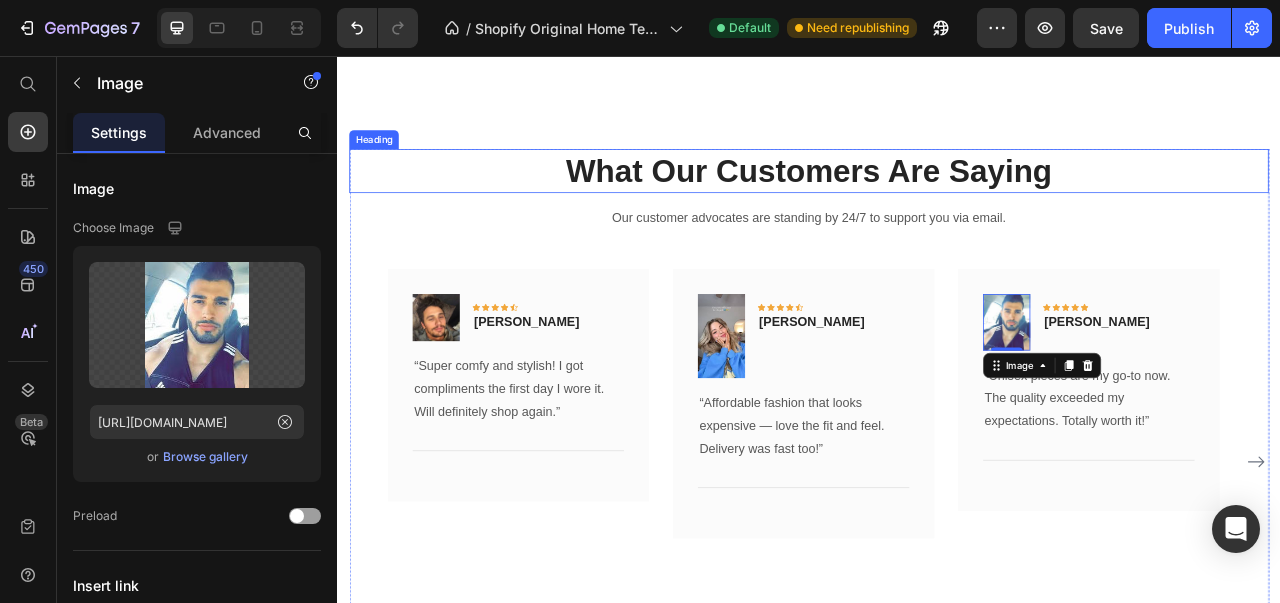 click on "What Our Customers Are Saying" at bounding box center [937, 203] 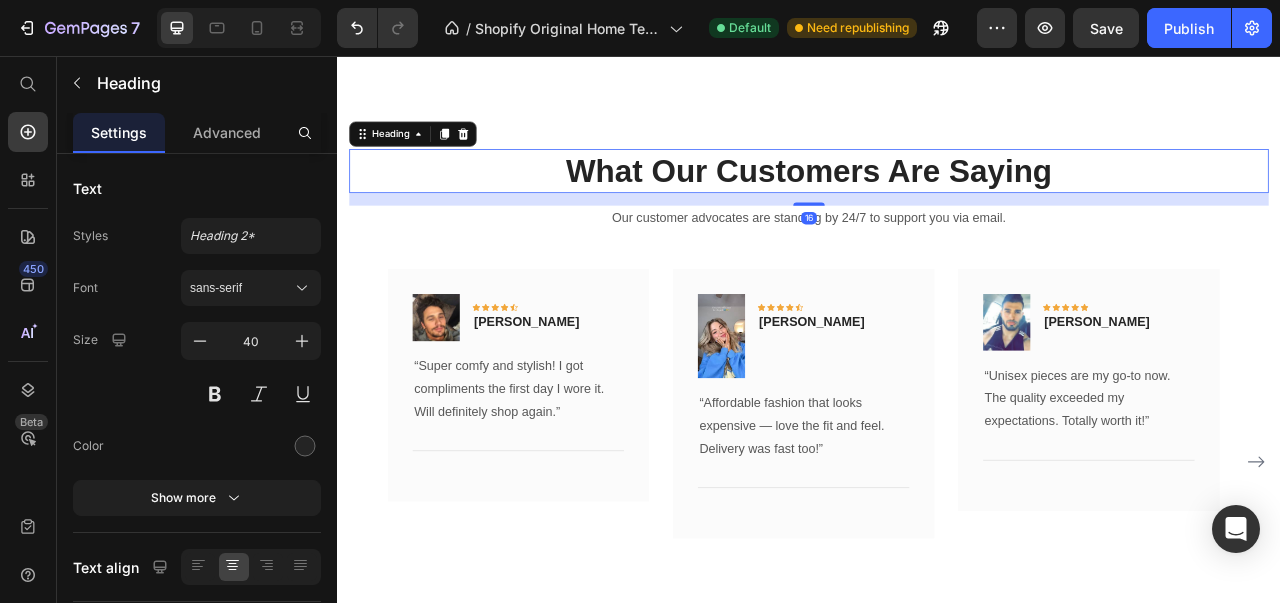 click 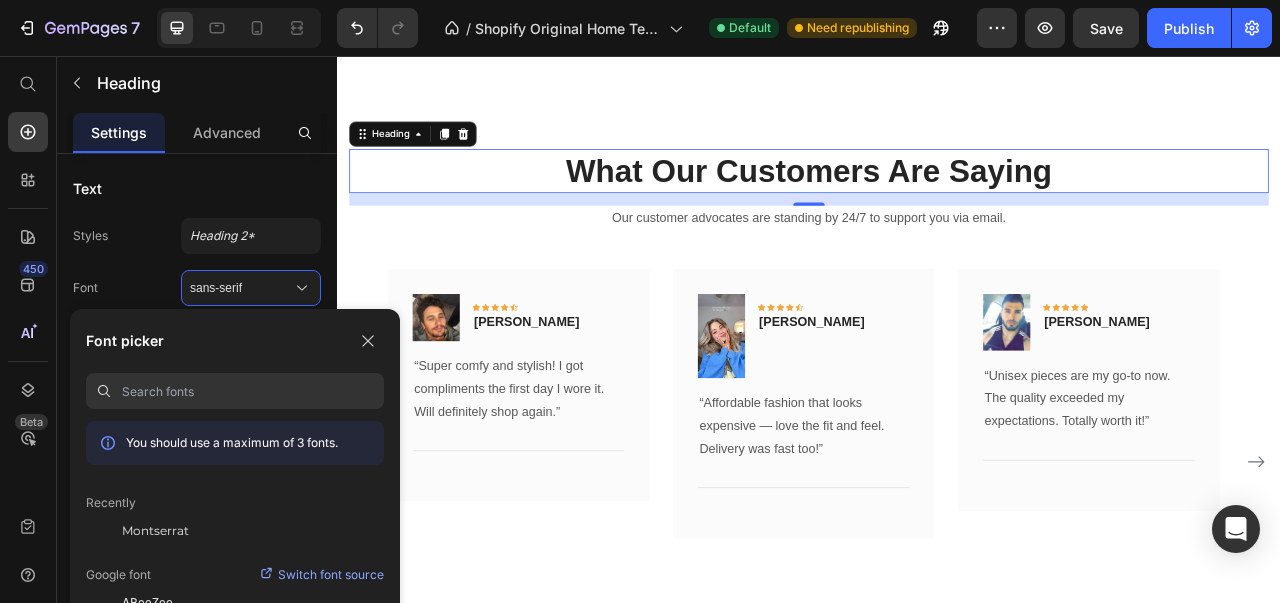 click on "Montserrat" 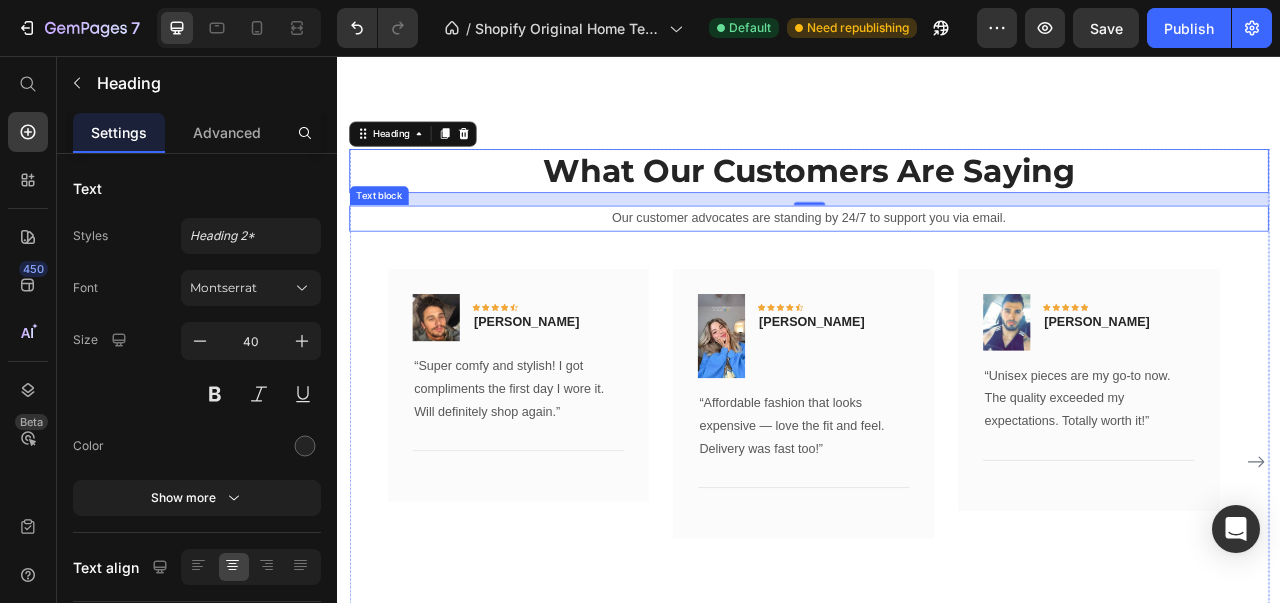 click on "Our customer advocates are standing by 24/7 to support you via email." at bounding box center [937, 263] 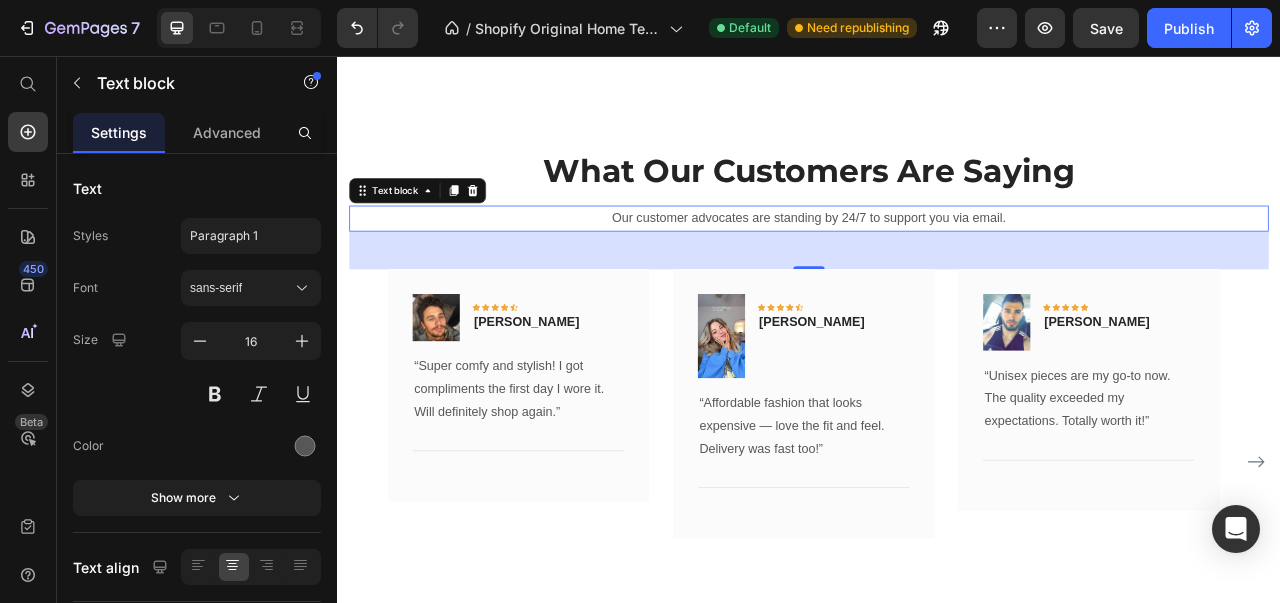 click on "sans-serif" at bounding box center [241, 288] 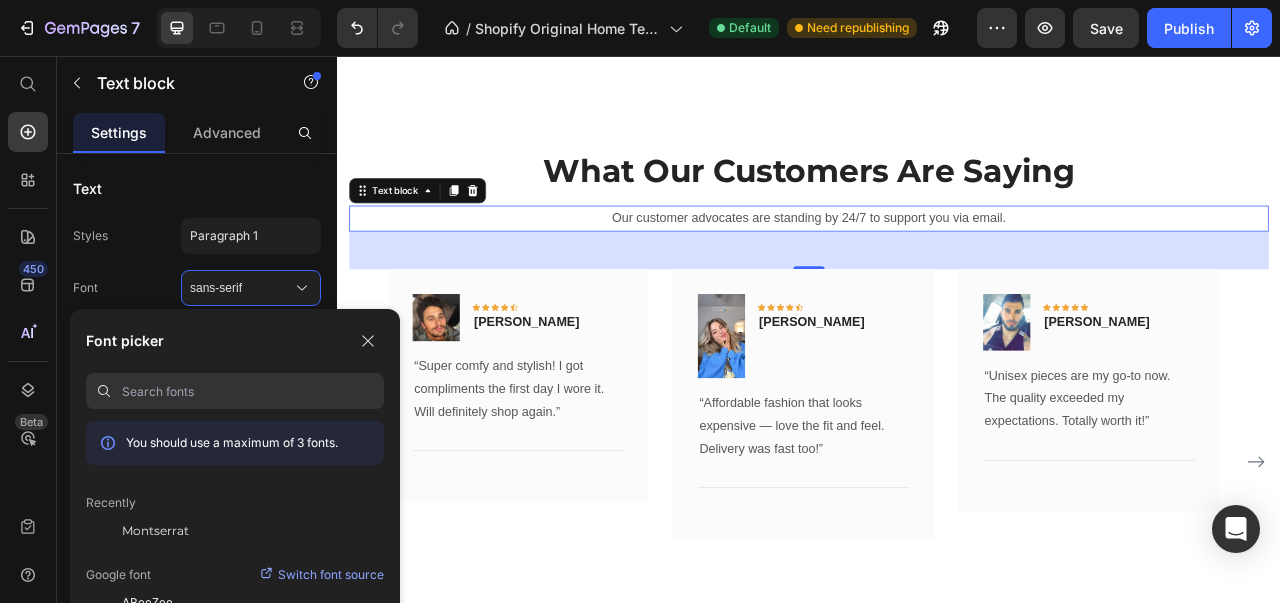 click on "Montserrat" 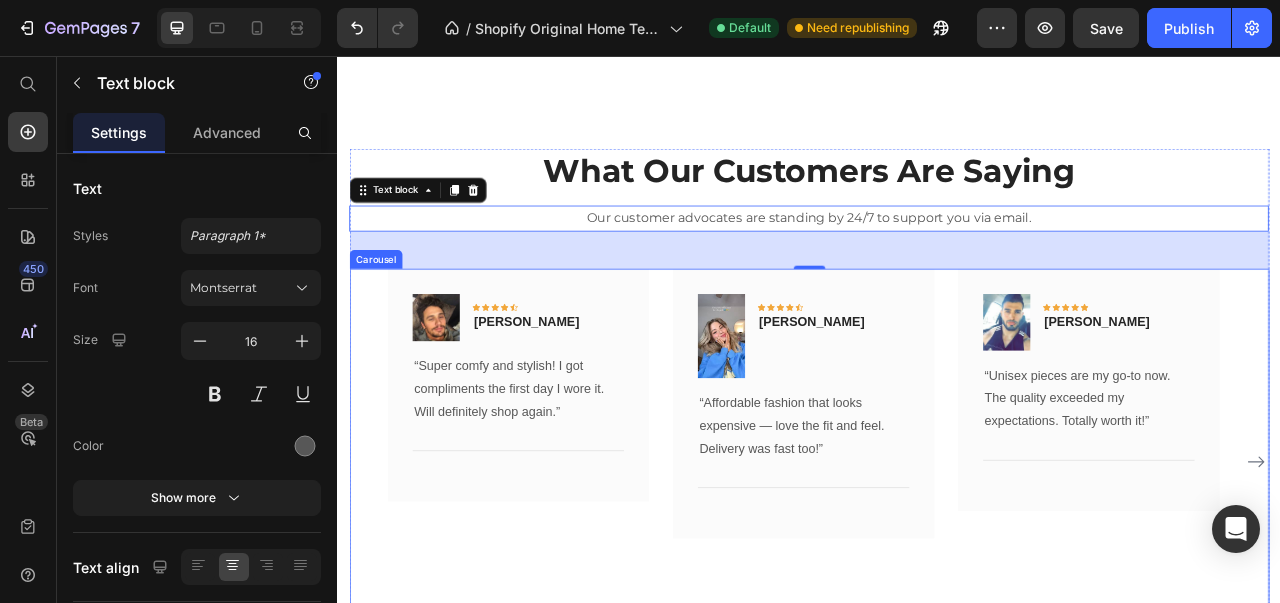 click on "Image
Icon
Icon
Icon
Icon
Icon Row Alex M. Text block Row “Super comfy and stylish! I got compliments the first day I wore it. Will definitely shop again.” Text block                Title Line Row" at bounding box center [566, 572] 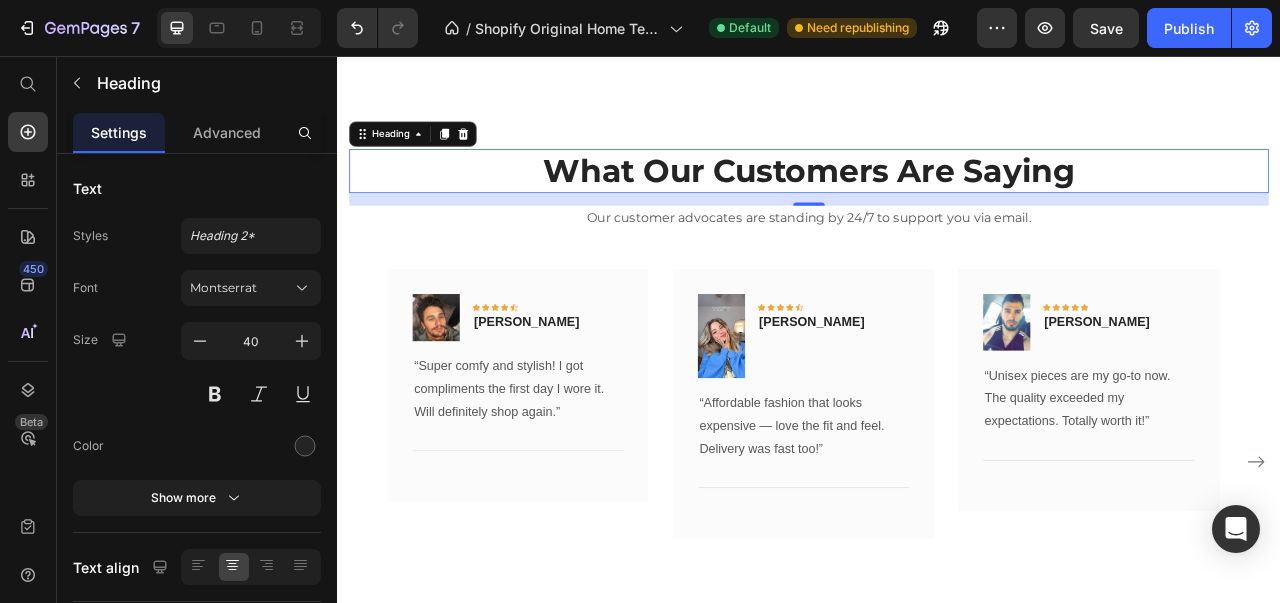 click on "What Our Customers Are Saying" at bounding box center [937, 203] 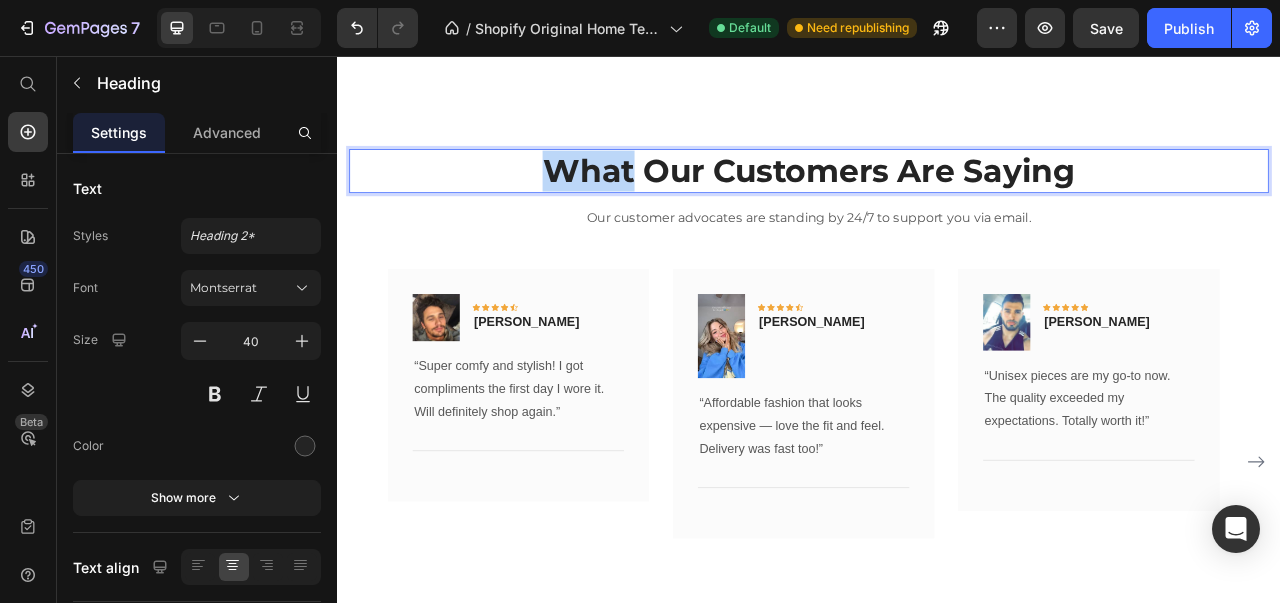 click on "What Our Customers Are Saying" at bounding box center [937, 203] 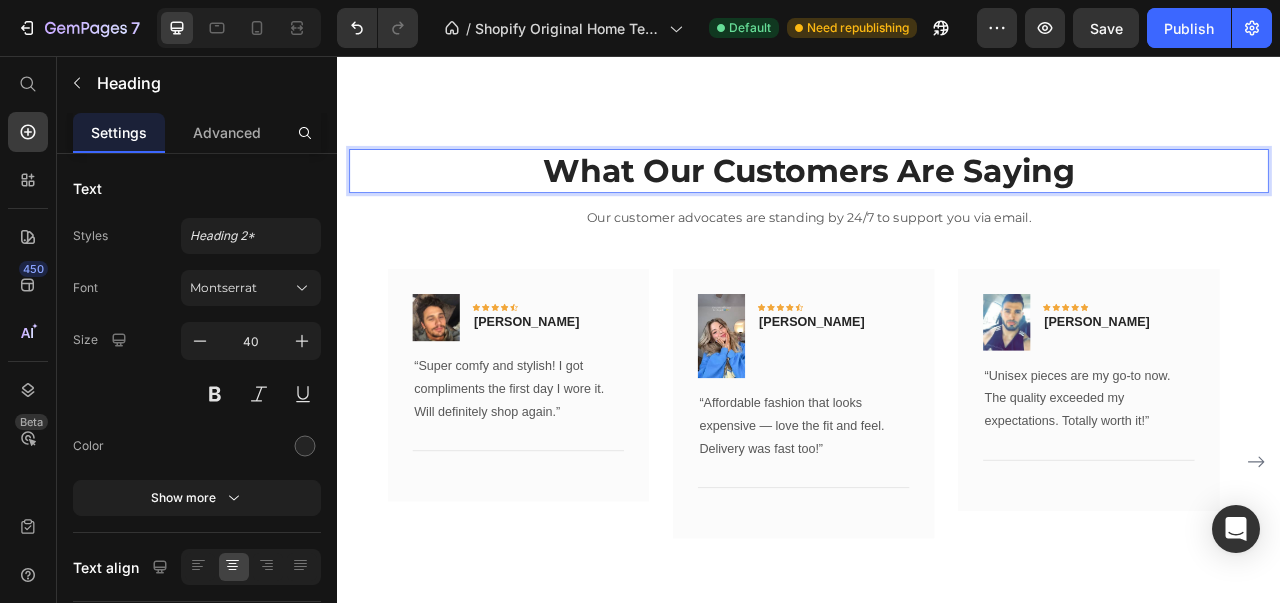 click on "What Our Customers Are Saying" at bounding box center (937, 203) 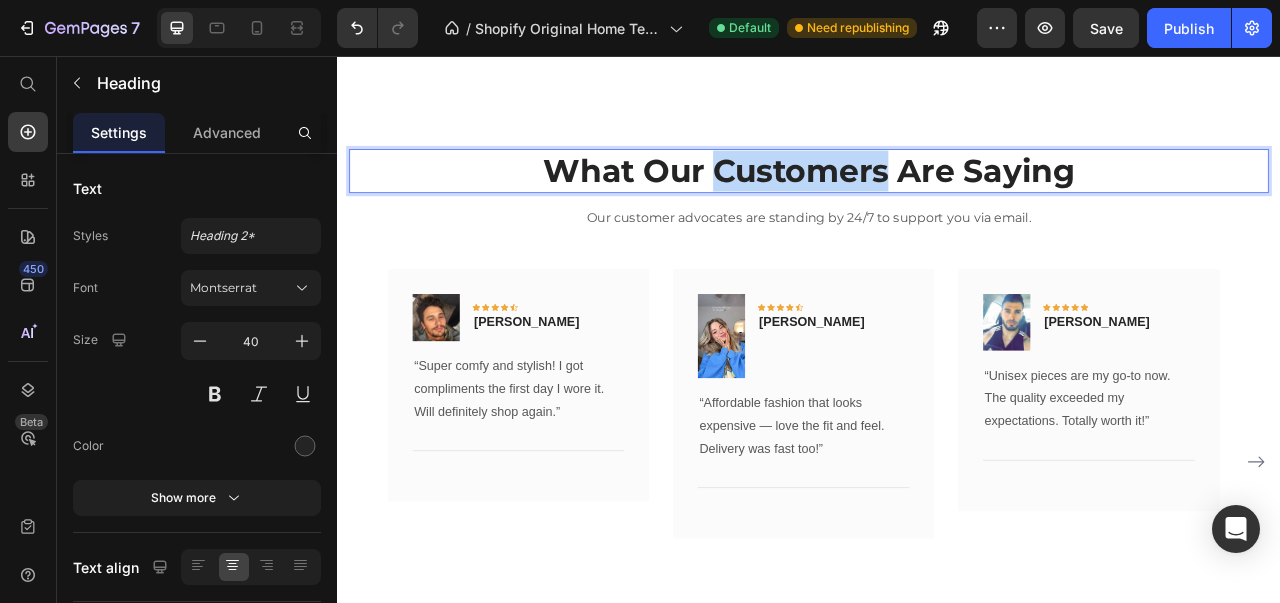 click on "What Our Customers Are Saying" at bounding box center [937, 203] 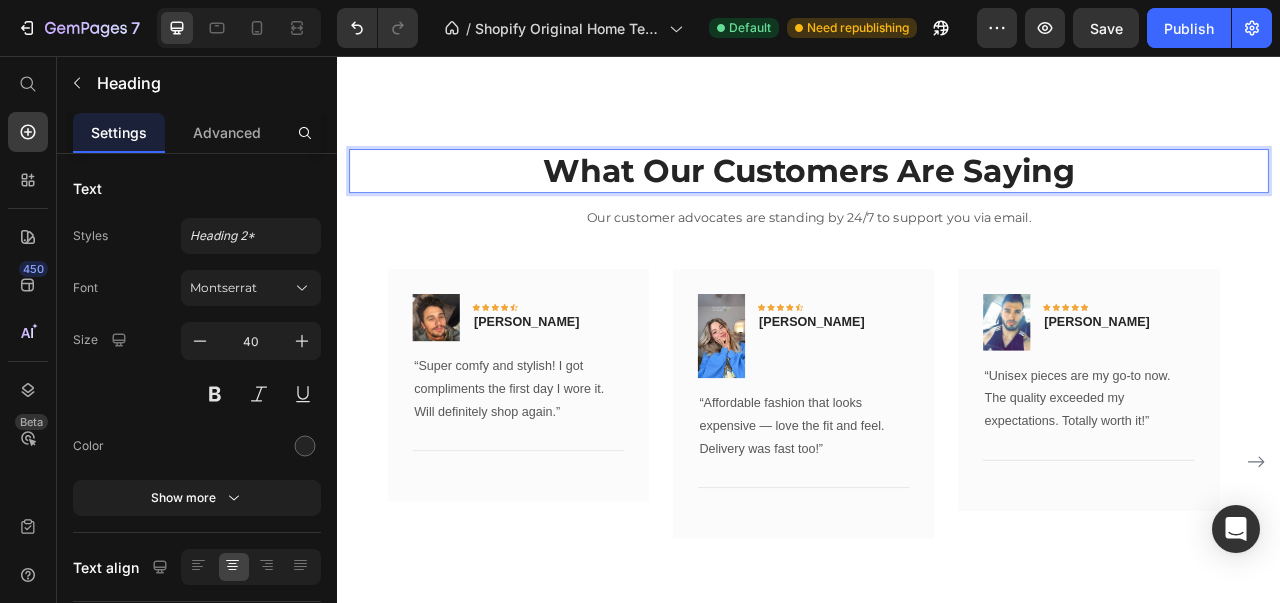 click on "What Our Customers Are Saying" at bounding box center (937, 203) 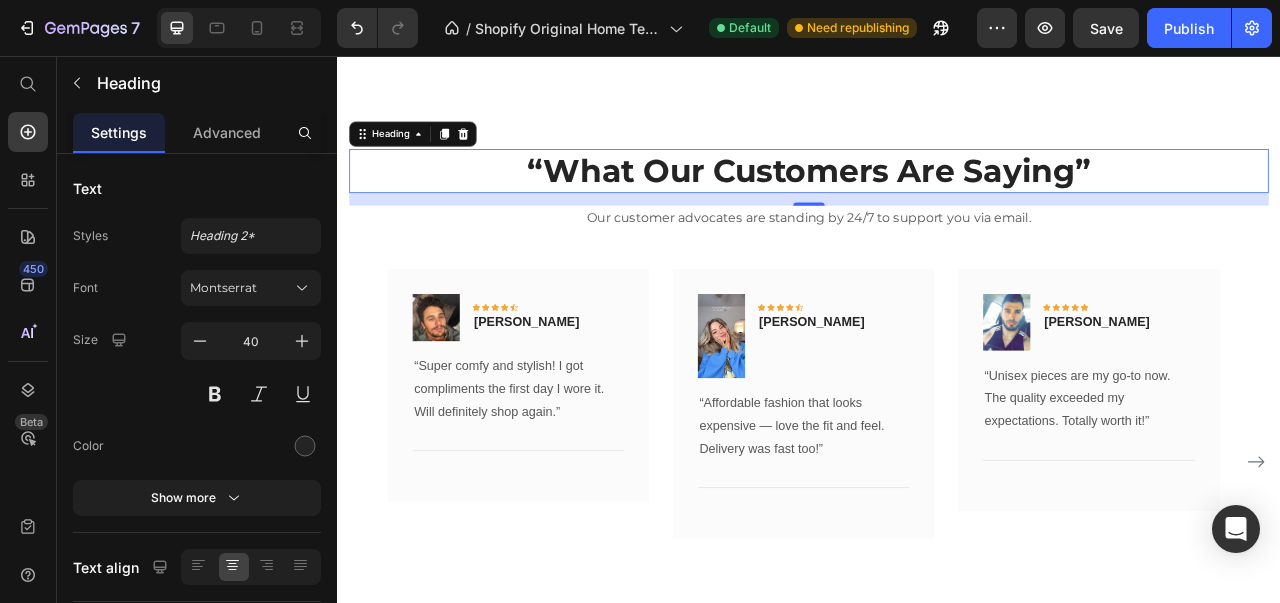 click on "Montserrat" at bounding box center (241, 288) 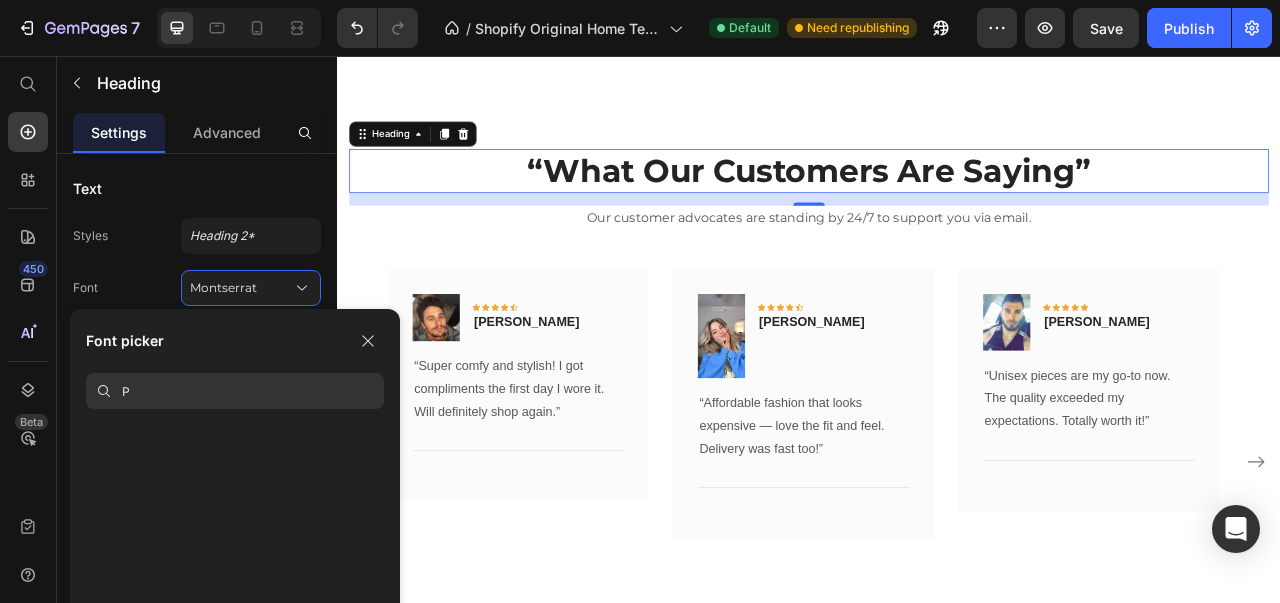 scroll, scrollTop: 0, scrollLeft: 0, axis: both 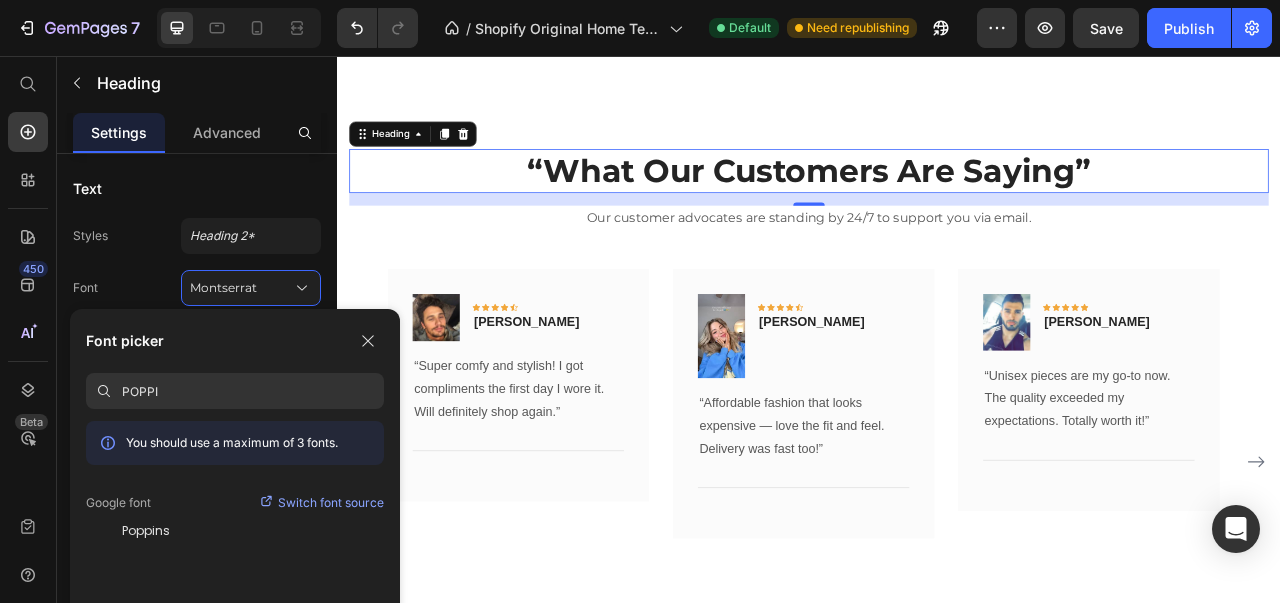 type on "POPPI" 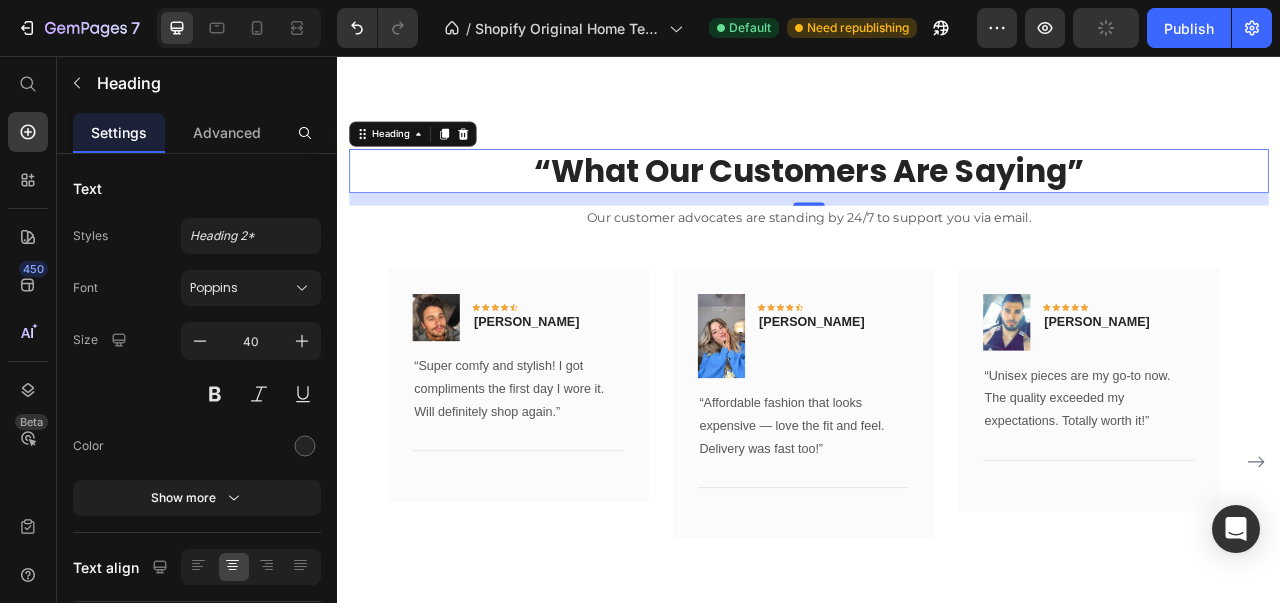 click at bounding box center (259, 394) 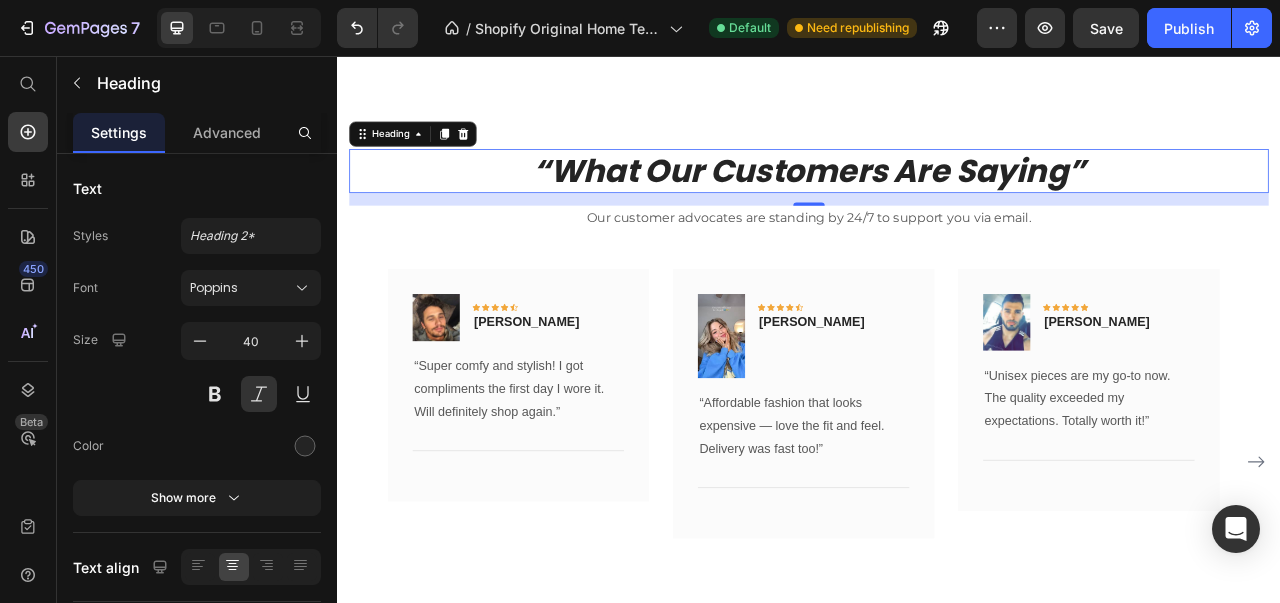 click at bounding box center (215, 394) 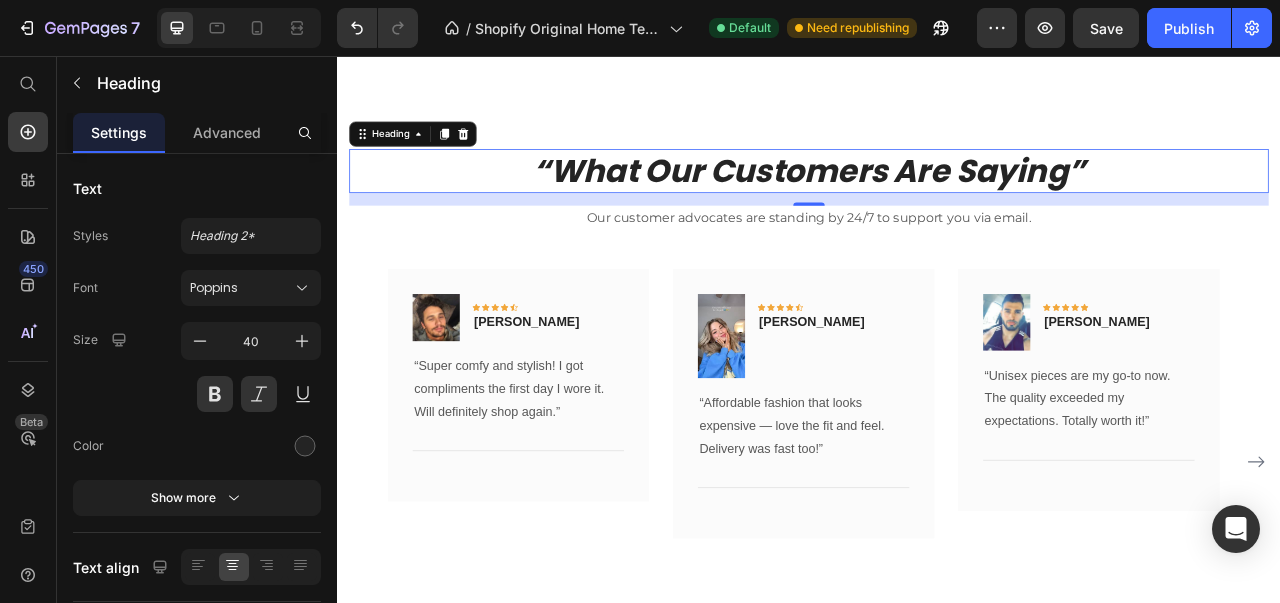 click at bounding box center (259, 394) 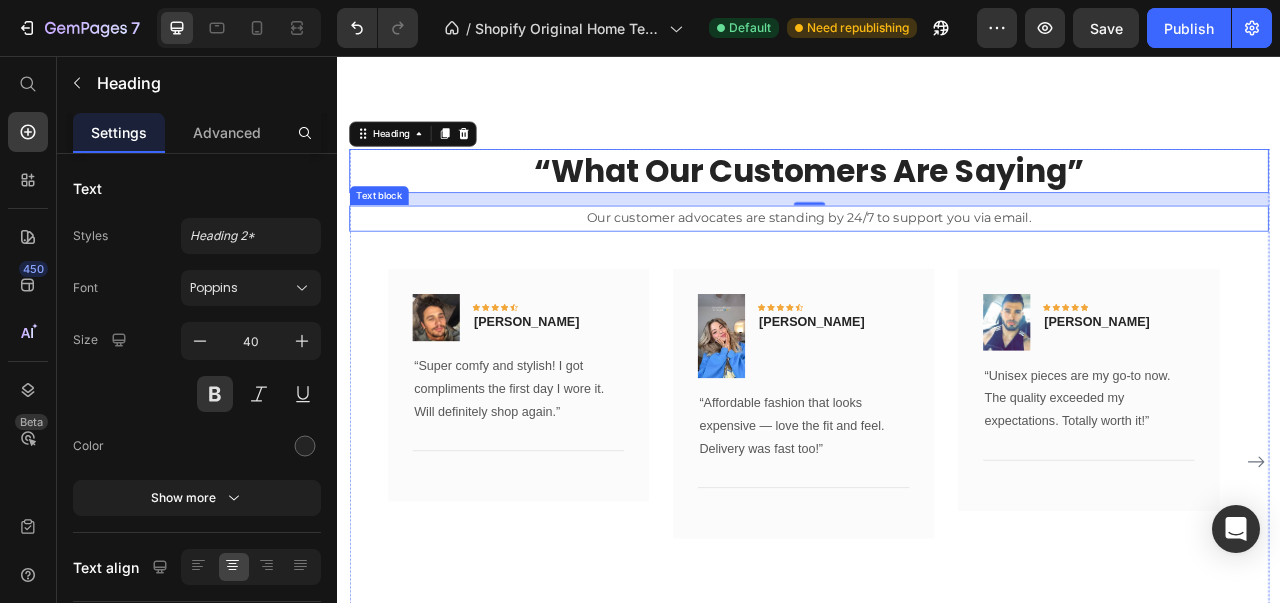 click on "Our customer advocates are standing by 24/7 to support you via email." at bounding box center [937, 263] 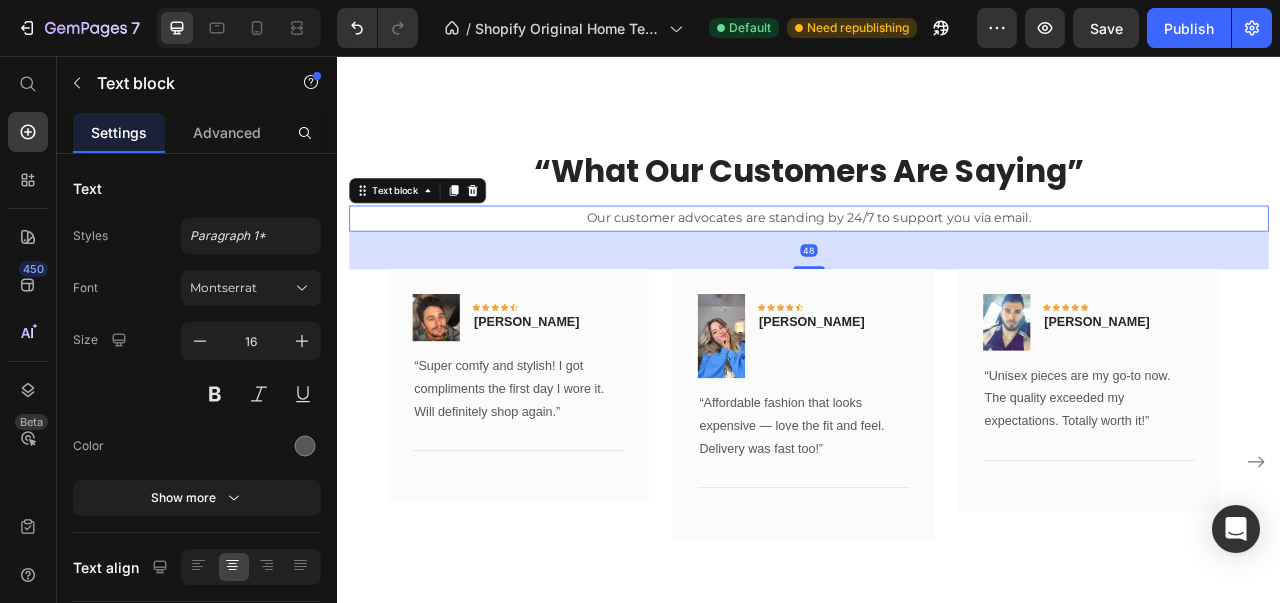 click on "Our customer advocates are standing by 24/7 to support you via email." at bounding box center [937, 263] 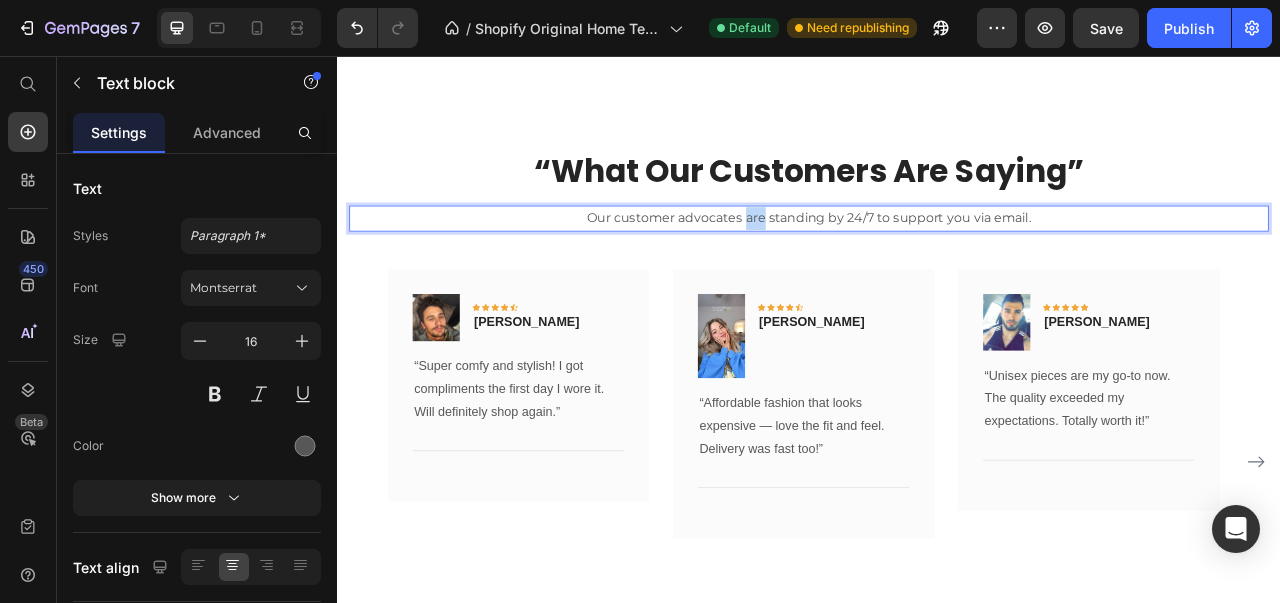 click on "Our customer advocates are standing by 24/7 to support you via email." at bounding box center [937, 263] 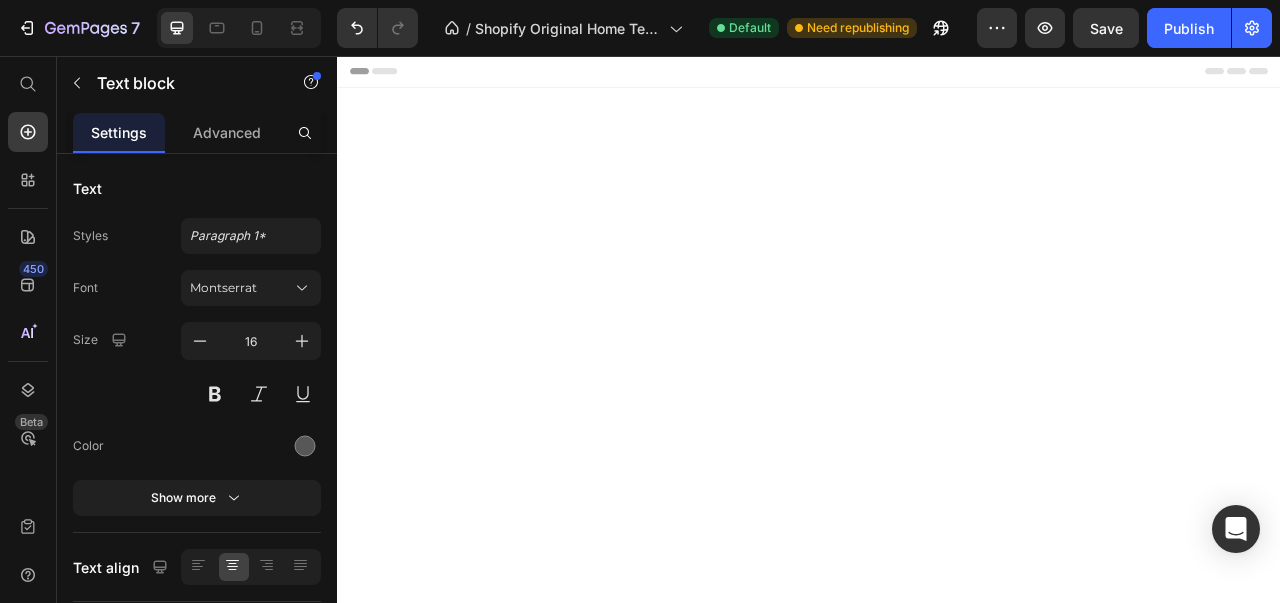 scroll, scrollTop: 2815, scrollLeft: 0, axis: vertical 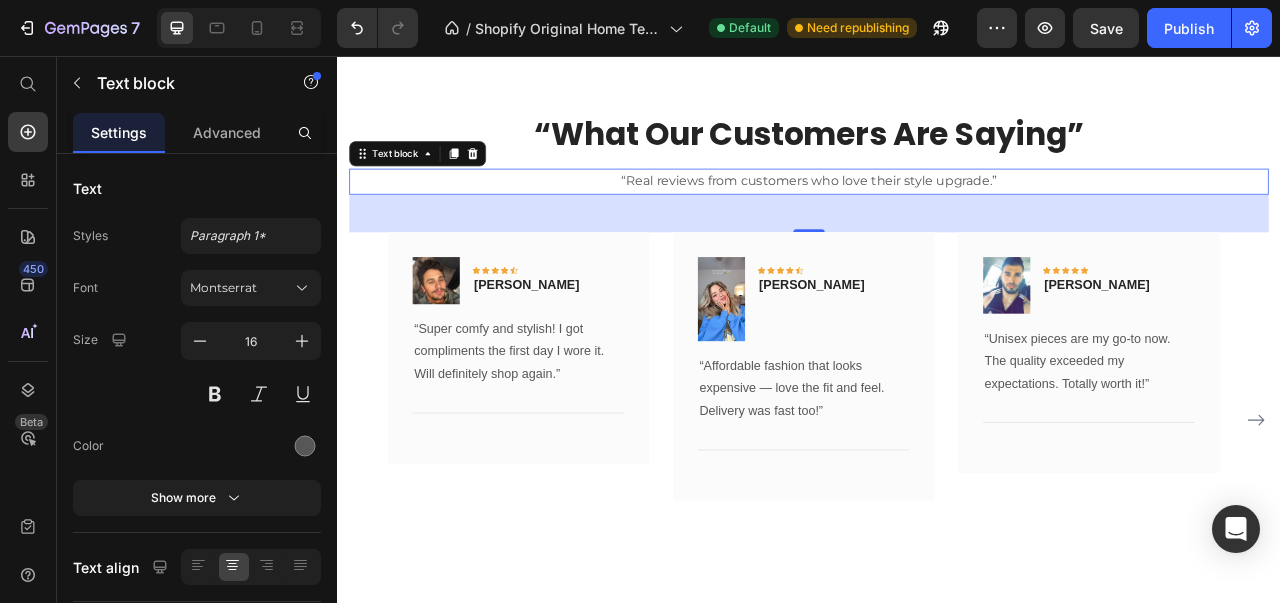 click on "Montserrat" at bounding box center [251, 288] 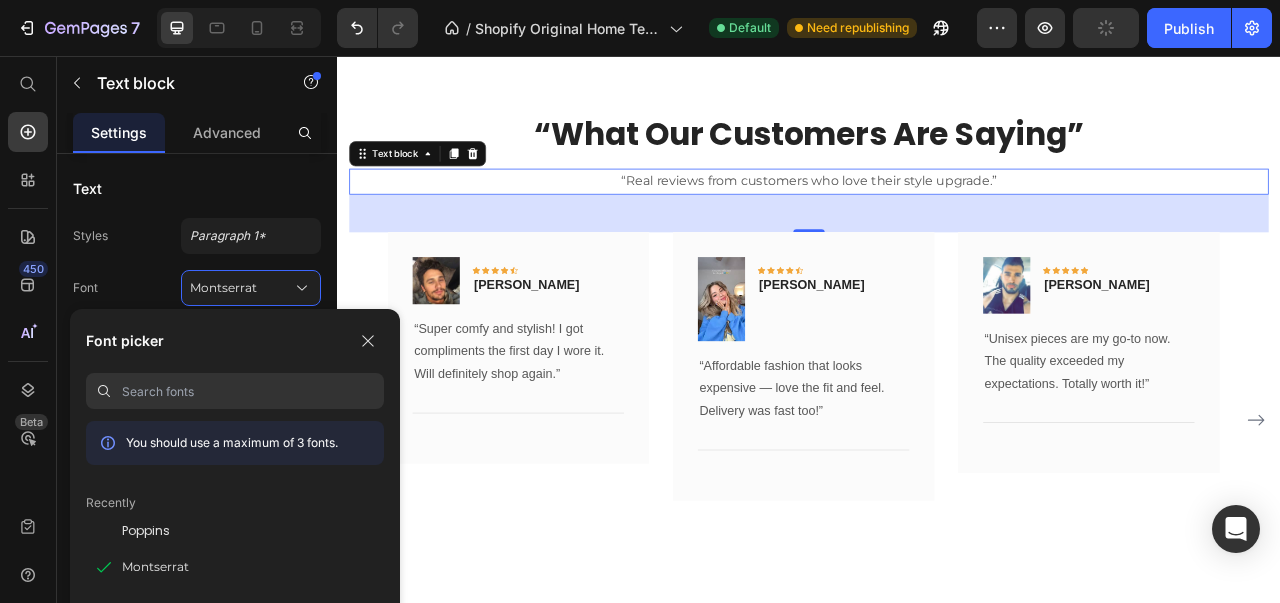 click on "Poppins" at bounding box center (146, 531) 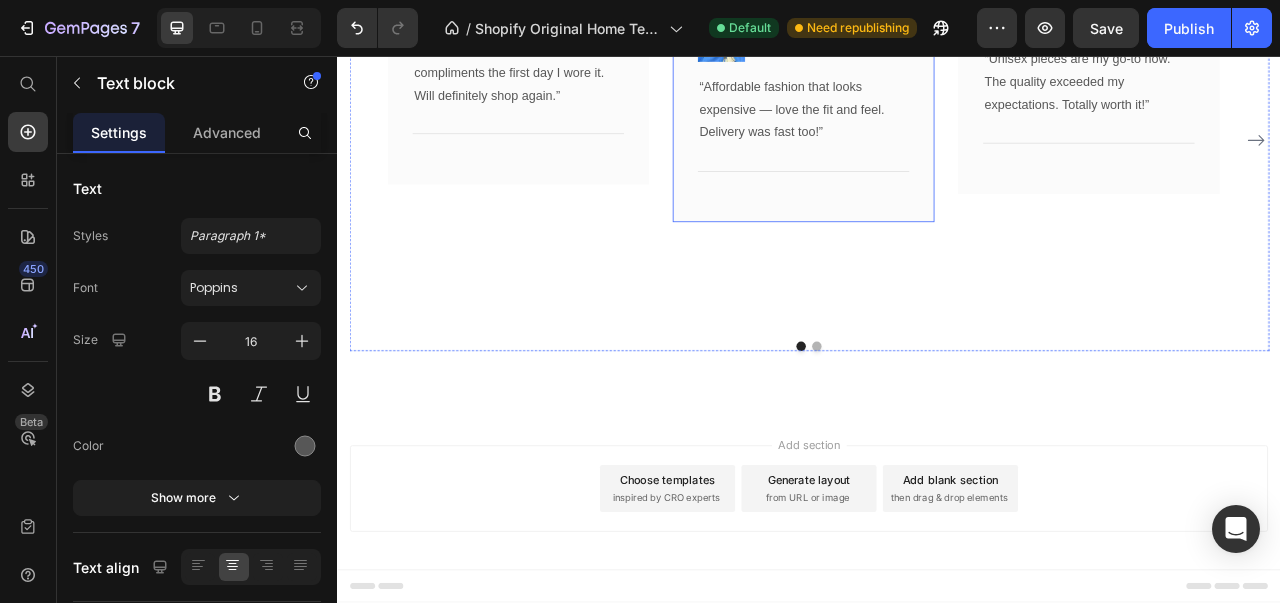 scroll, scrollTop: 2520, scrollLeft: 0, axis: vertical 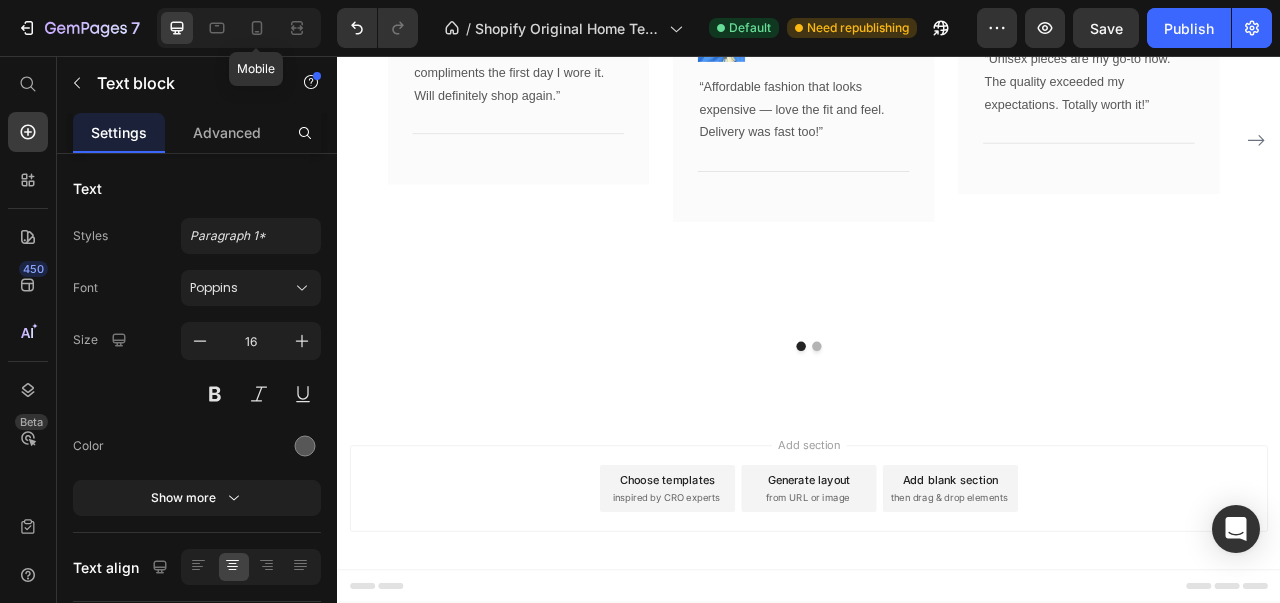 click 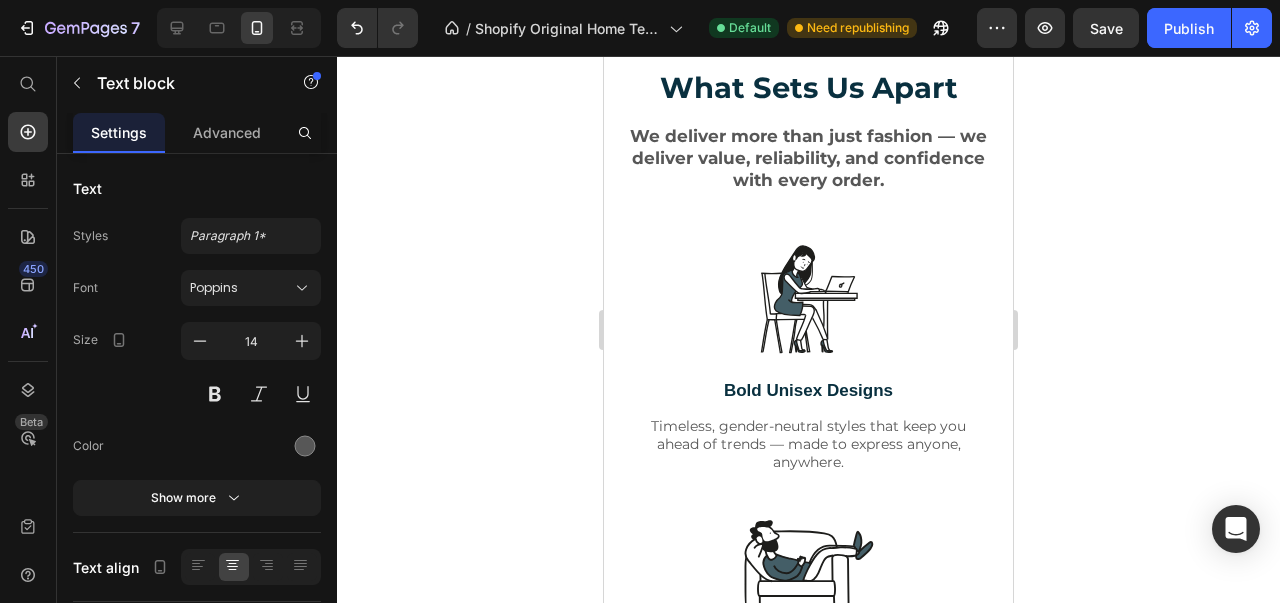 scroll, scrollTop: 507, scrollLeft: 0, axis: vertical 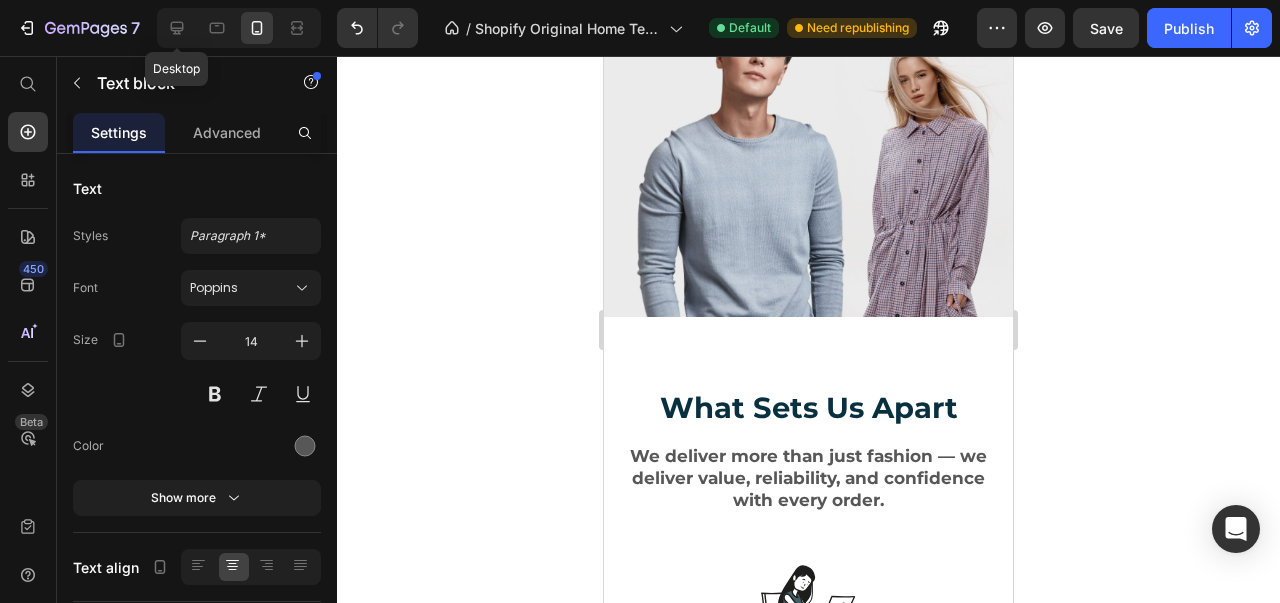 click 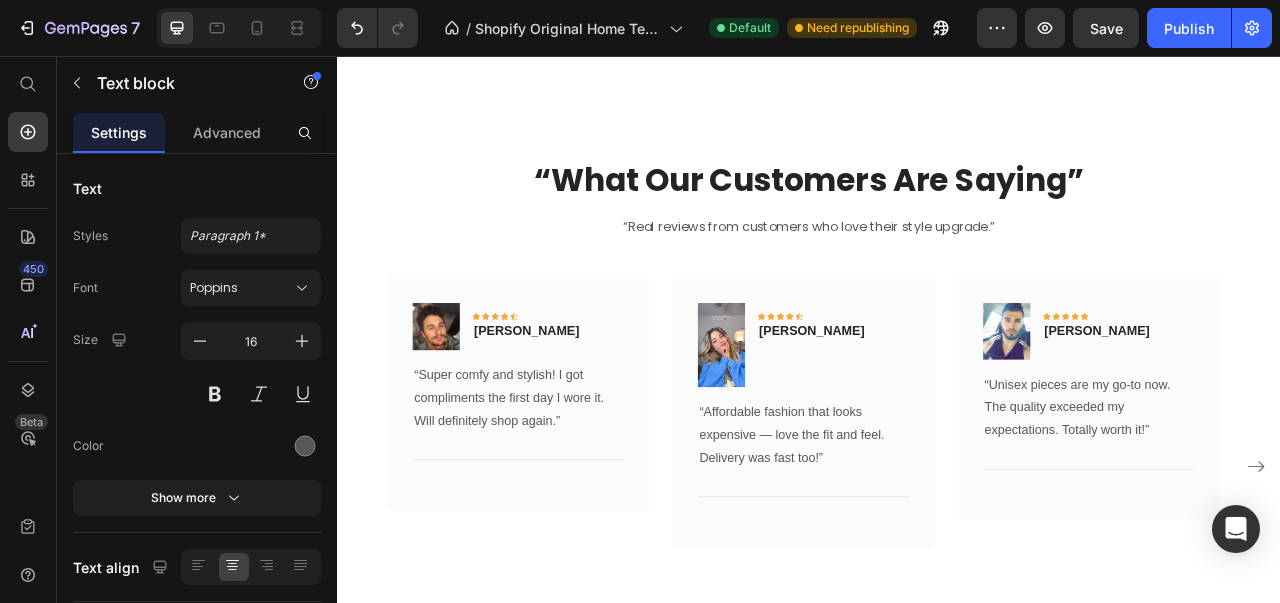 scroll, scrollTop: 2814, scrollLeft: 0, axis: vertical 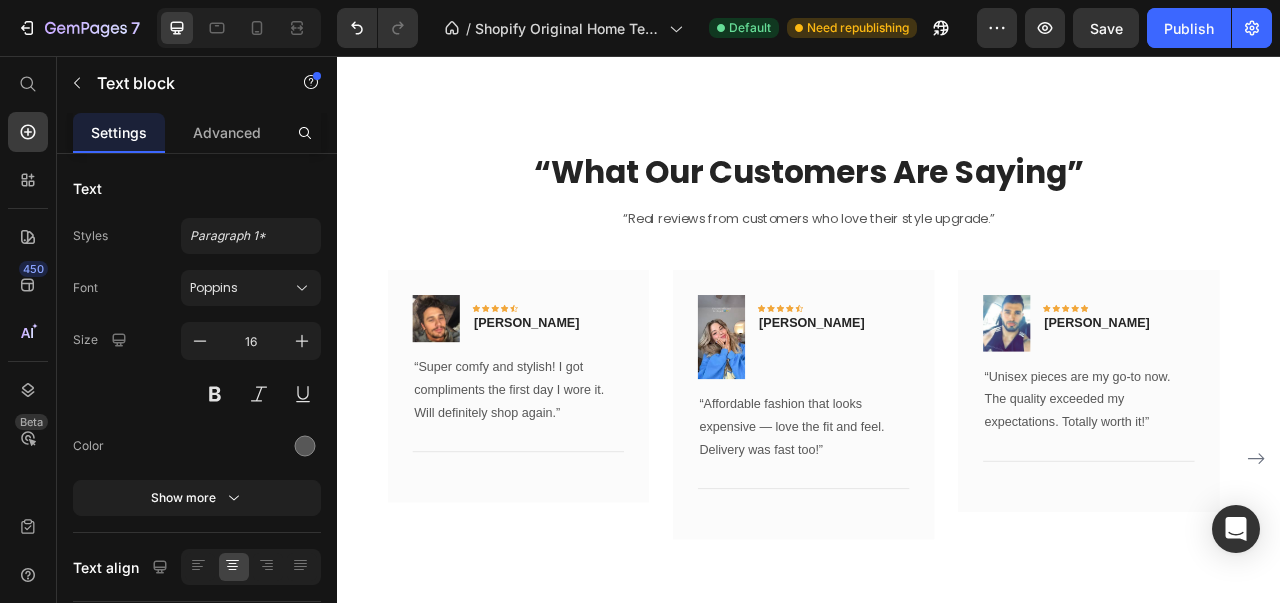 click on "Publish" at bounding box center (1189, 28) 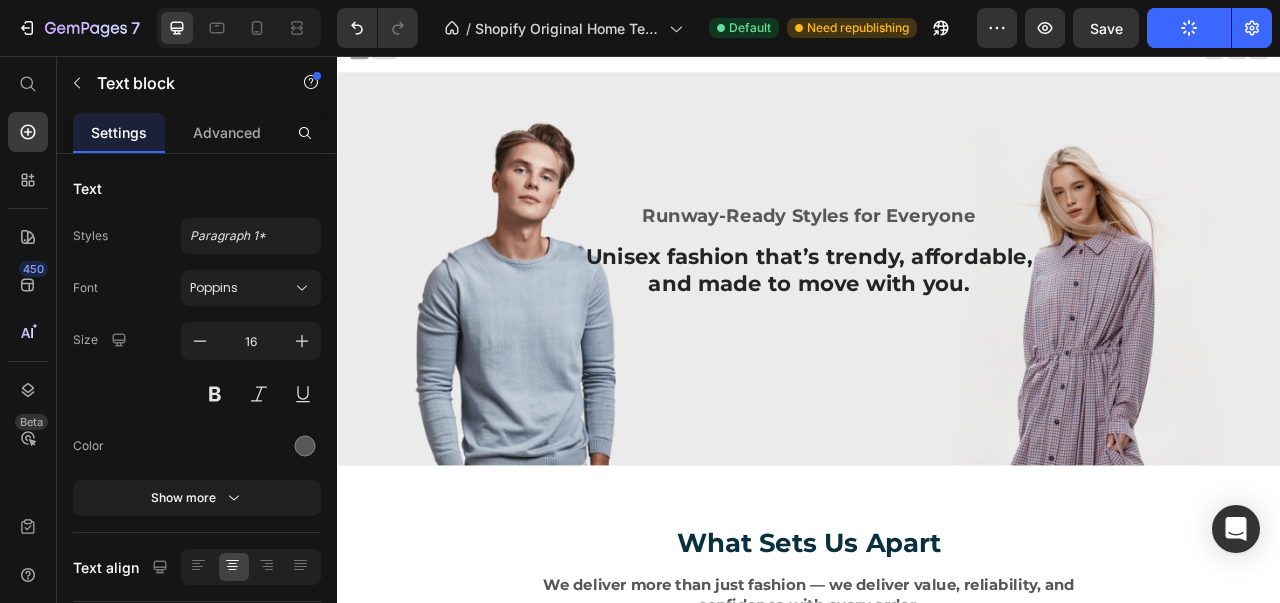 scroll, scrollTop: 18, scrollLeft: 0, axis: vertical 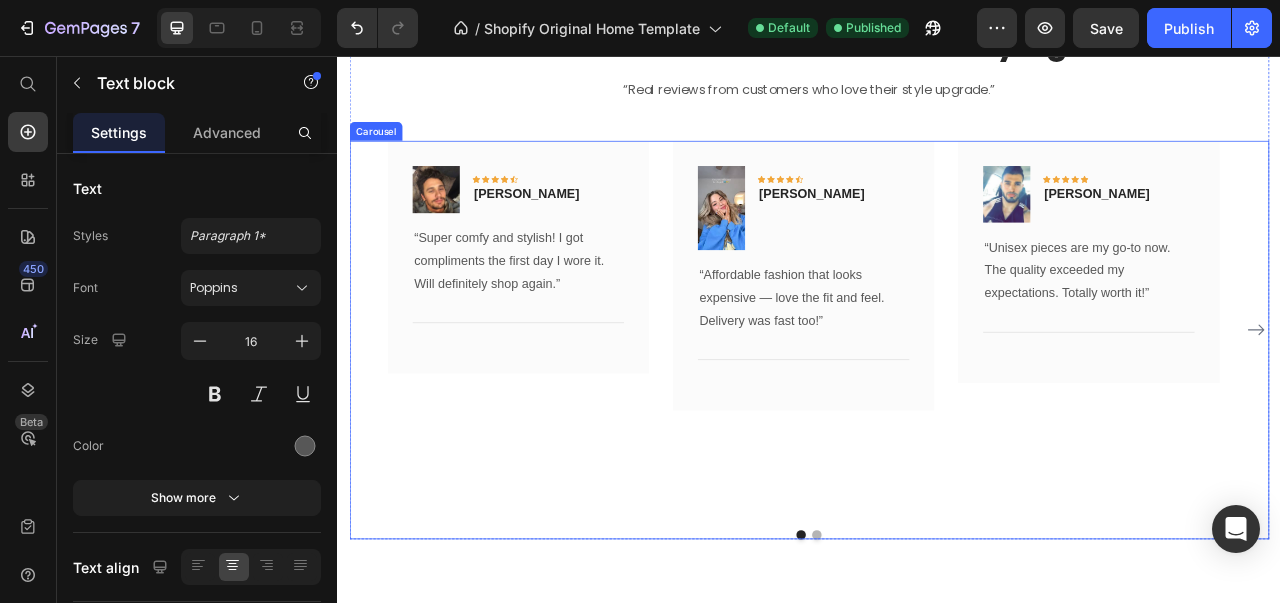 click 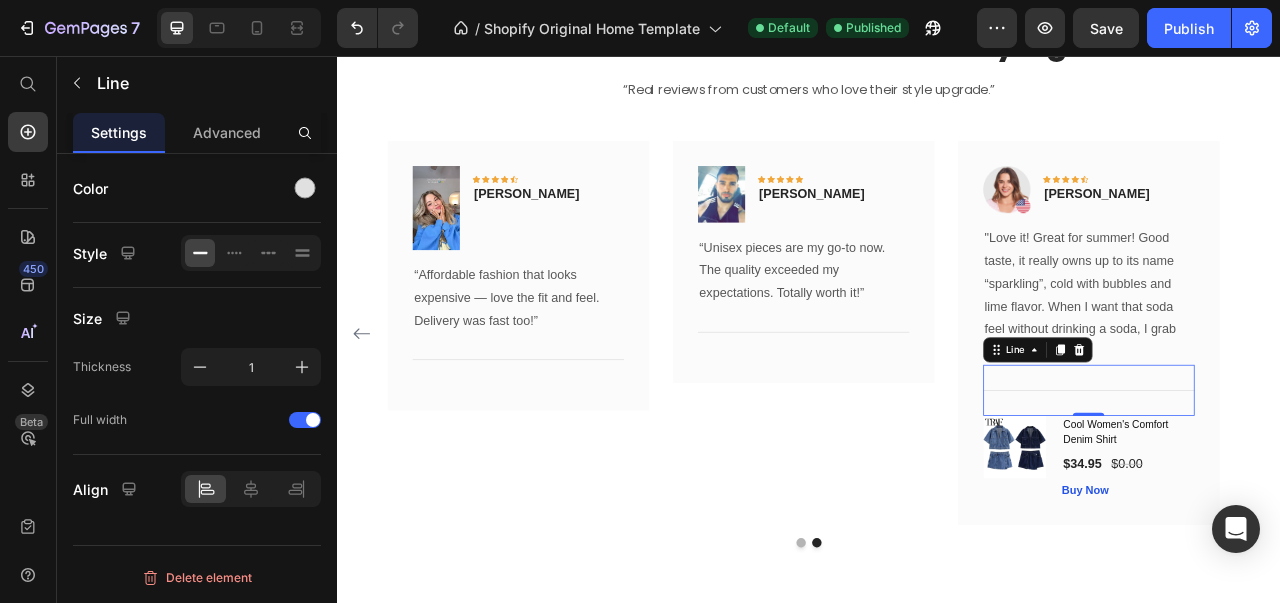 click on "Title Line   0" at bounding box center [1292, 482] 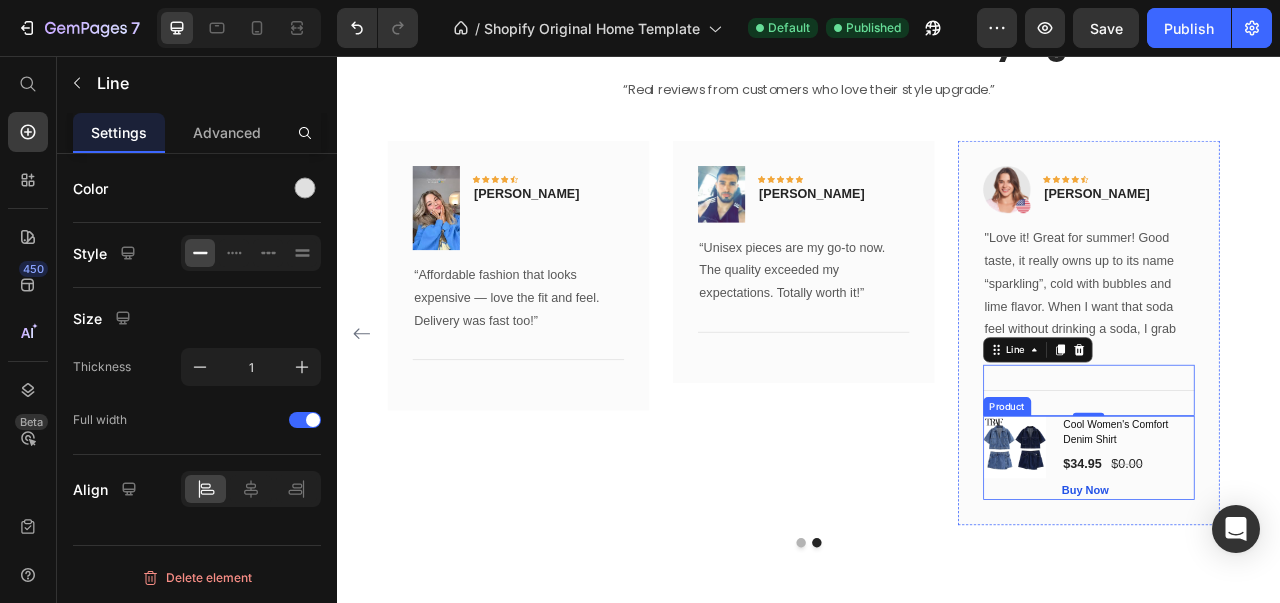 click on "(P) Images & Gallery" at bounding box center (1200, 568) 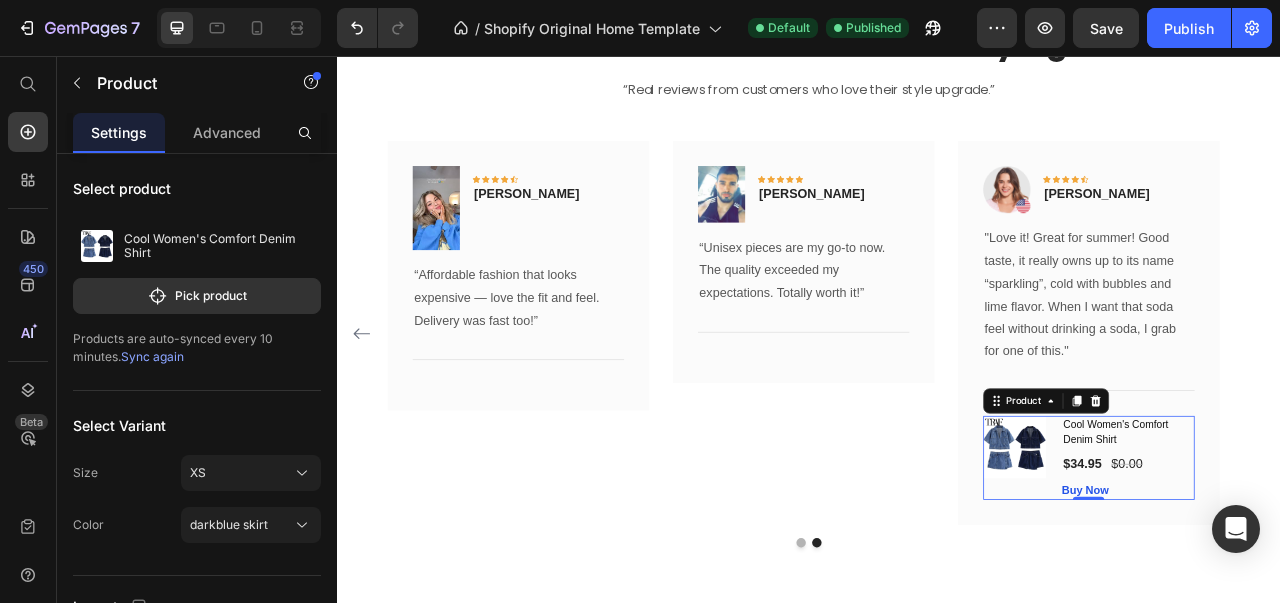 click at bounding box center (1301, 496) 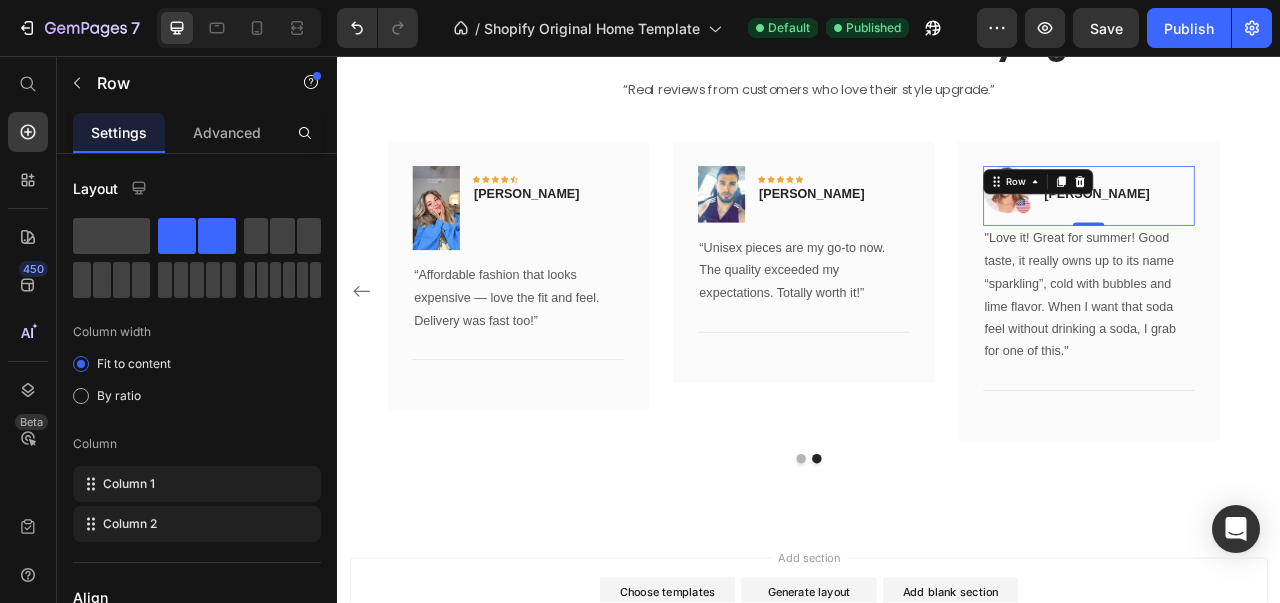 click on "Image
Icon
Icon
Icon
Icon
Icon Row Rita Carroll Text block Row   0" at bounding box center [1292, 235] 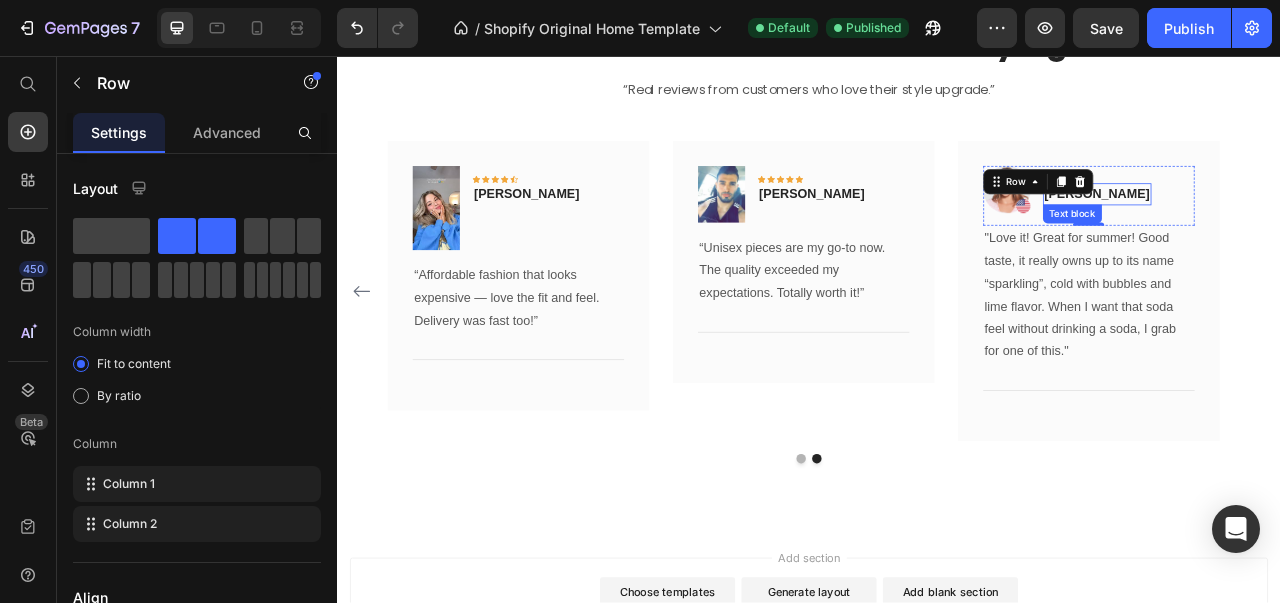 click on "Rita Carroll" at bounding box center (1303, 233) 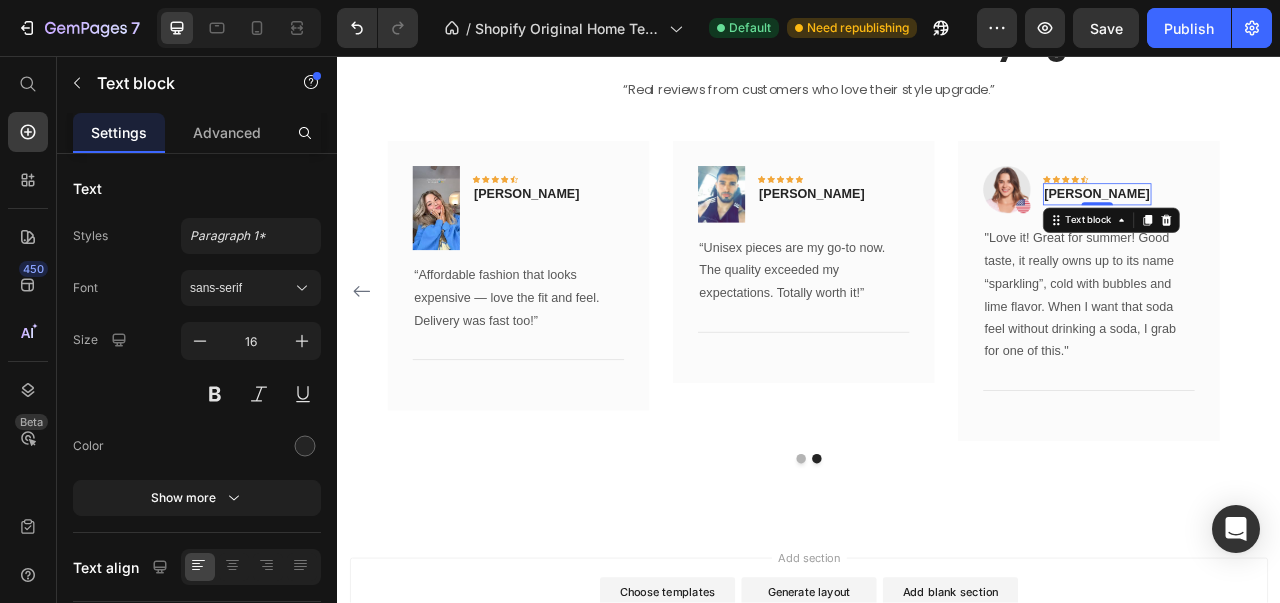click on "Rita Carroll" at bounding box center (1303, 233) 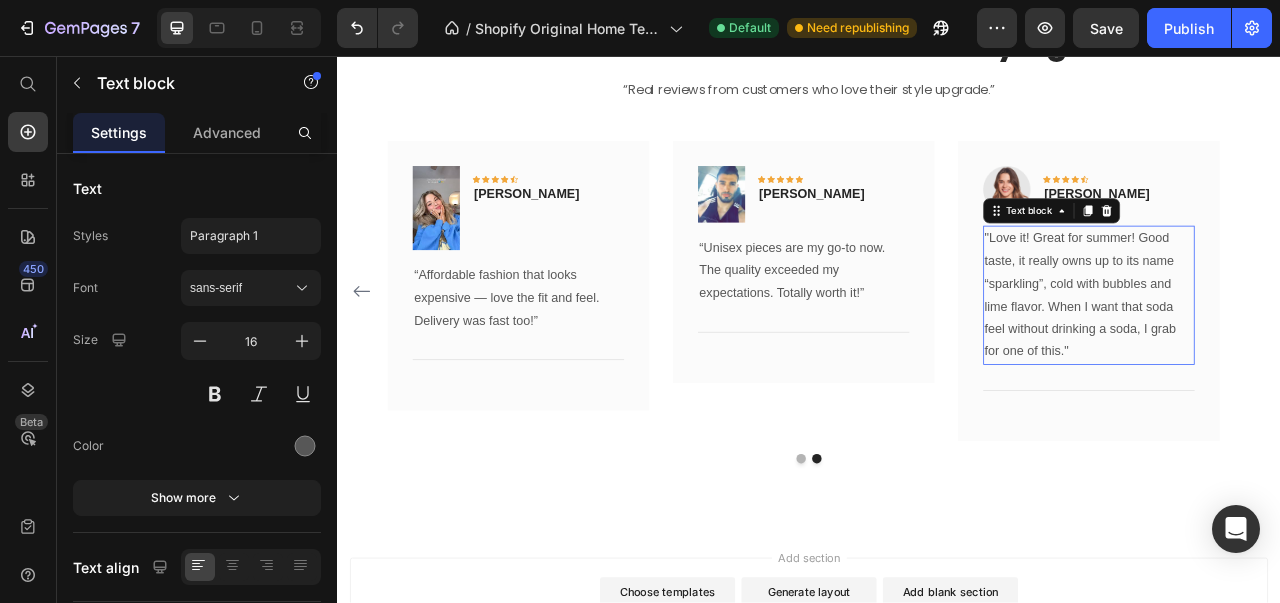 click on ""Love it! Great for summer! Good taste, it really owns up to its name “sparkling”, cold with bubbles and lime flavor. When I want that soda feel without drinking a soda, I grab for one of this."" at bounding box center (1292, 361) 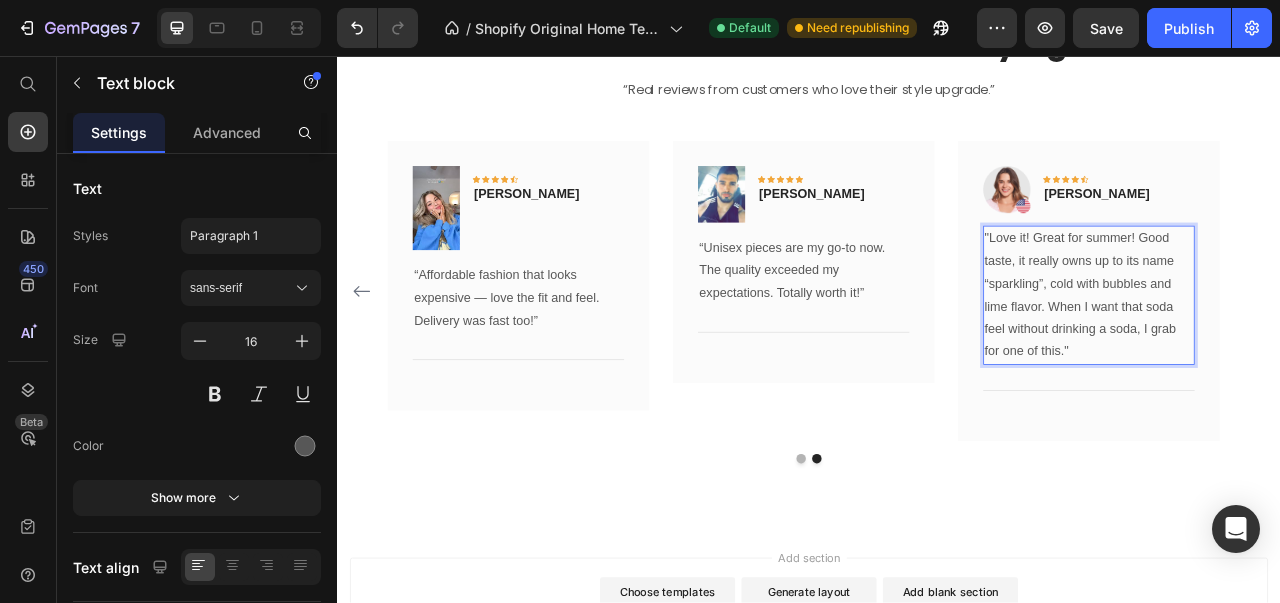 click on ""Love it! Great for summer! Good taste, it really owns up to its name “sparkling”, cold with bubbles and lime flavor. When I want that soda feel without drinking a soda, I grab for one of this."" at bounding box center [1292, 361] 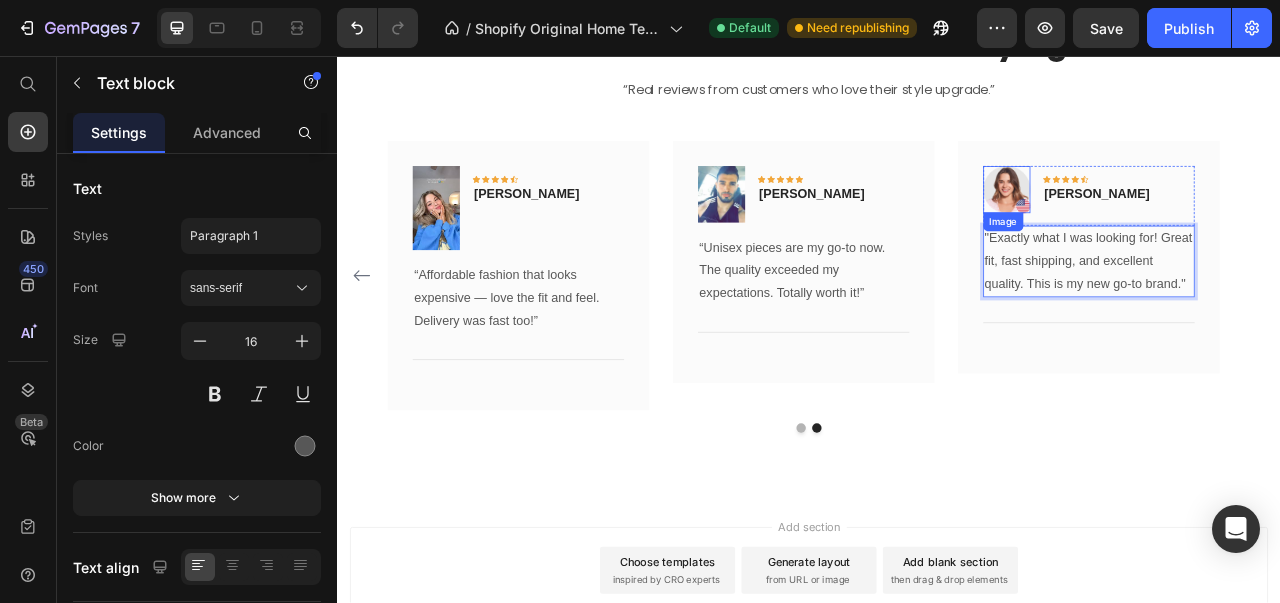 click at bounding box center [1188, 227] 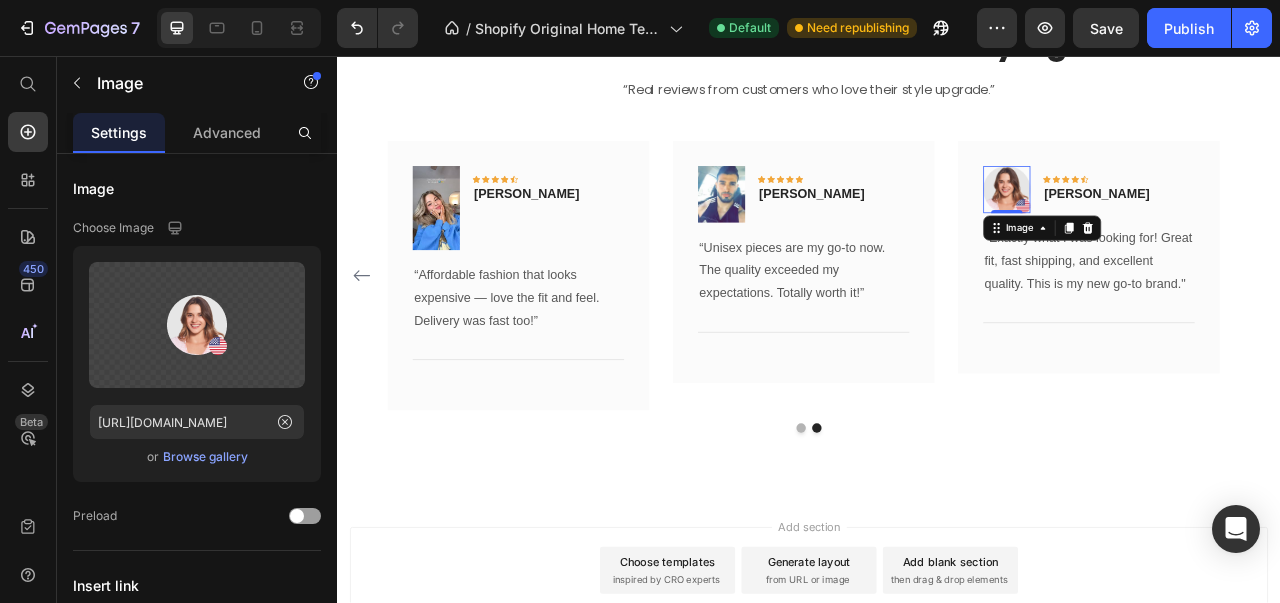 click on "Browse gallery" at bounding box center [205, 457] 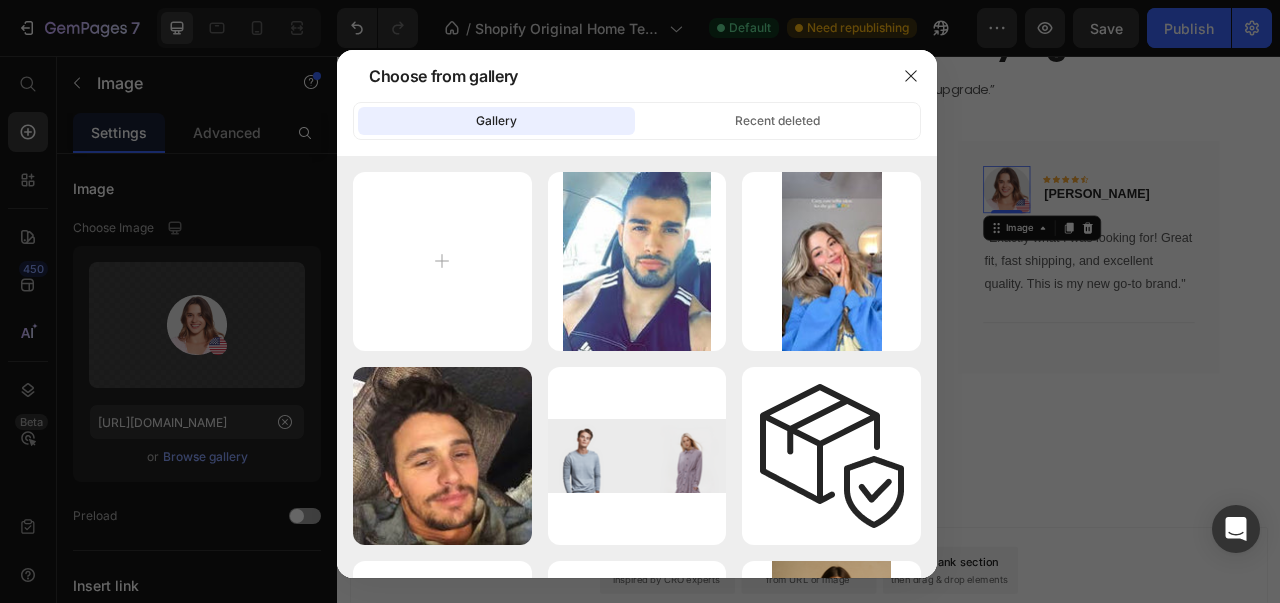 click at bounding box center (442, 261) 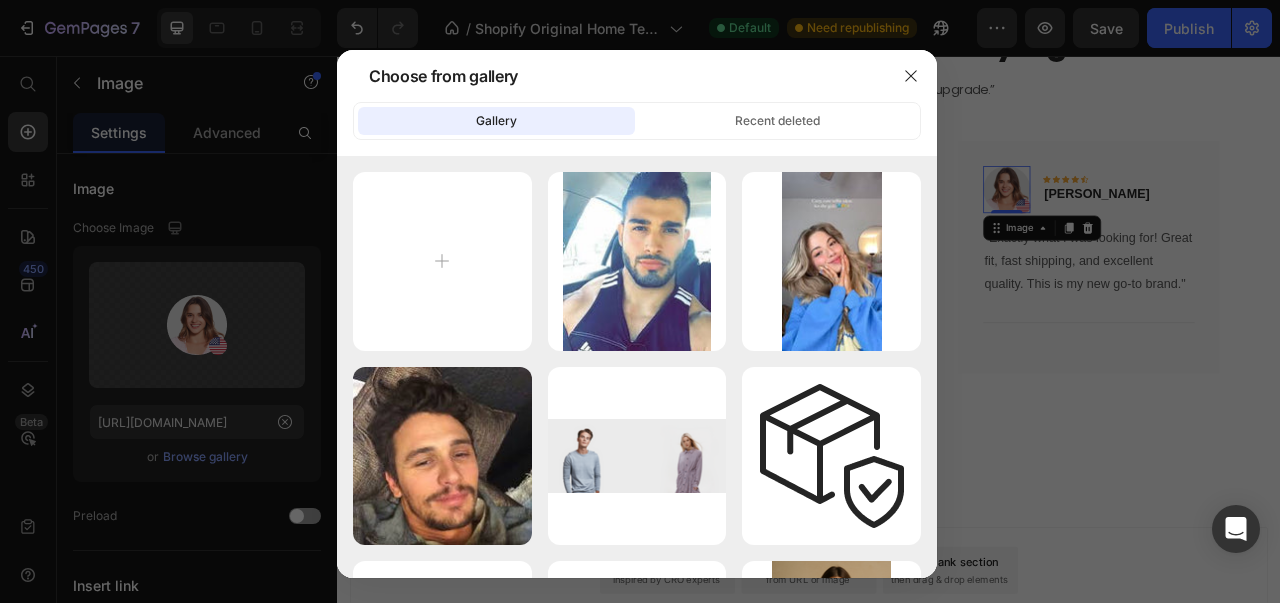 type on "C:\fakepath\GIRL 2.jpeg" 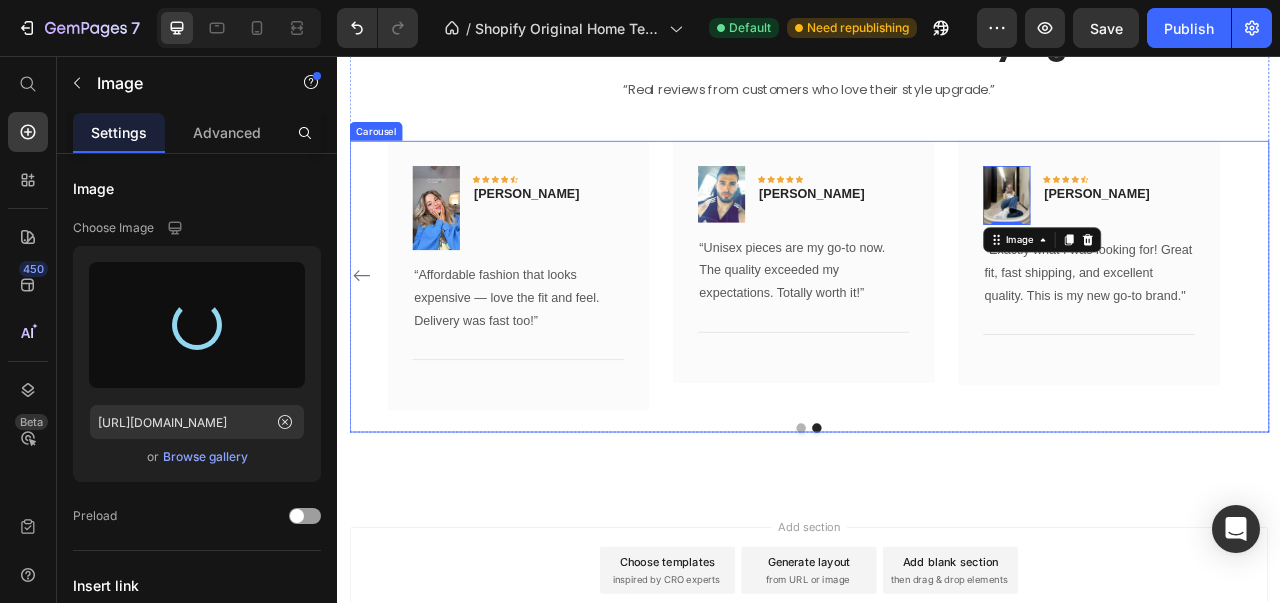 type on "https://cdn.shopify.com/s/files/1/0671/8075/7034/files/gempages_574652875829936927-646ad864-d0e5-4196-a326-c1ff71a9b5eb.jpg" 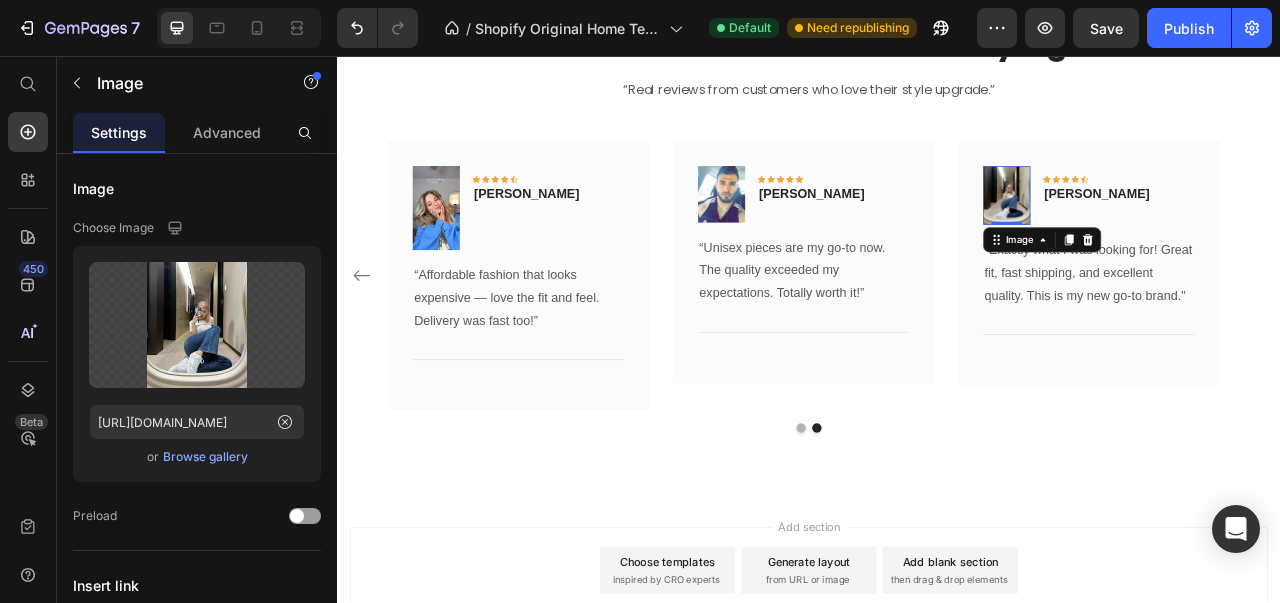 click on "Publish" at bounding box center [1189, 28] 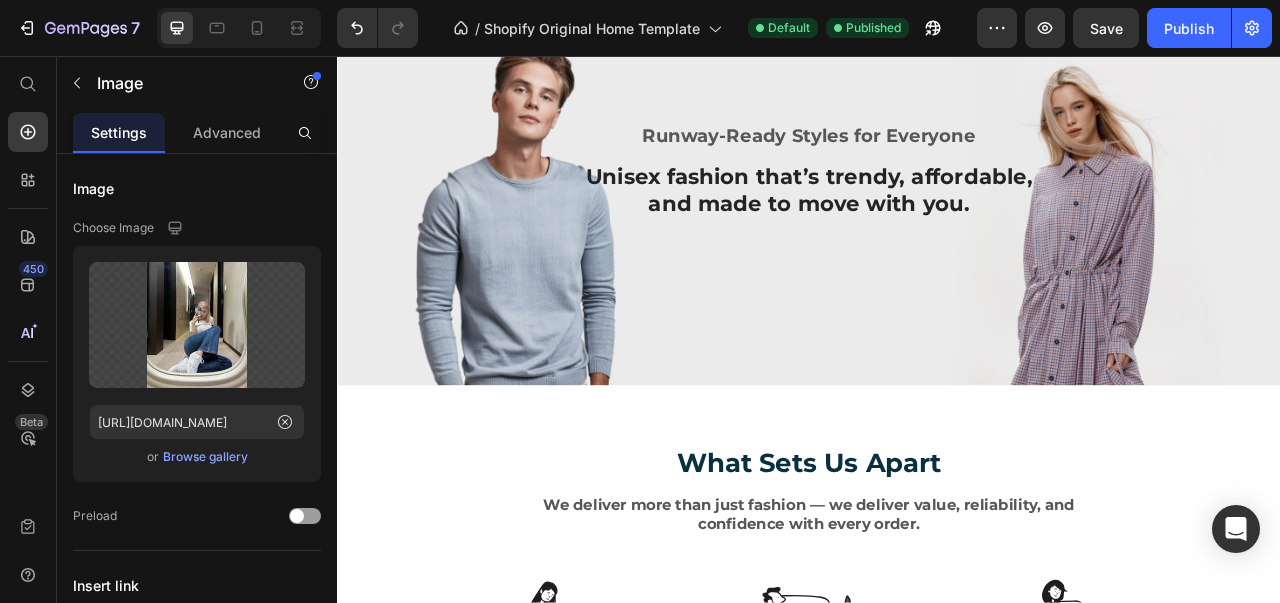 scroll, scrollTop: 0, scrollLeft: 0, axis: both 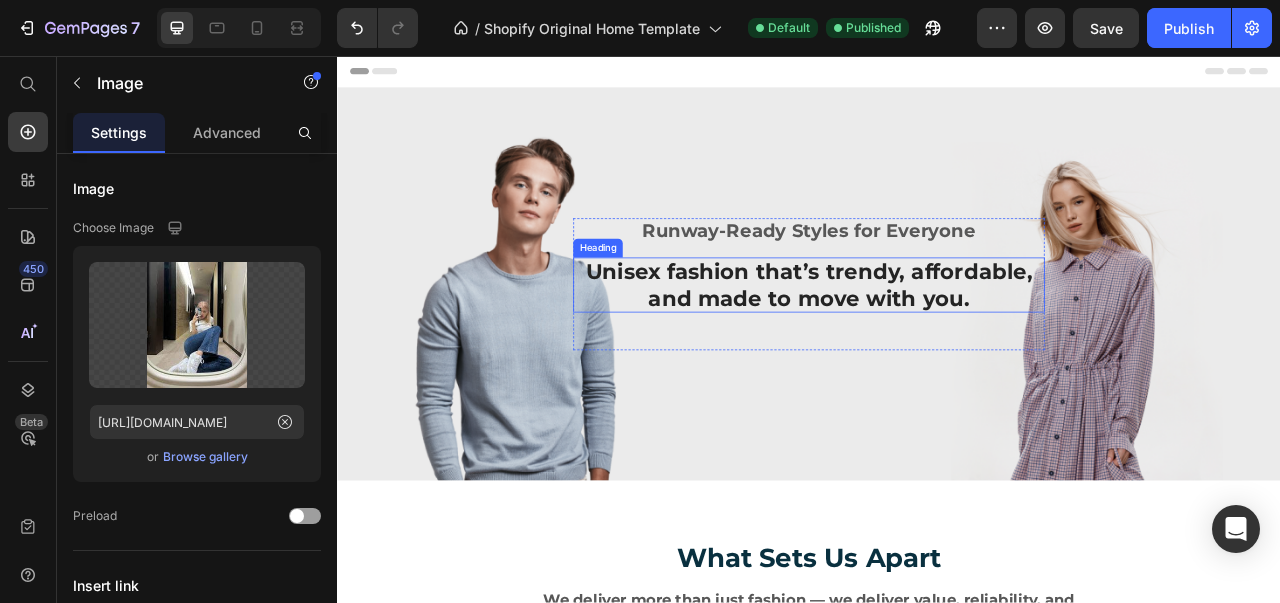 click on "Unisex fashion that’s trendy, affordable, and made to move with you." at bounding box center [937, 348] 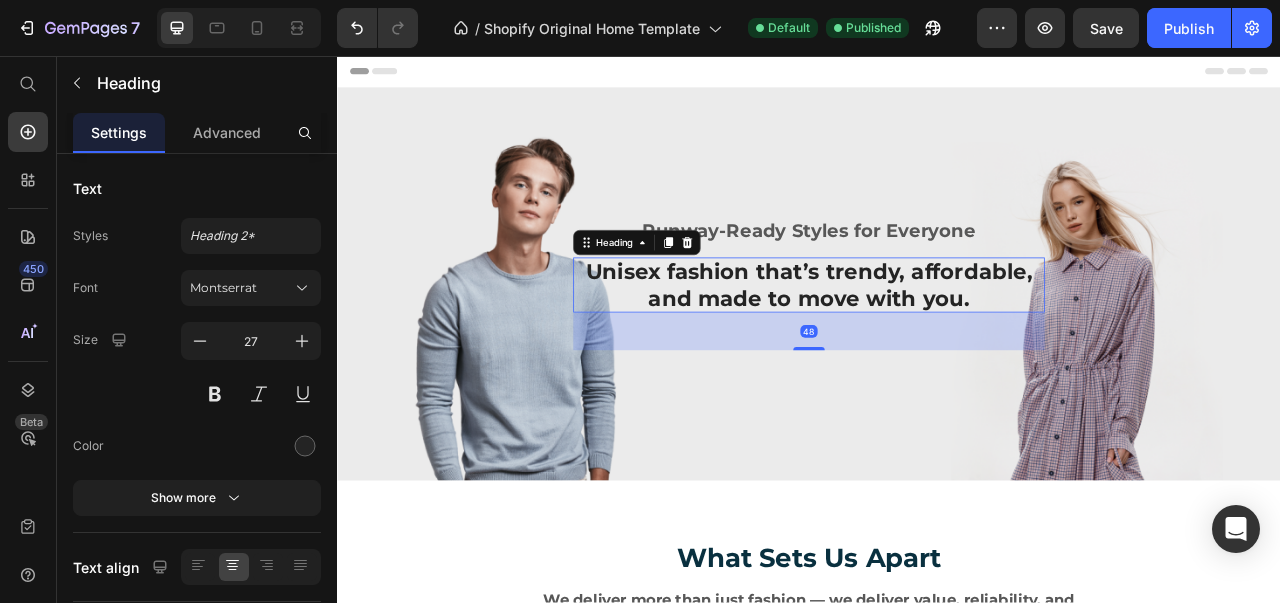 click on "Unisex fashion that’s trendy, affordable, and made to move with you." at bounding box center [937, 348] 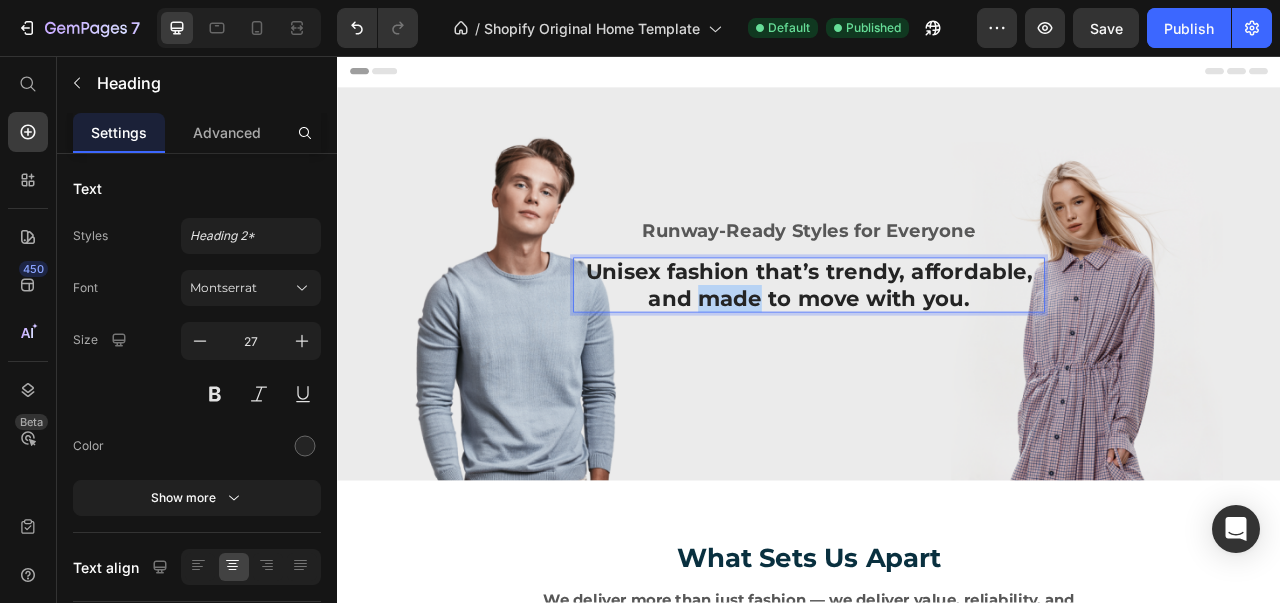 click on "Unisex fashion that’s trendy, affordable, and made to move with you." at bounding box center [937, 348] 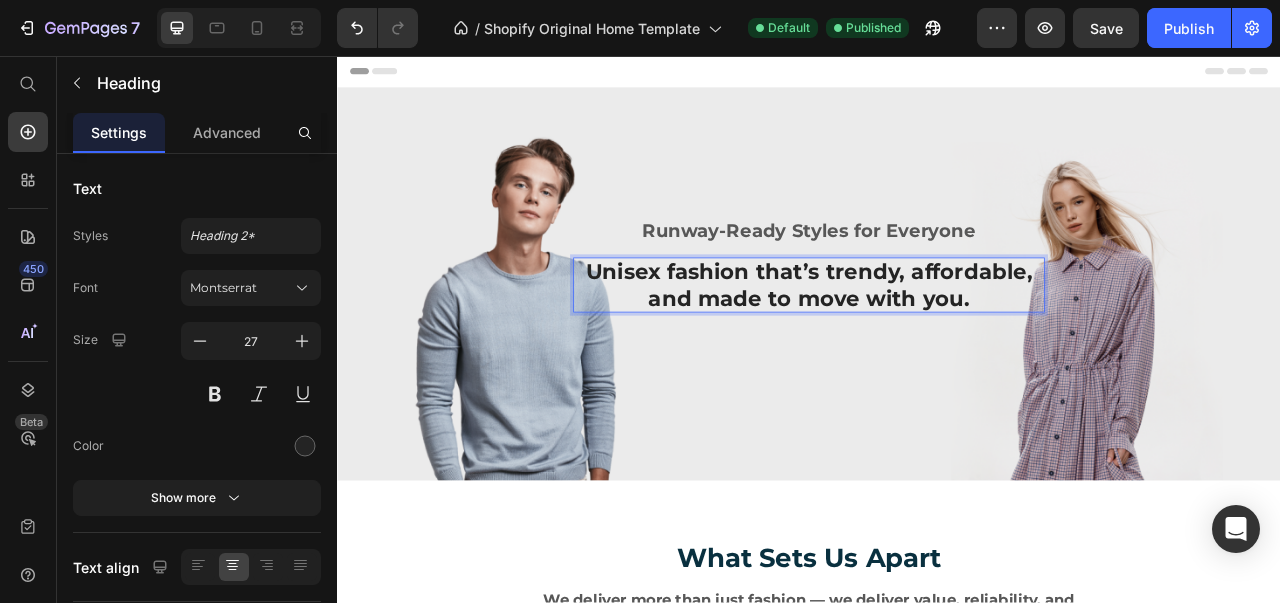 click on "Unisex fashion that’s trendy, affordable, and made to move with you." at bounding box center (937, 348) 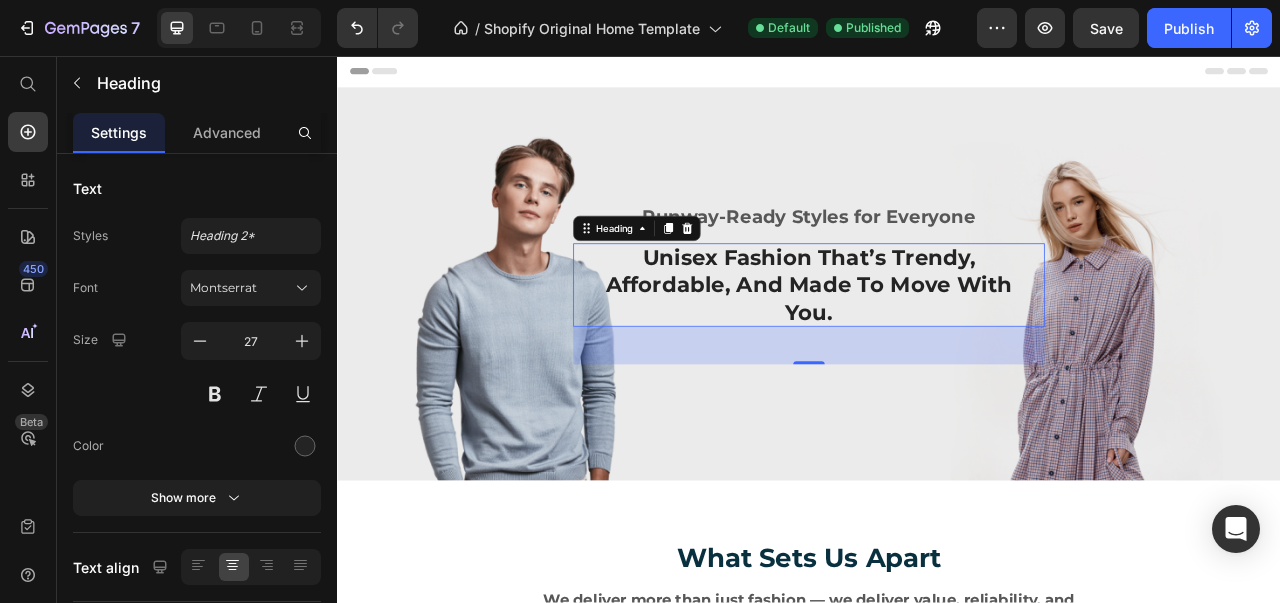 click 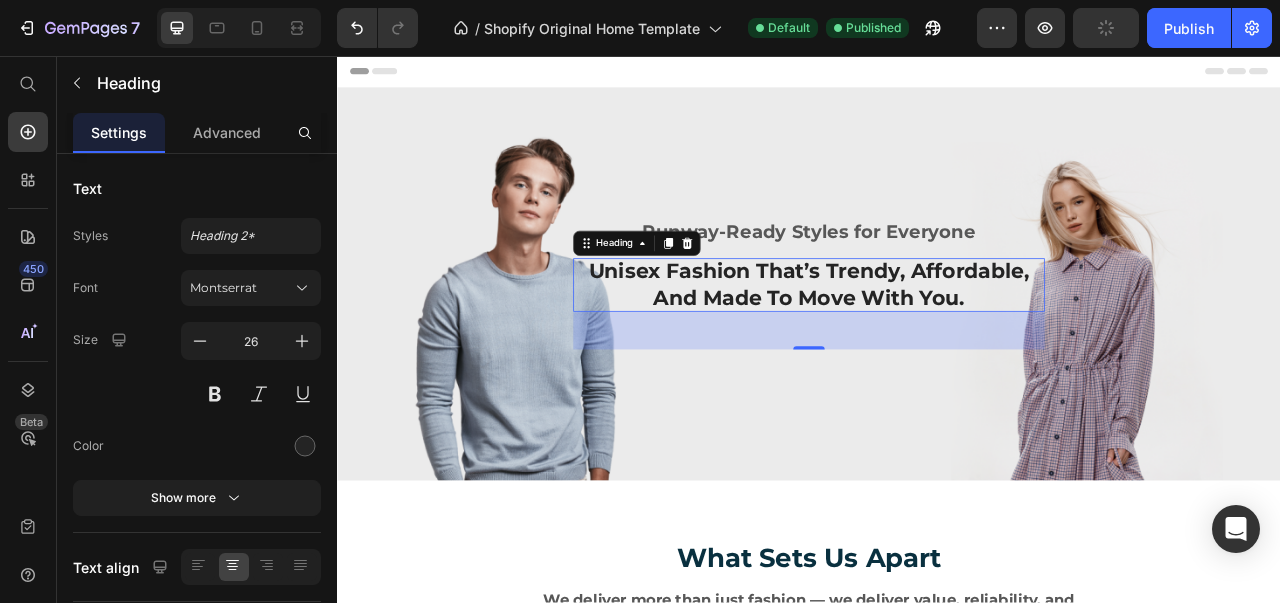 click 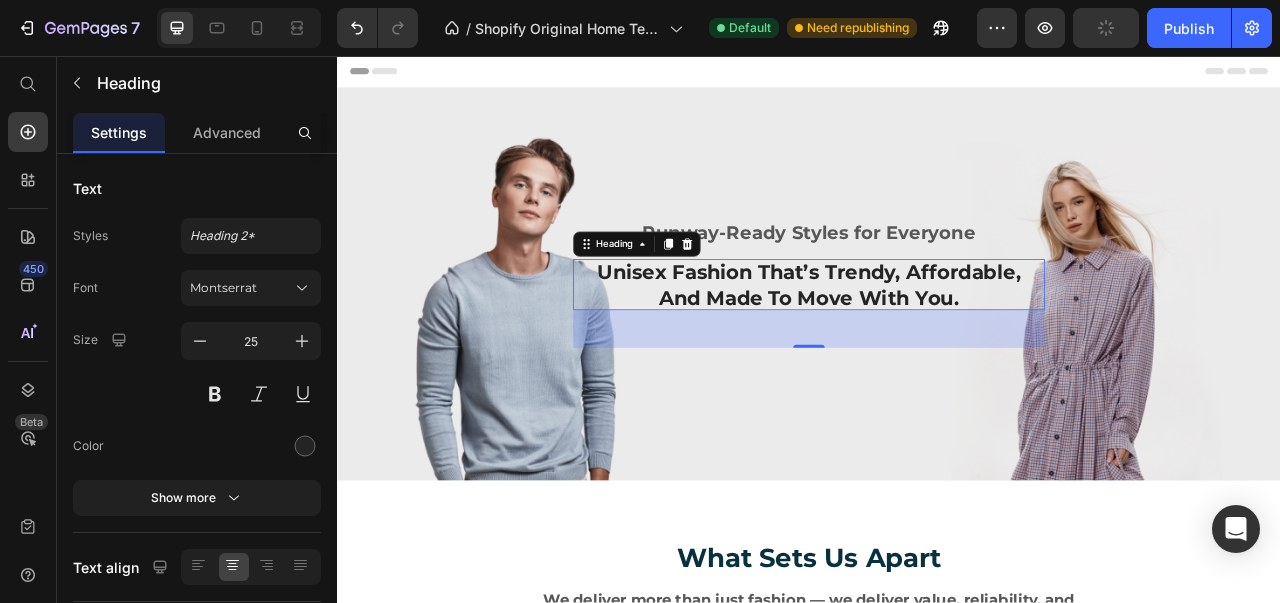 click 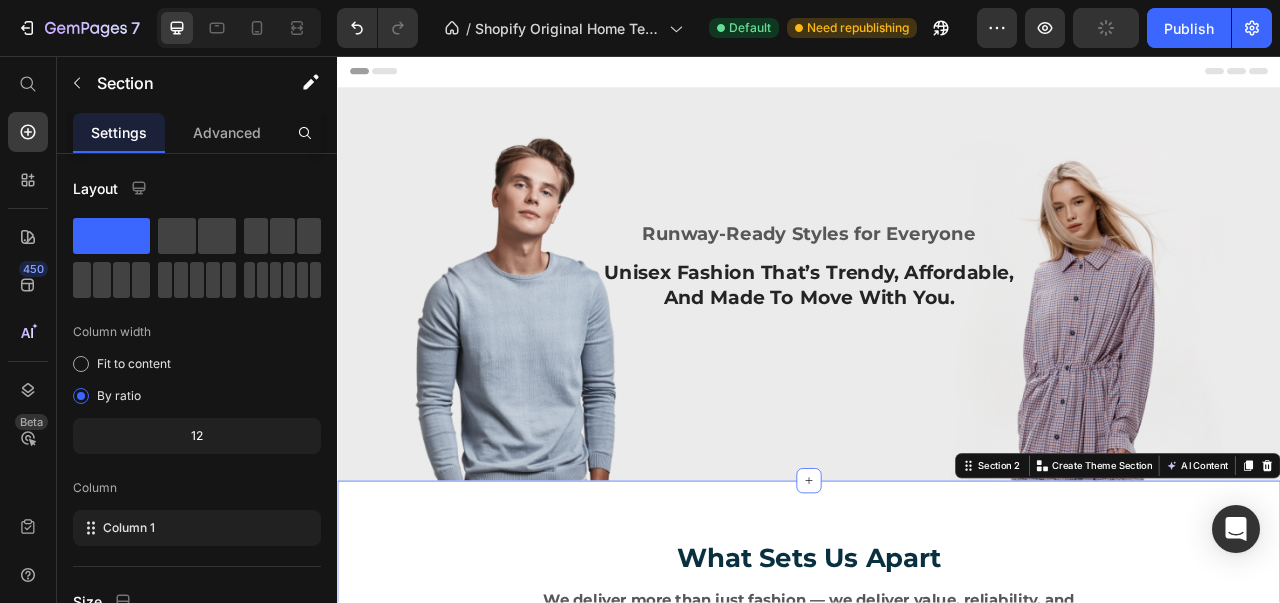 click on "Publish" 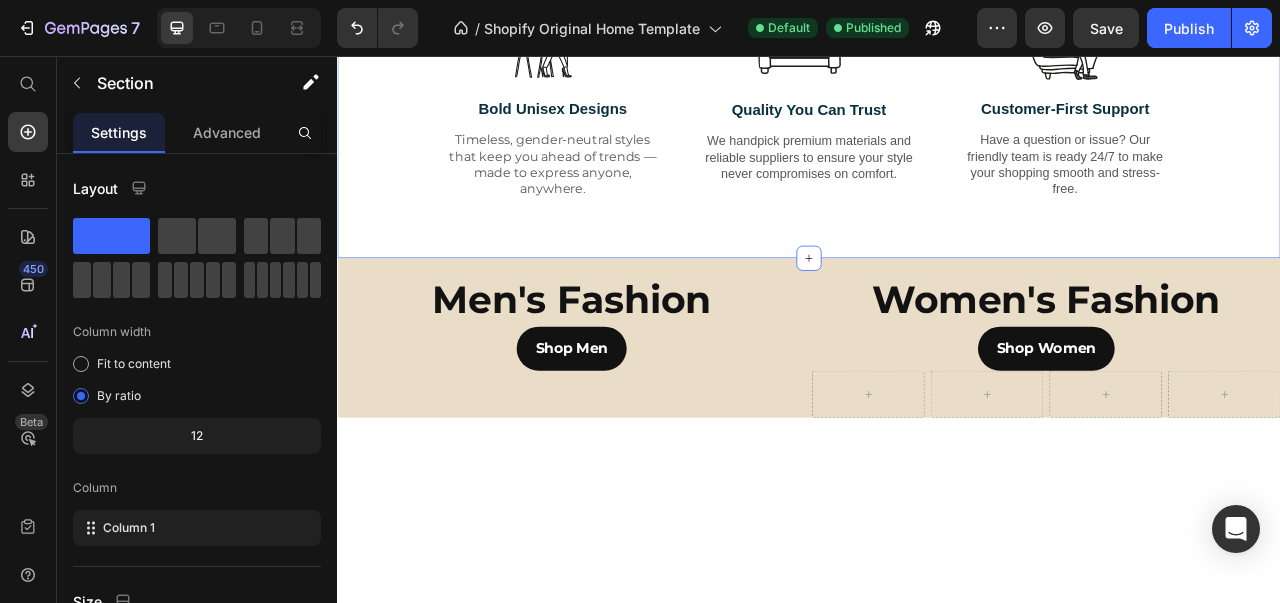scroll, scrollTop: 877, scrollLeft: 0, axis: vertical 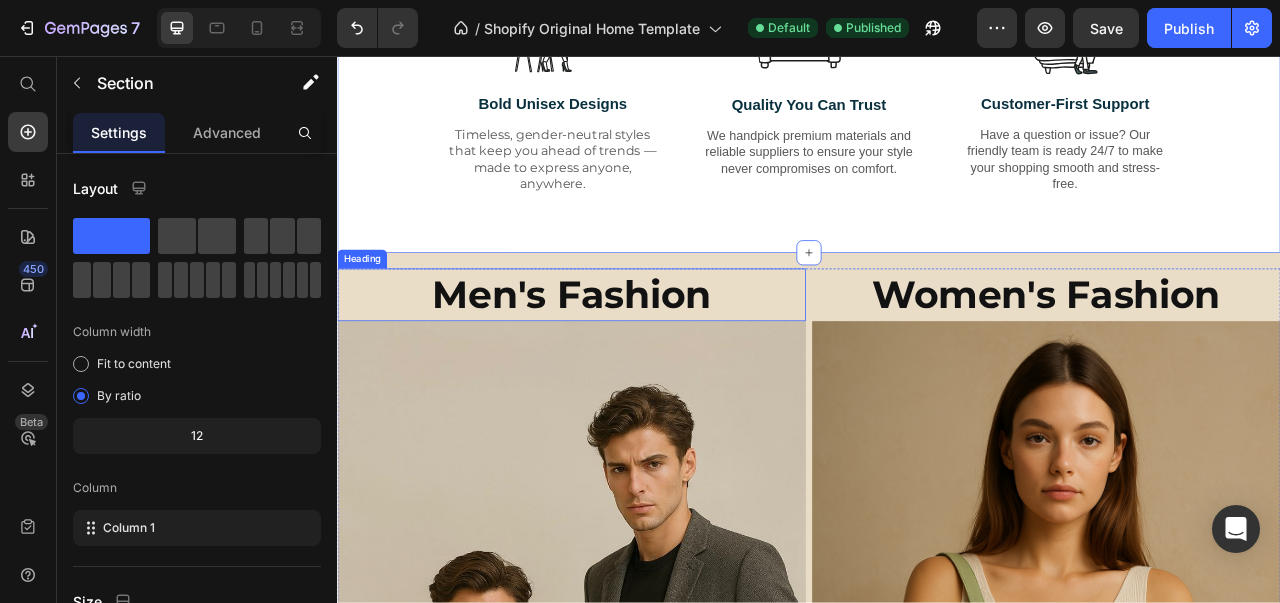 click on "Men's Fashion" at bounding box center (635, 360) 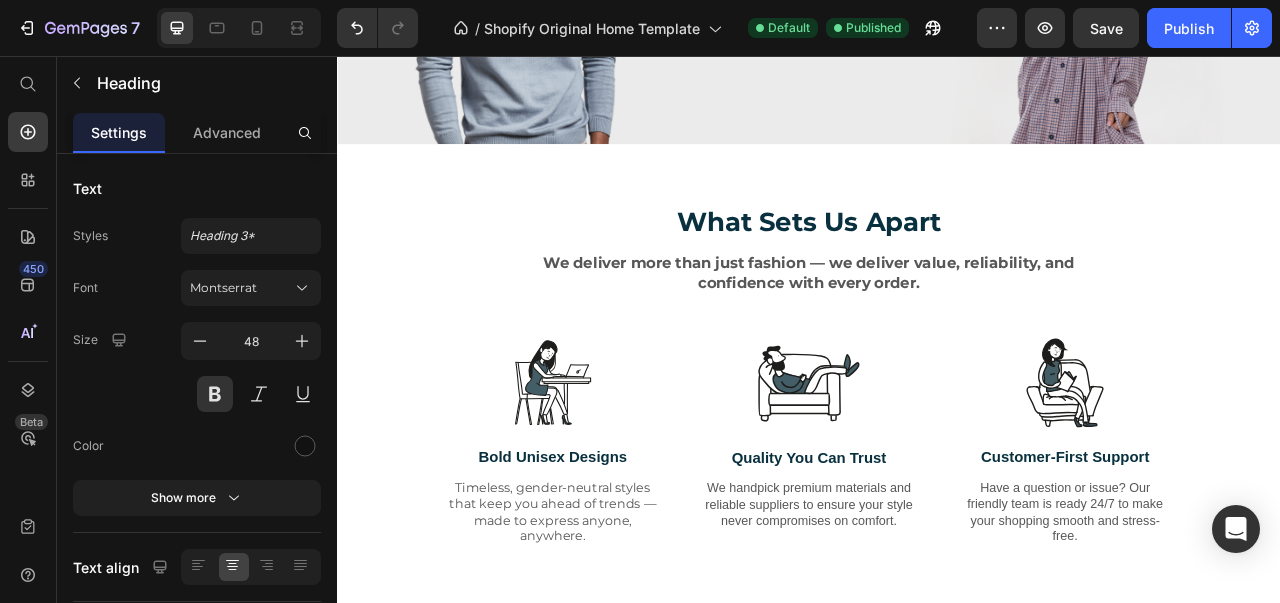 scroll, scrollTop: 0, scrollLeft: 0, axis: both 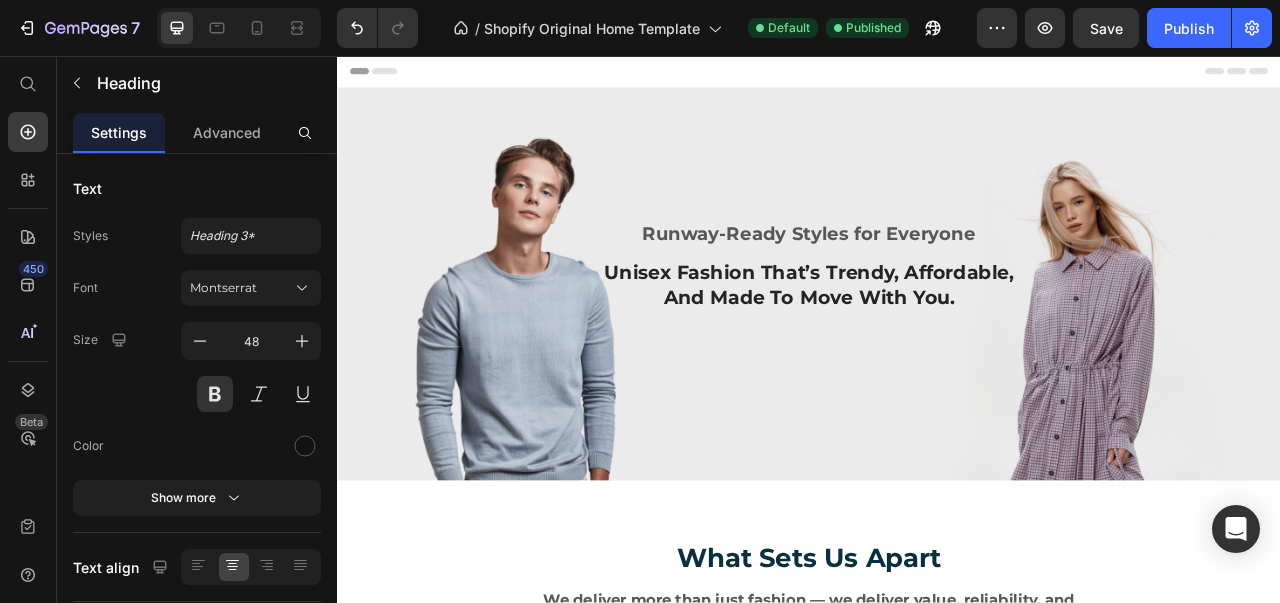 click on "Advanced" 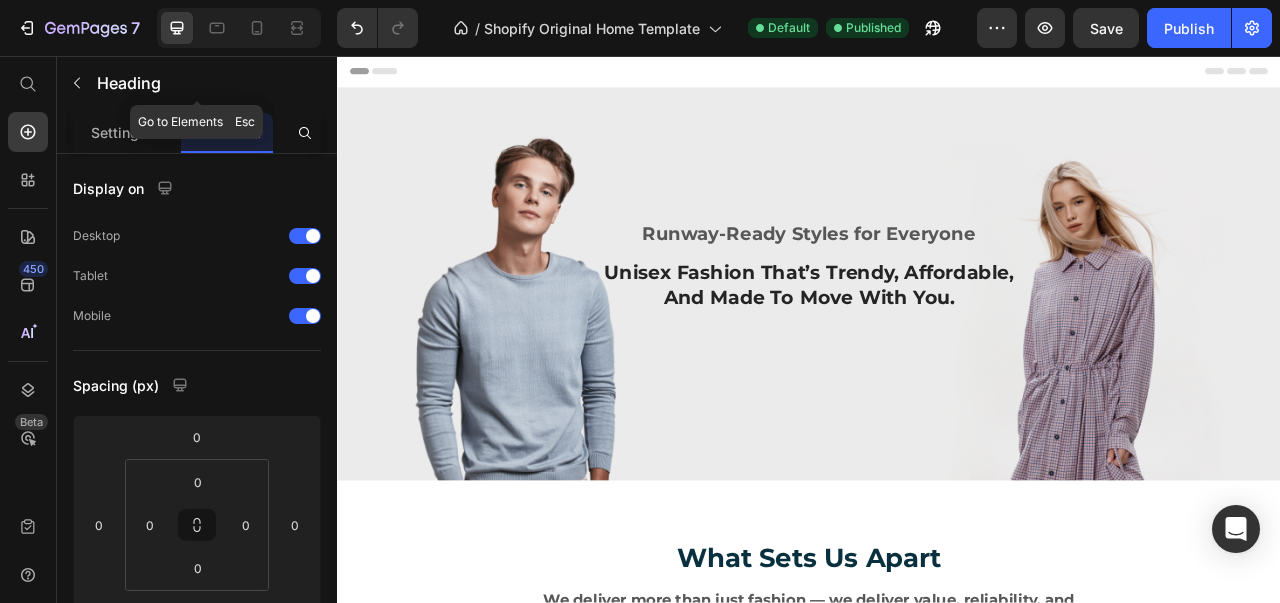 click at bounding box center (77, 83) 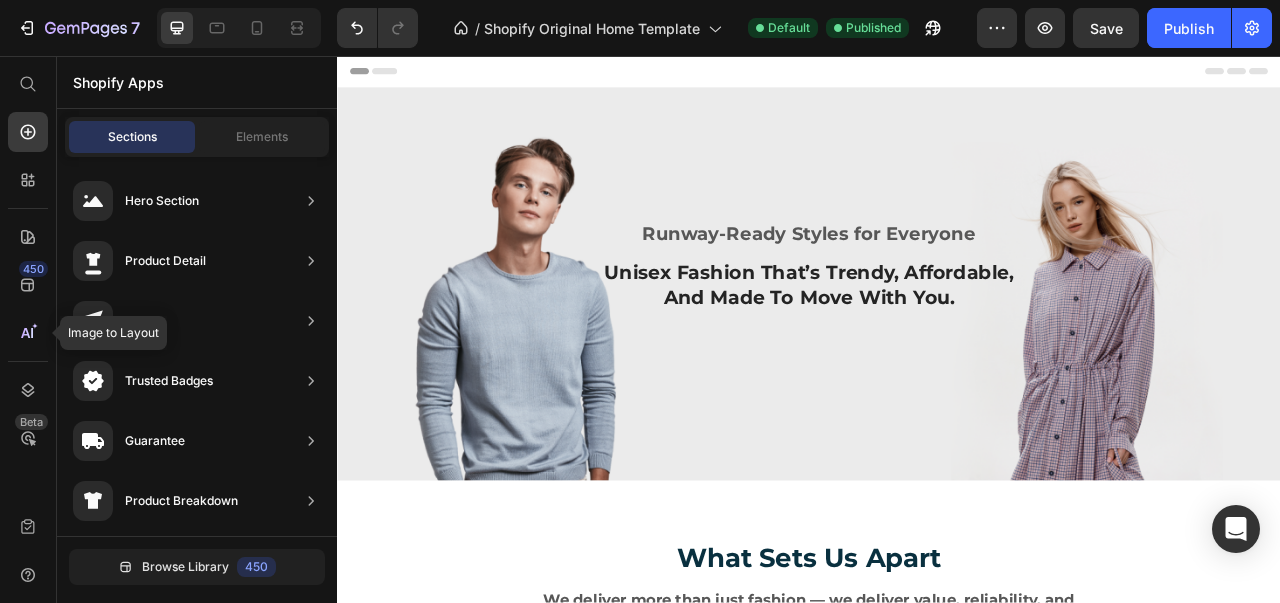 click 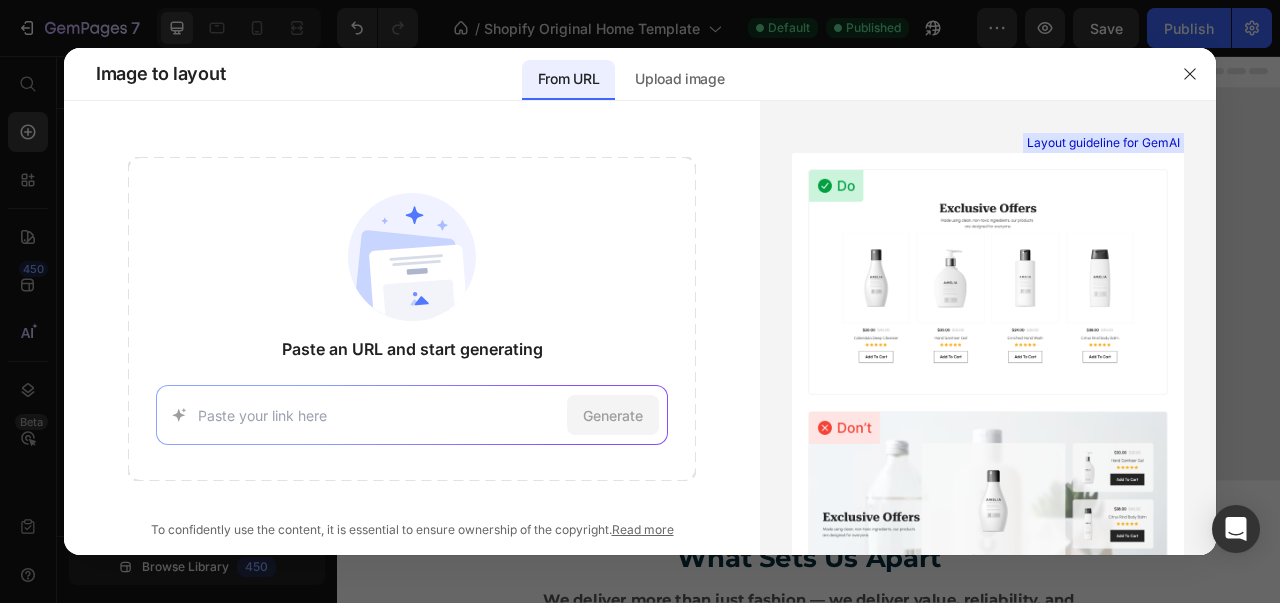 scroll, scrollTop: 182, scrollLeft: 0, axis: vertical 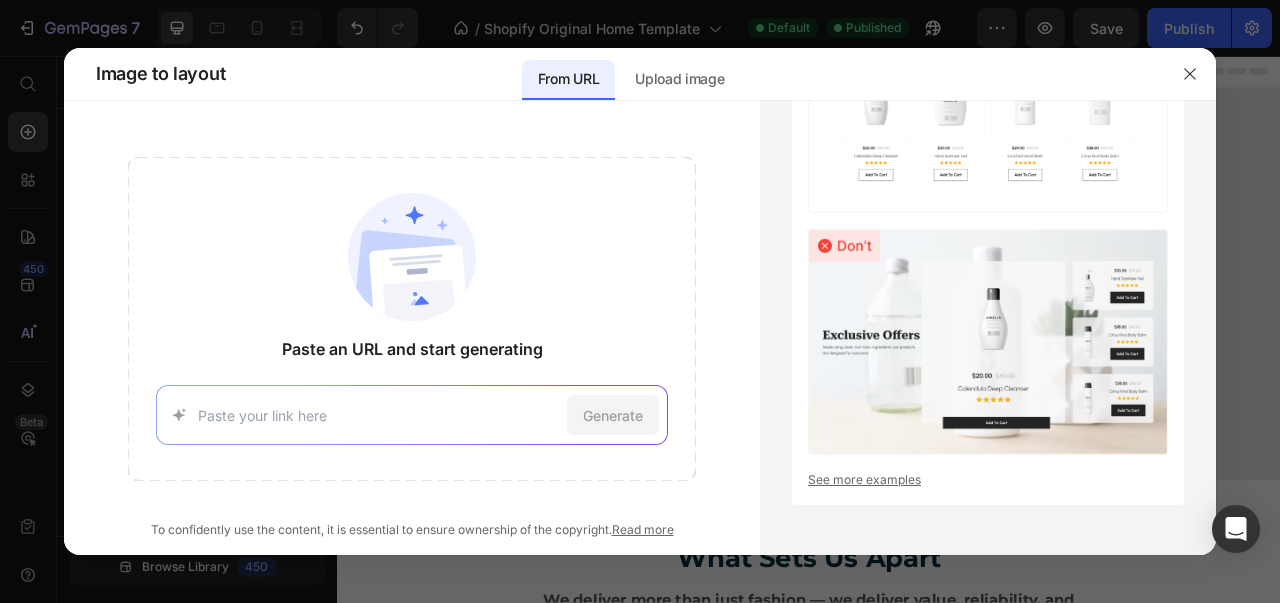 click 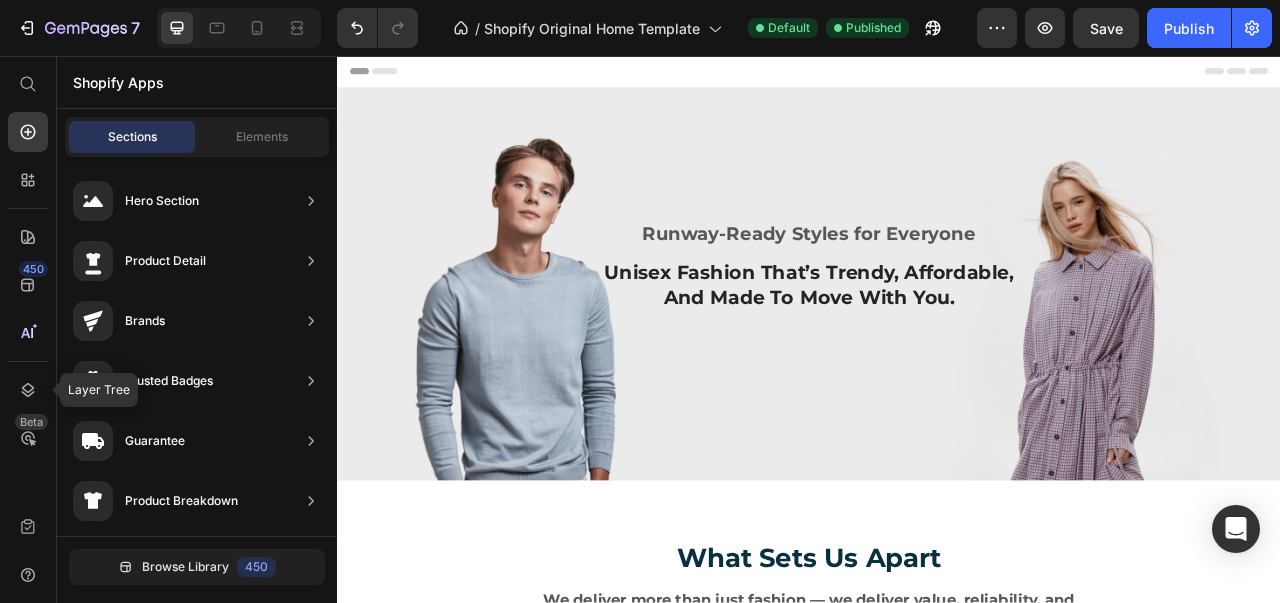 click 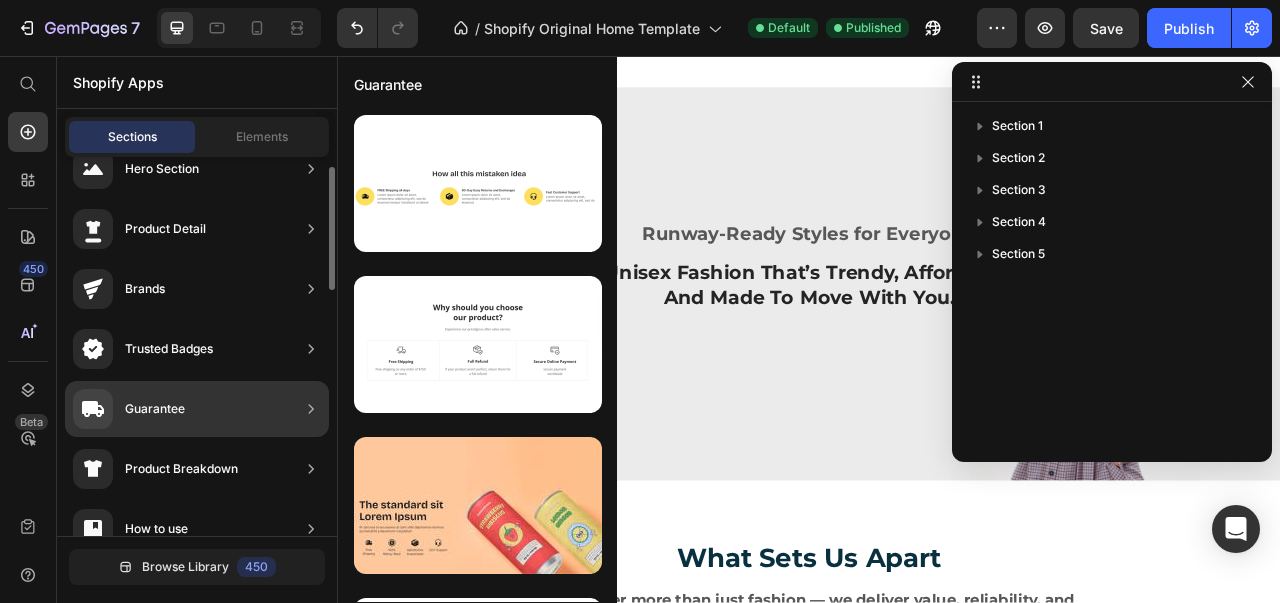 scroll, scrollTop: 0, scrollLeft: 0, axis: both 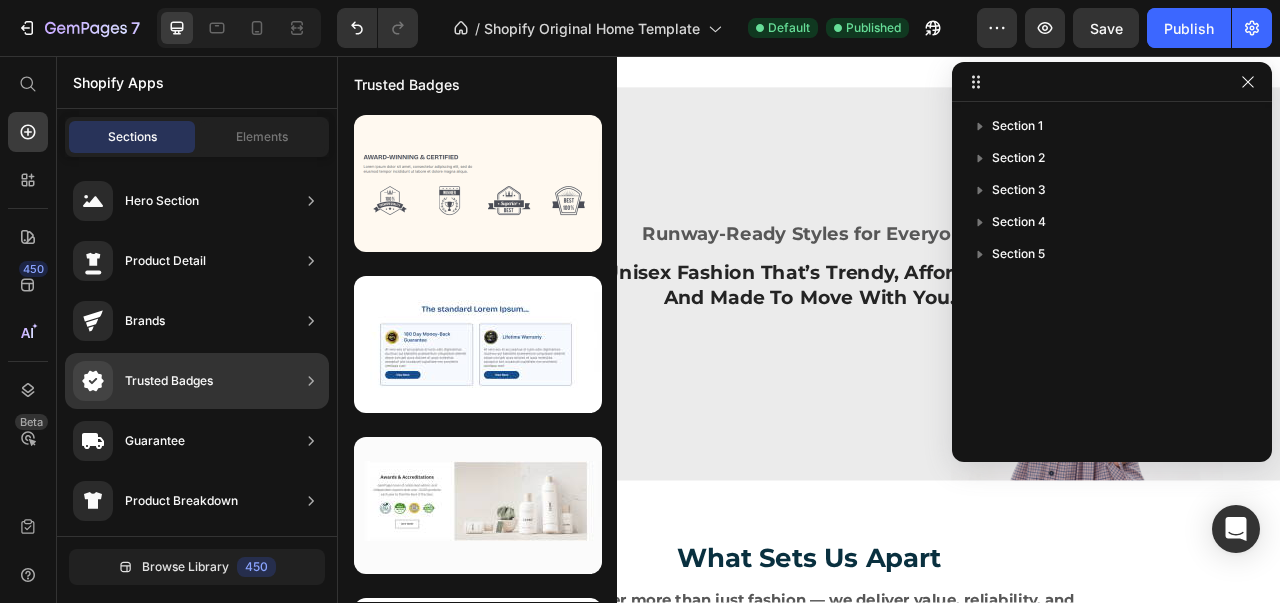 click on "Trusted Badges" at bounding box center (169, 381) 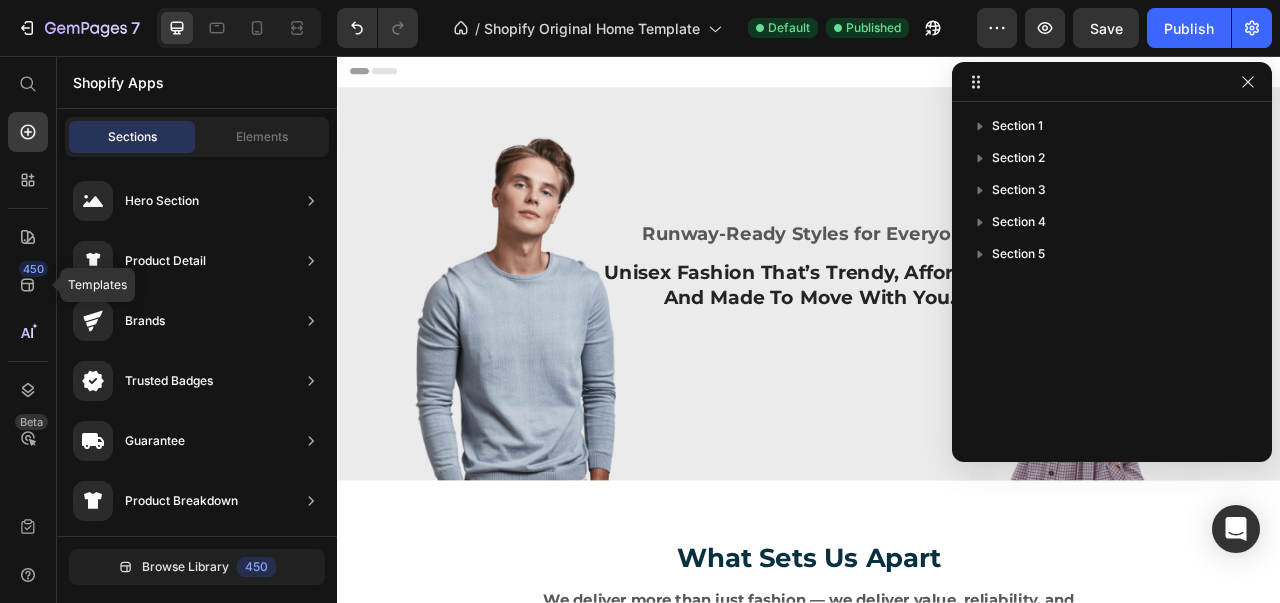 click on "450" at bounding box center [33, 269] 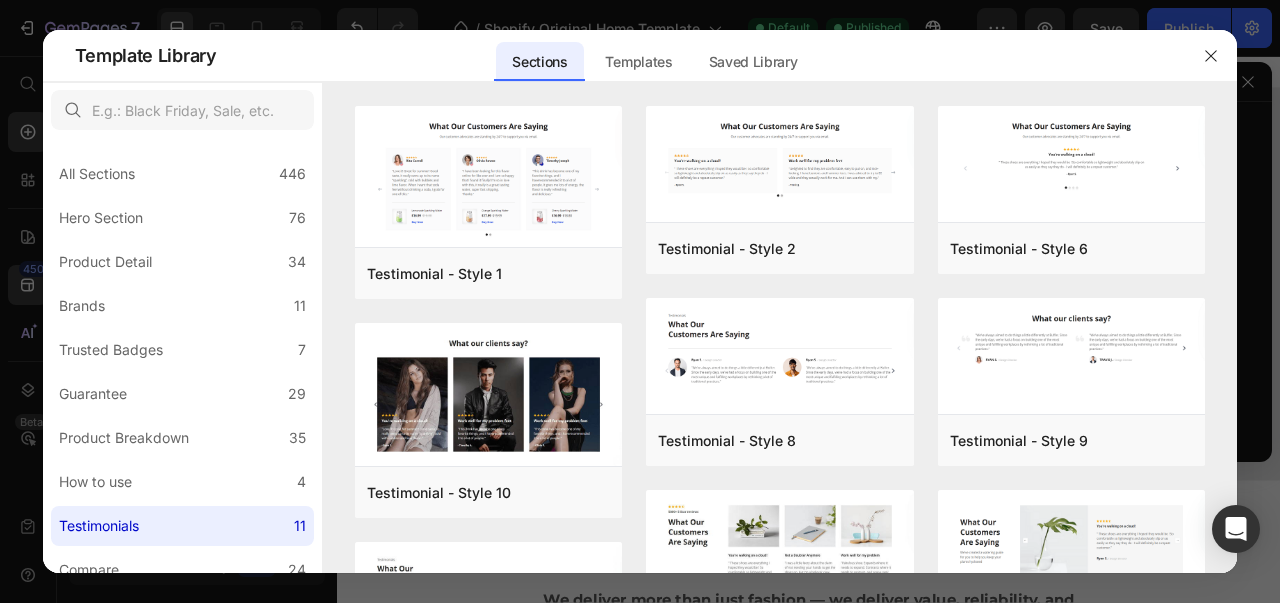 click on "Trusted Badges" at bounding box center (111, 350) 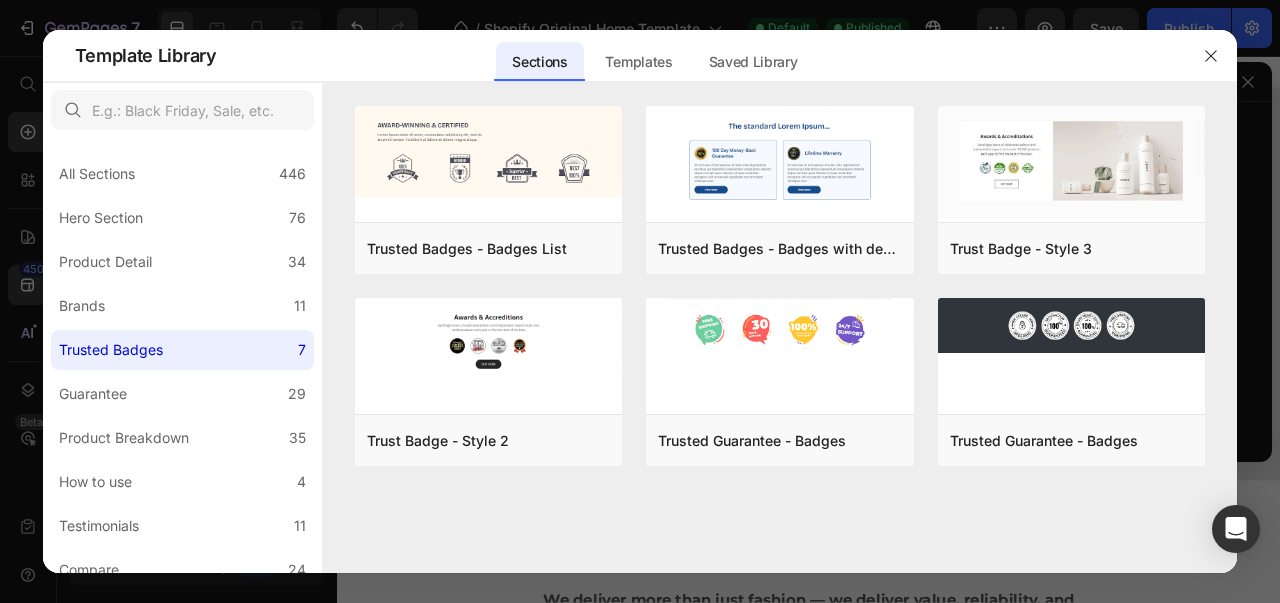 click on "Preview" at bounding box center [0, 0] 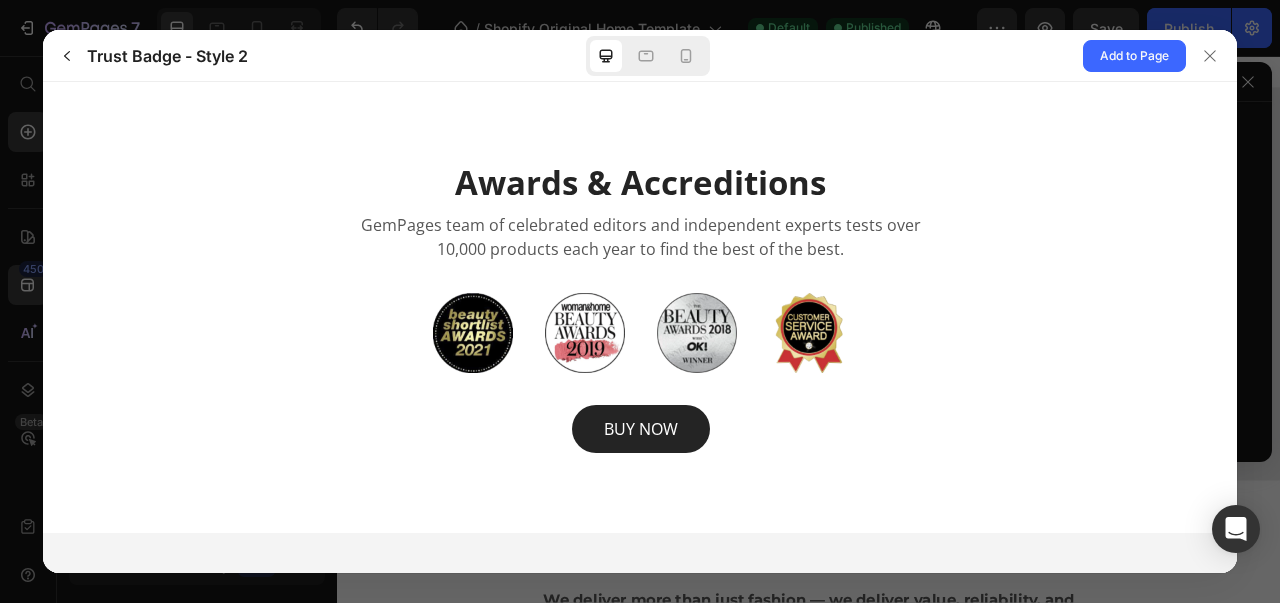 scroll, scrollTop: 0, scrollLeft: 0, axis: both 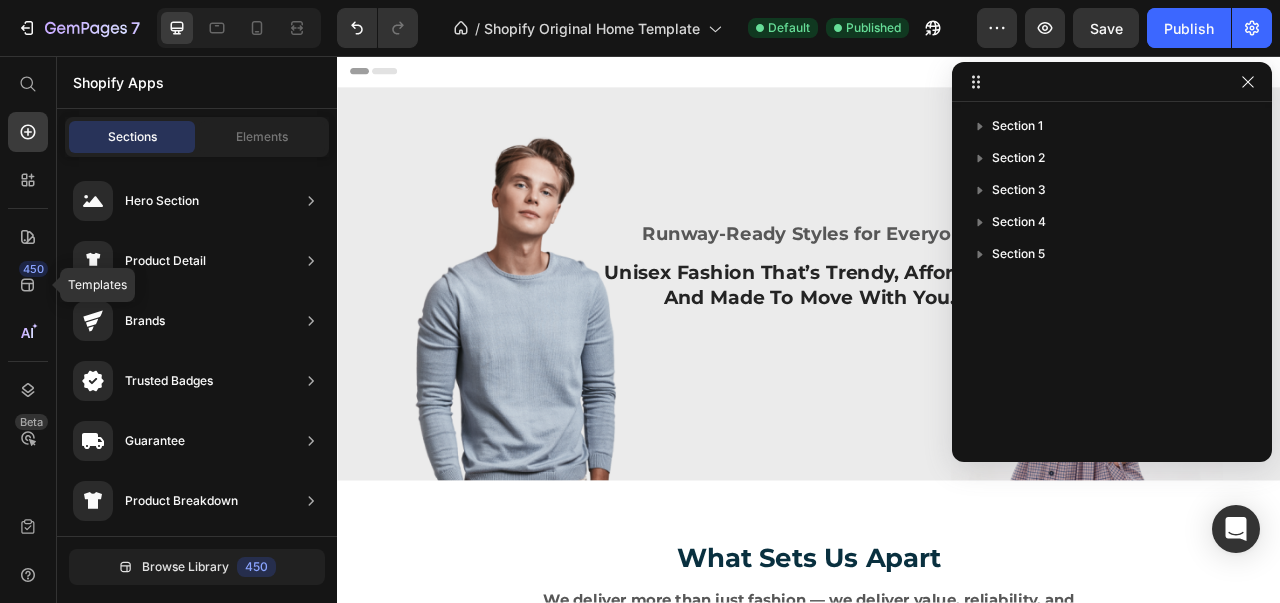 click 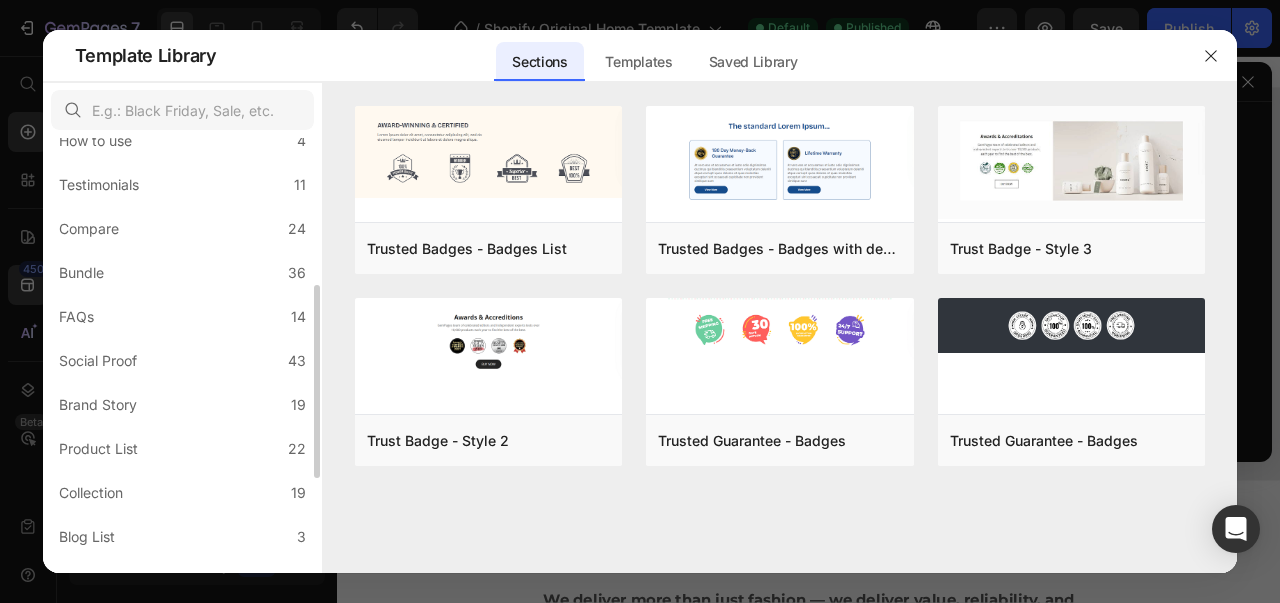 scroll, scrollTop: 344, scrollLeft: 0, axis: vertical 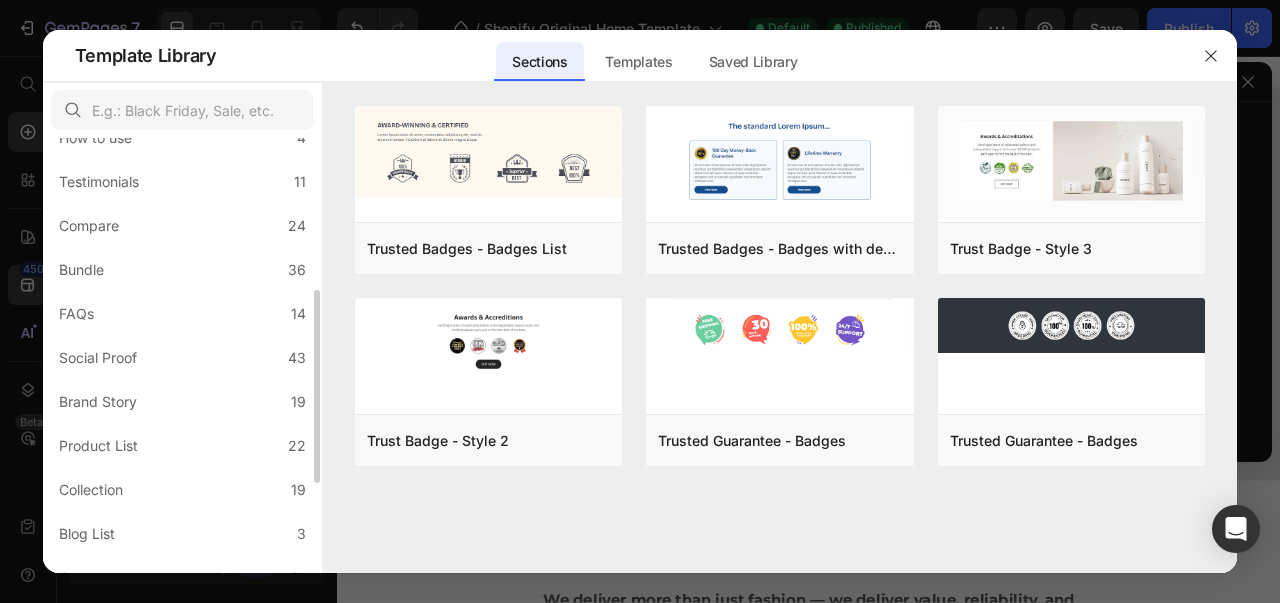 click on "FAQs 14" 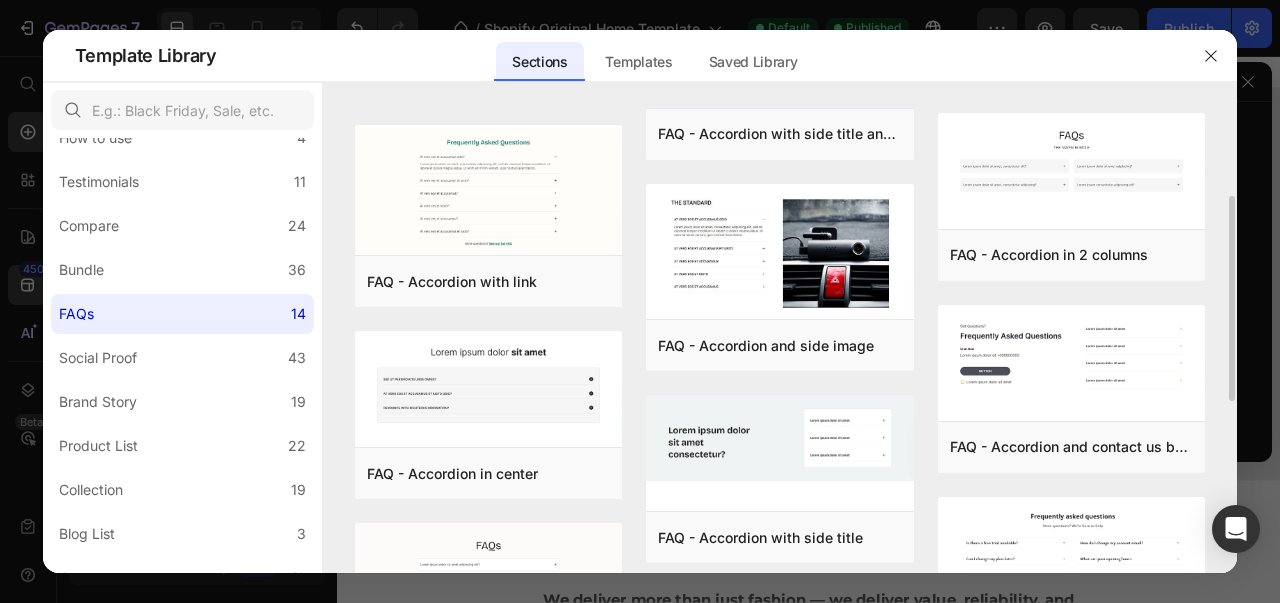 scroll, scrollTop: 199, scrollLeft: 0, axis: vertical 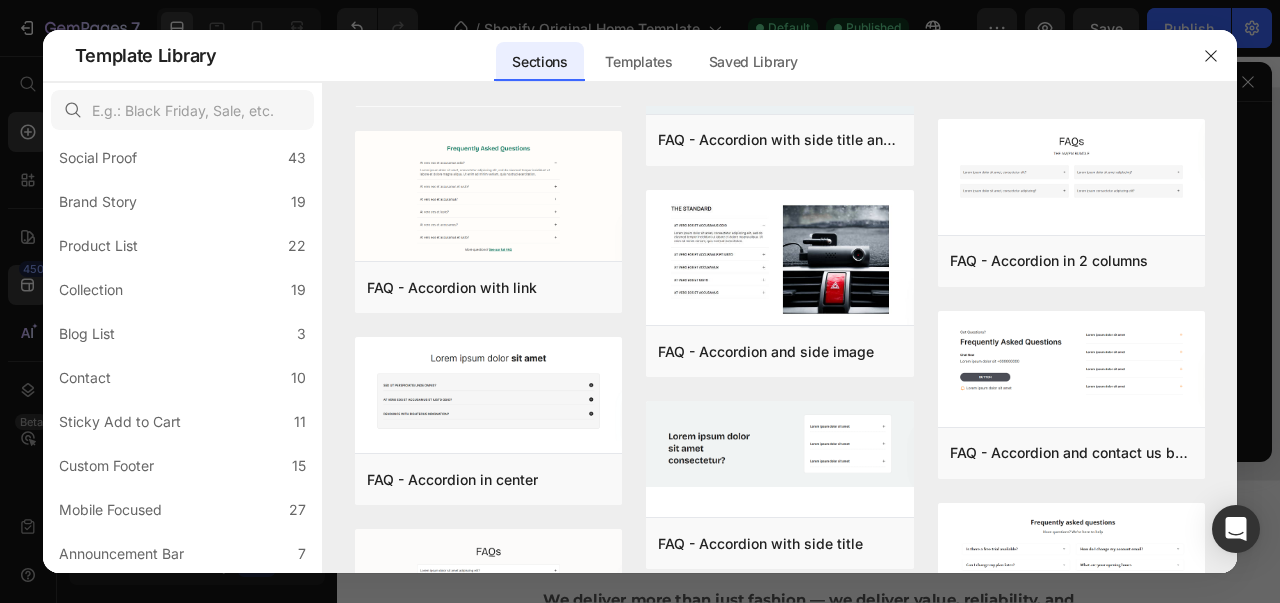 click on "Announcement Bar" at bounding box center (121, 554) 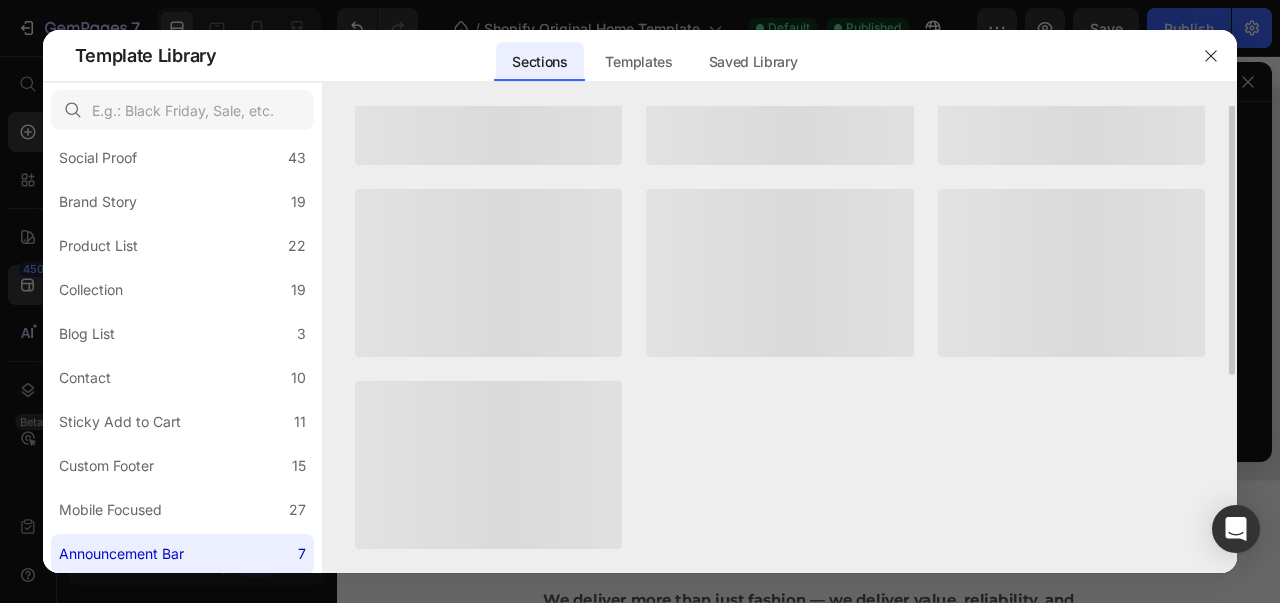 scroll, scrollTop: 0, scrollLeft: 0, axis: both 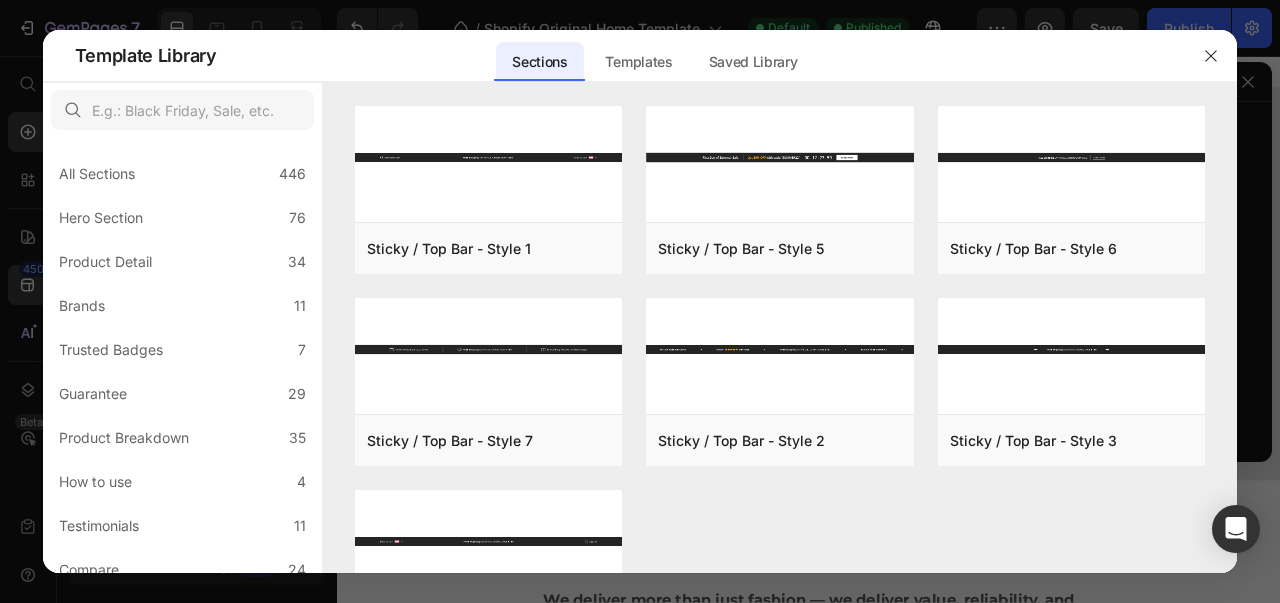 click 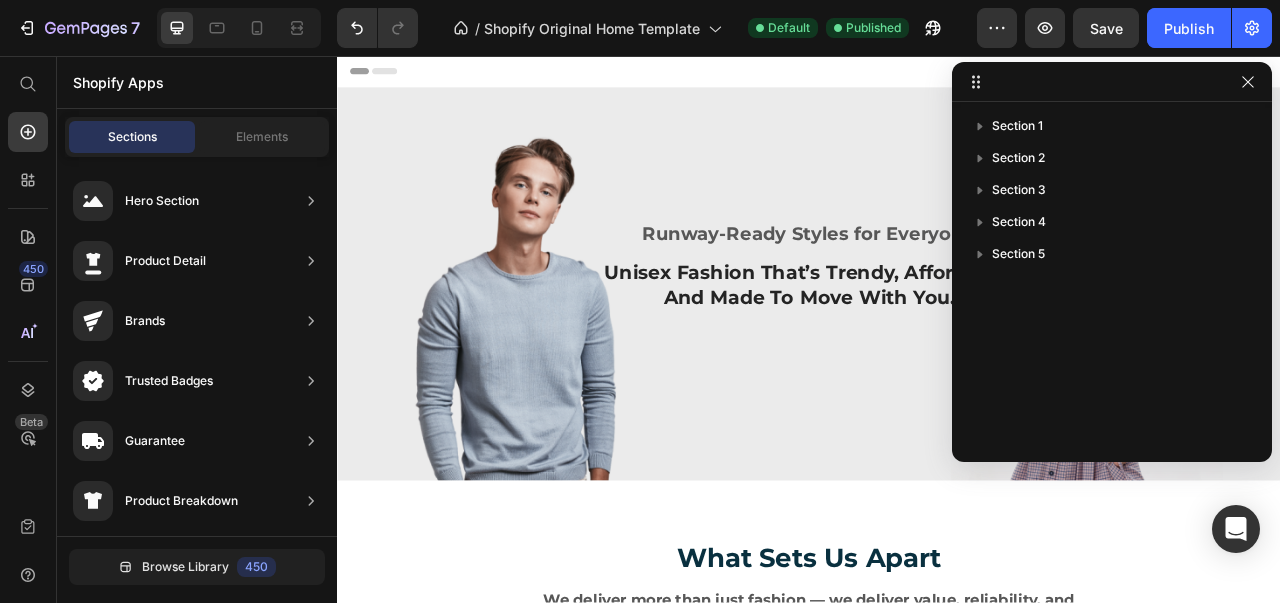 click at bounding box center (1248, 82) 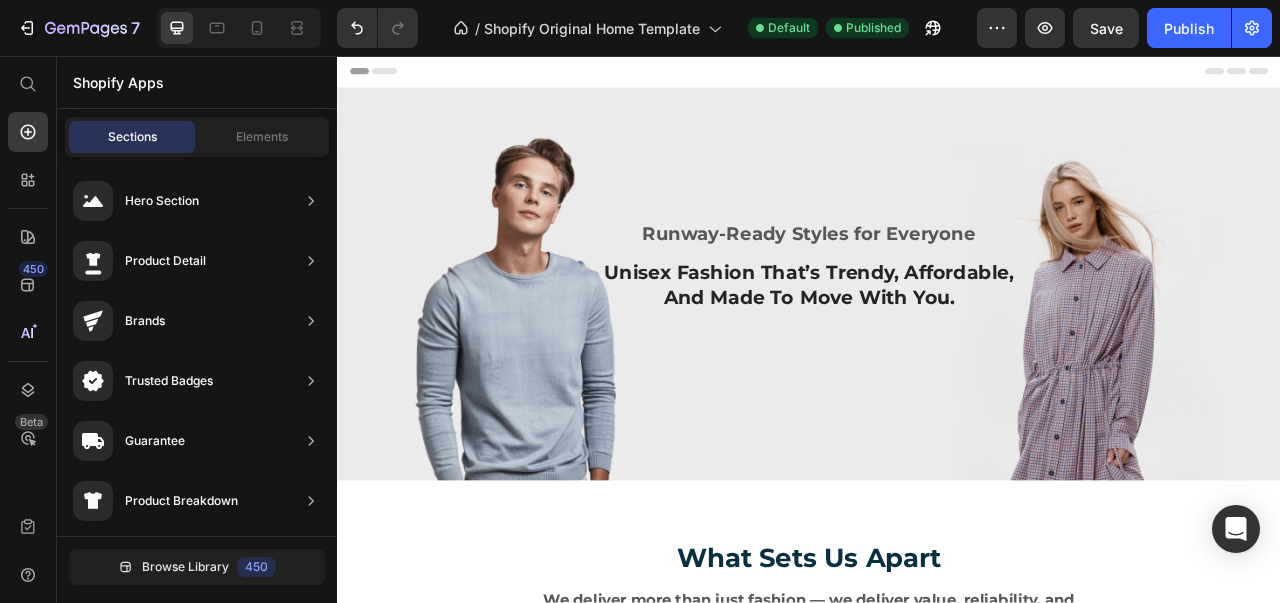 click 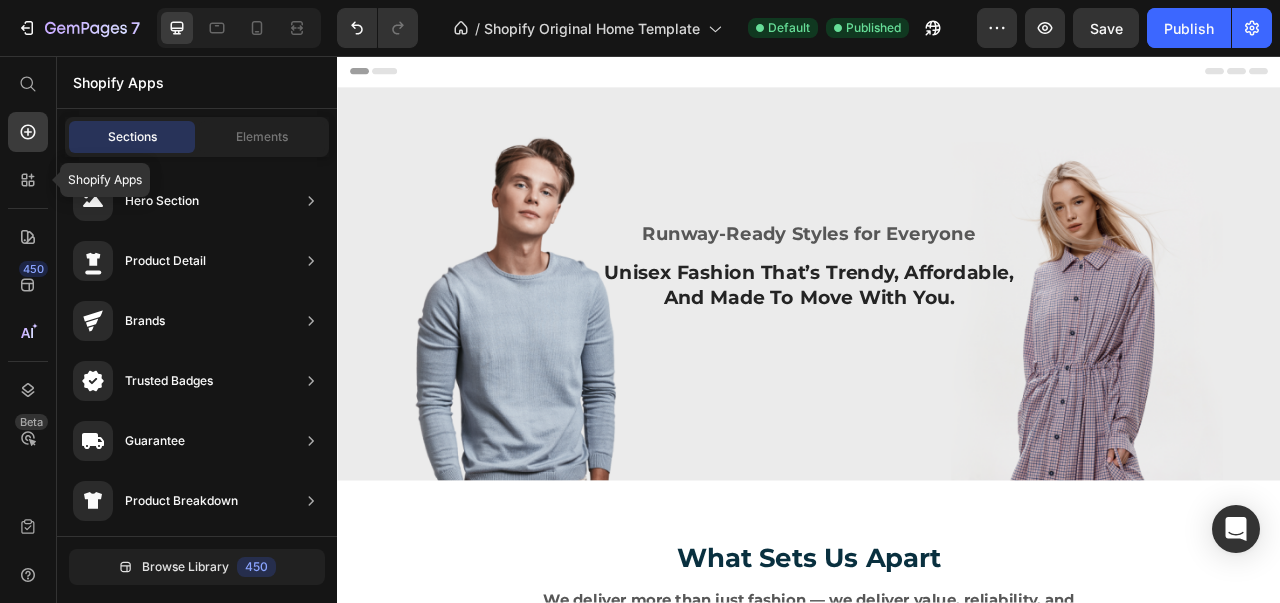 click 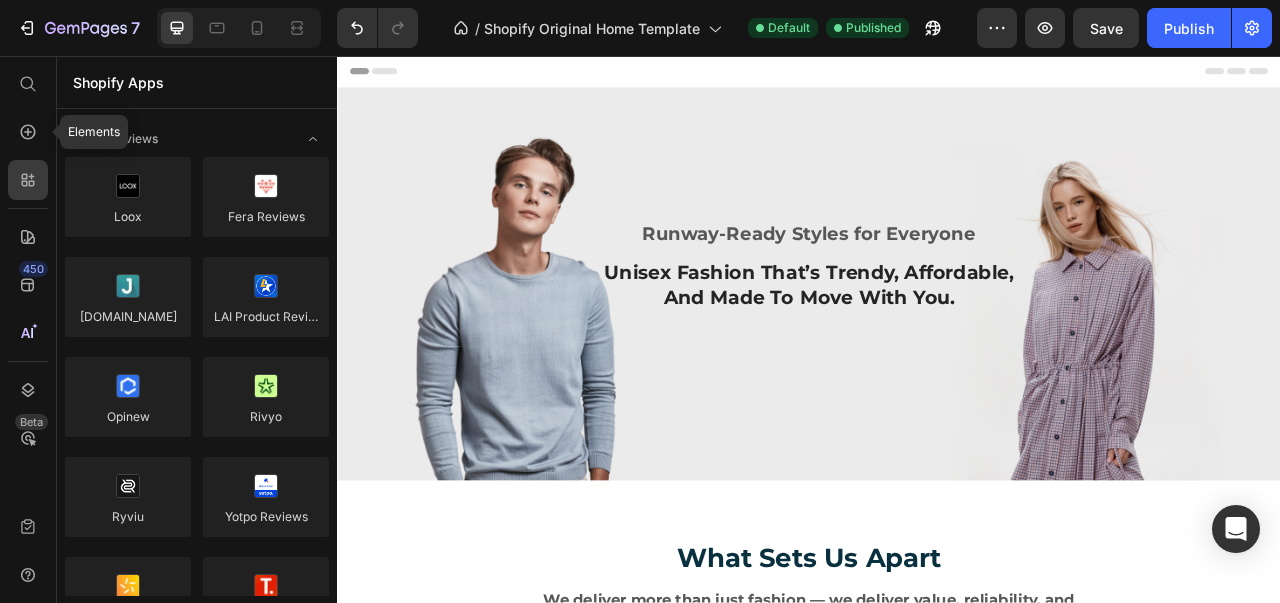 click 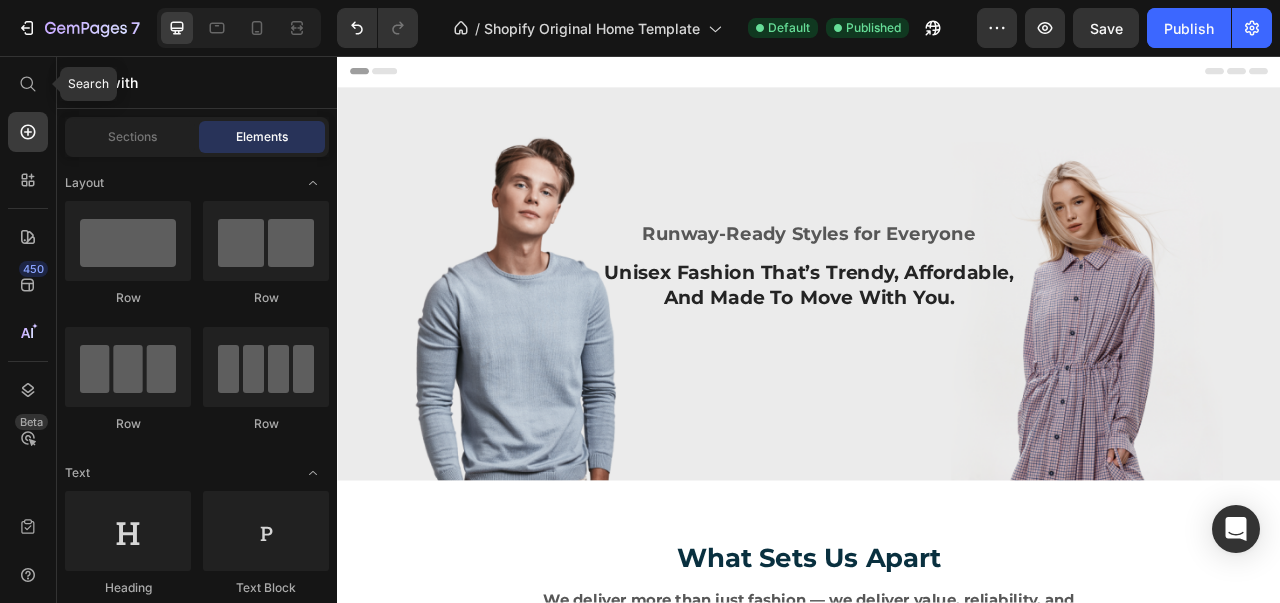 click 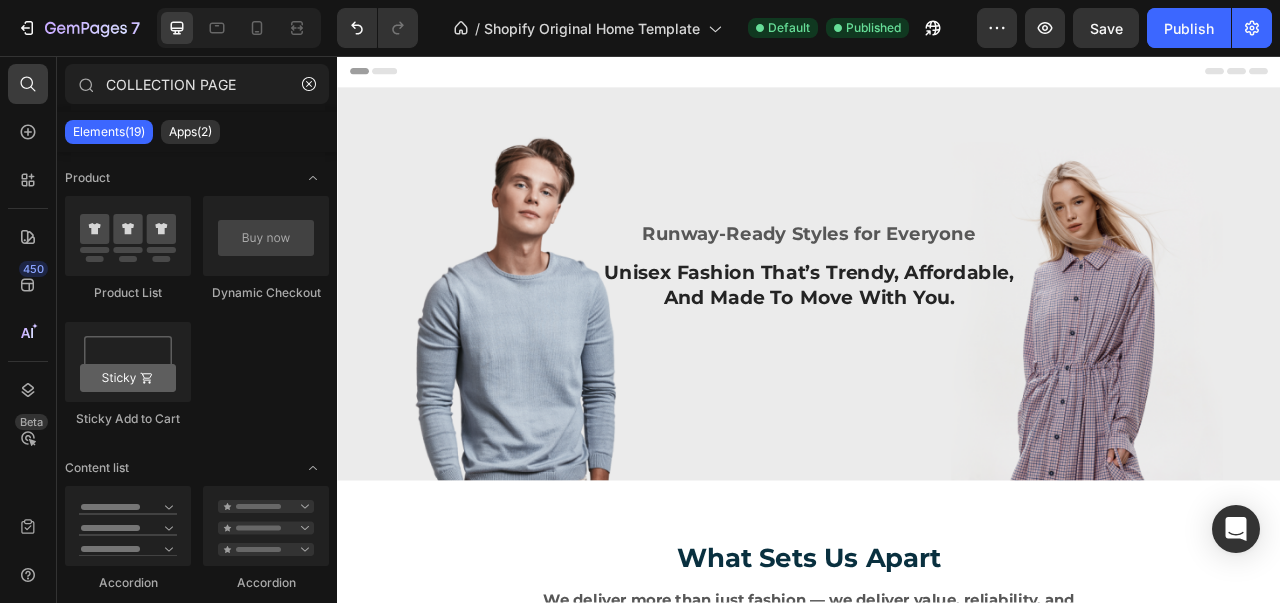type on "COLLECTION PAGE" 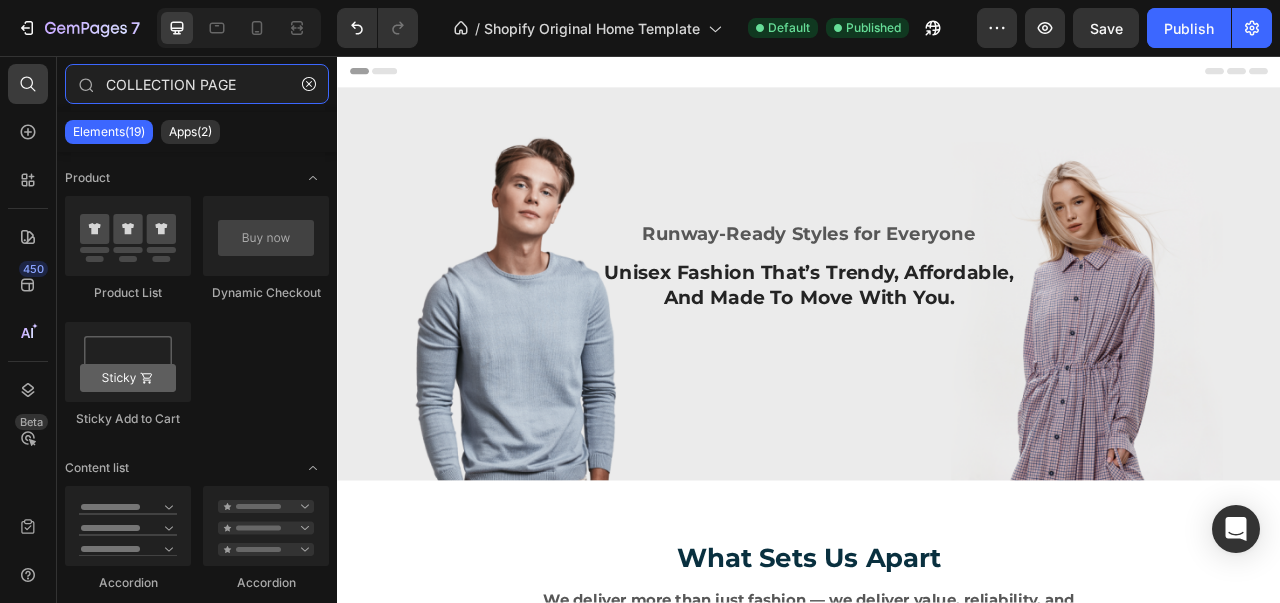 type 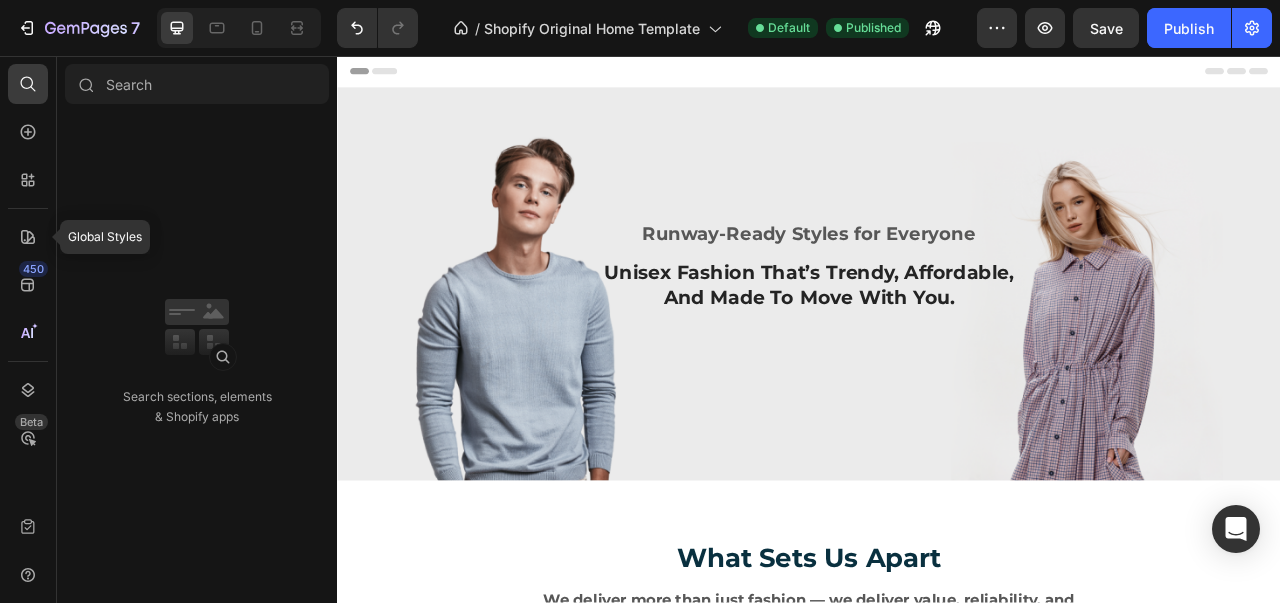 click 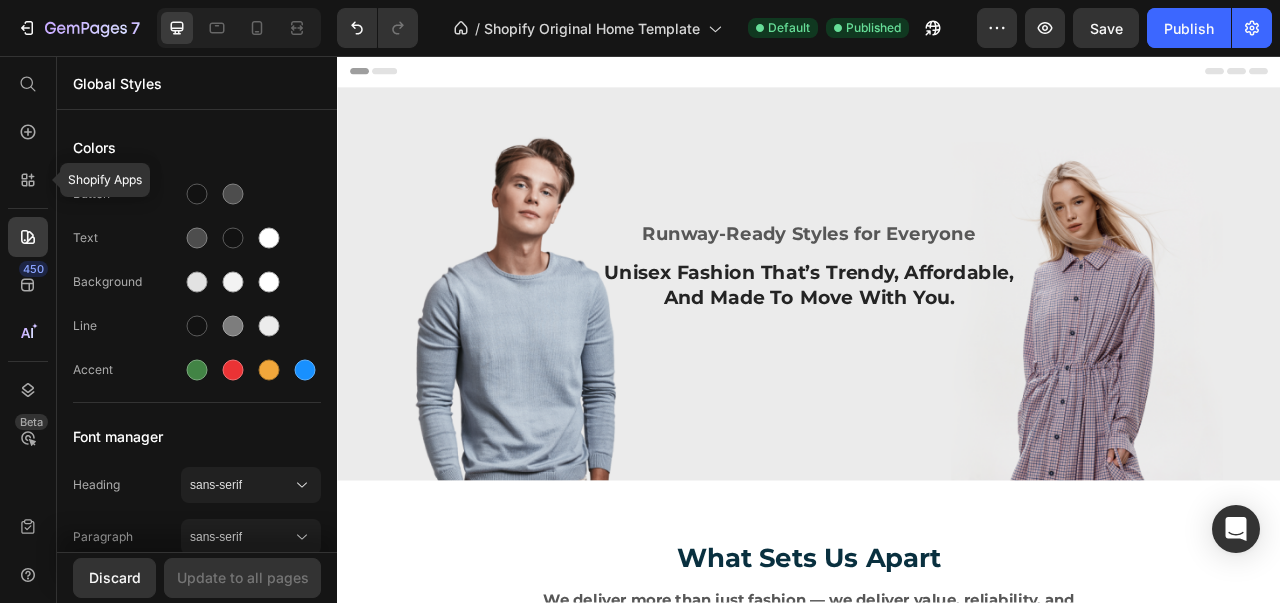 click 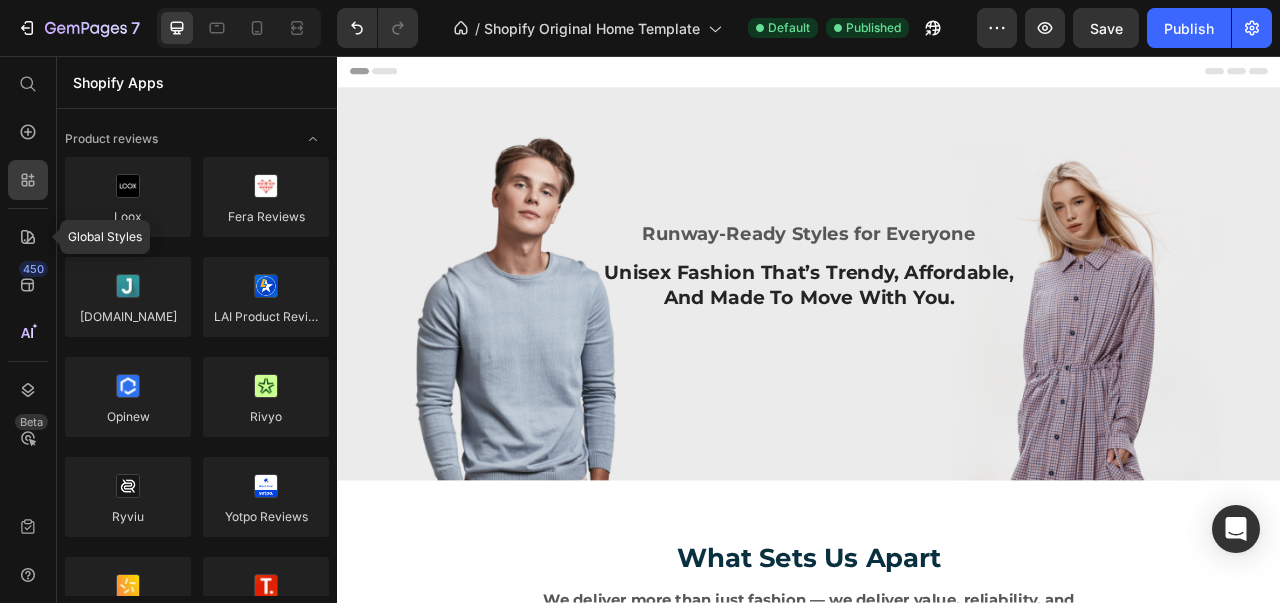 click 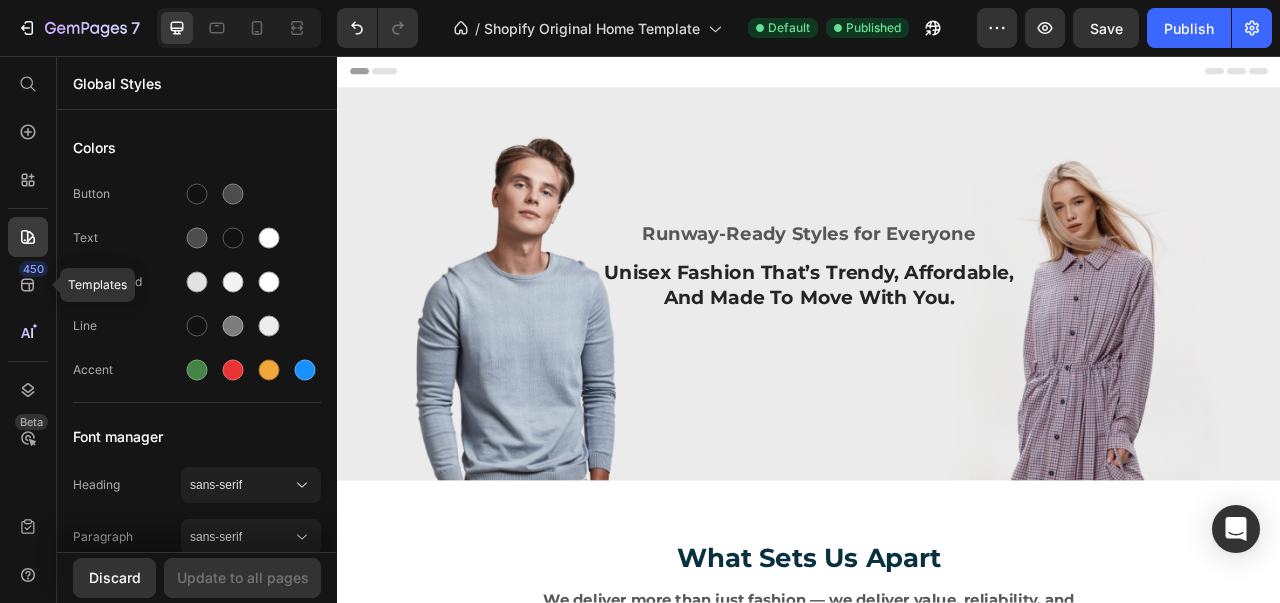 click 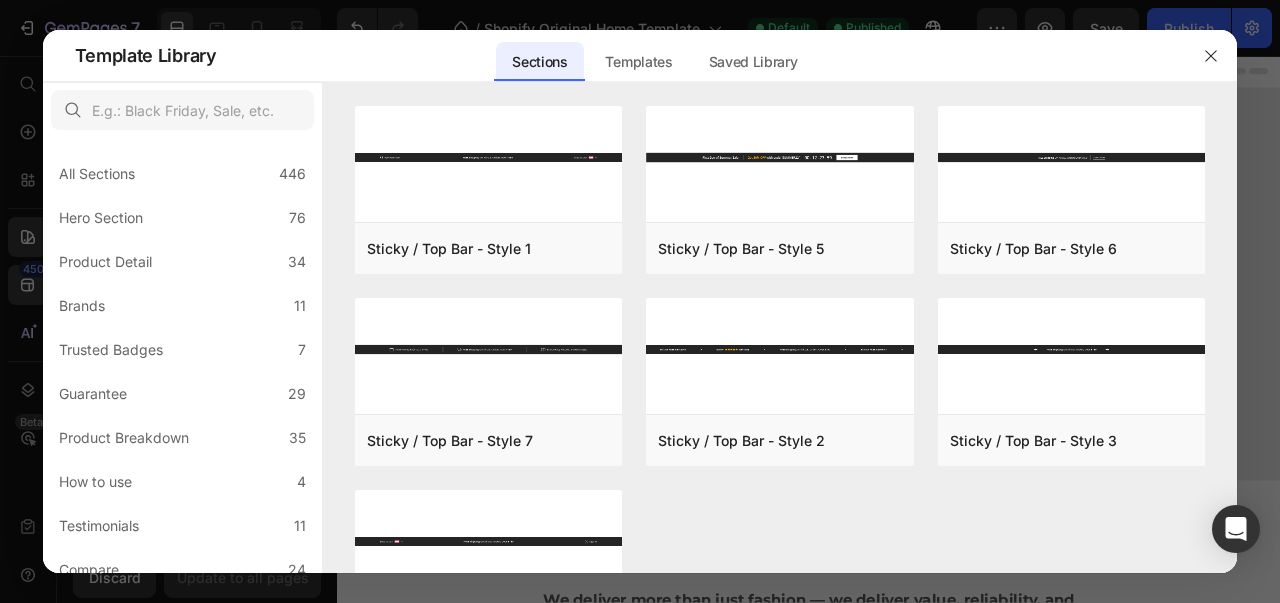 click at bounding box center [1211, 56] 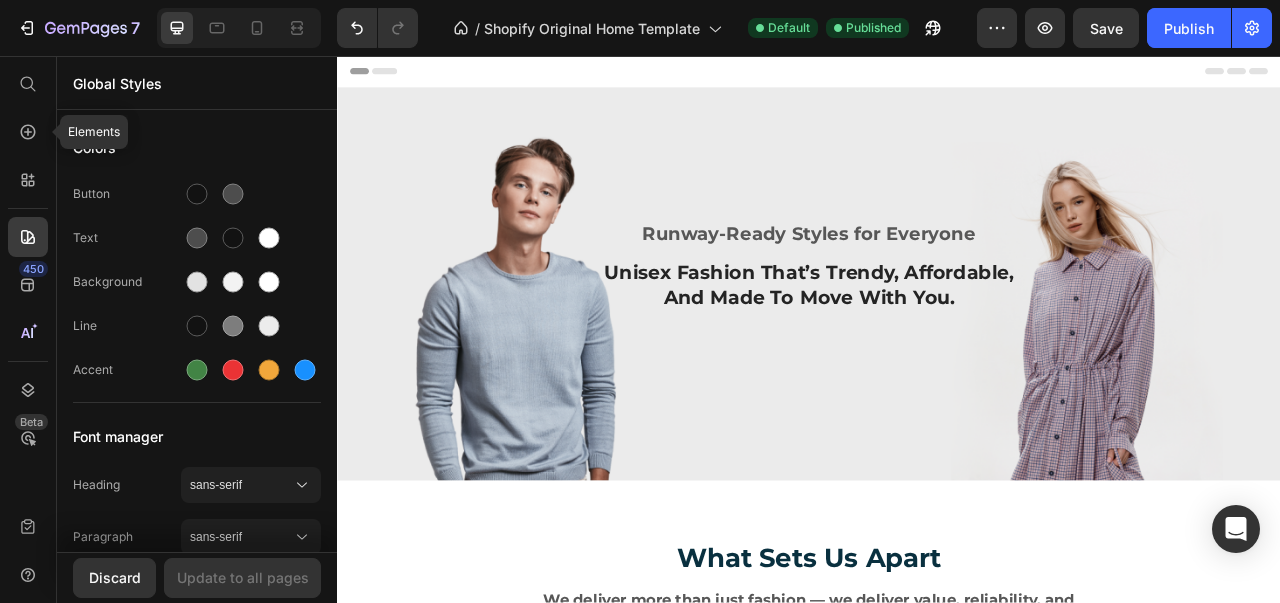 click 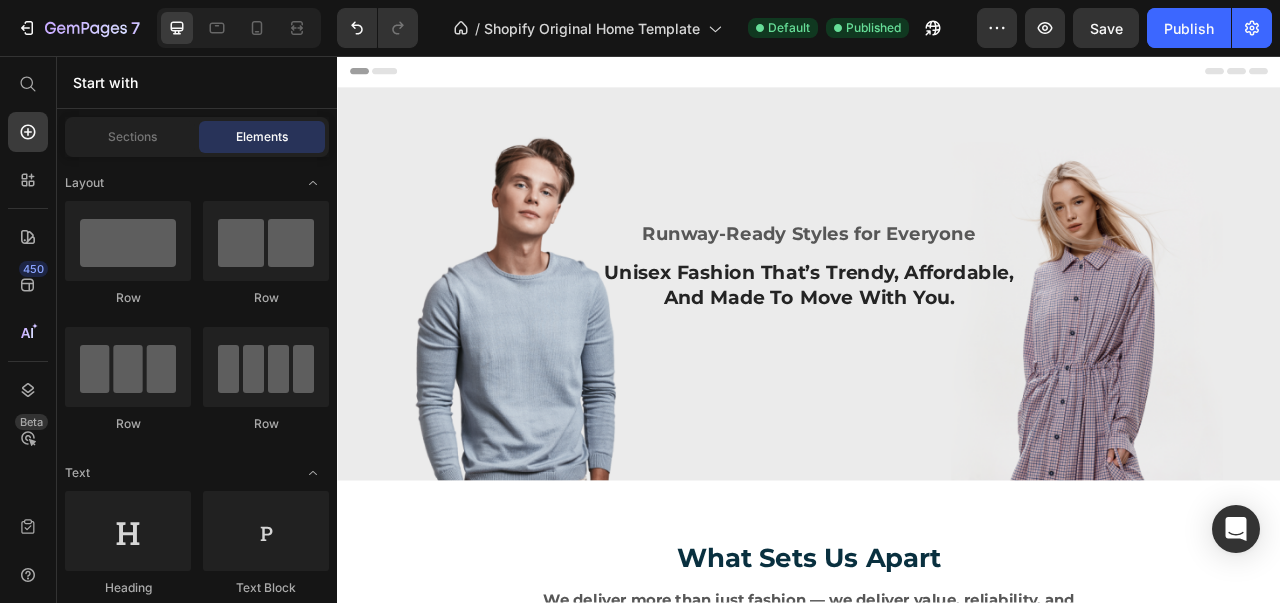 click on "Sections" at bounding box center [132, 137] 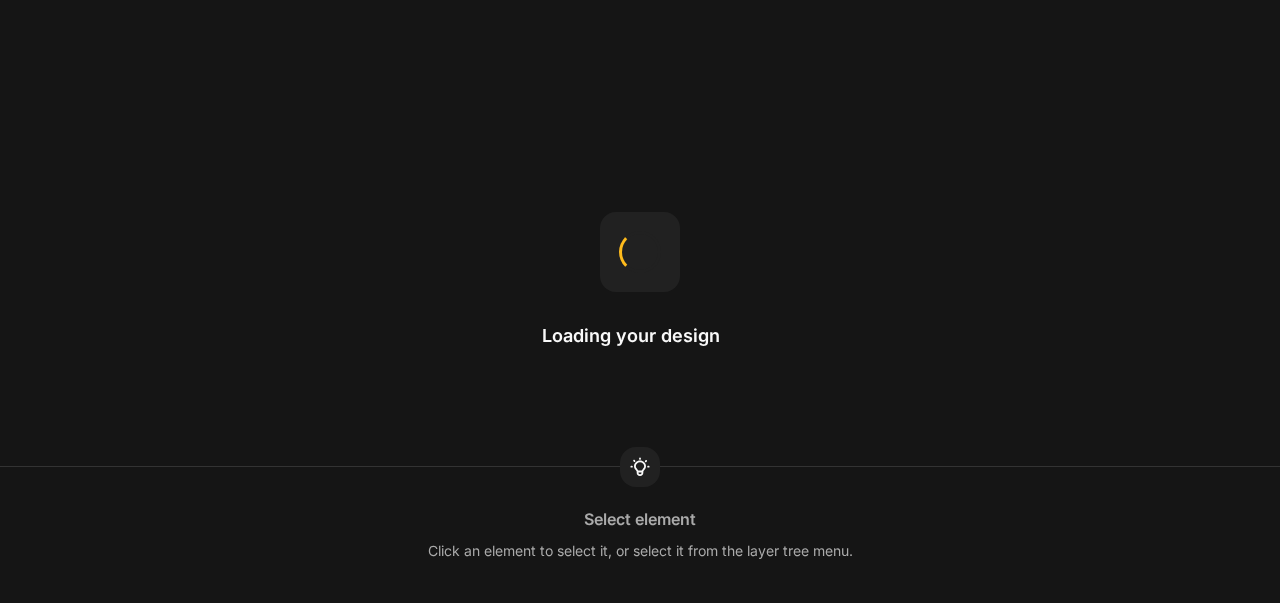 scroll, scrollTop: 0, scrollLeft: 0, axis: both 